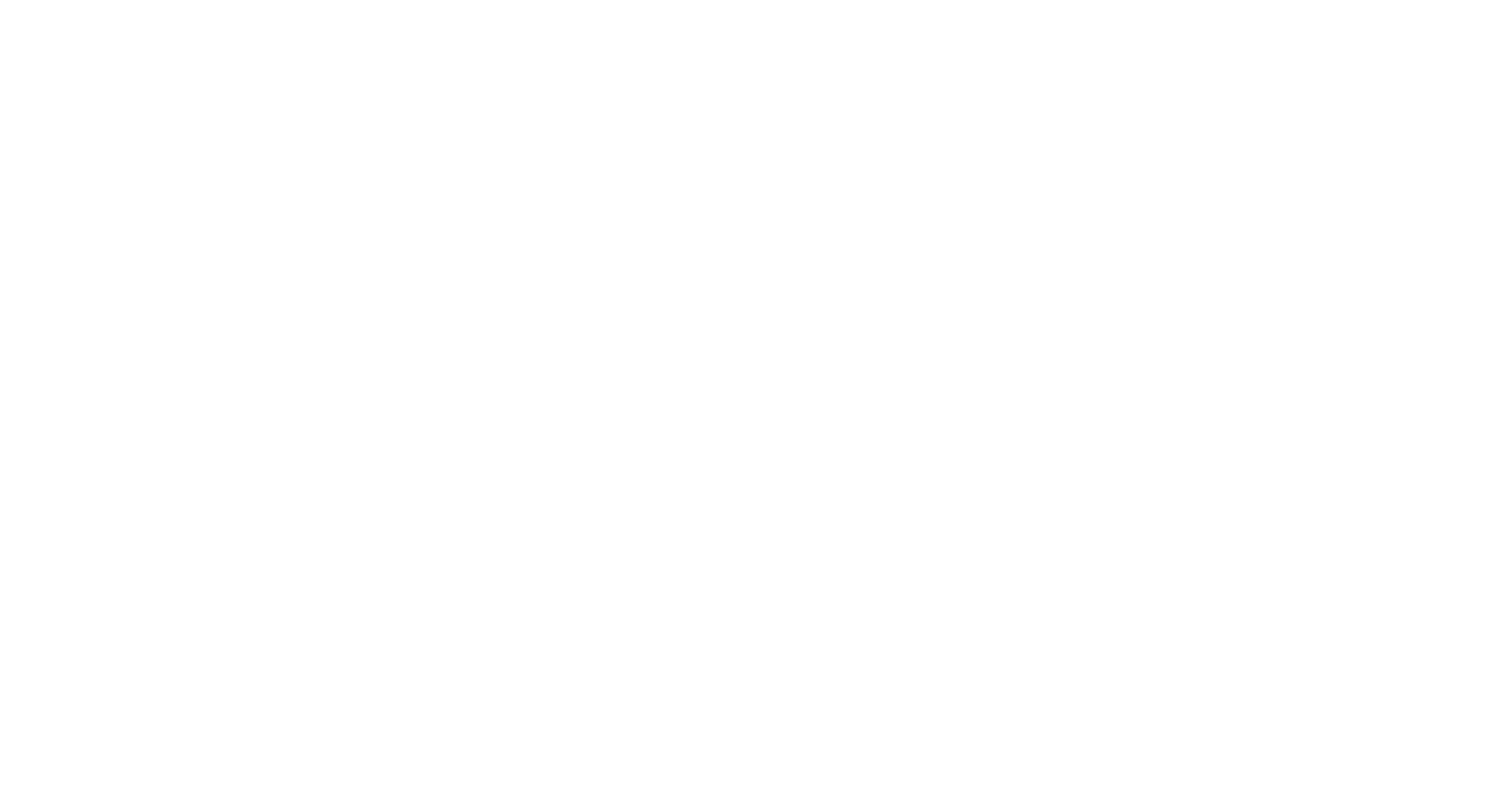 scroll, scrollTop: 0, scrollLeft: 0, axis: both 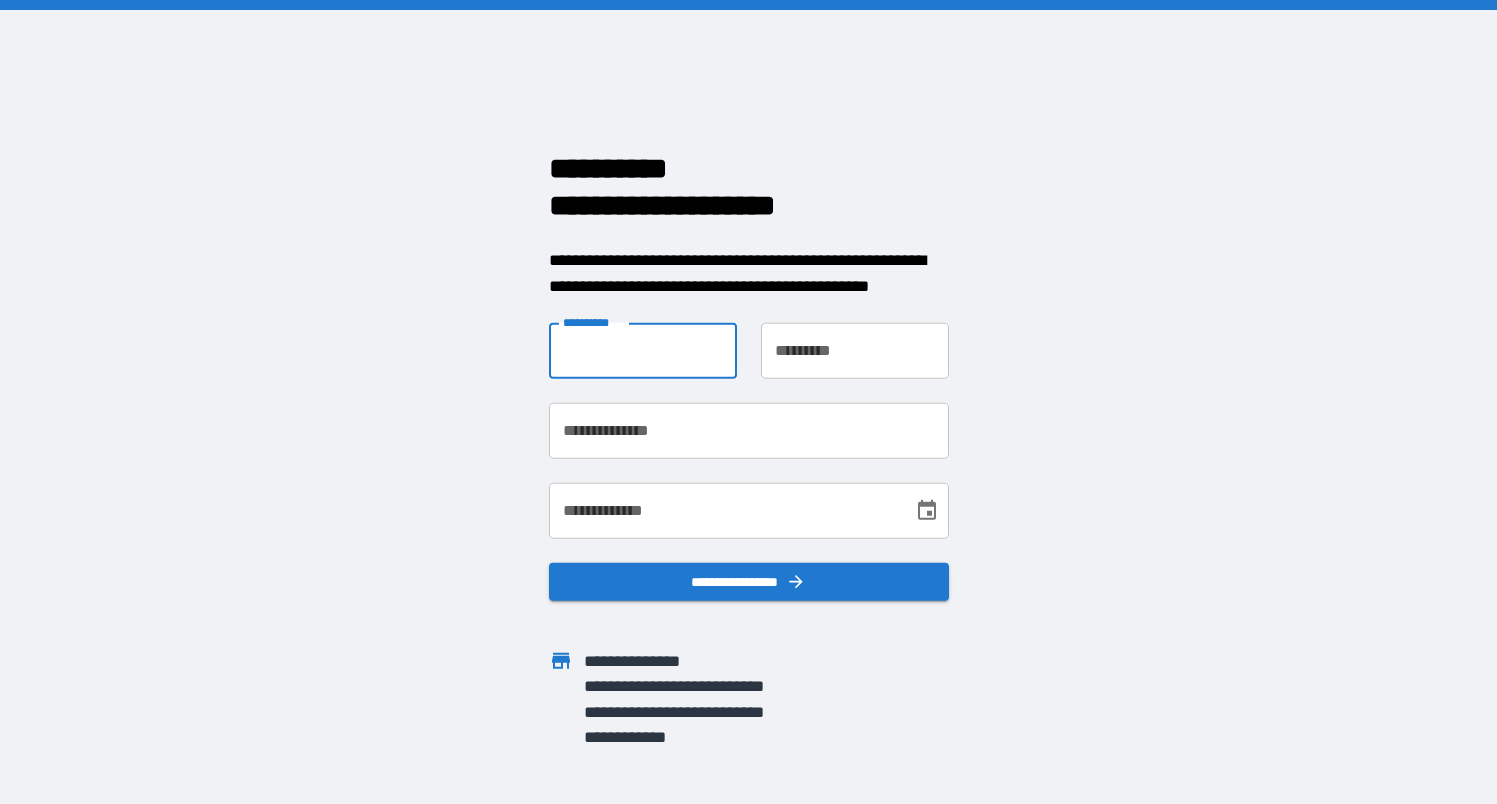 click on "**********" at bounding box center [643, 351] 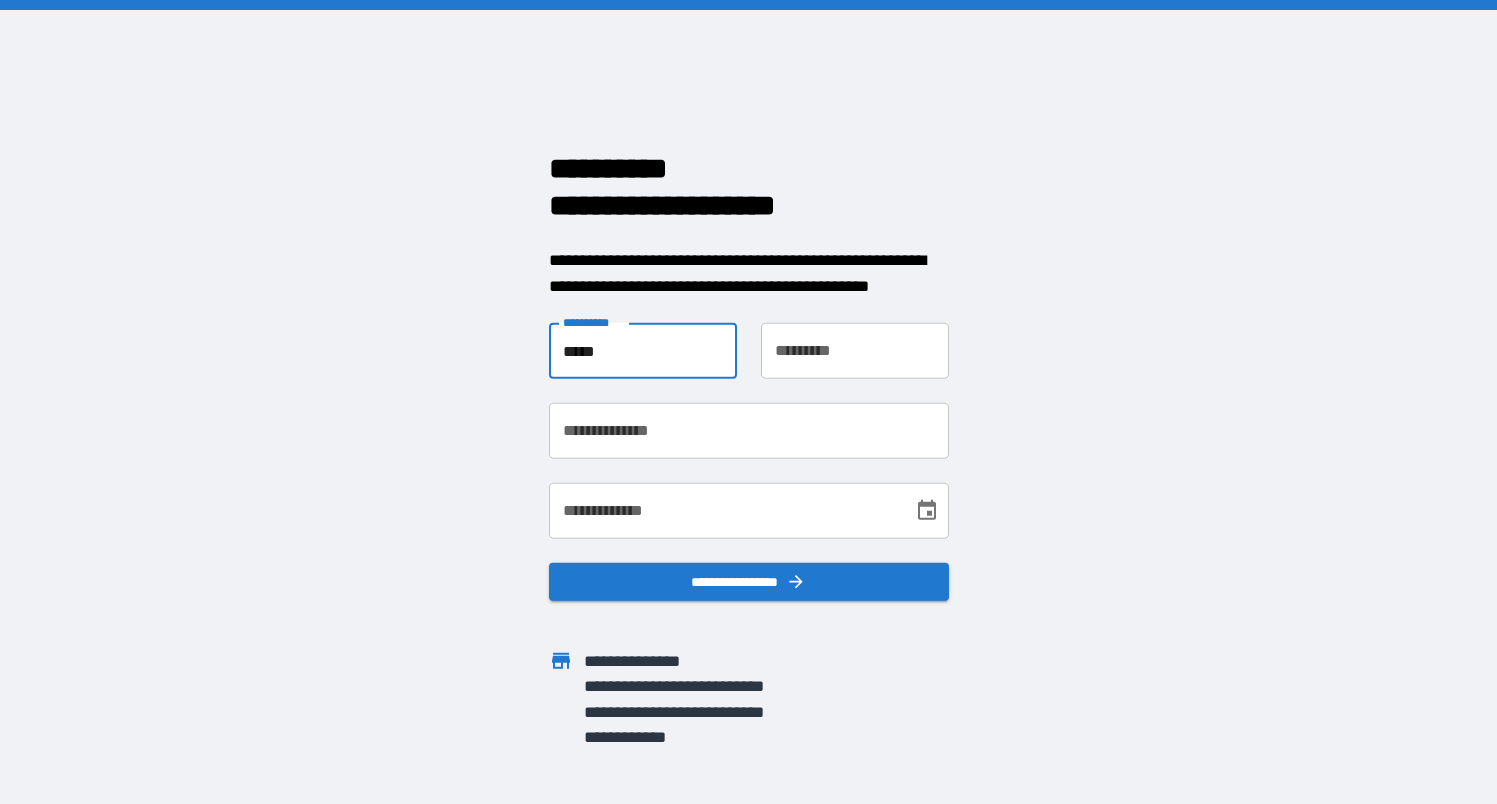 type on "*****" 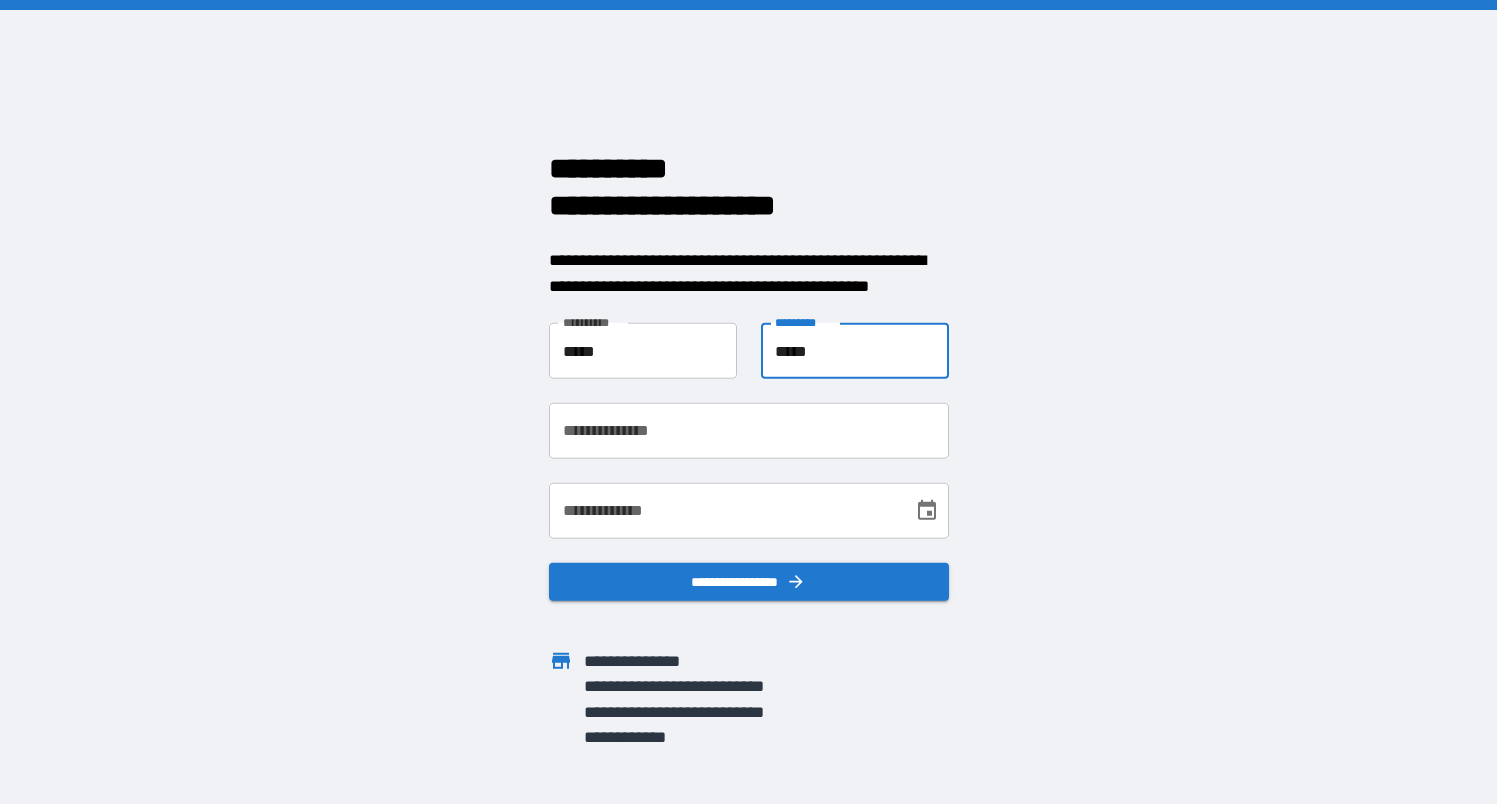 type on "*****" 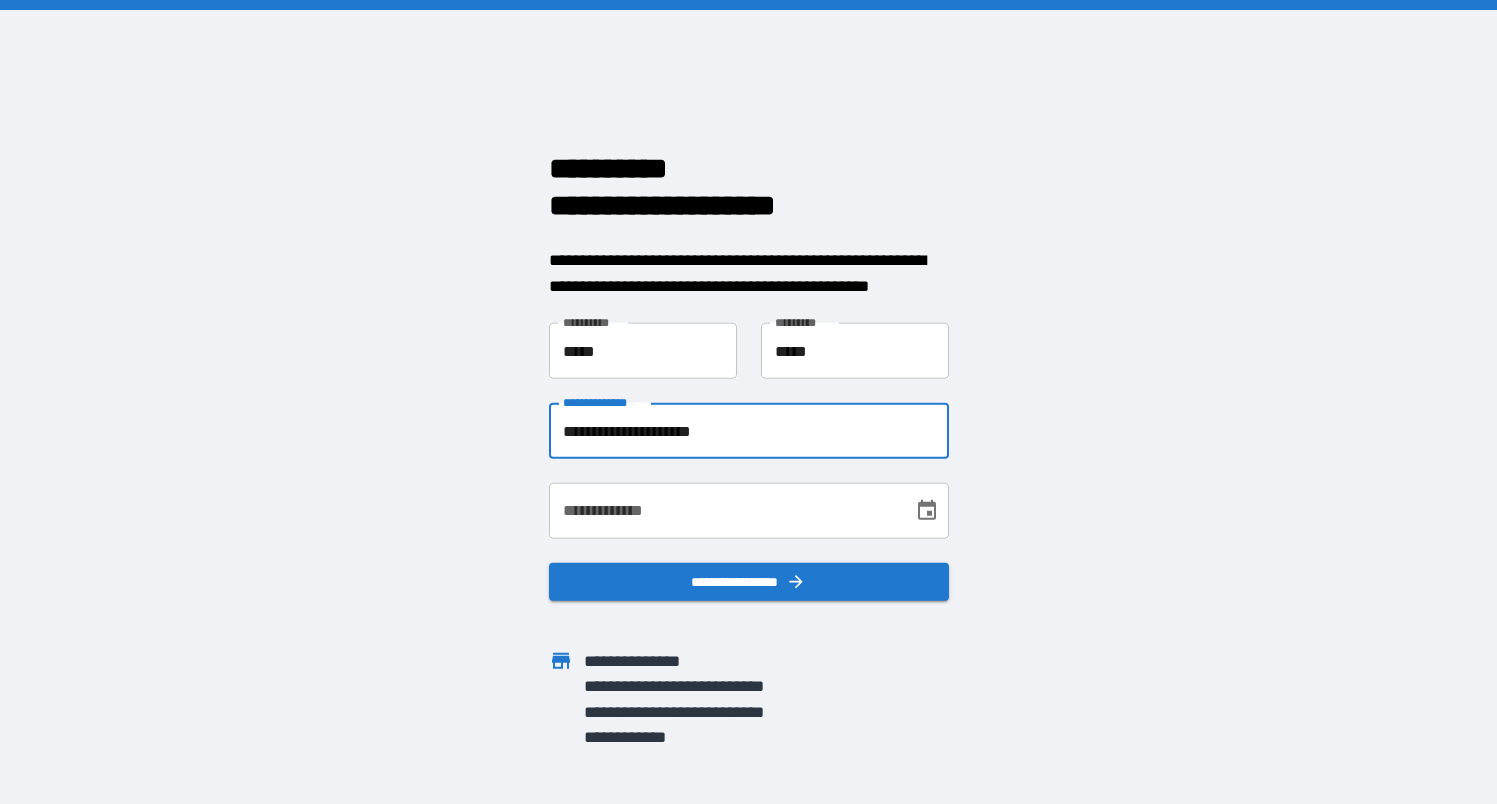 type on "**********" 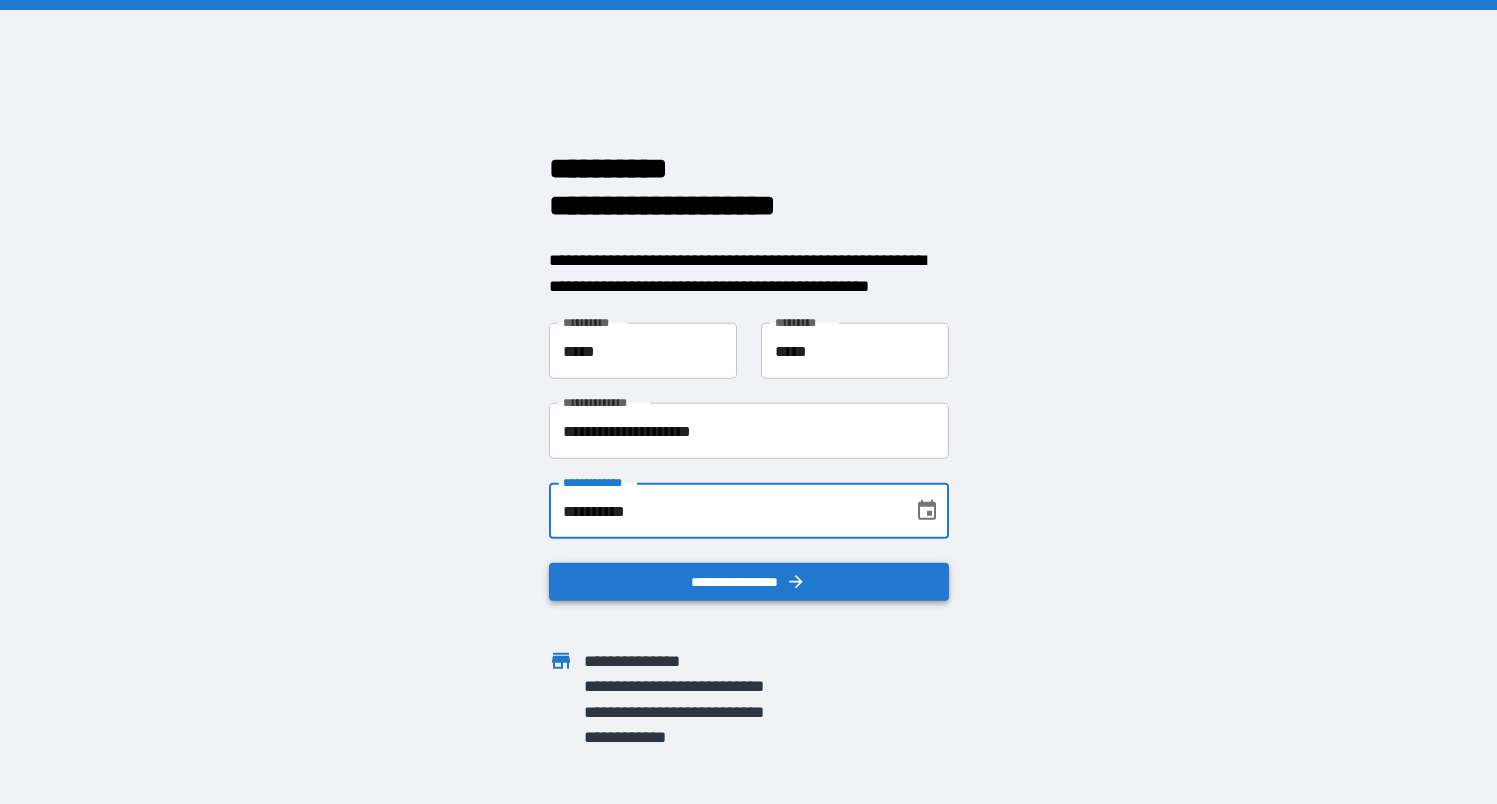 type on "**********" 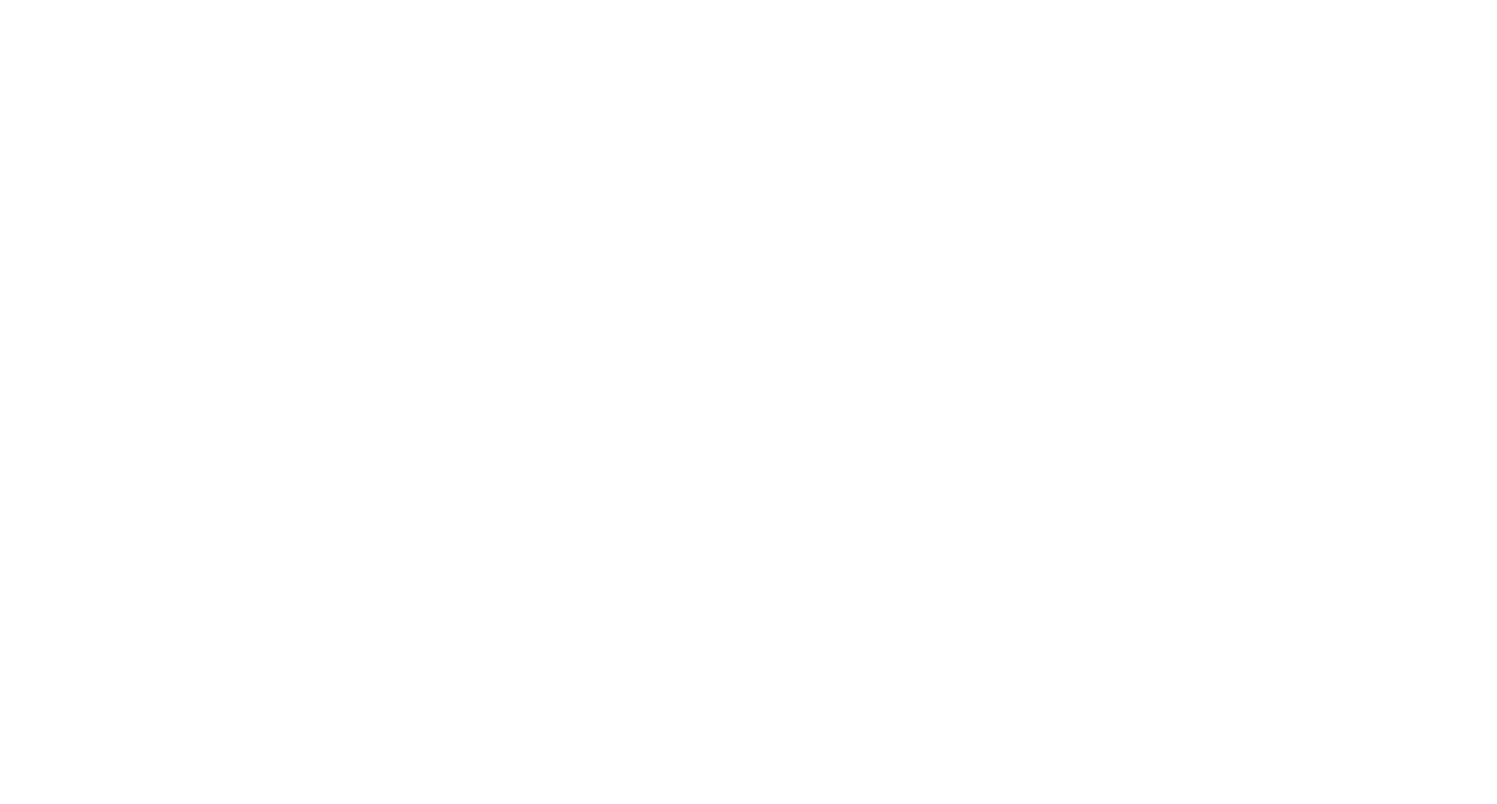 scroll, scrollTop: 0, scrollLeft: 0, axis: both 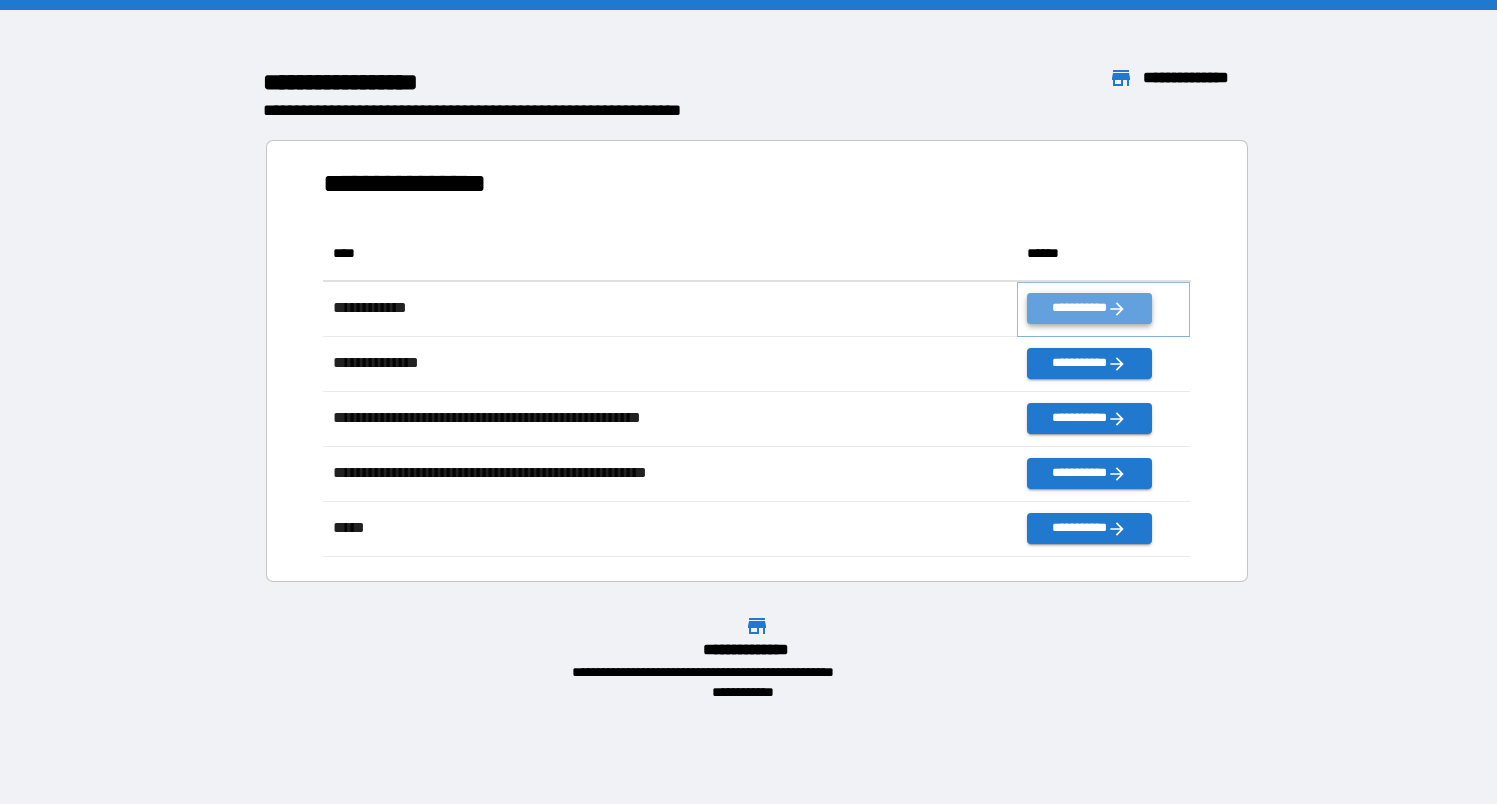 click on "**********" at bounding box center [1089, 308] 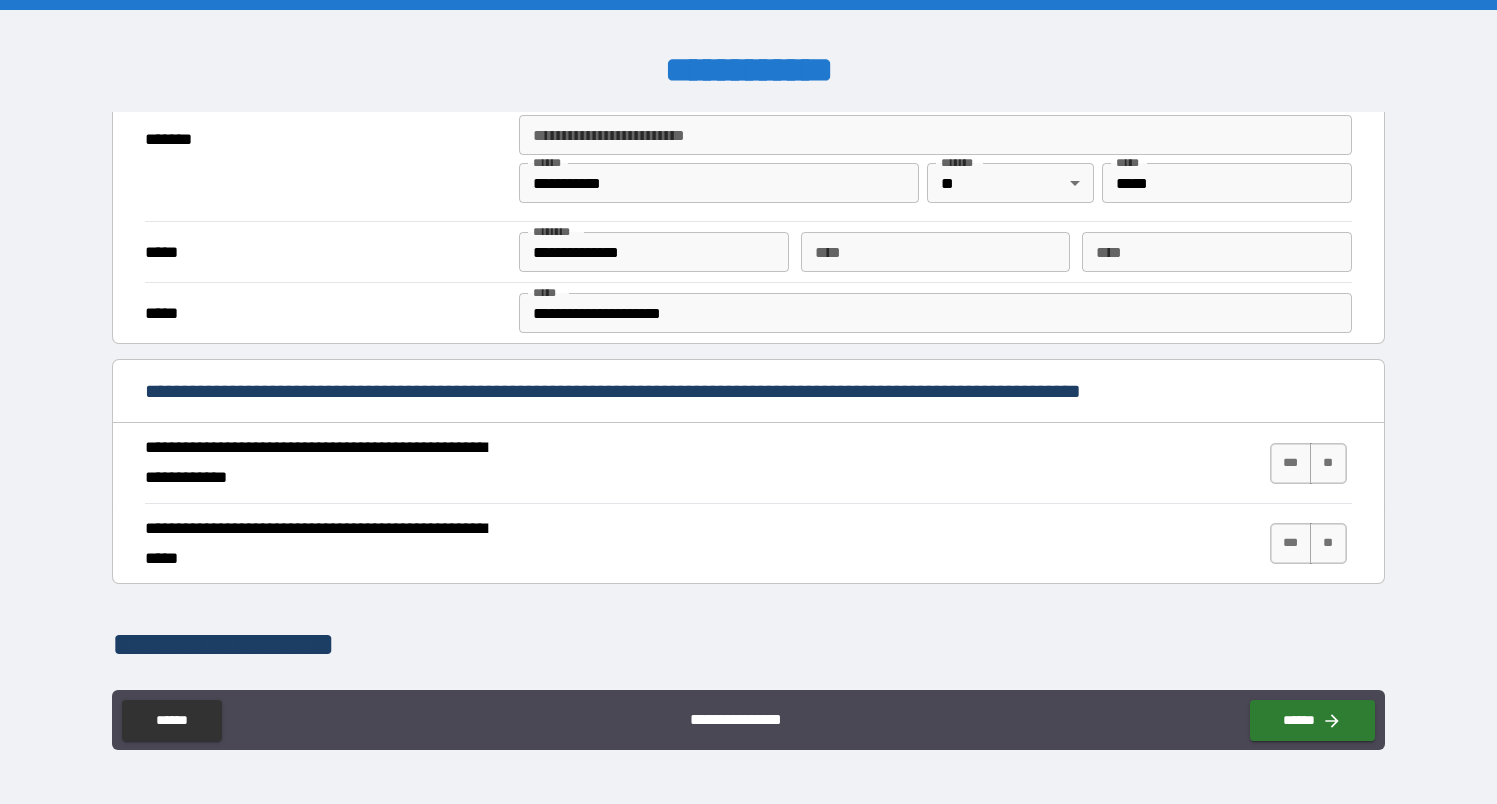 scroll, scrollTop: 517, scrollLeft: 0, axis: vertical 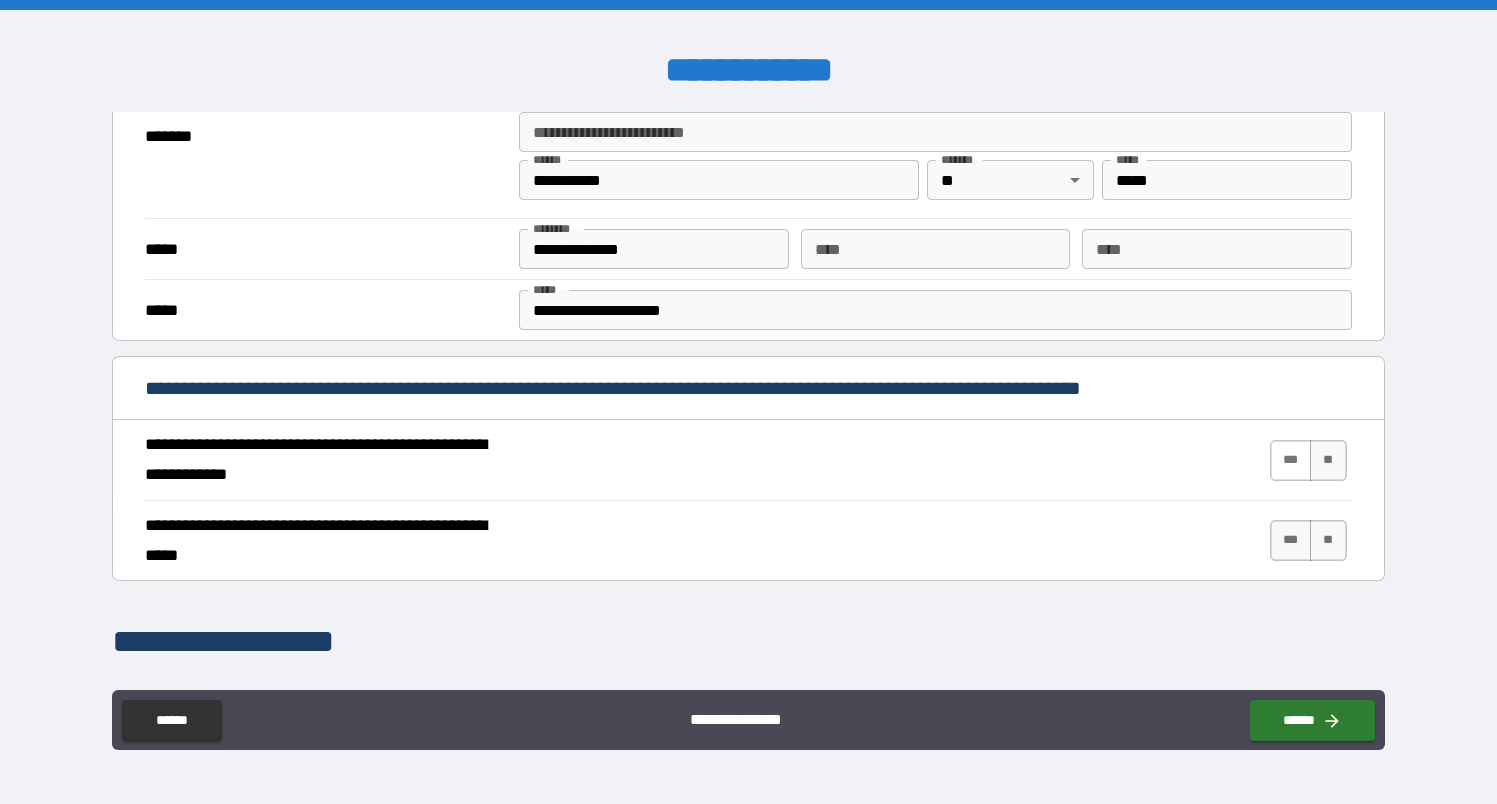 click on "***" at bounding box center [1291, 460] 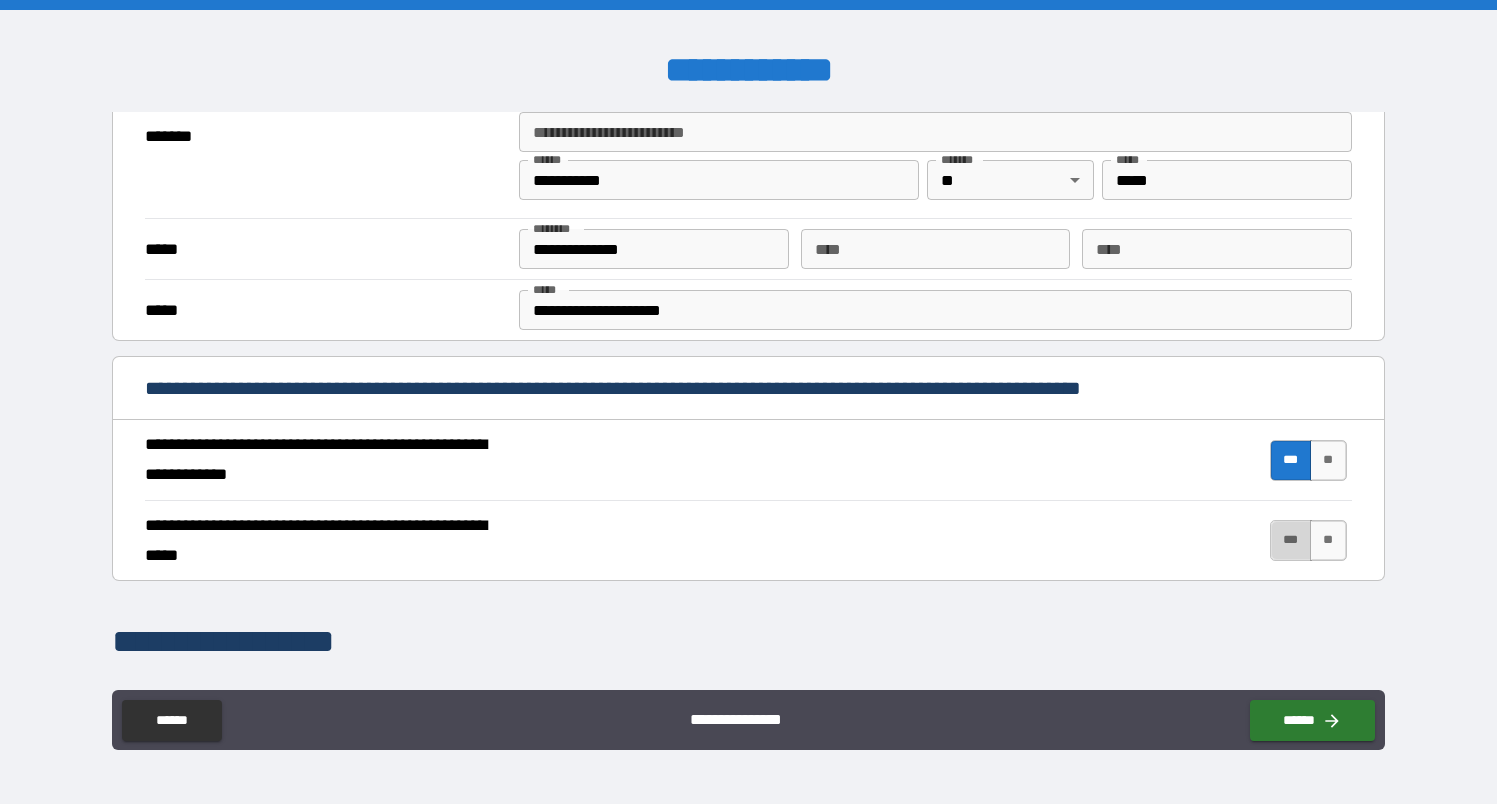 click on "***" at bounding box center [1291, 540] 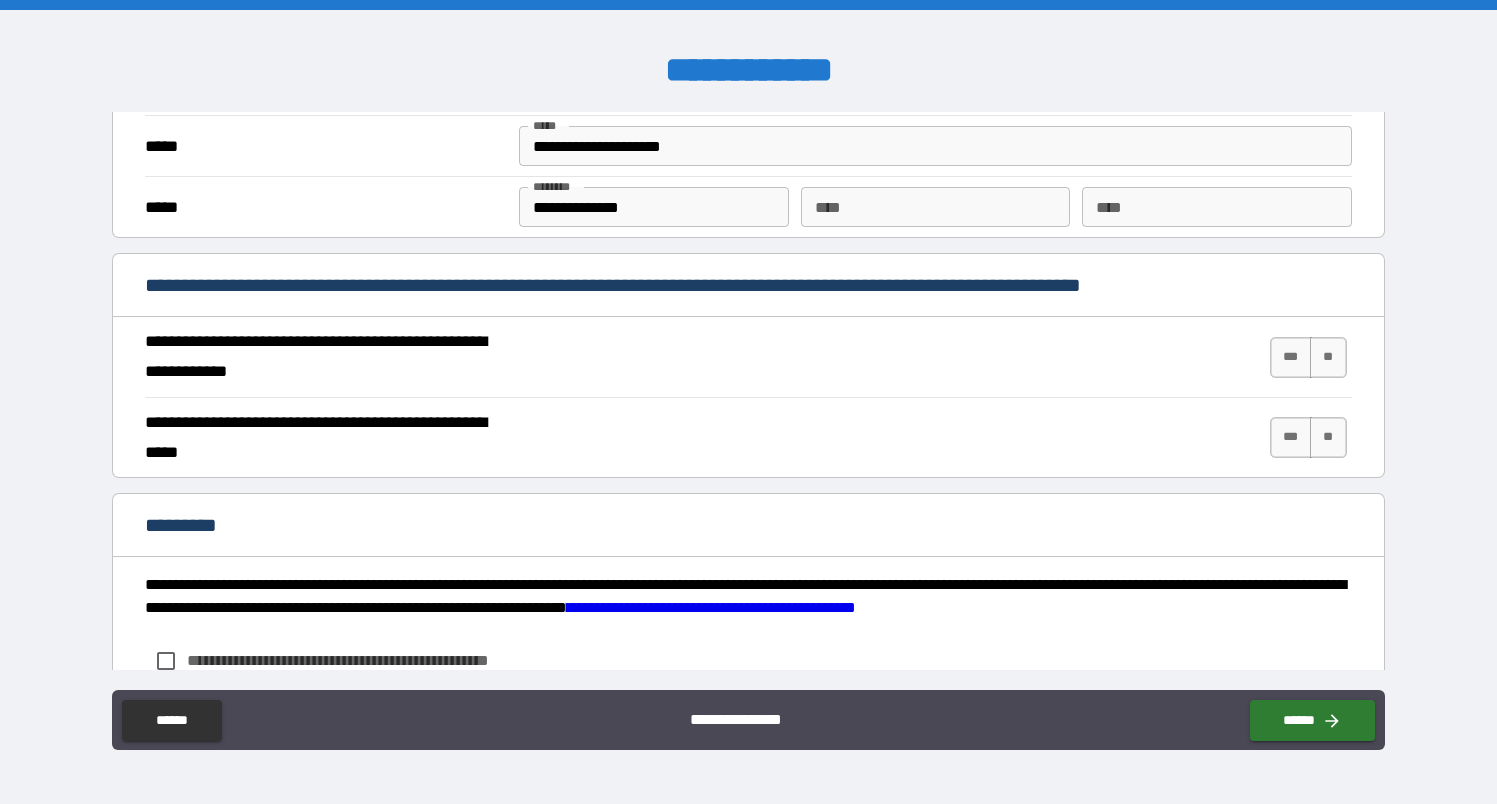 scroll, scrollTop: 1661, scrollLeft: 0, axis: vertical 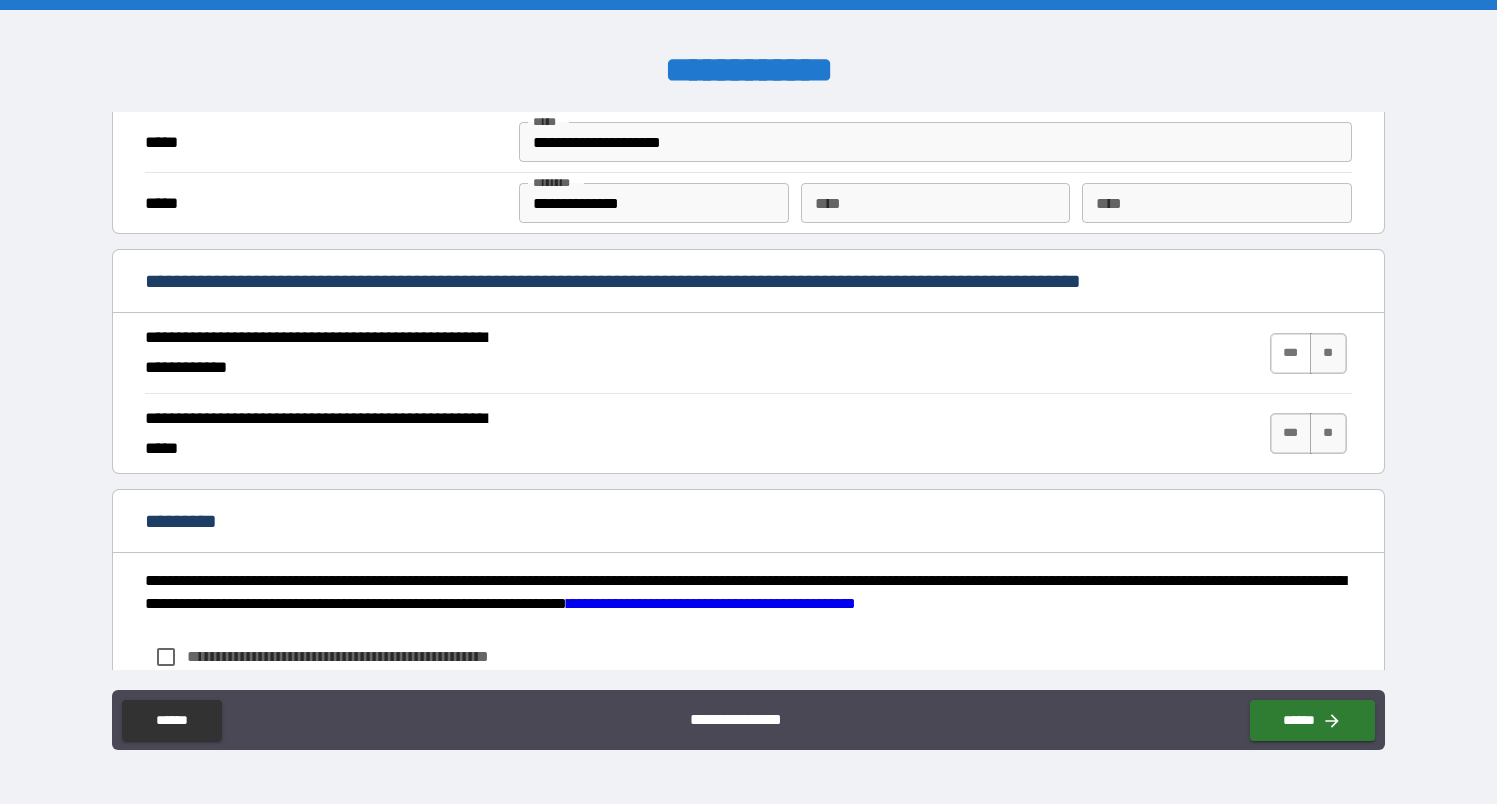 click on "***" at bounding box center (1291, 353) 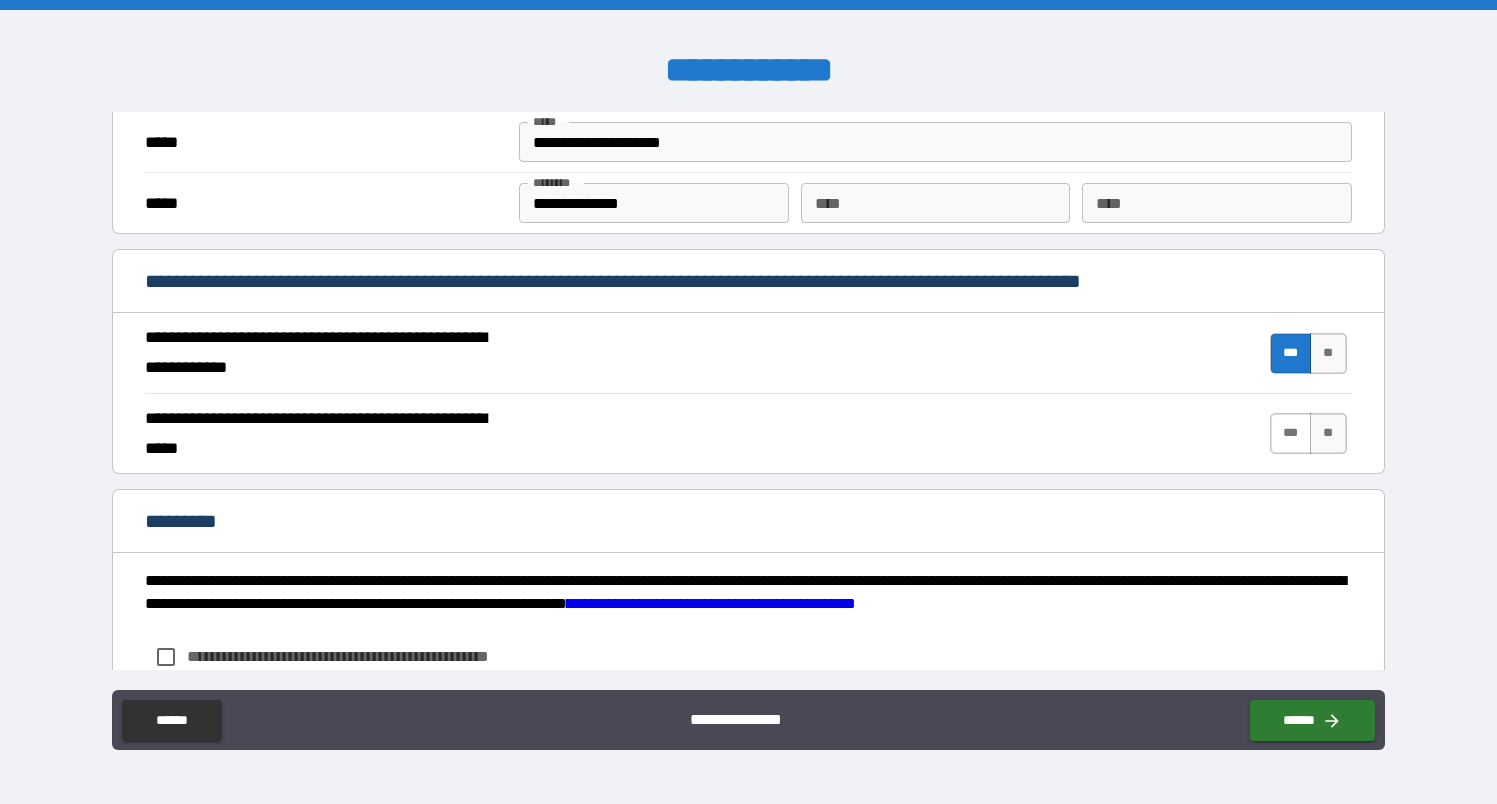 click on "***" at bounding box center [1291, 433] 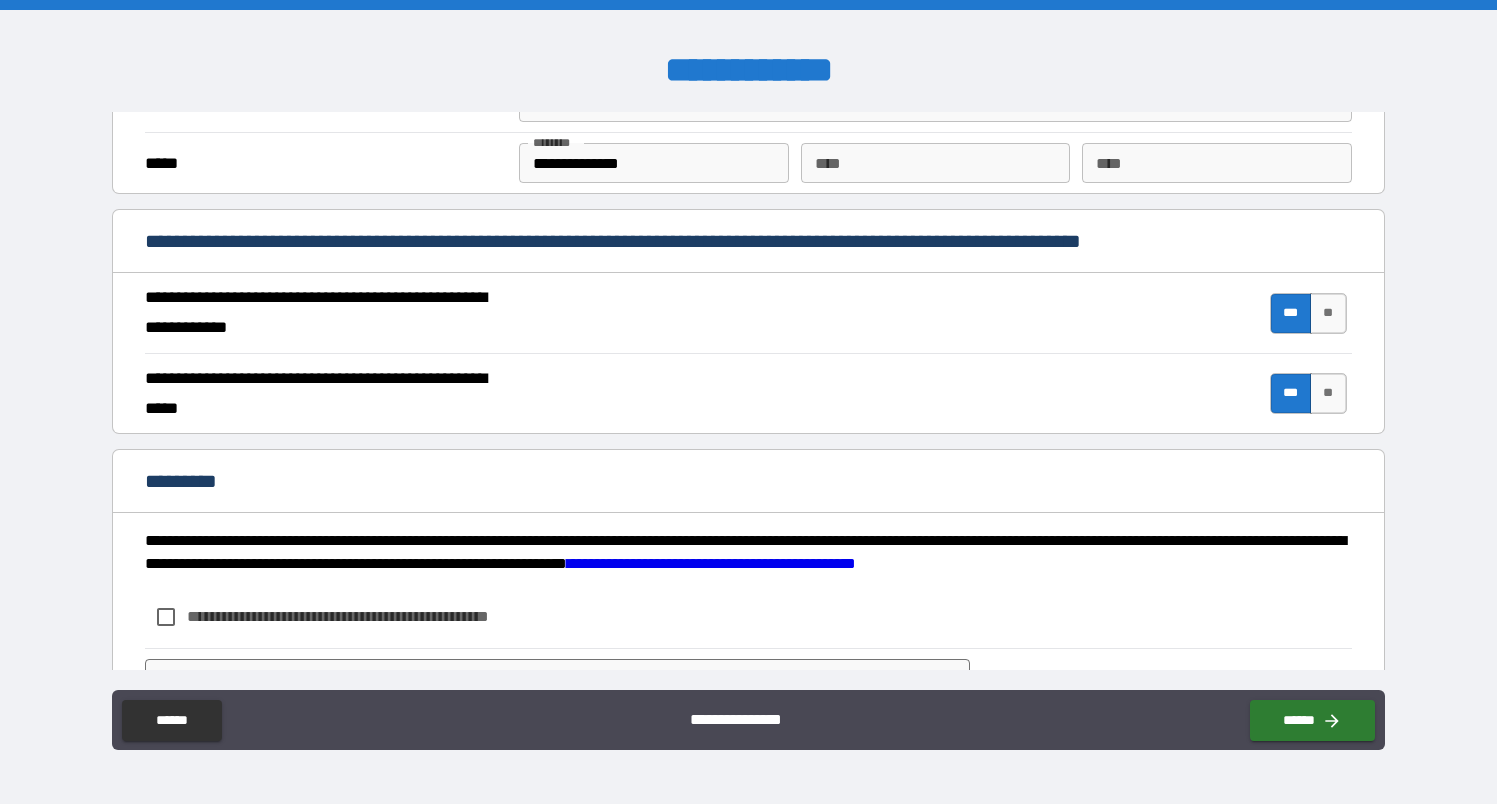 scroll, scrollTop: 1800, scrollLeft: 0, axis: vertical 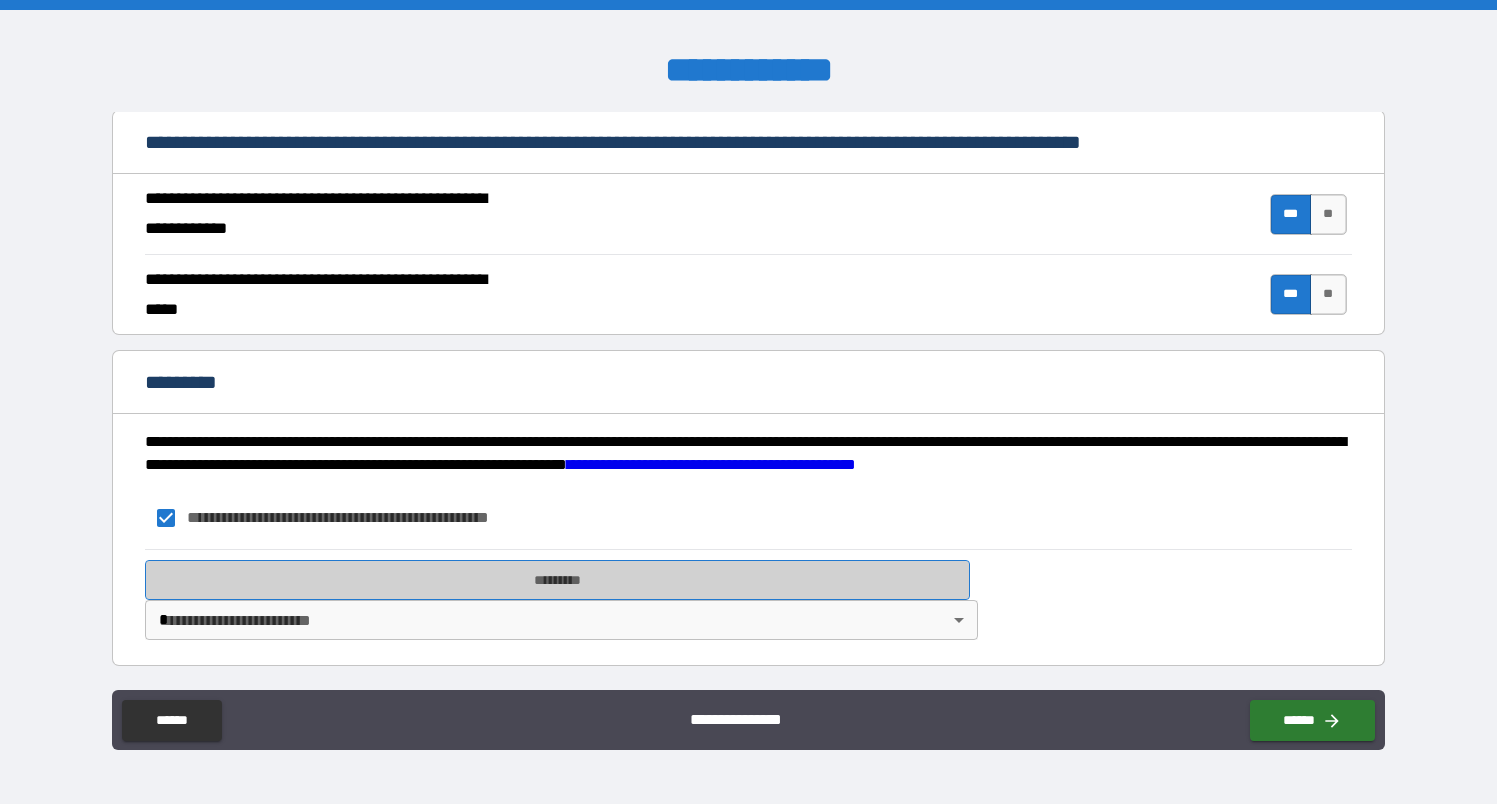 click on "*********" at bounding box center [557, 580] 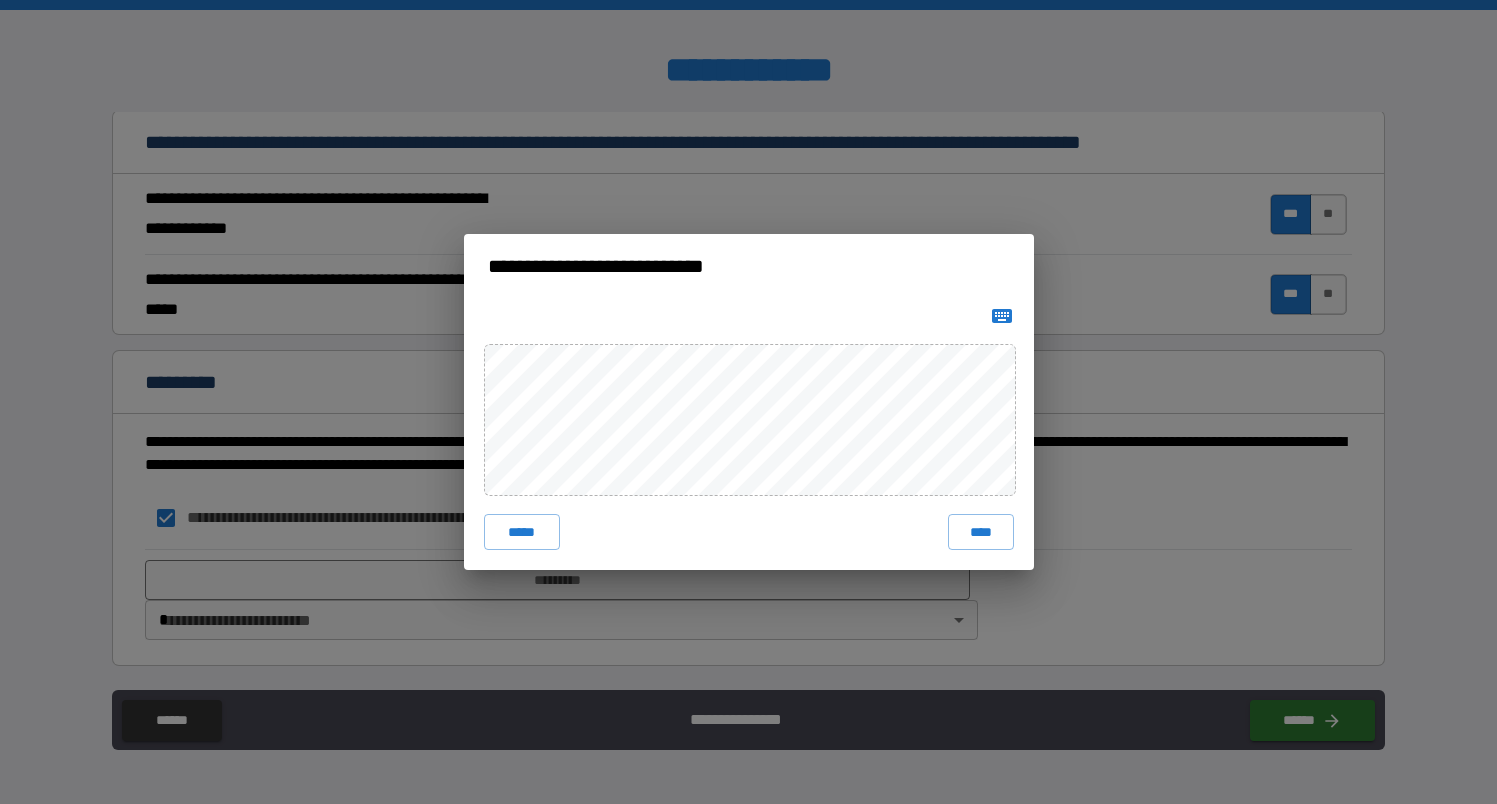 click on "***** ****" at bounding box center [749, 434] 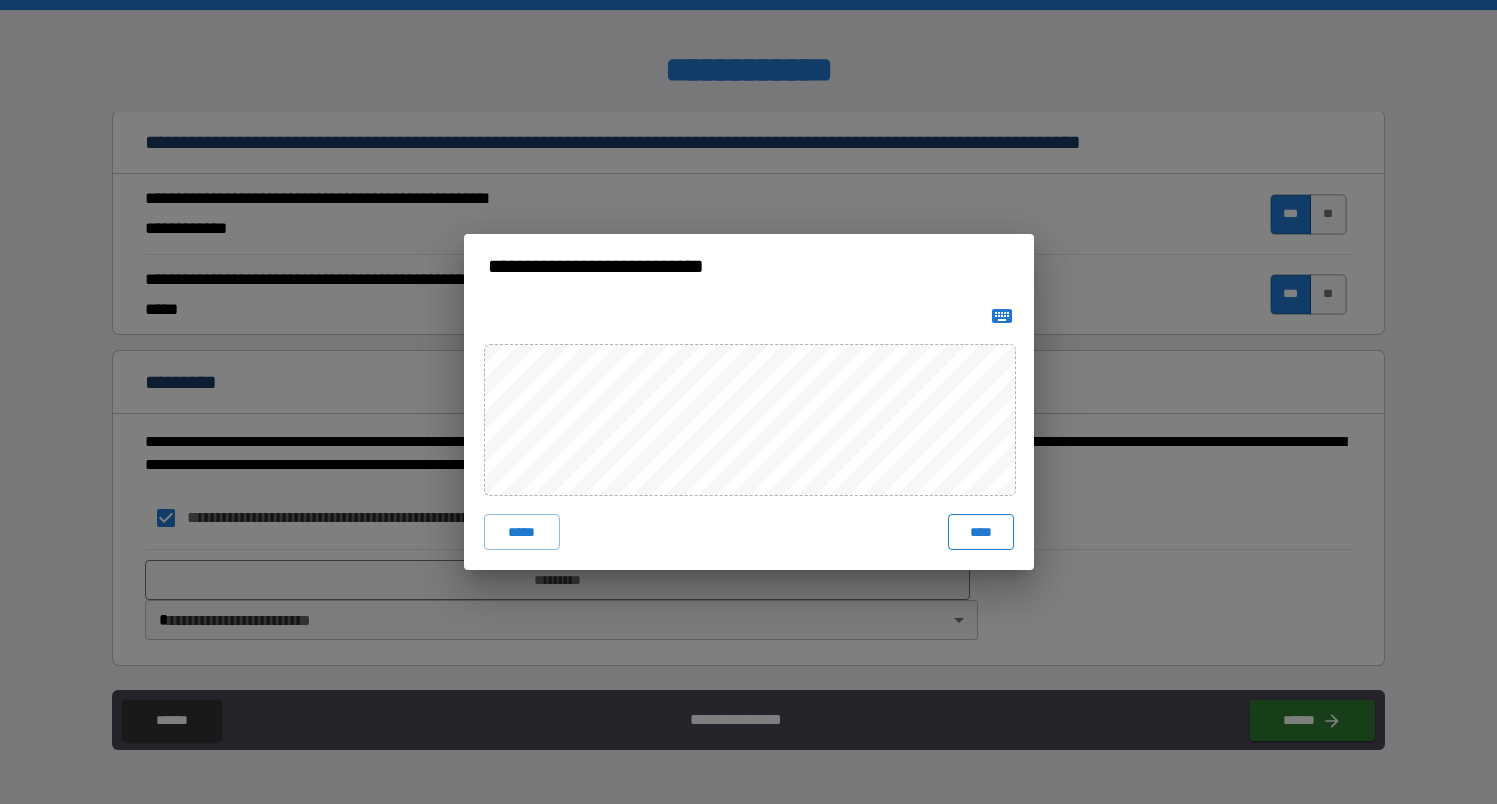 click on "****" at bounding box center [981, 532] 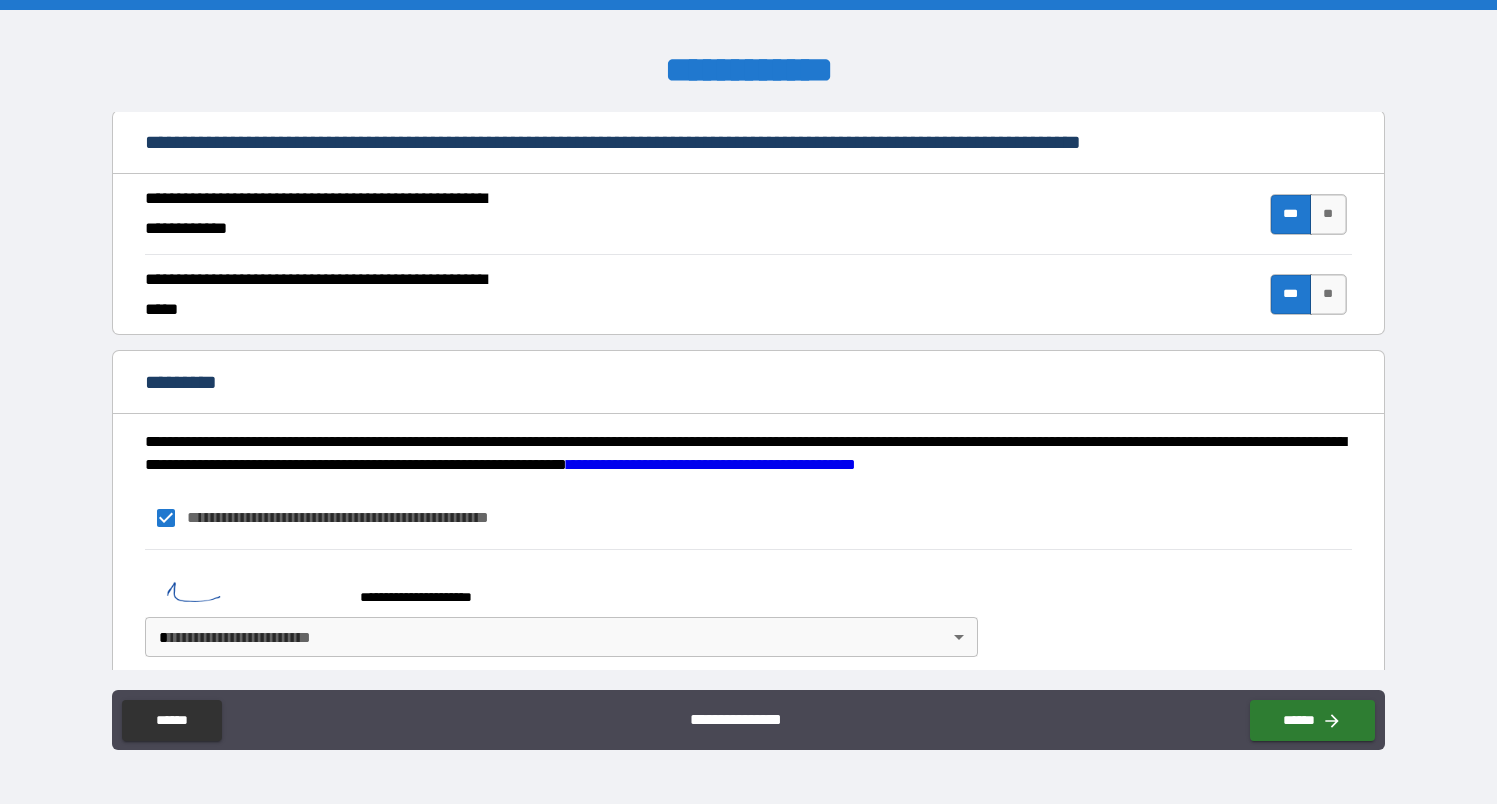 click on "**********" at bounding box center [748, 402] 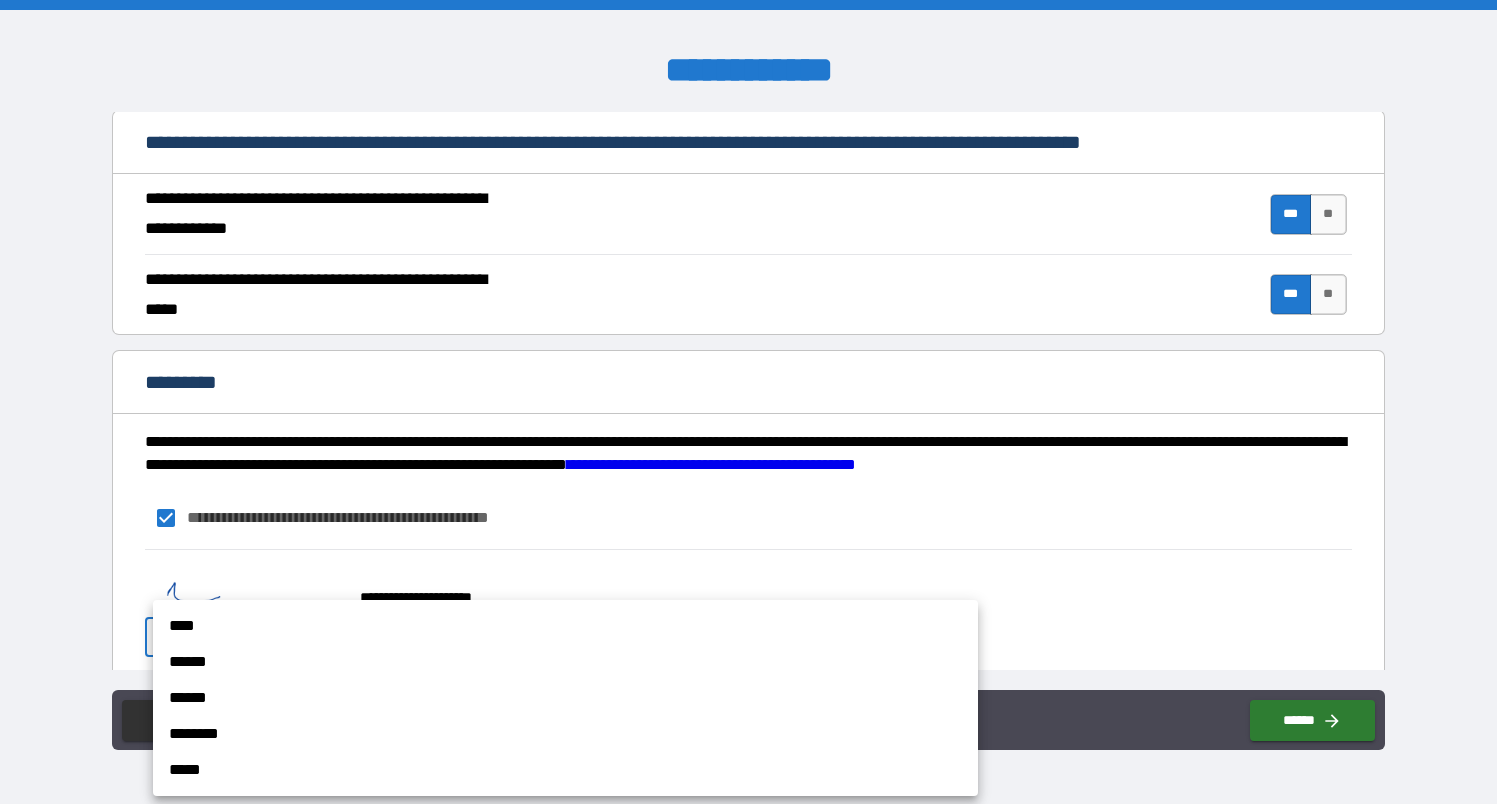click on "****" at bounding box center [565, 626] 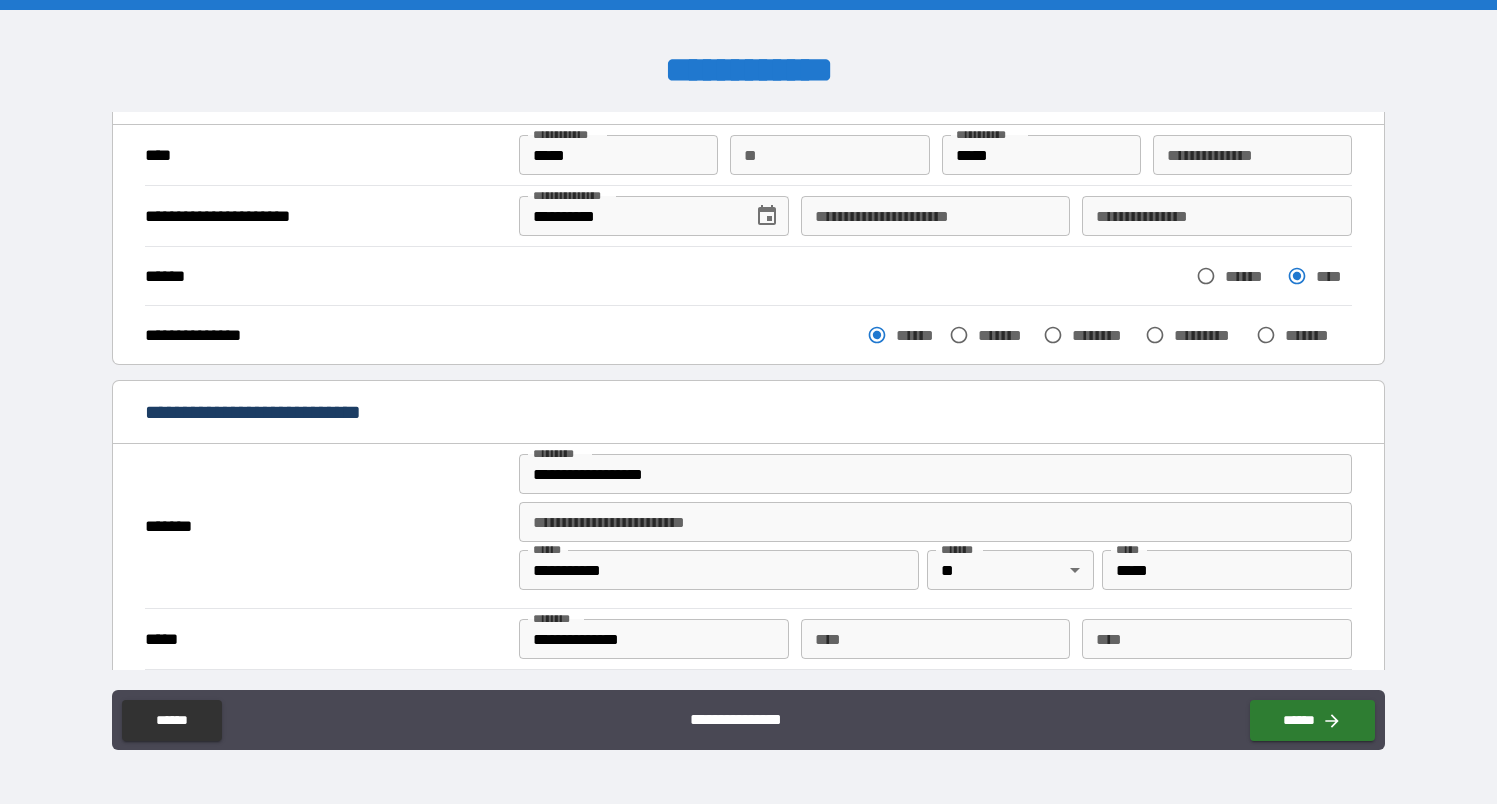scroll, scrollTop: 58, scrollLeft: 0, axis: vertical 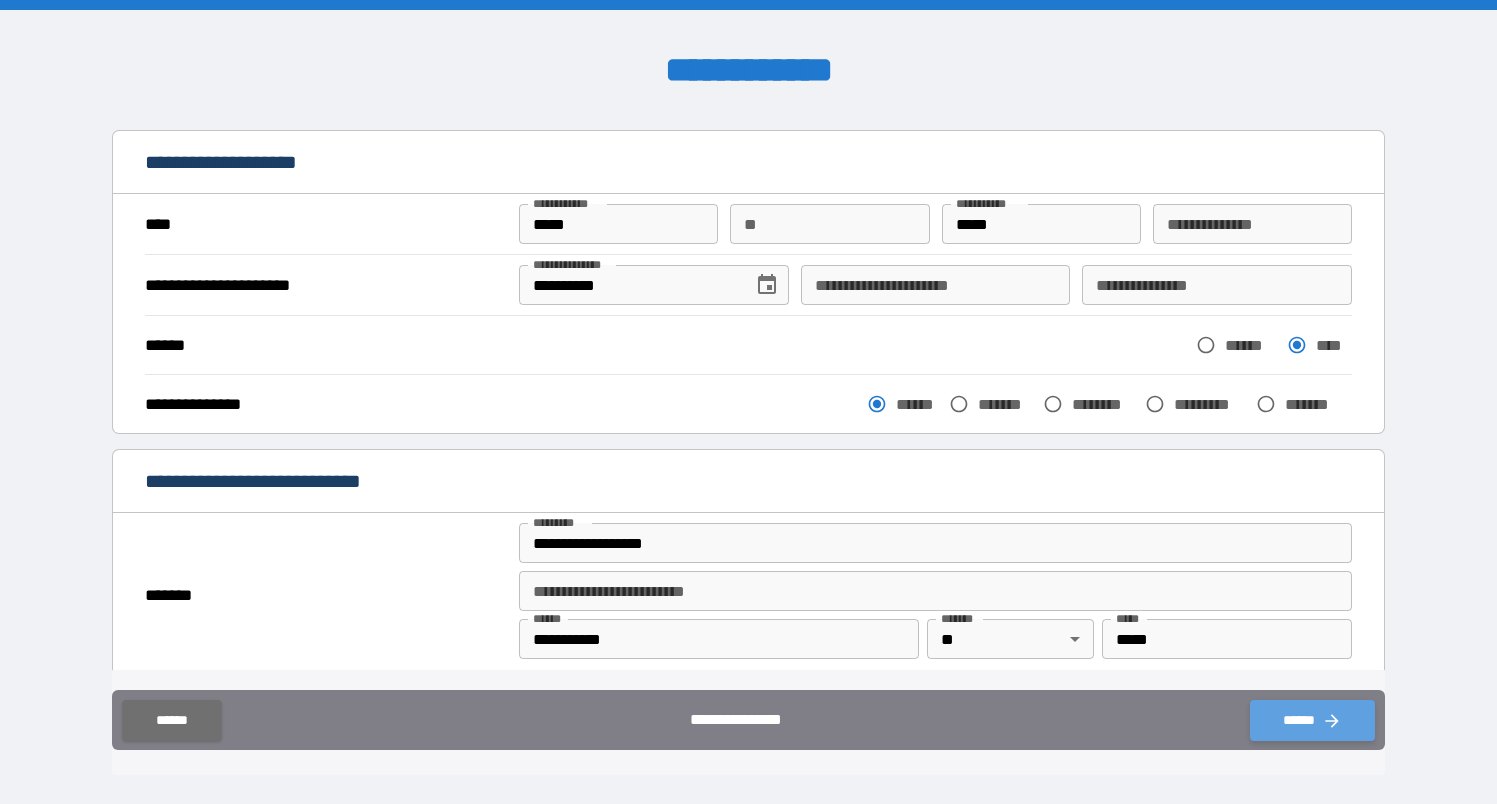 click 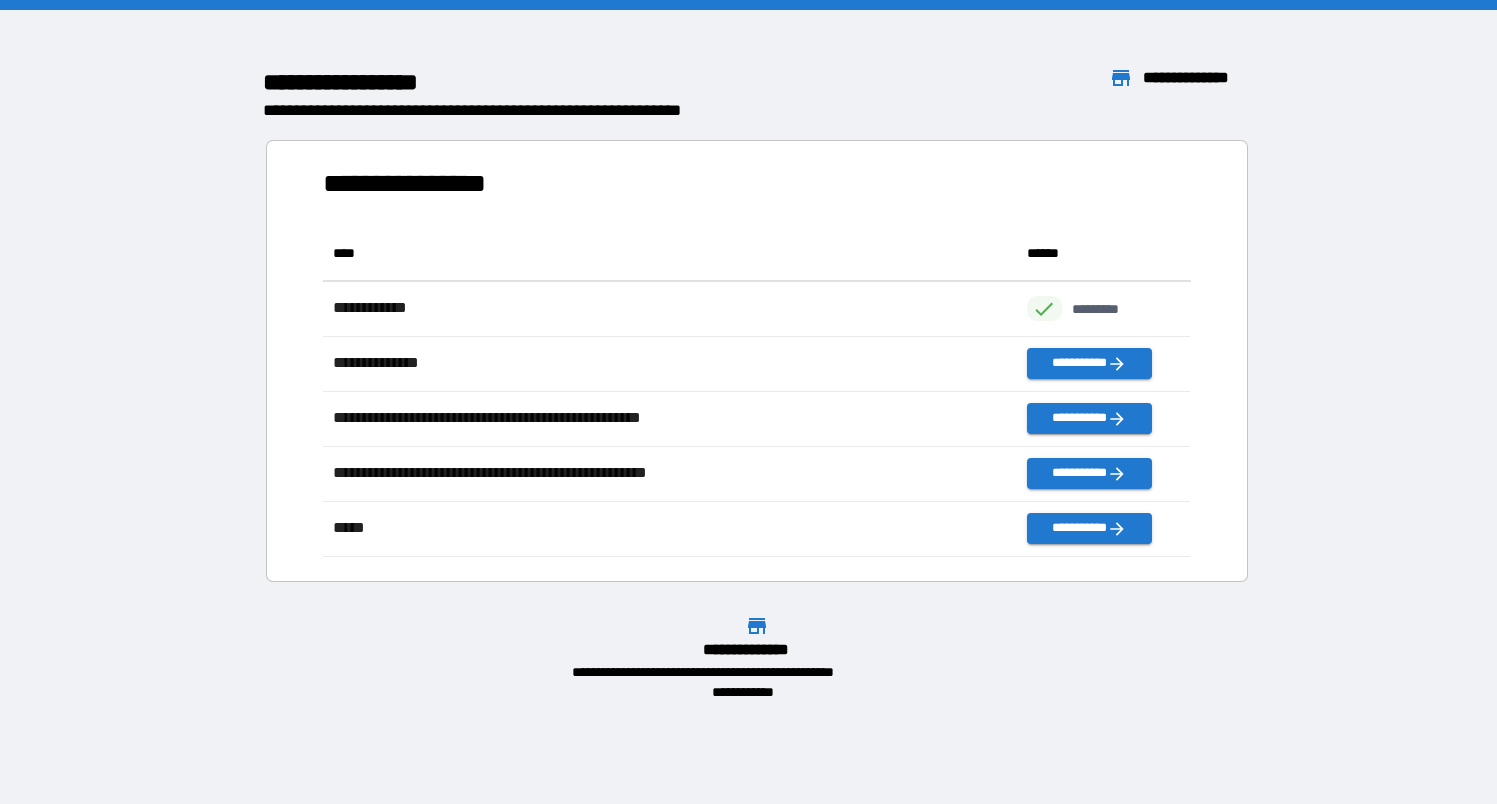scroll, scrollTop: 1, scrollLeft: 1, axis: both 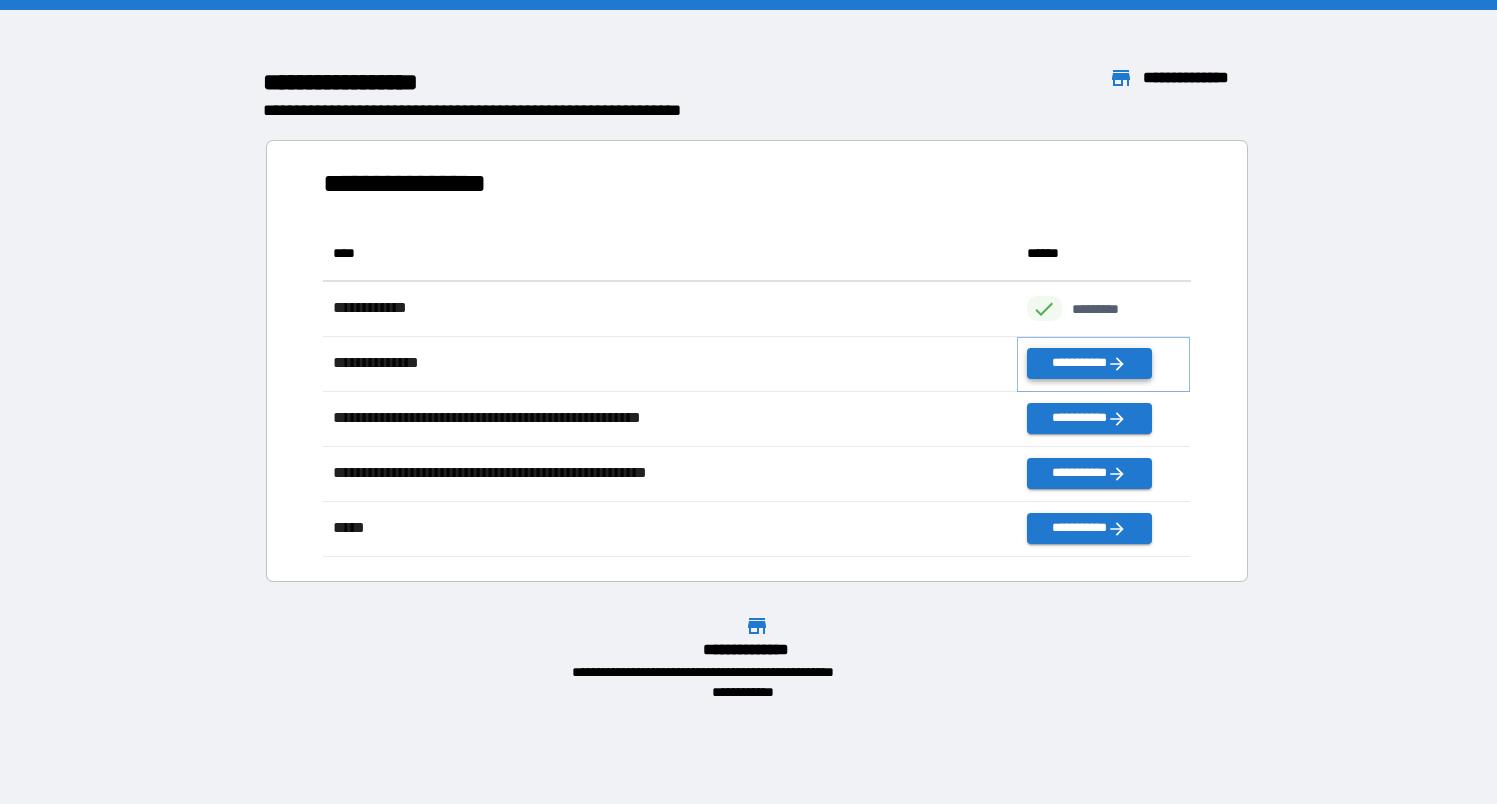 click on "**********" at bounding box center (1089, 363) 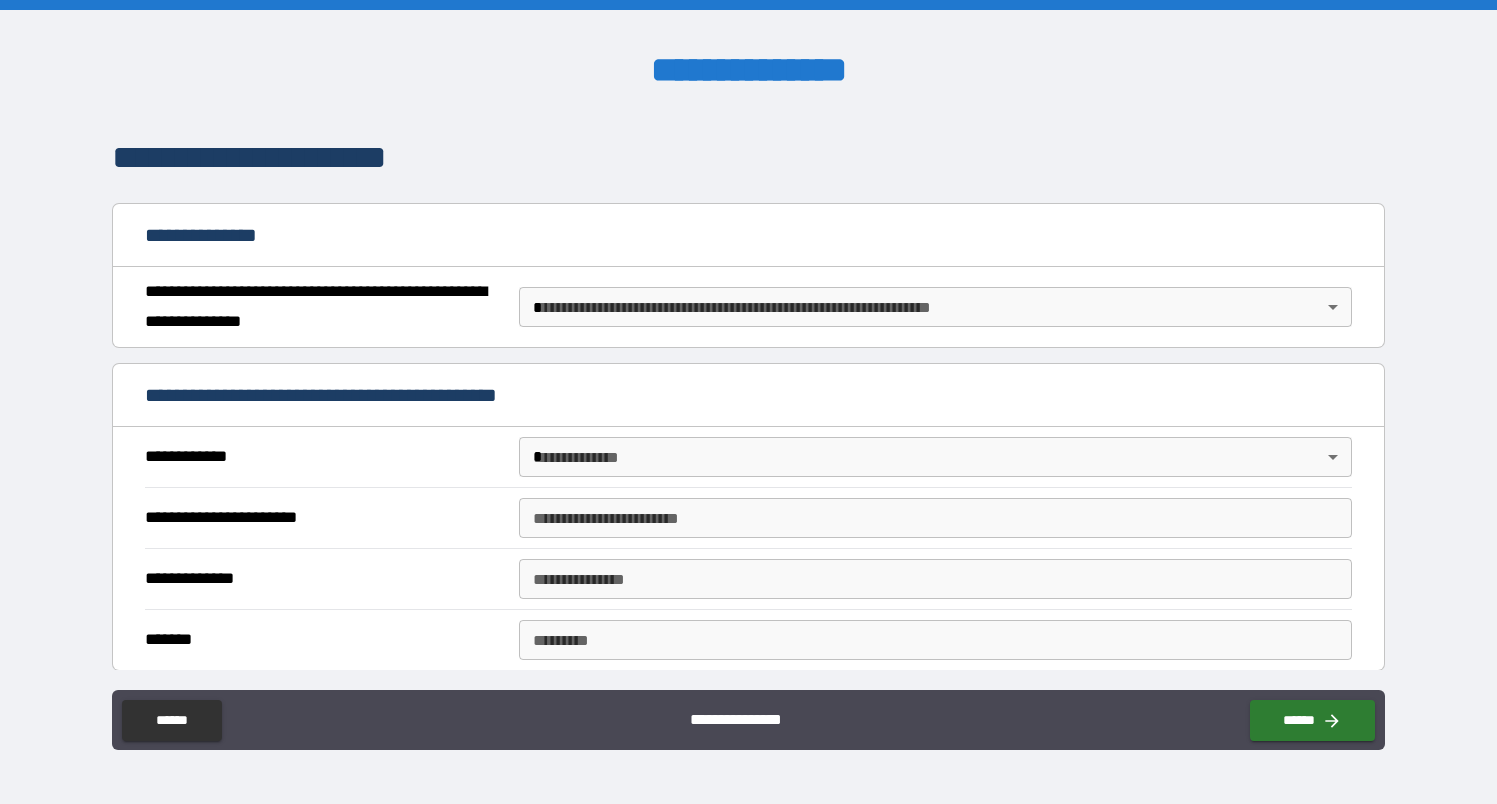 scroll, scrollTop: 0, scrollLeft: 0, axis: both 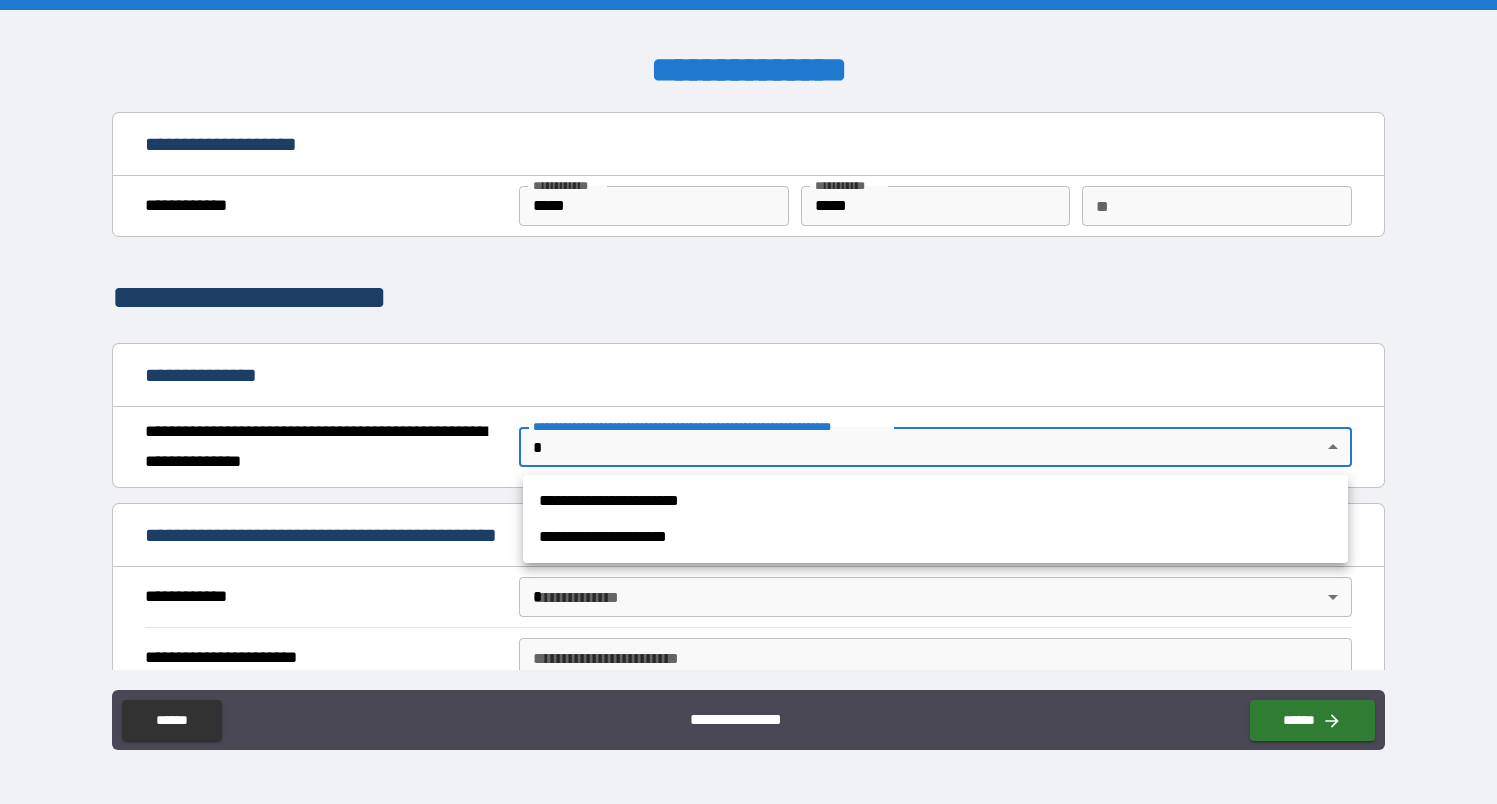 click on "**********" at bounding box center [748, 402] 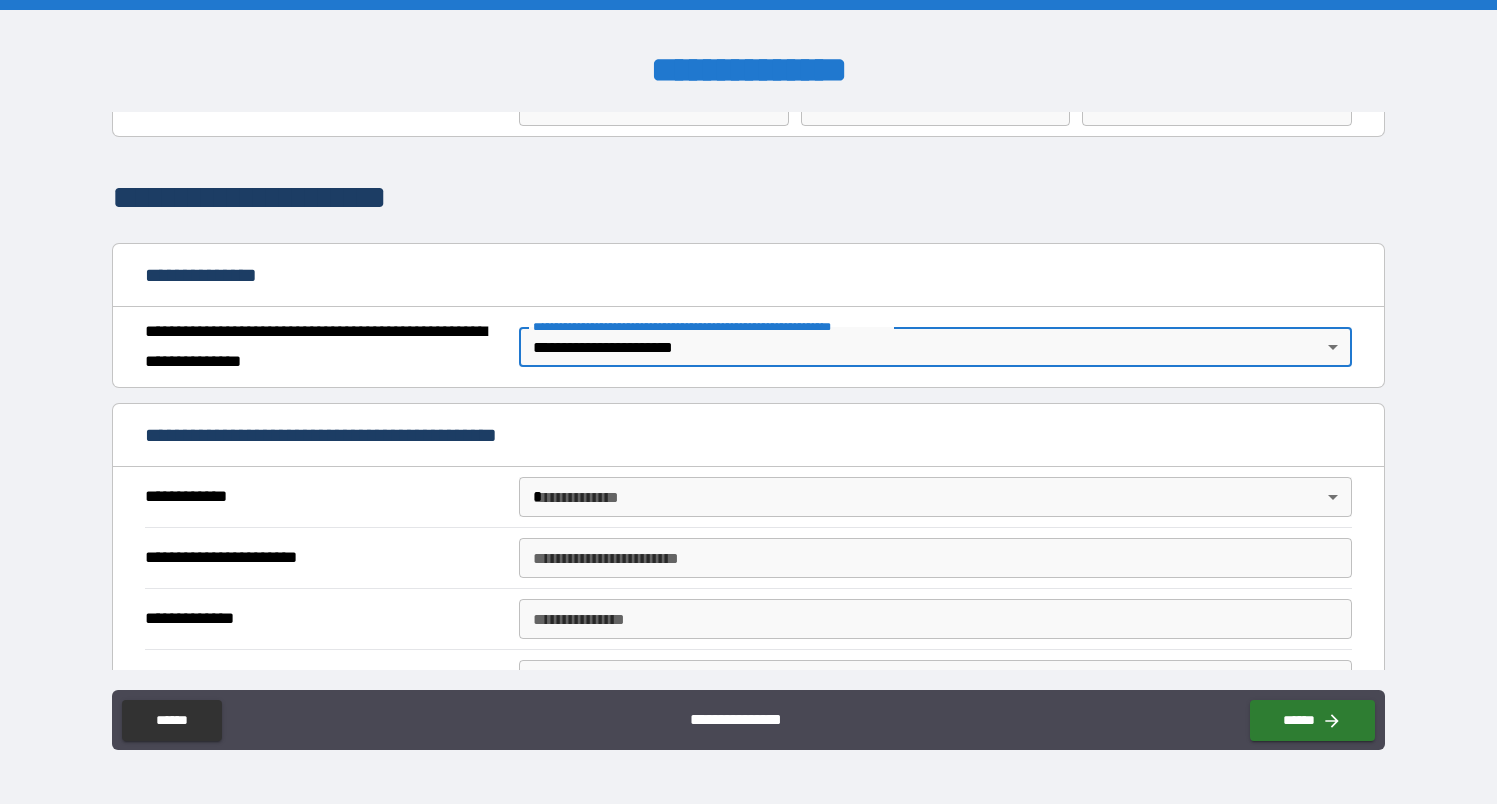 scroll, scrollTop: 185, scrollLeft: 0, axis: vertical 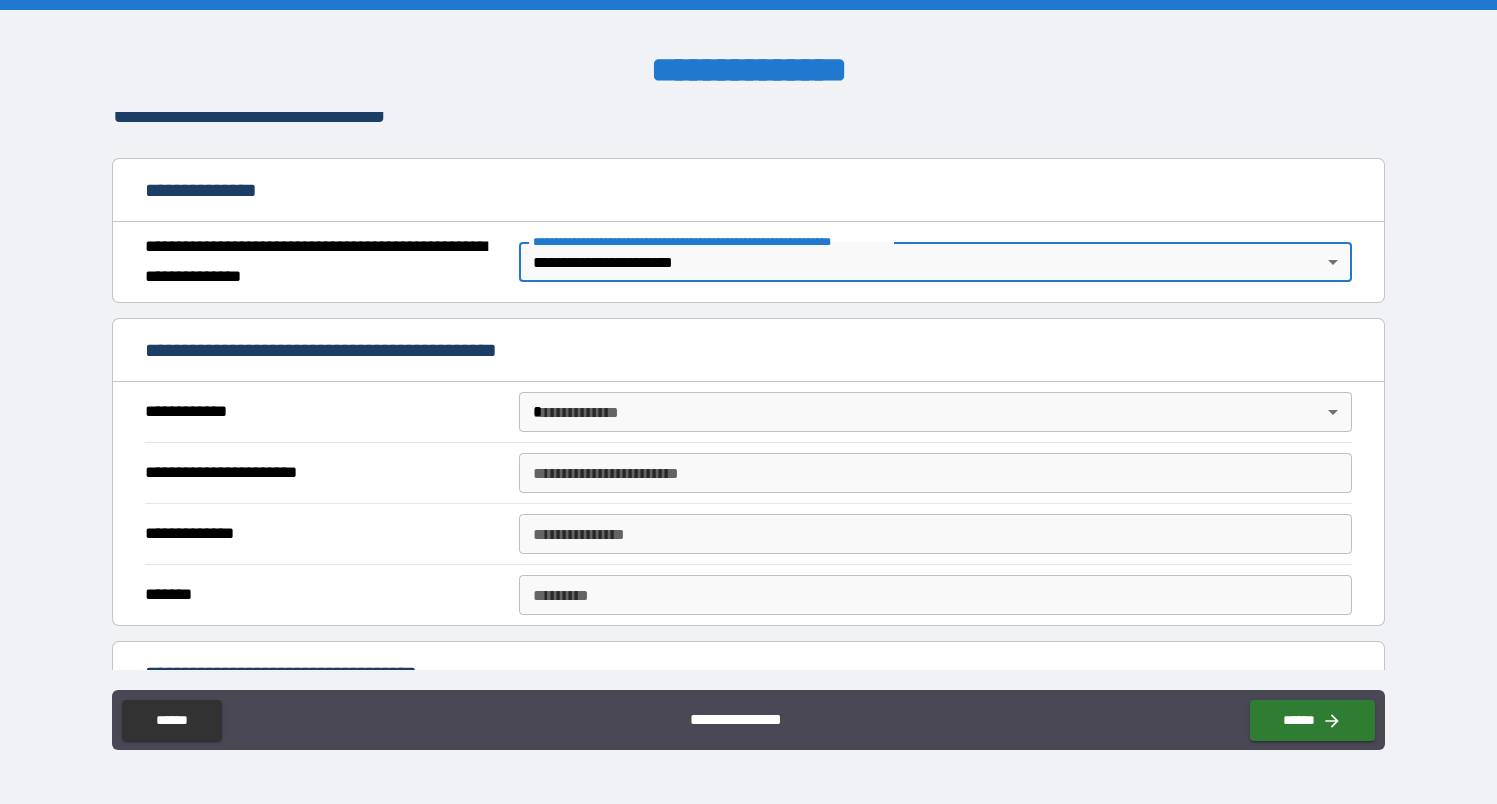 click on "**********" at bounding box center (748, 402) 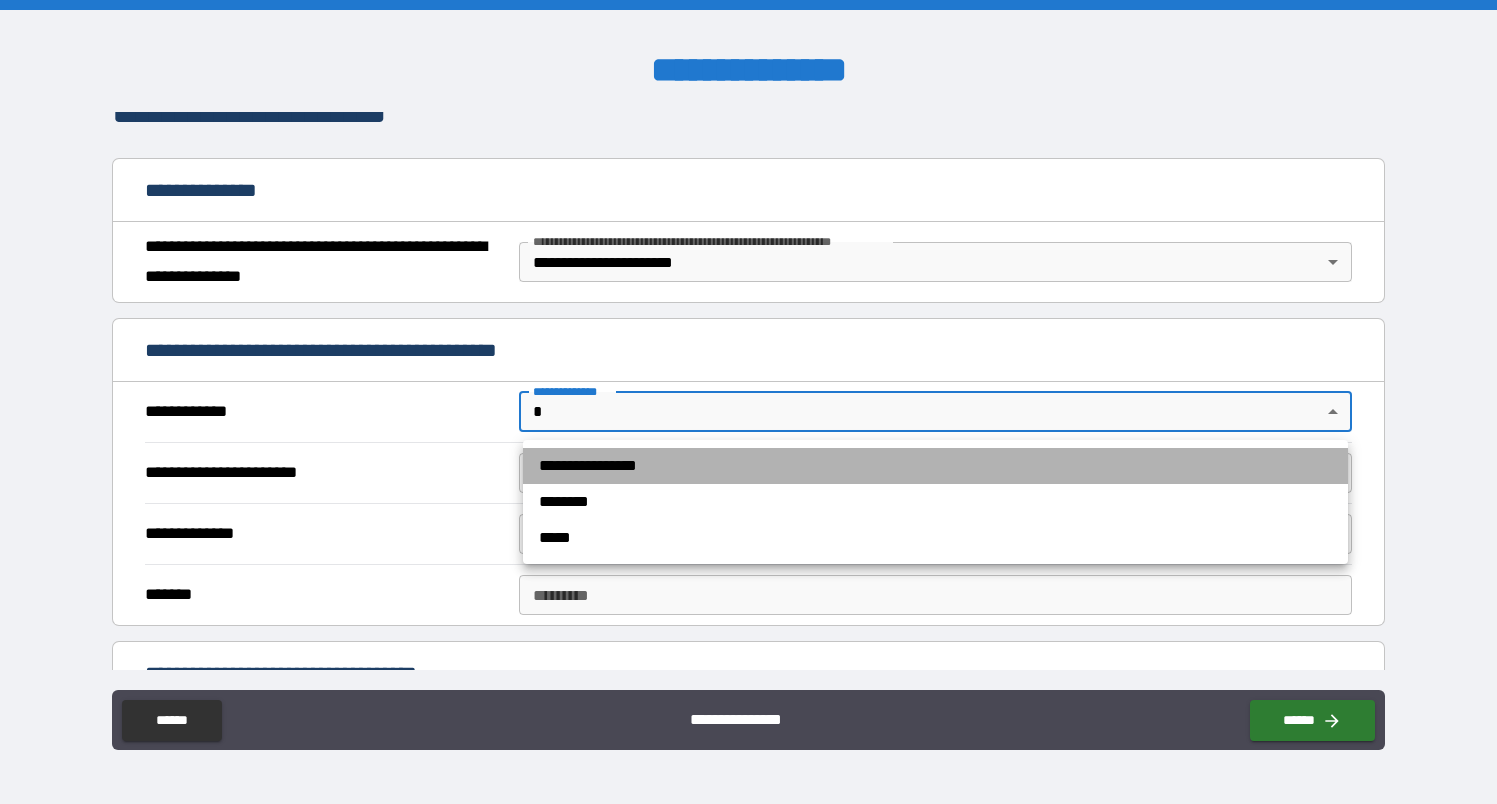 click on "**********" at bounding box center [935, 466] 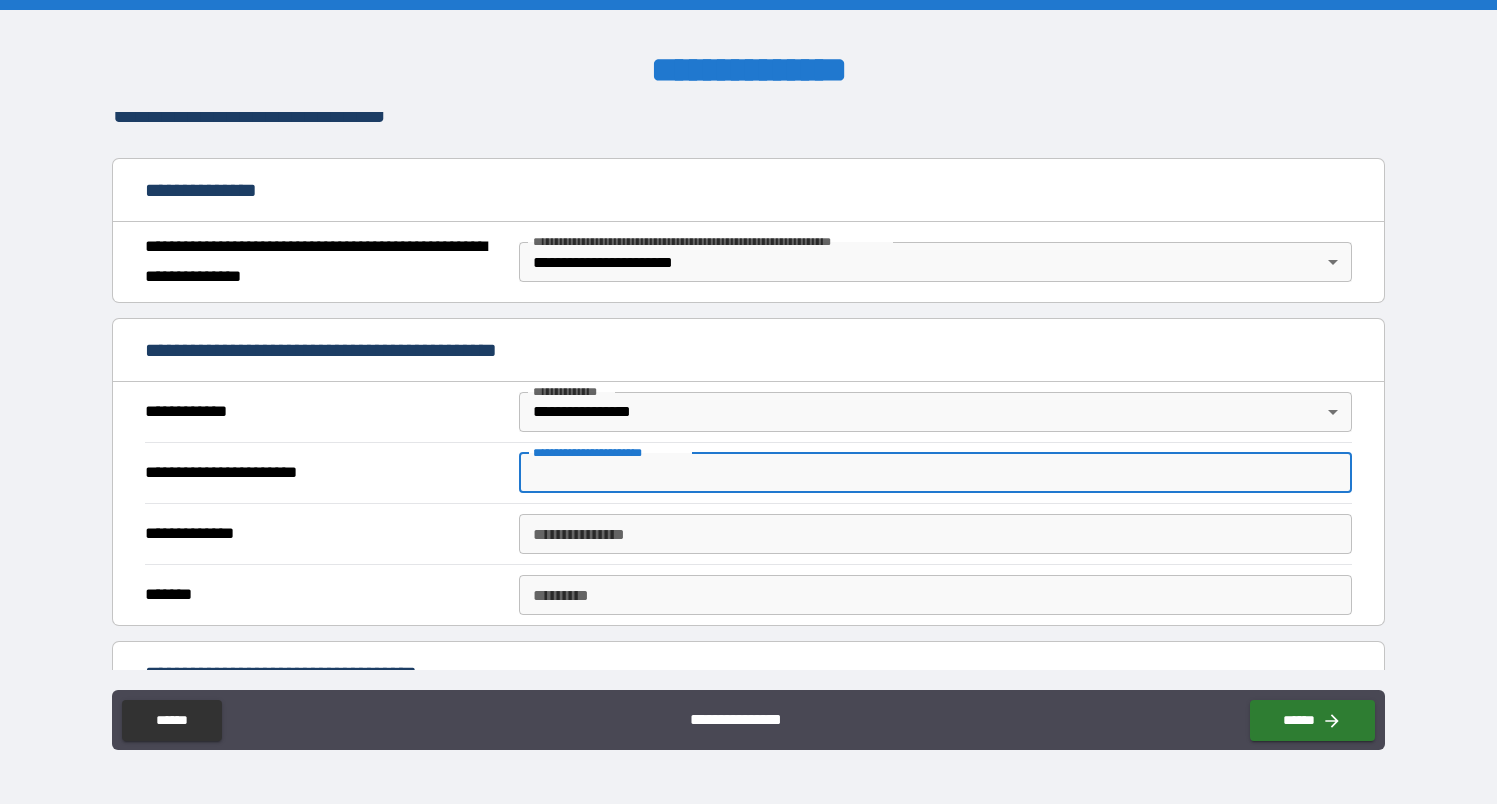 click on "**********" at bounding box center [935, 473] 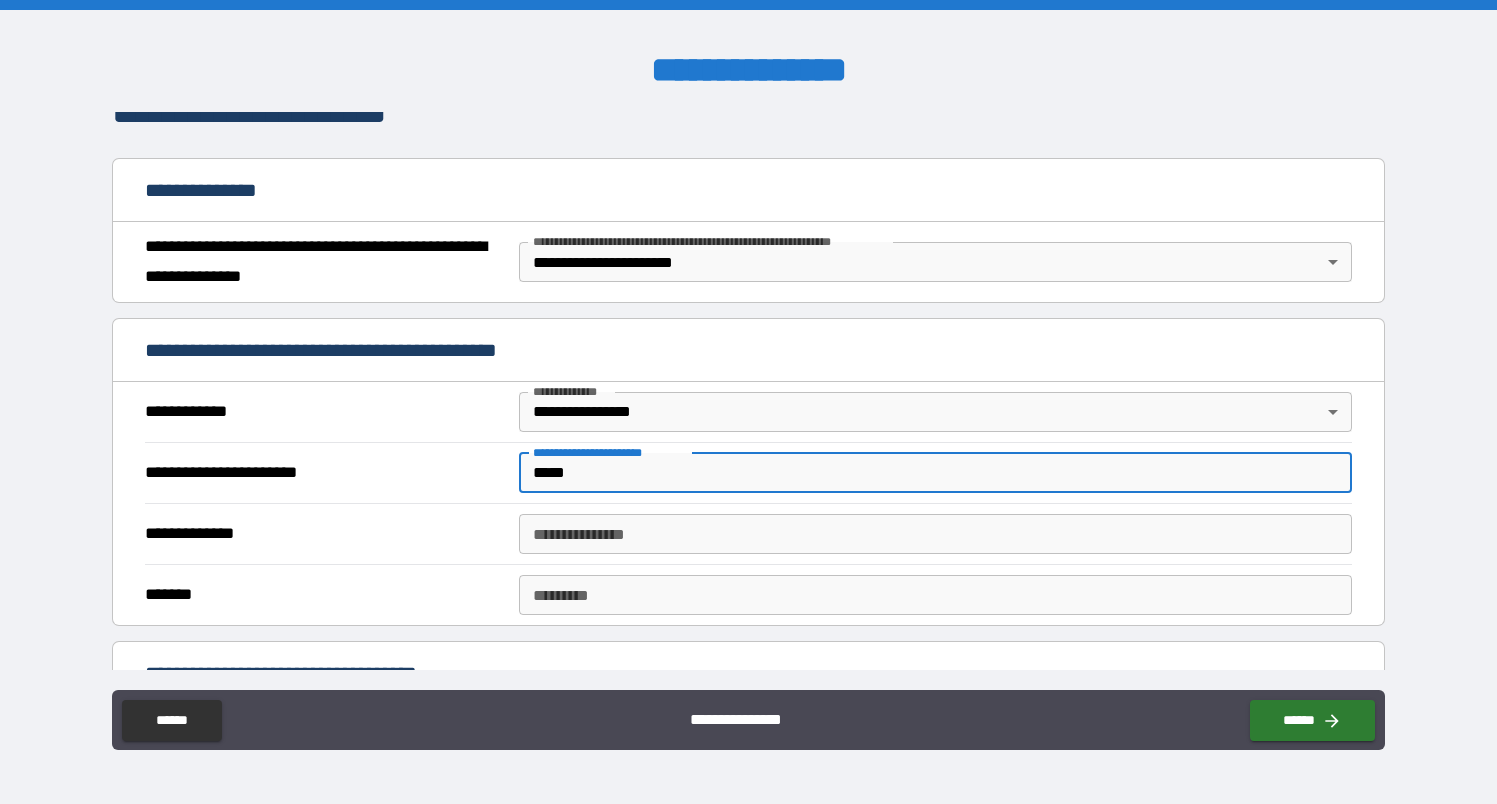 type on "*****" 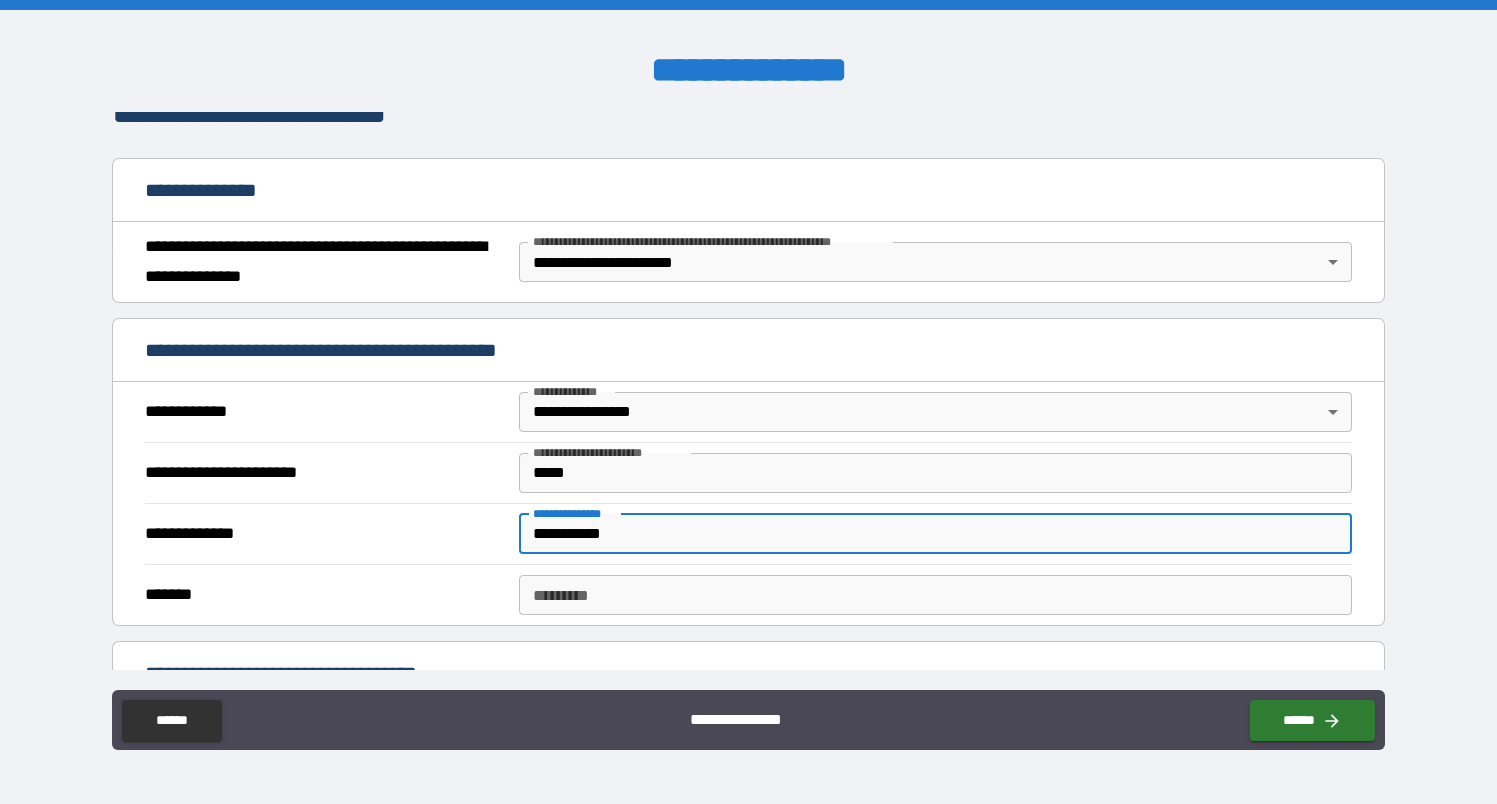 type on "**********" 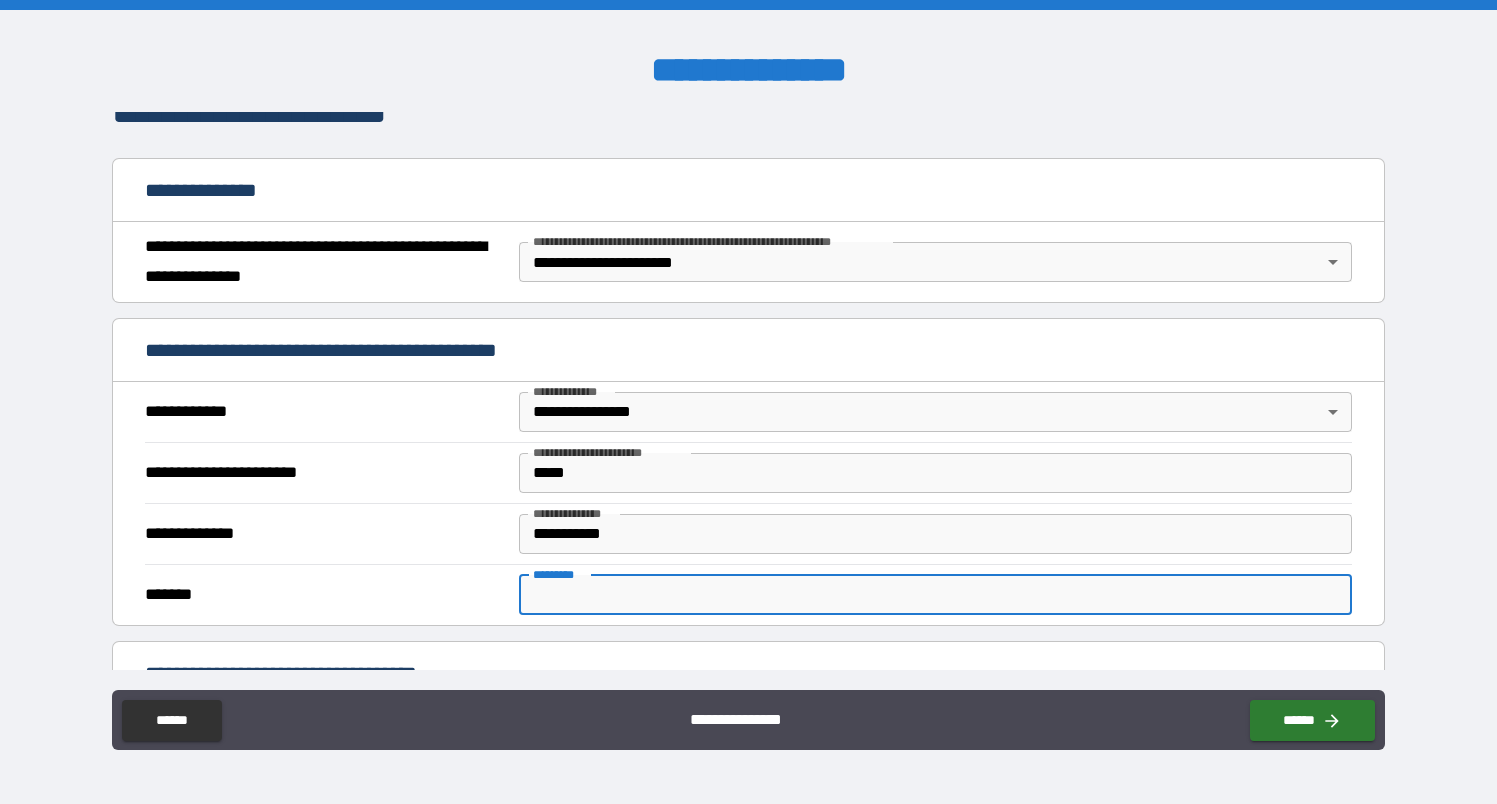 click on "*******   *" at bounding box center (935, 595) 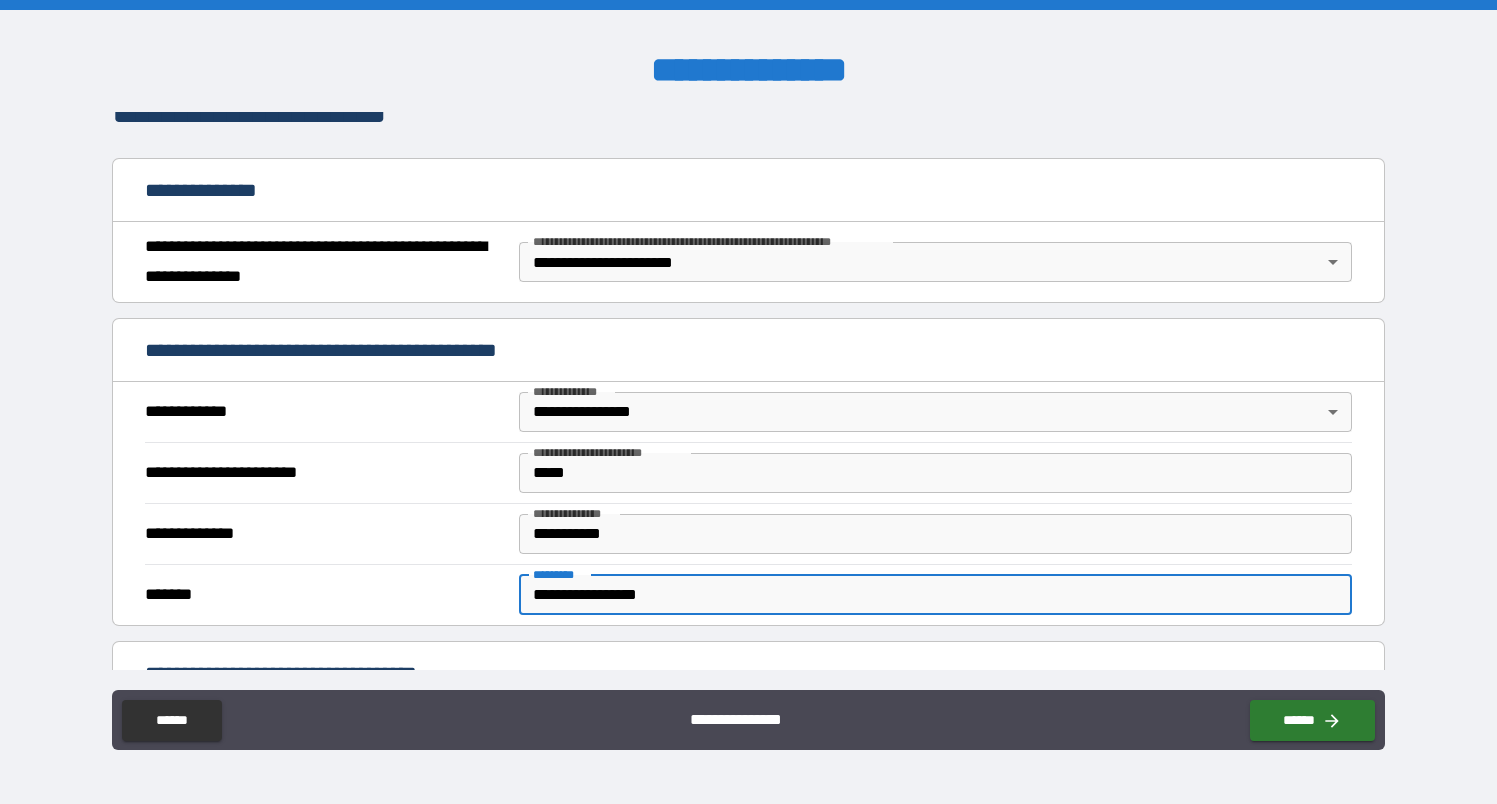 type on "**********" 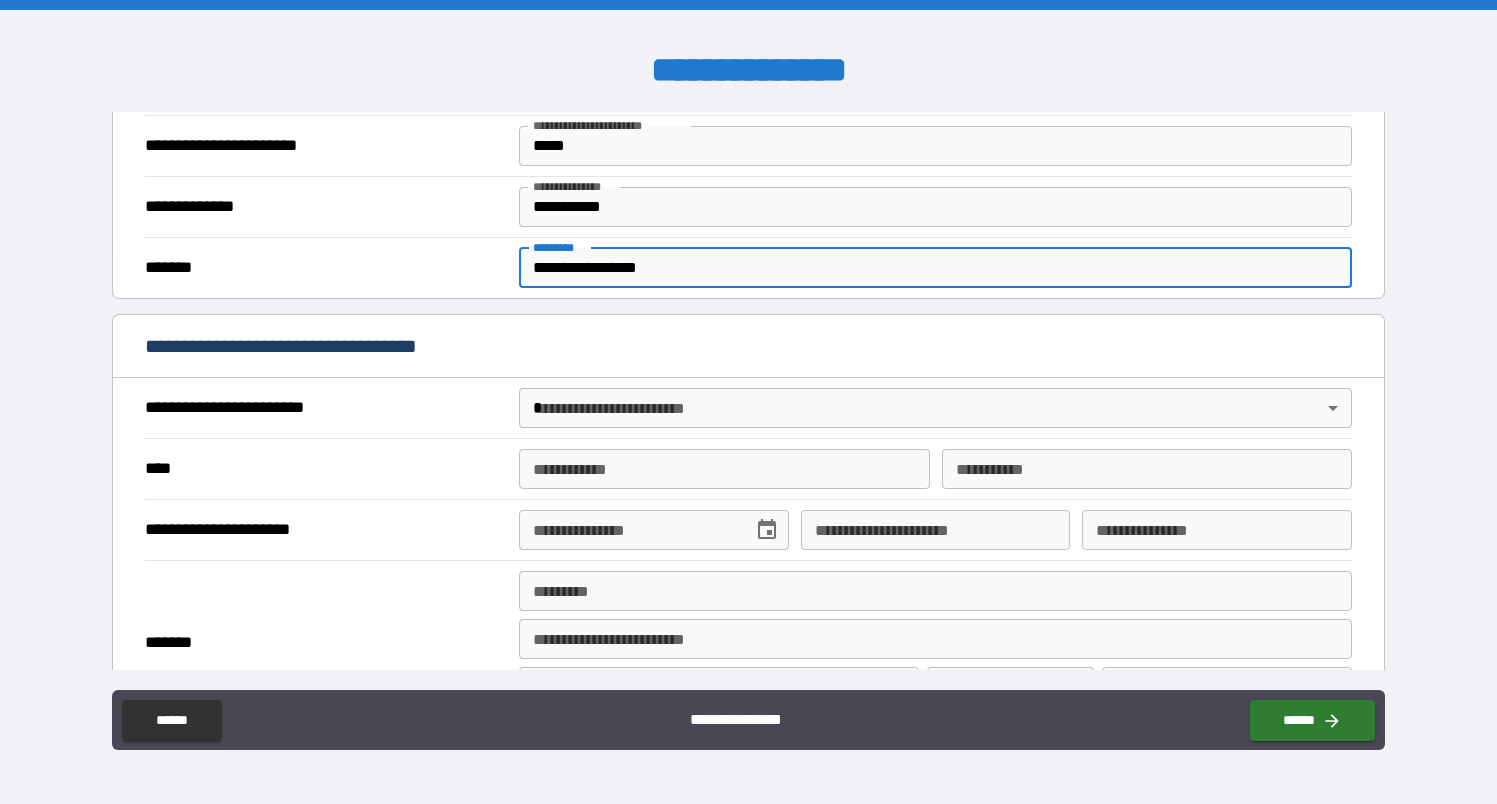 scroll, scrollTop: 545, scrollLeft: 0, axis: vertical 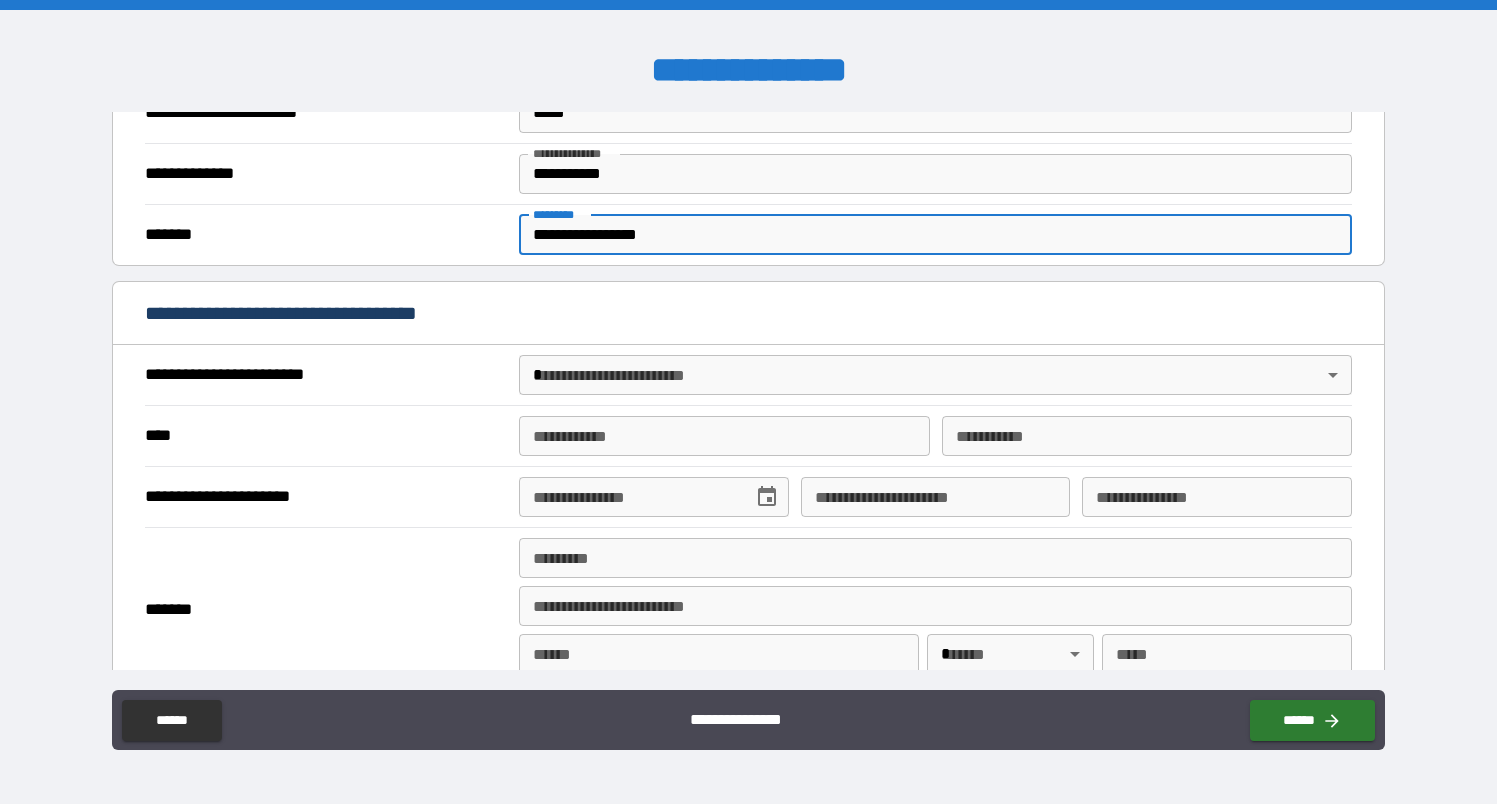 click on "**********" at bounding box center [748, 402] 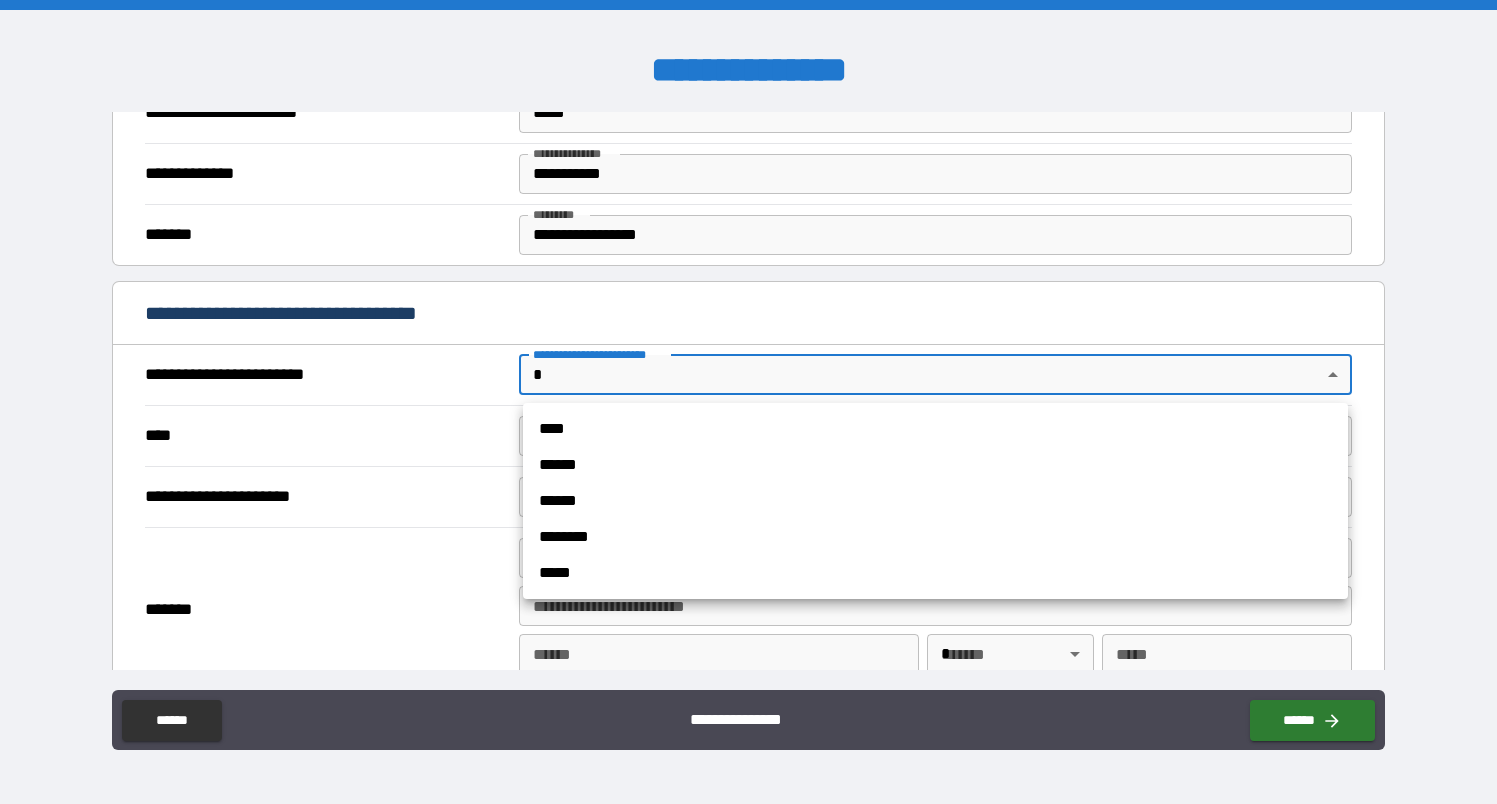 click on "****" at bounding box center (935, 429) 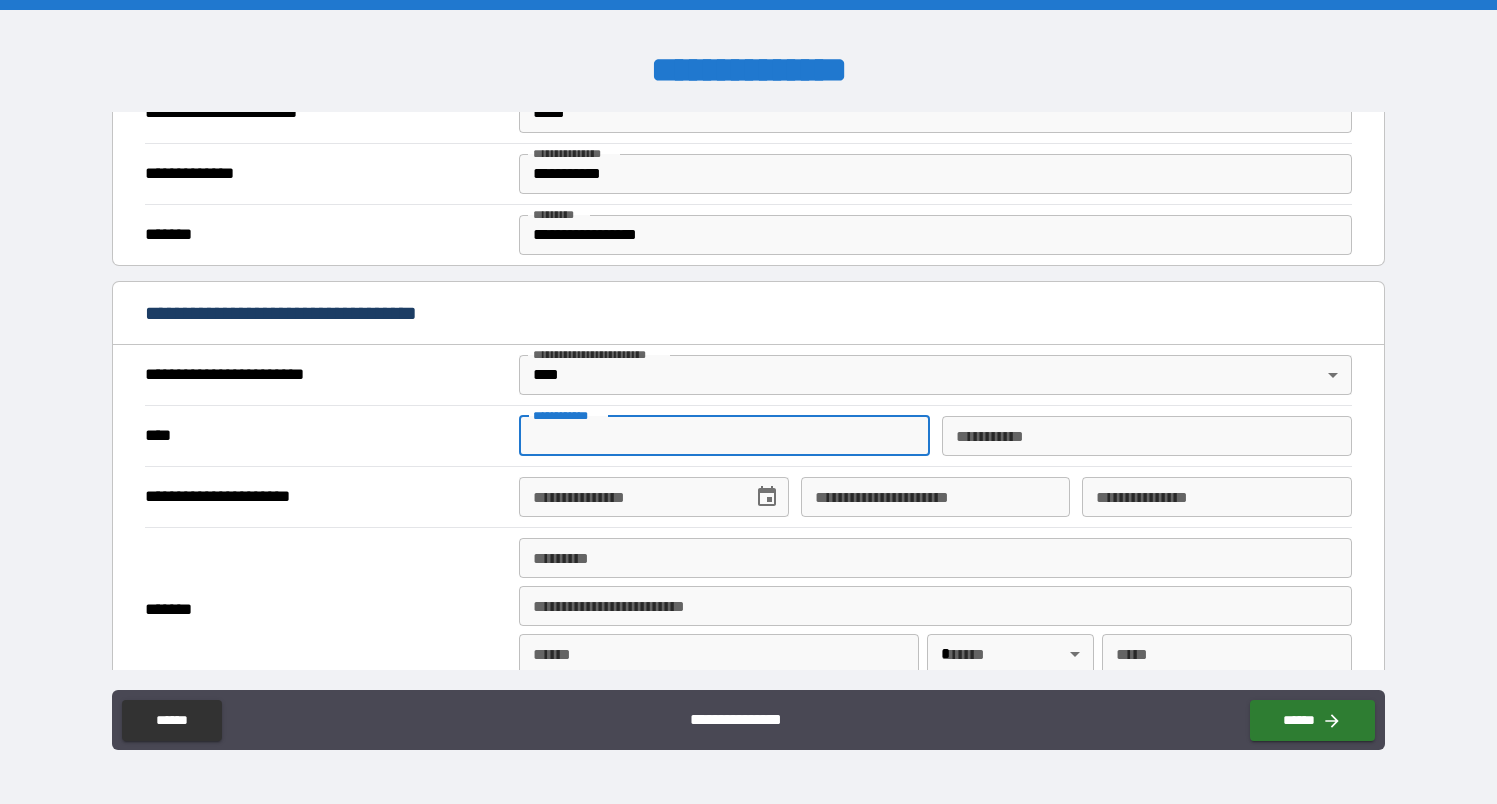click on "**********" at bounding box center [724, 436] 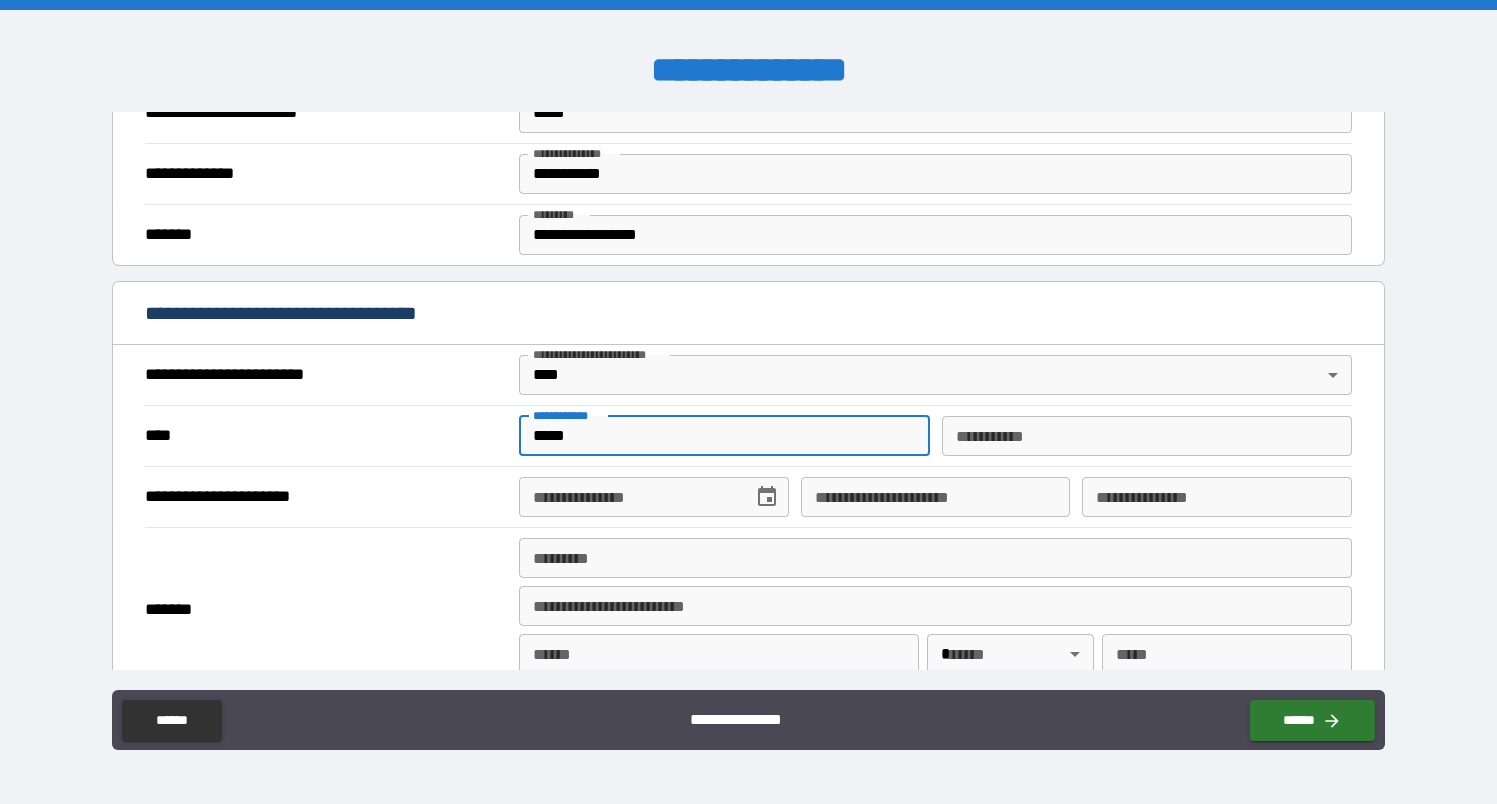 type on "*****" 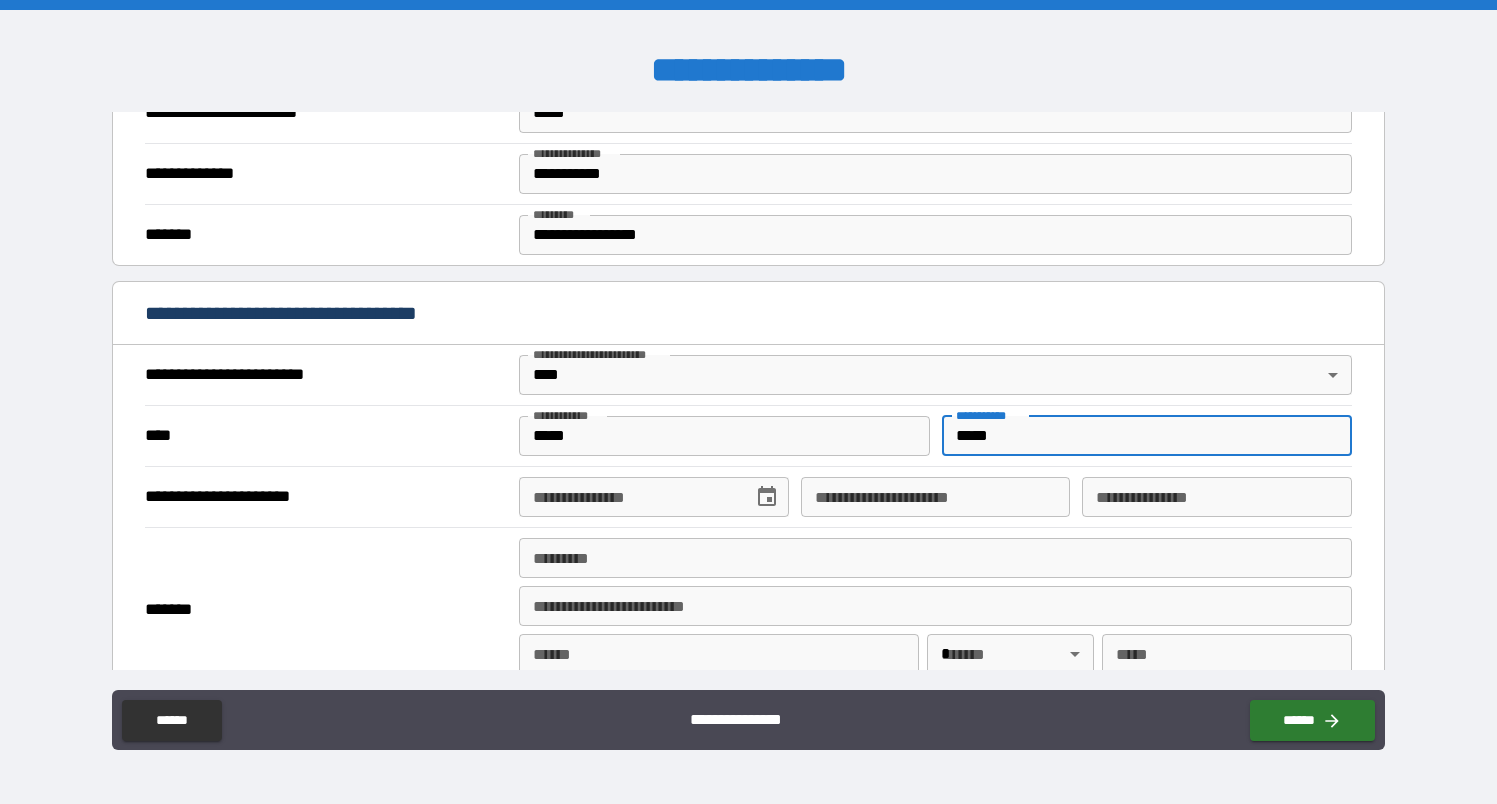 type on "*****" 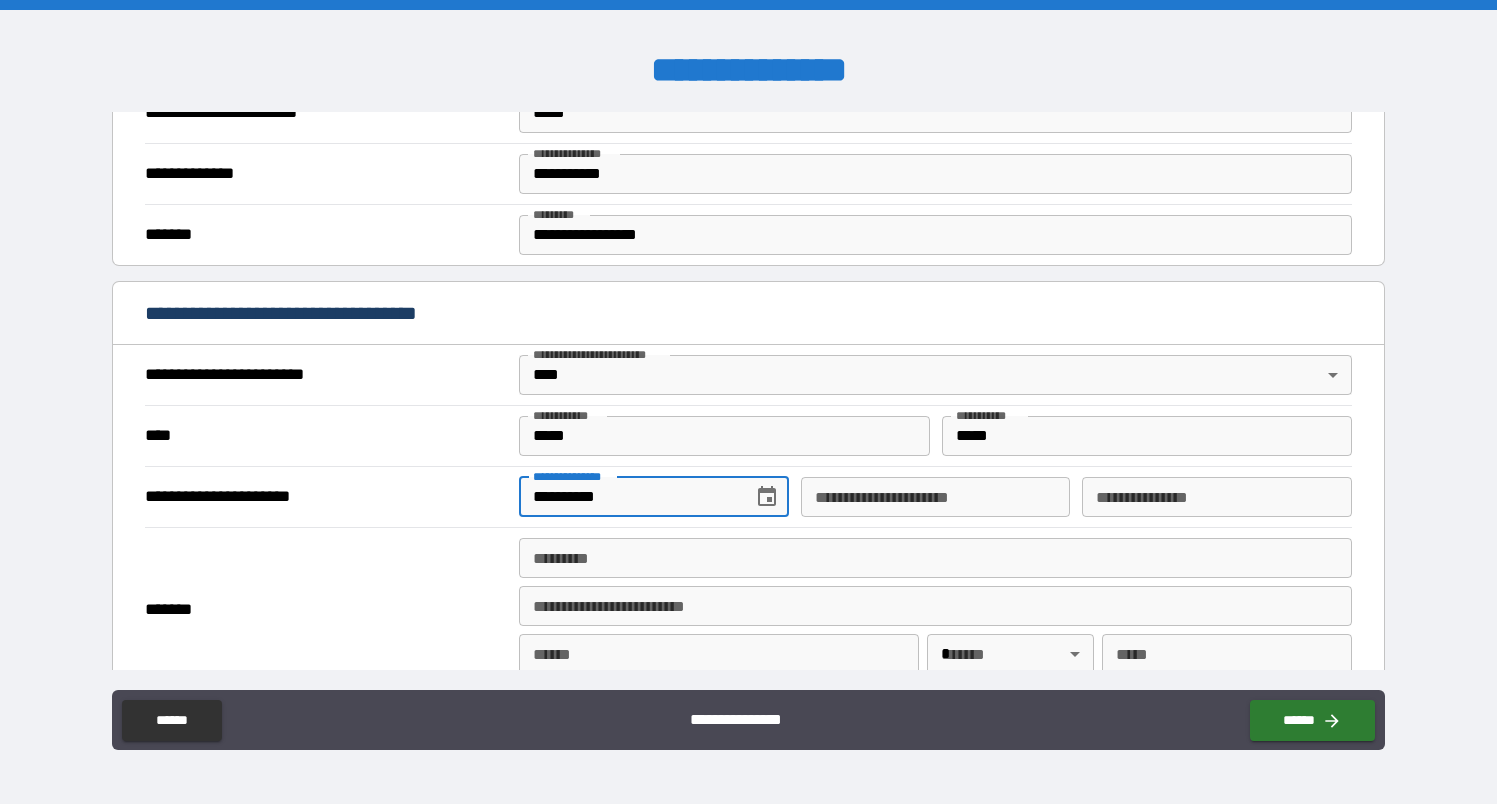 type on "**********" 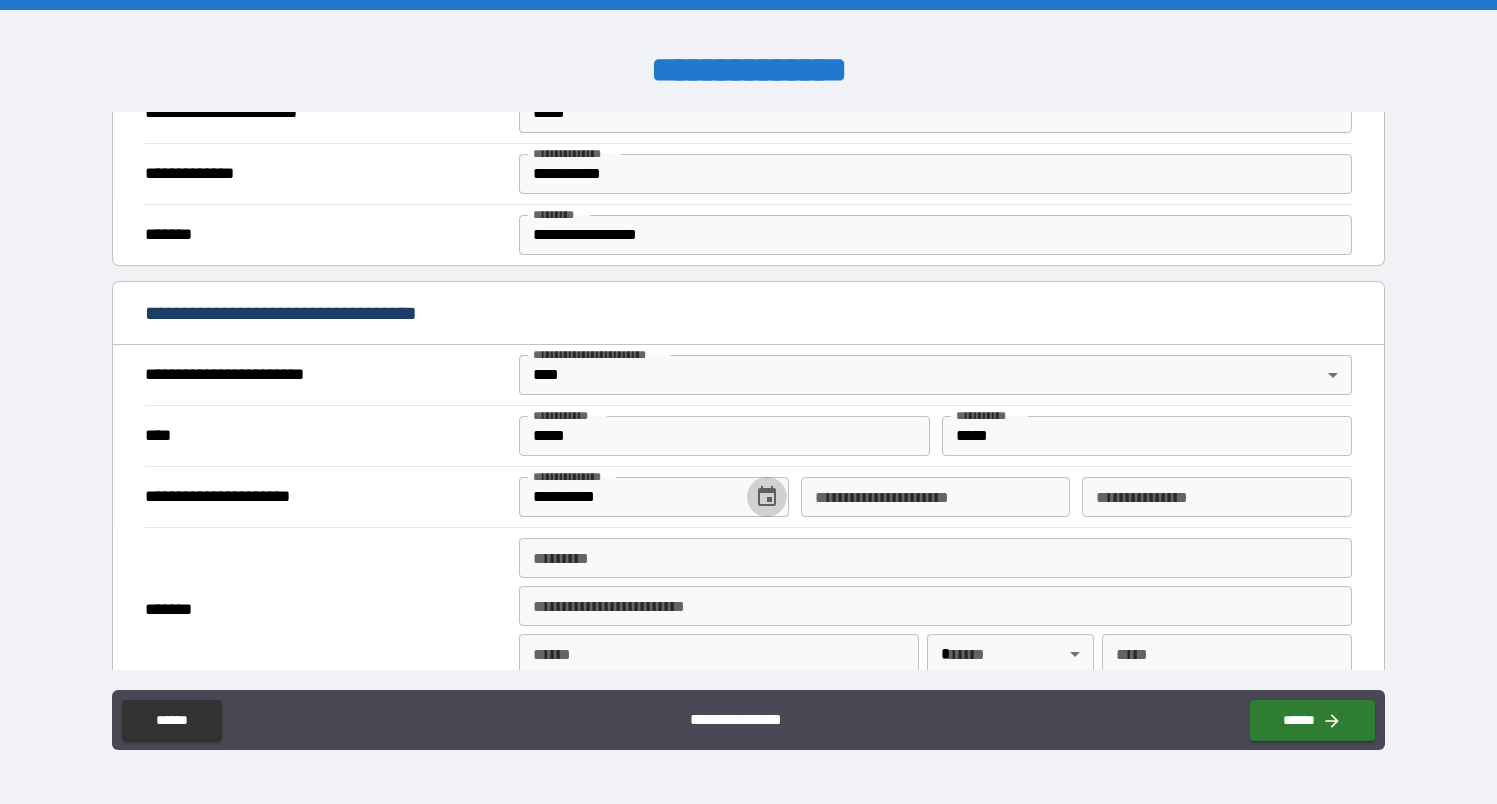 type 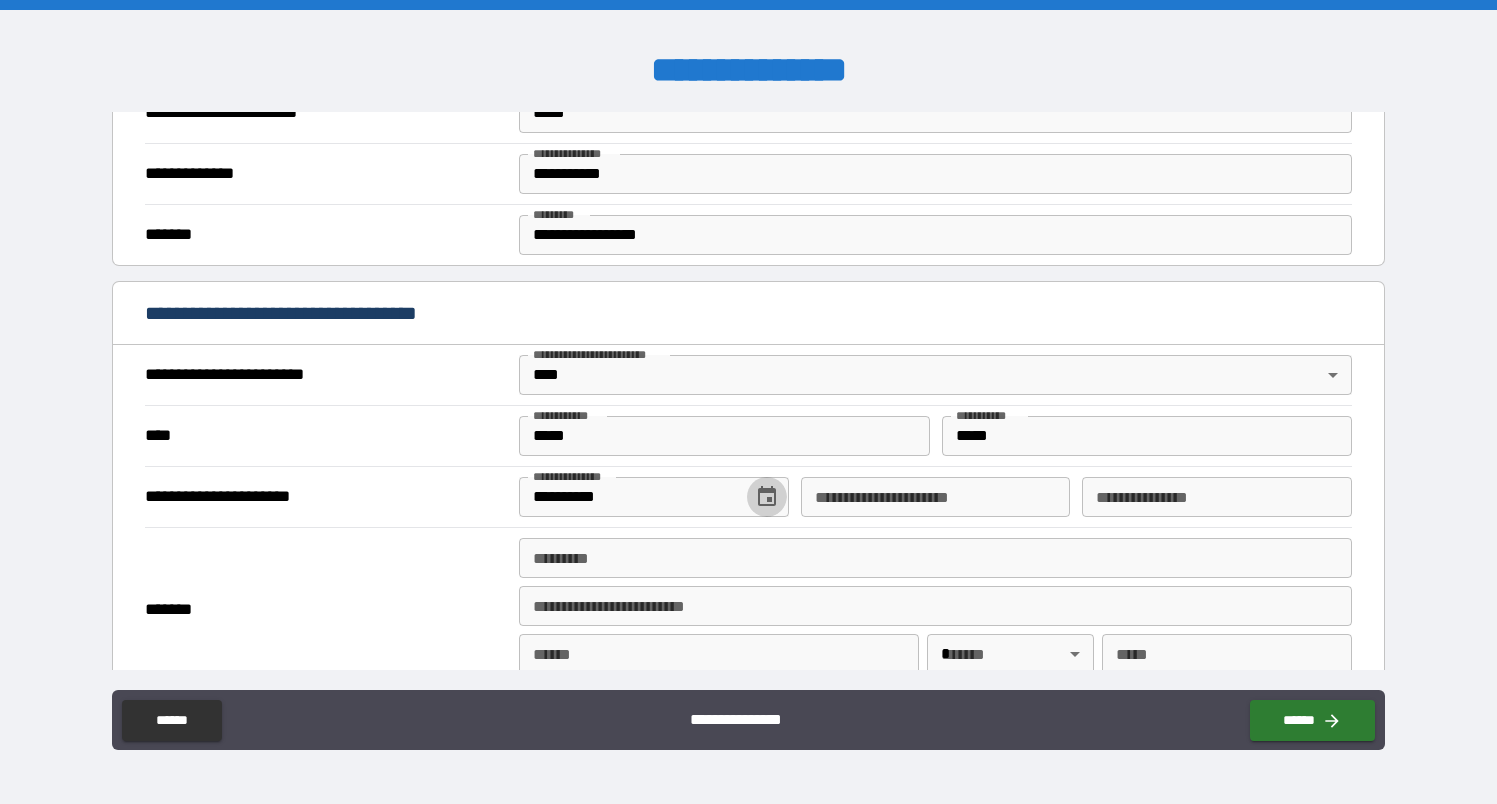 click on "**********" at bounding box center [935, 606] 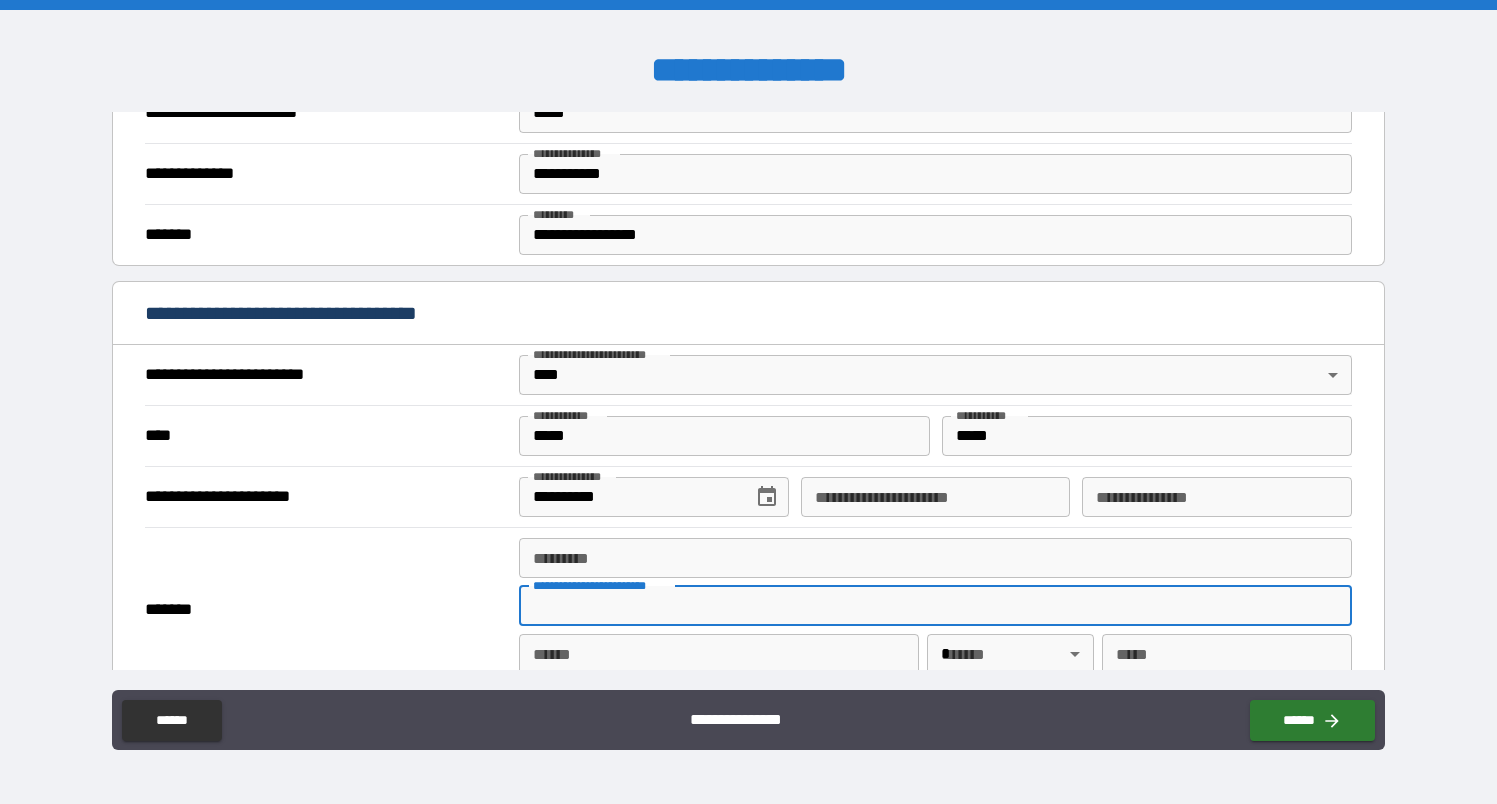 click on "*******   *" at bounding box center [935, 558] 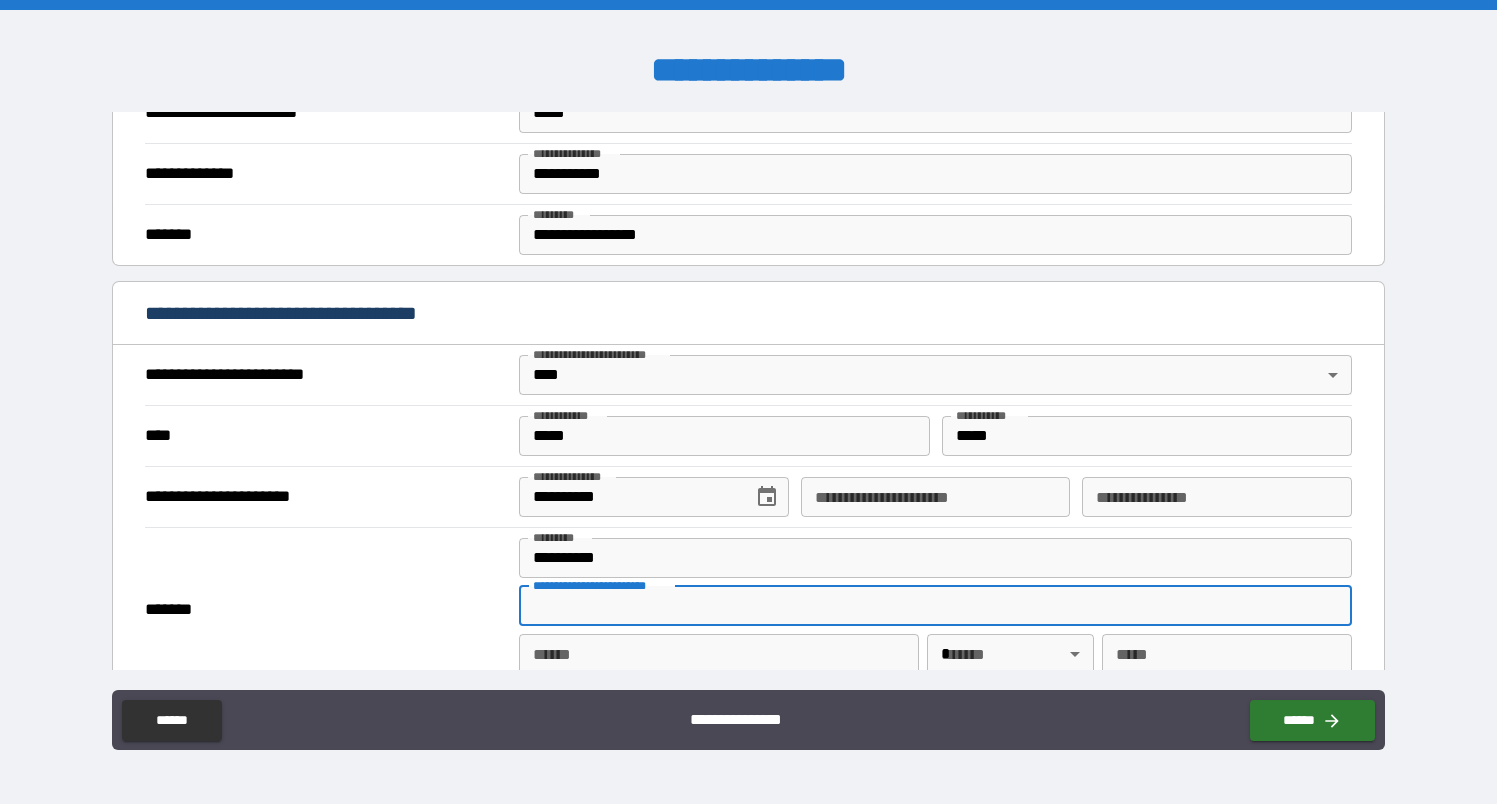 type on "**********" 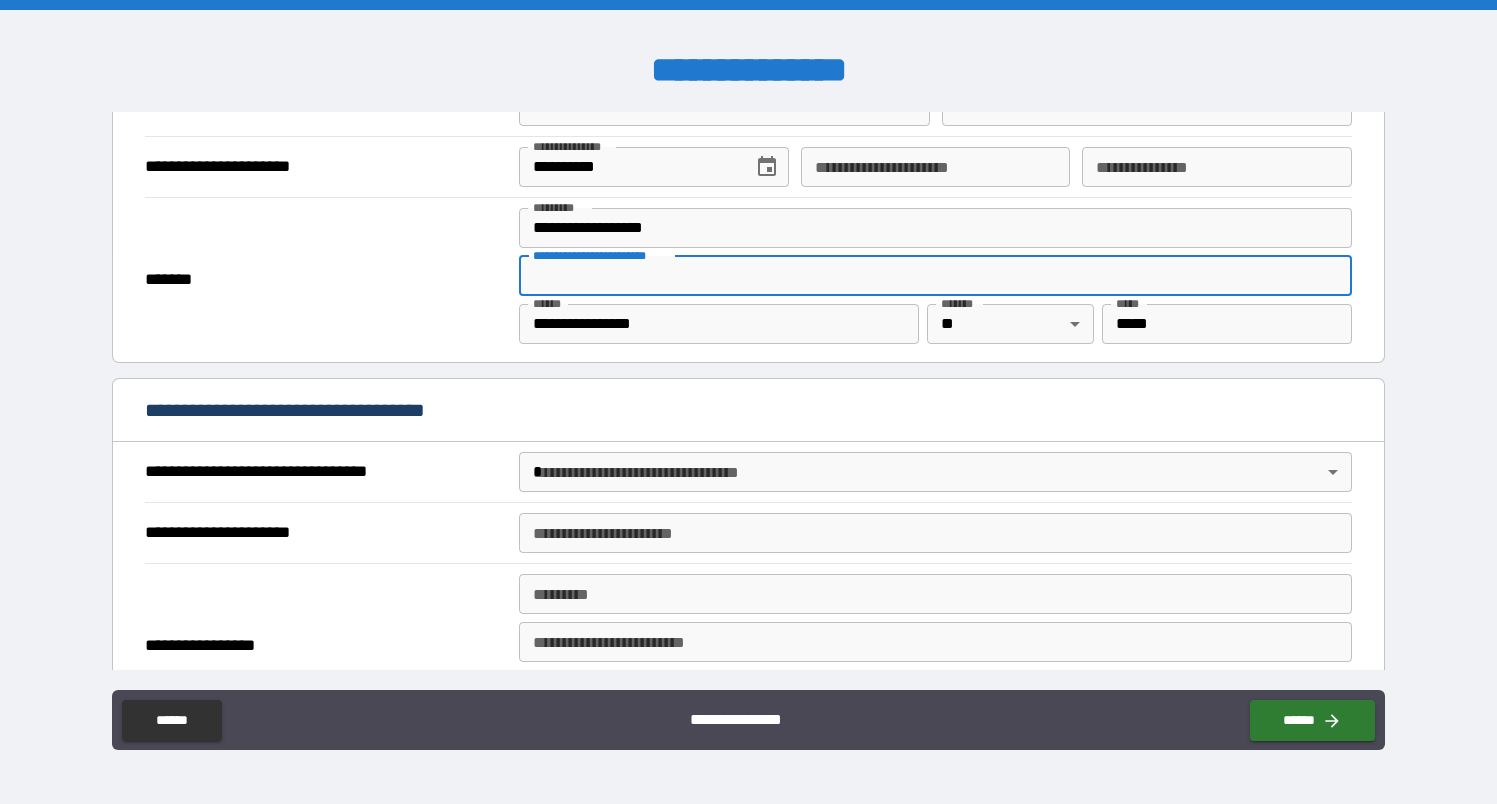 scroll, scrollTop: 879, scrollLeft: 0, axis: vertical 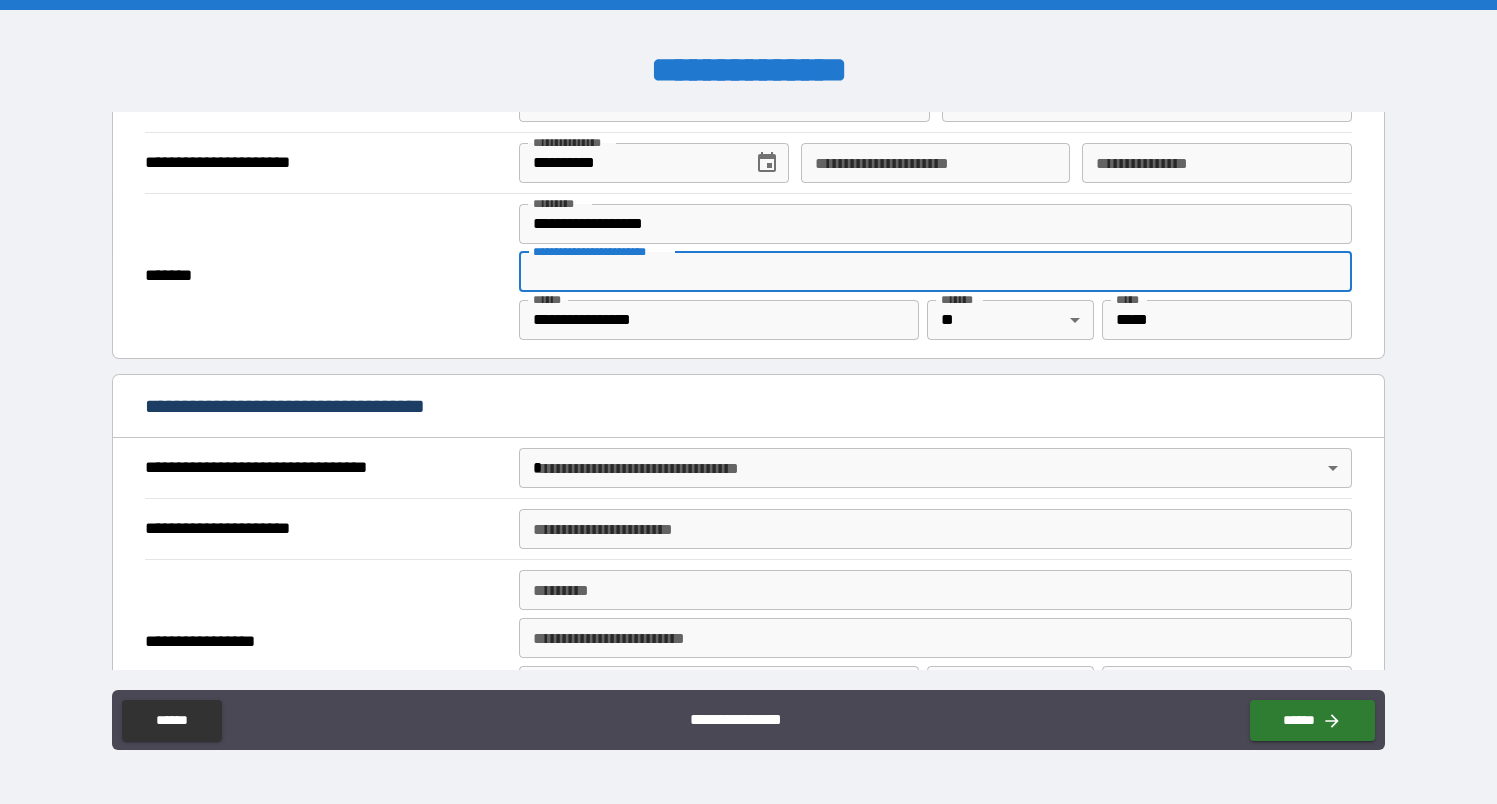 click on "**********" at bounding box center (748, 402) 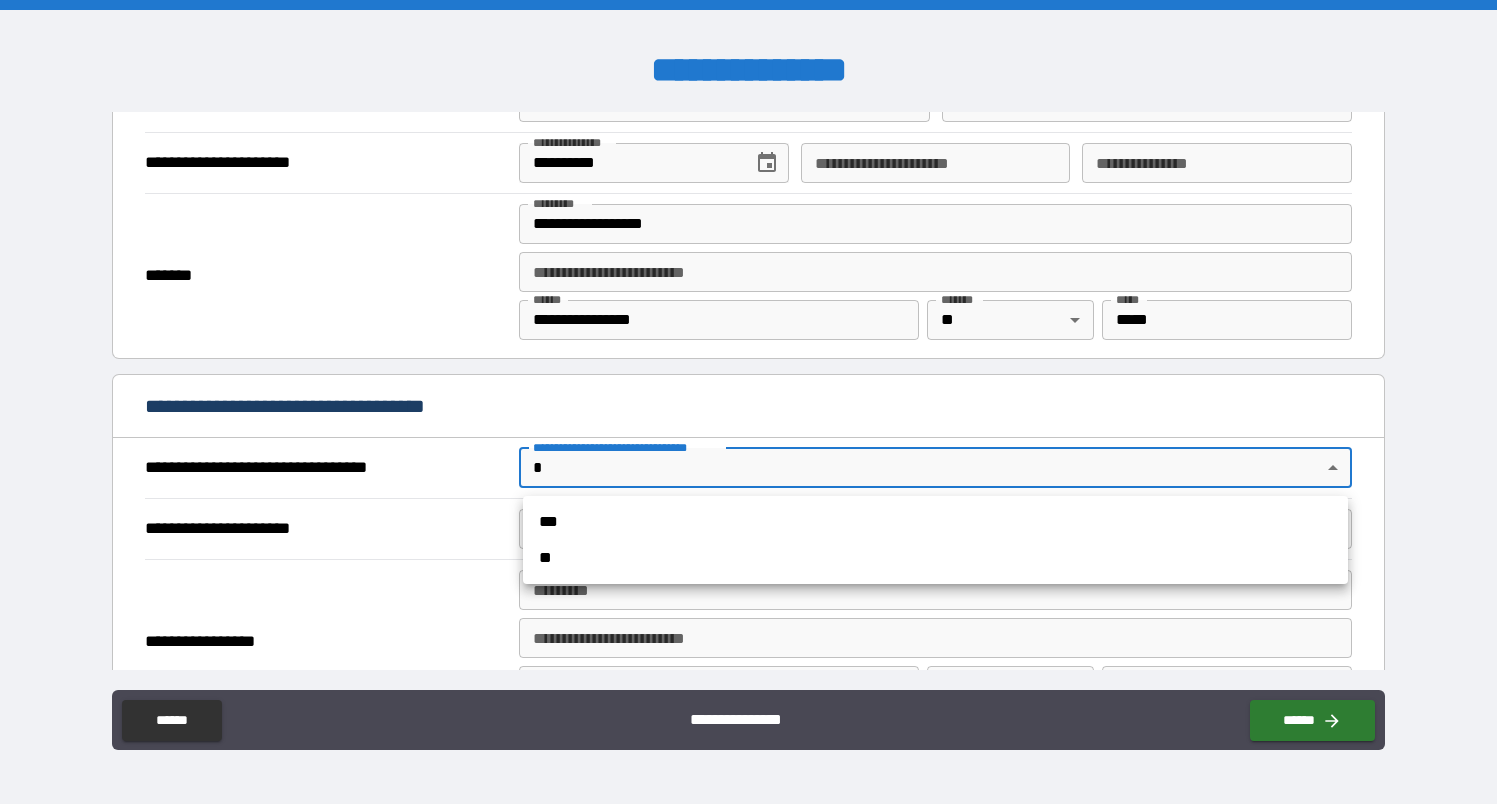 click on "***" at bounding box center (935, 522) 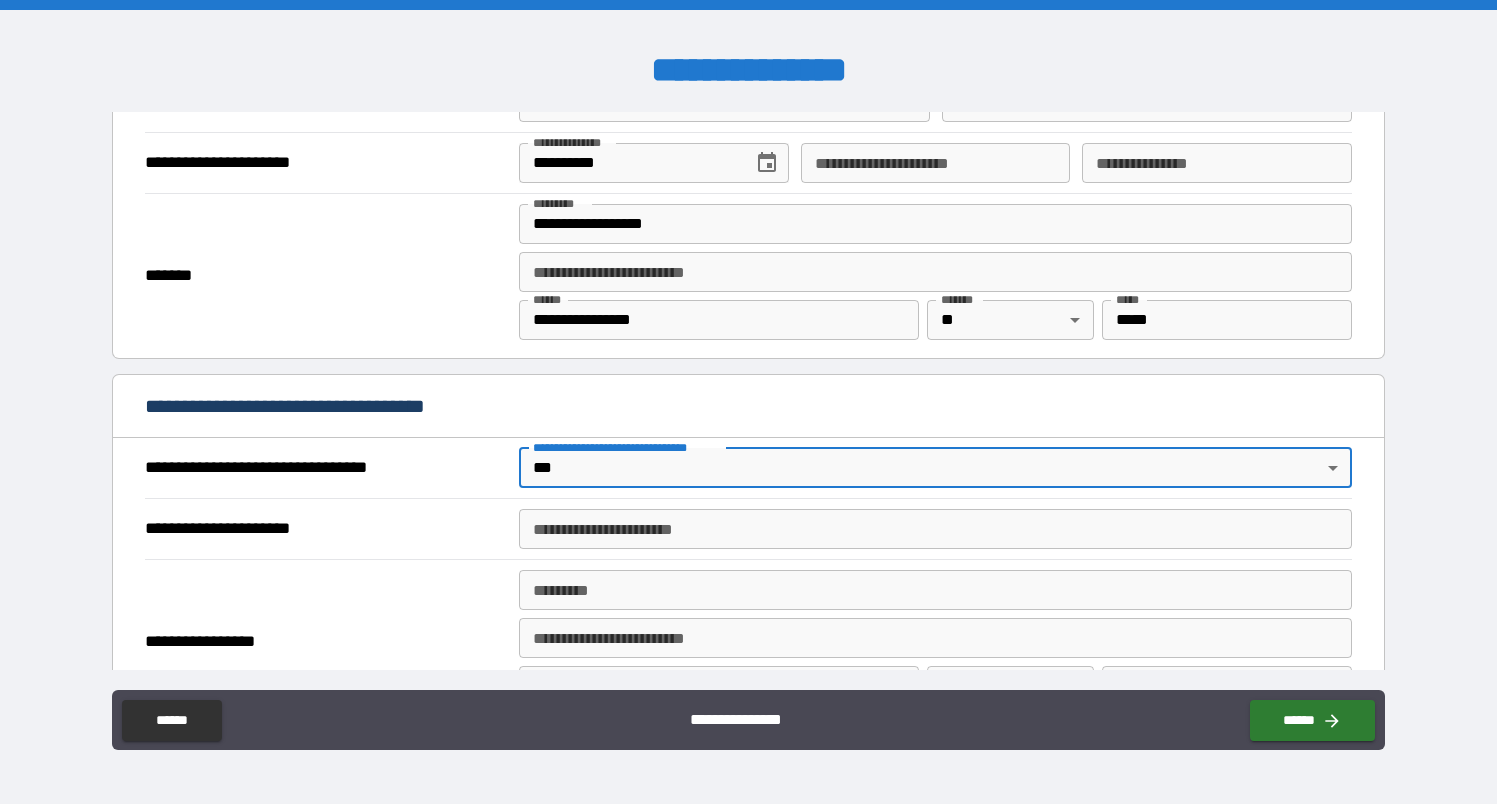 click on "**********" at bounding box center (935, 529) 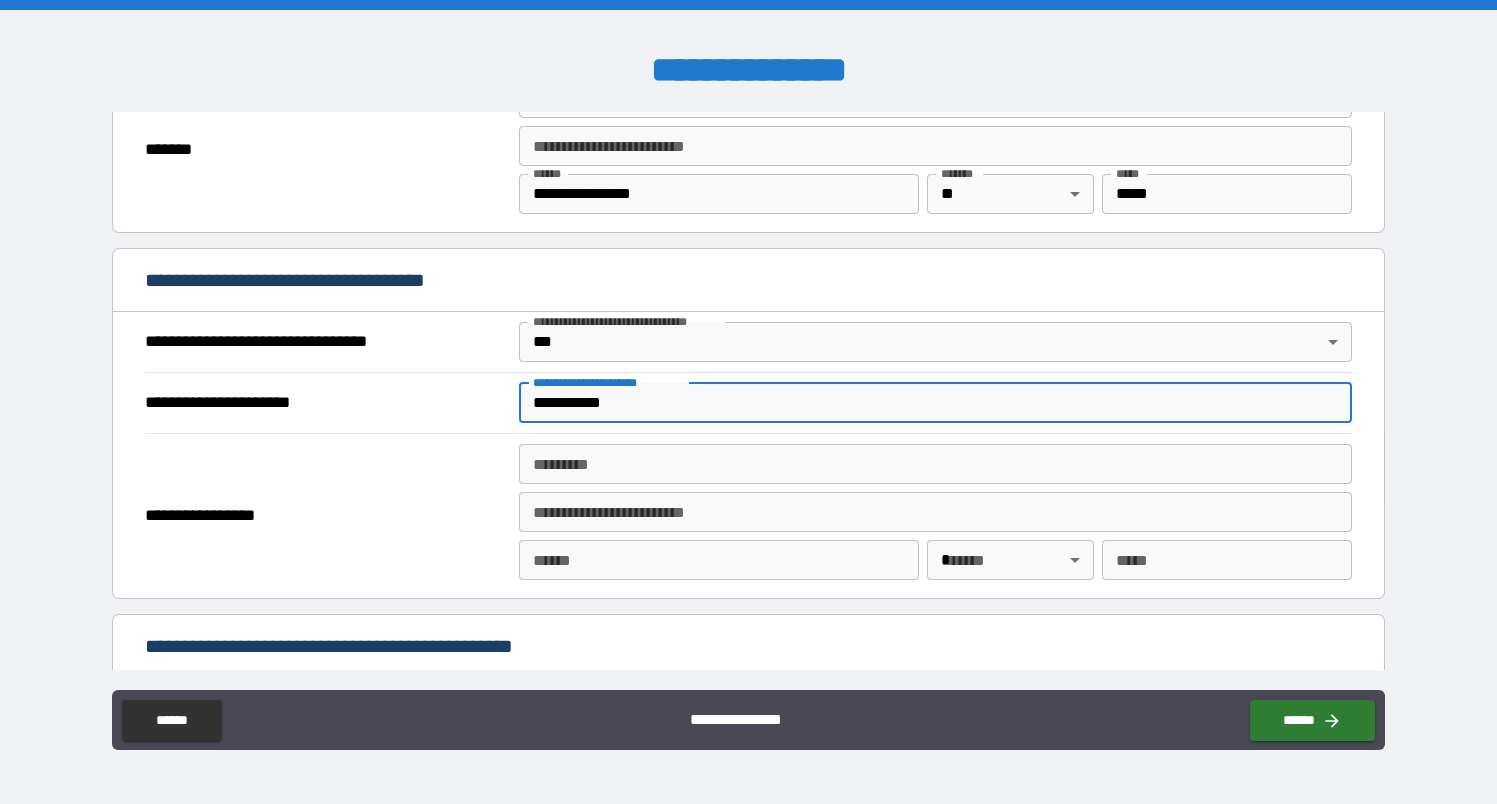 scroll, scrollTop: 1006, scrollLeft: 0, axis: vertical 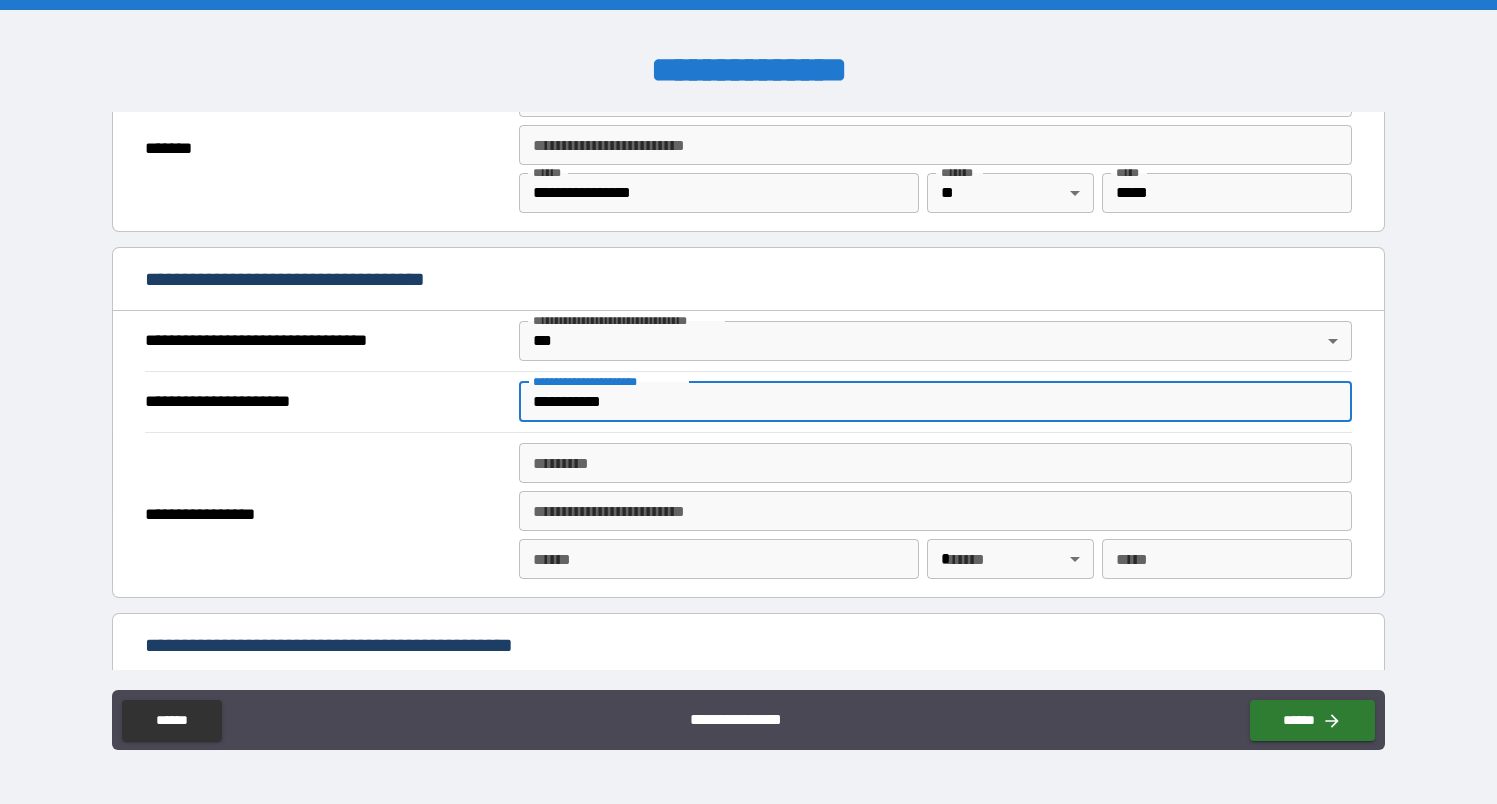 type on "**********" 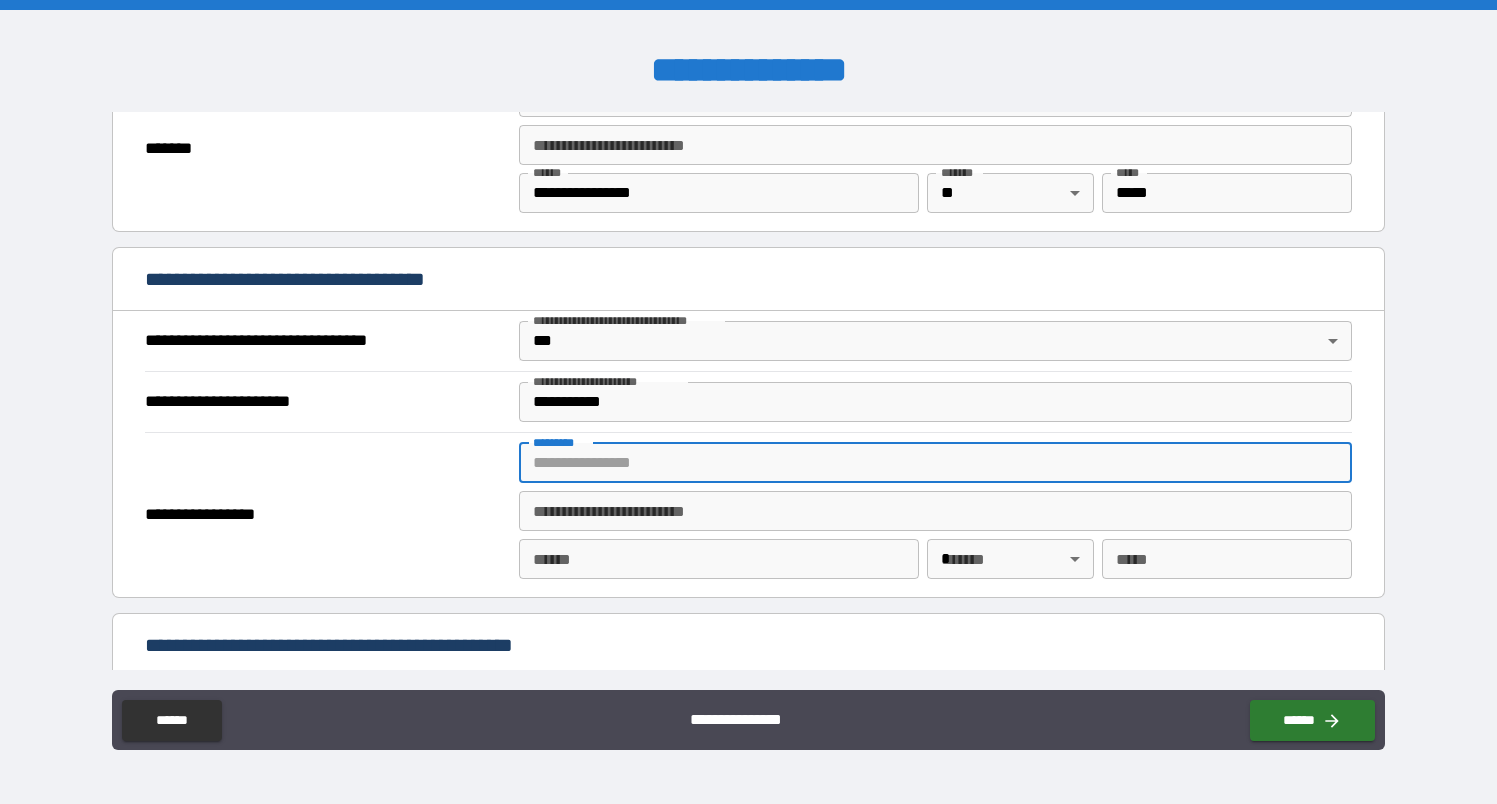 paste on "**********" 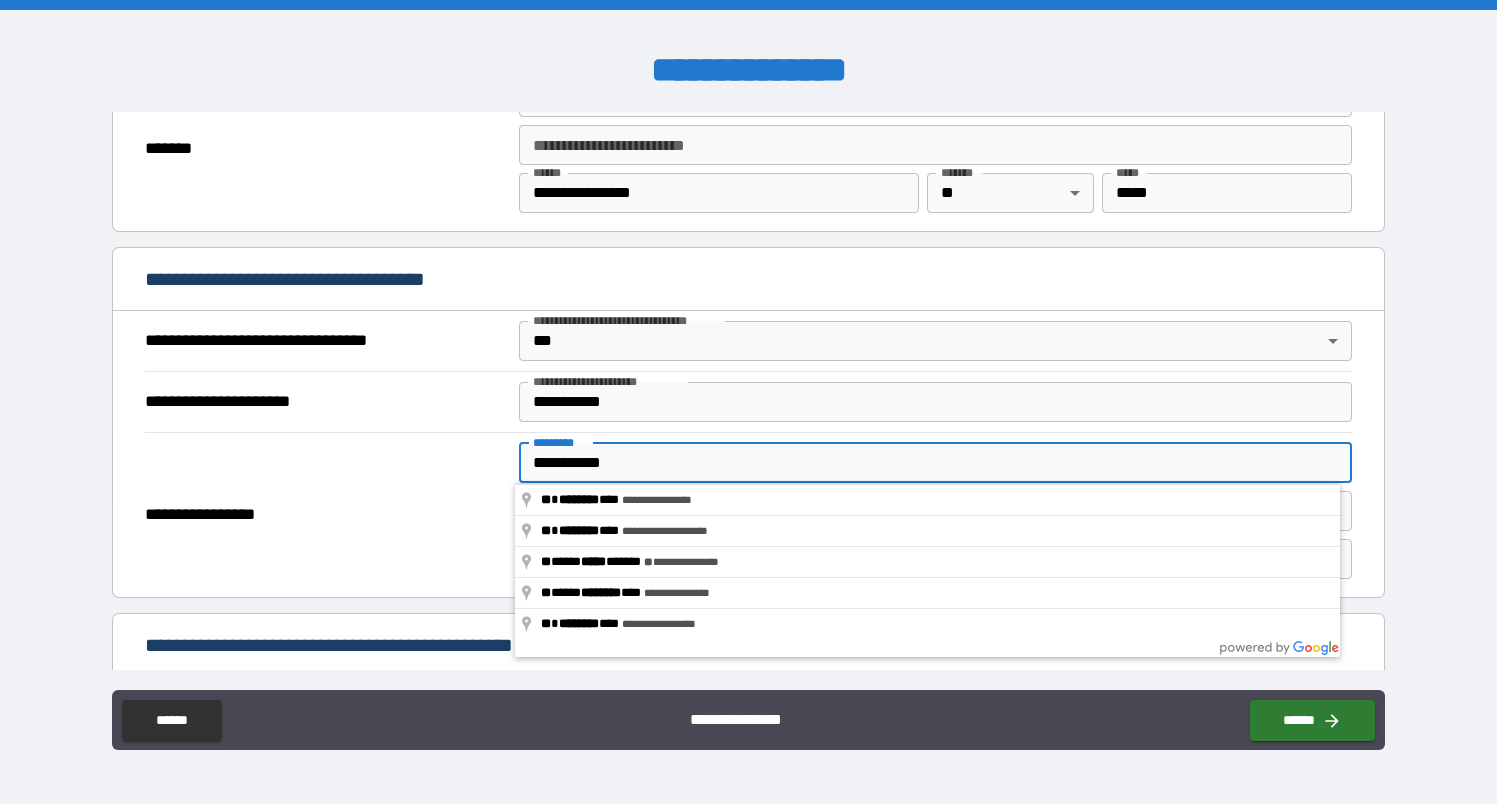 type on "**********" 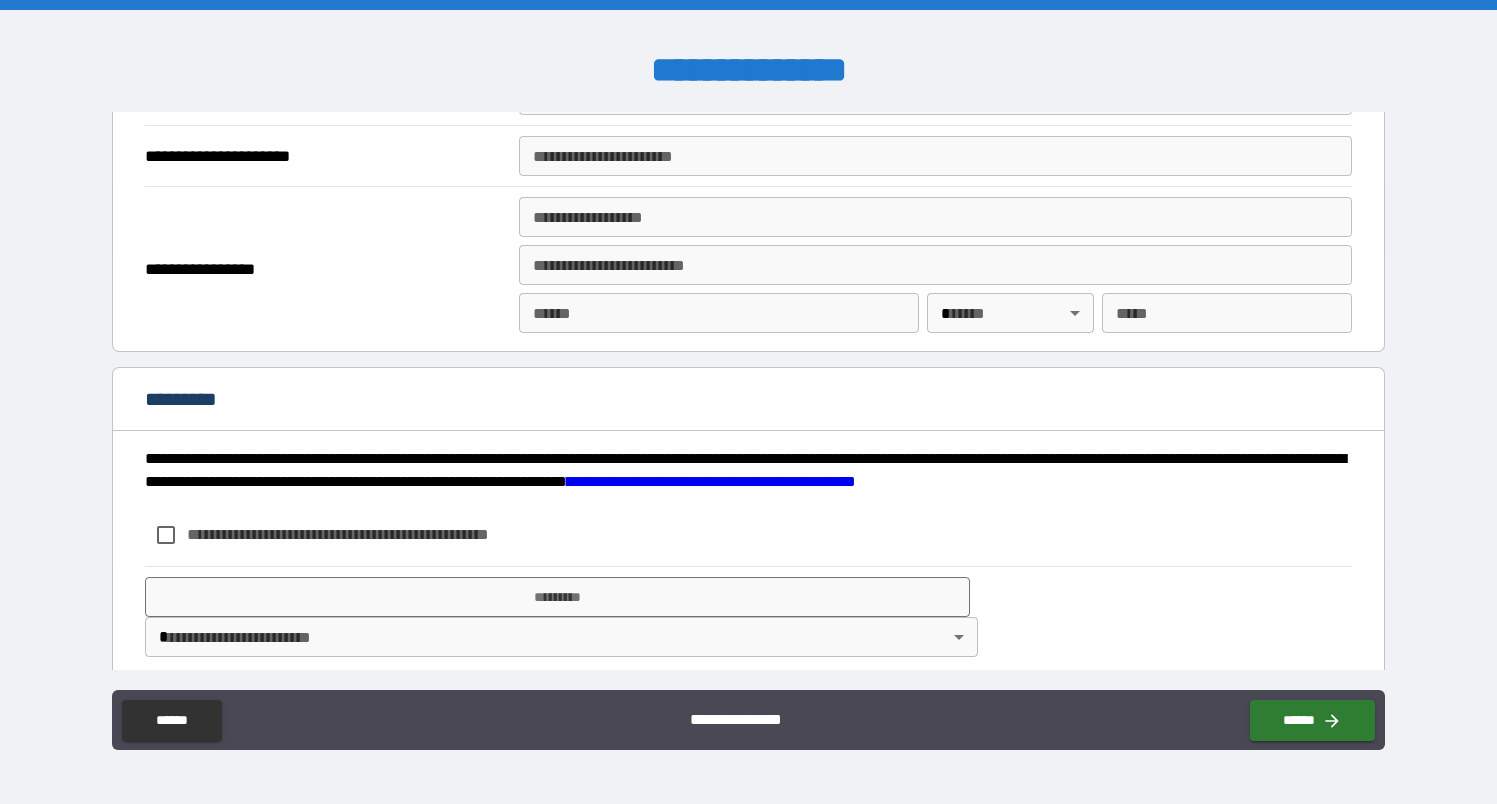 scroll, scrollTop: 2465, scrollLeft: 0, axis: vertical 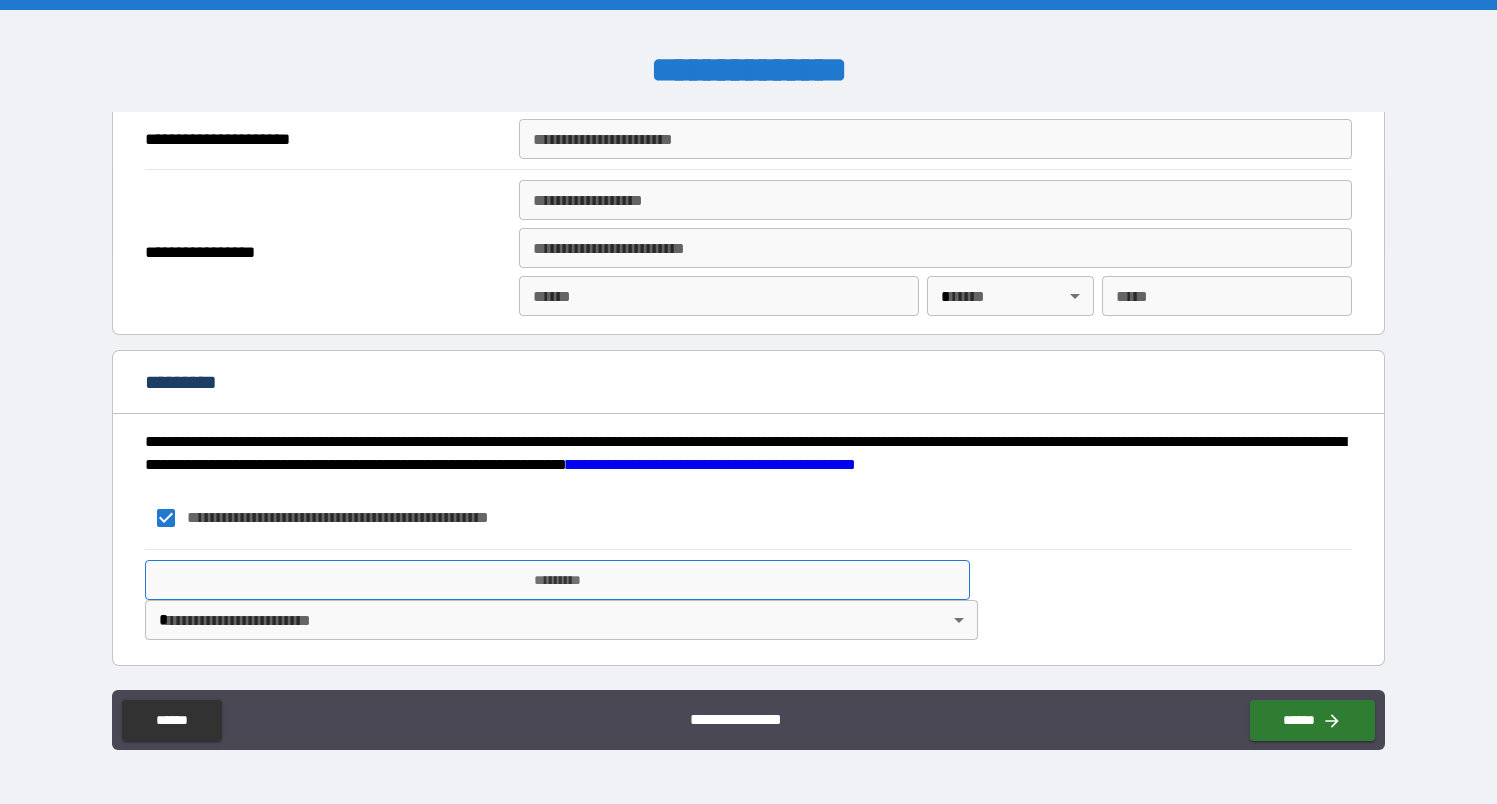 click on "*********" at bounding box center (557, 580) 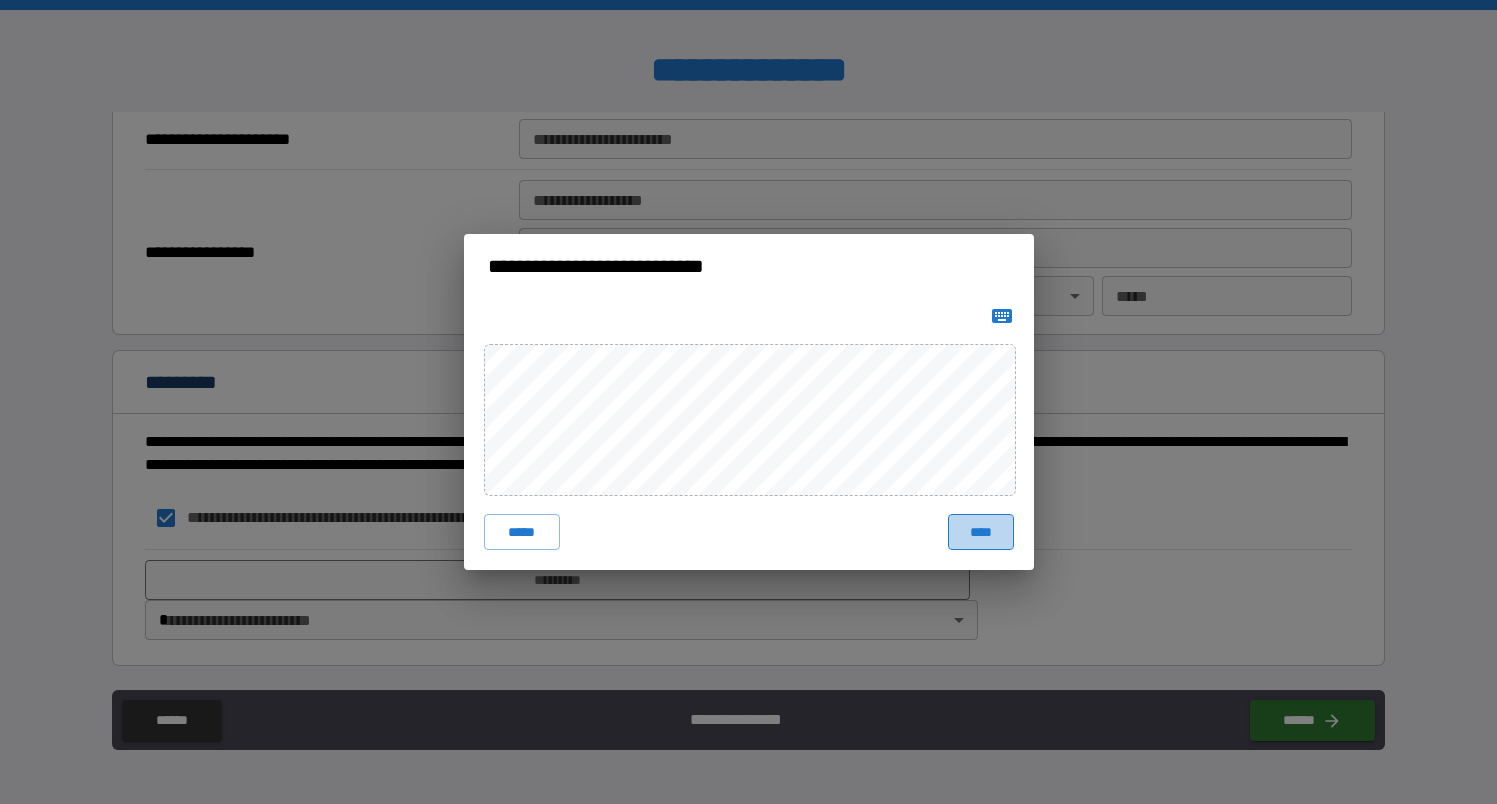 click on "****" at bounding box center (981, 532) 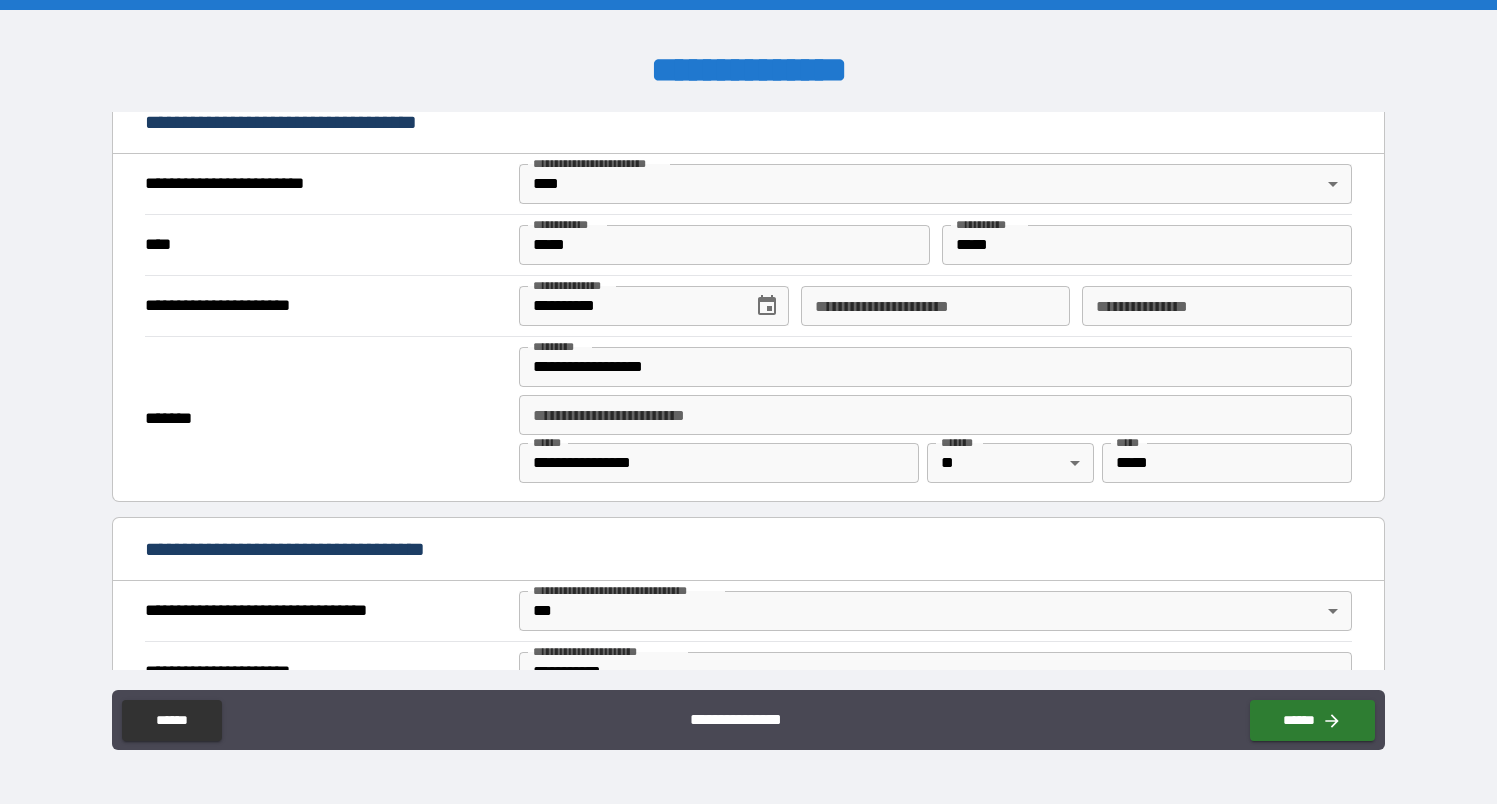 scroll, scrollTop: 735, scrollLeft: 0, axis: vertical 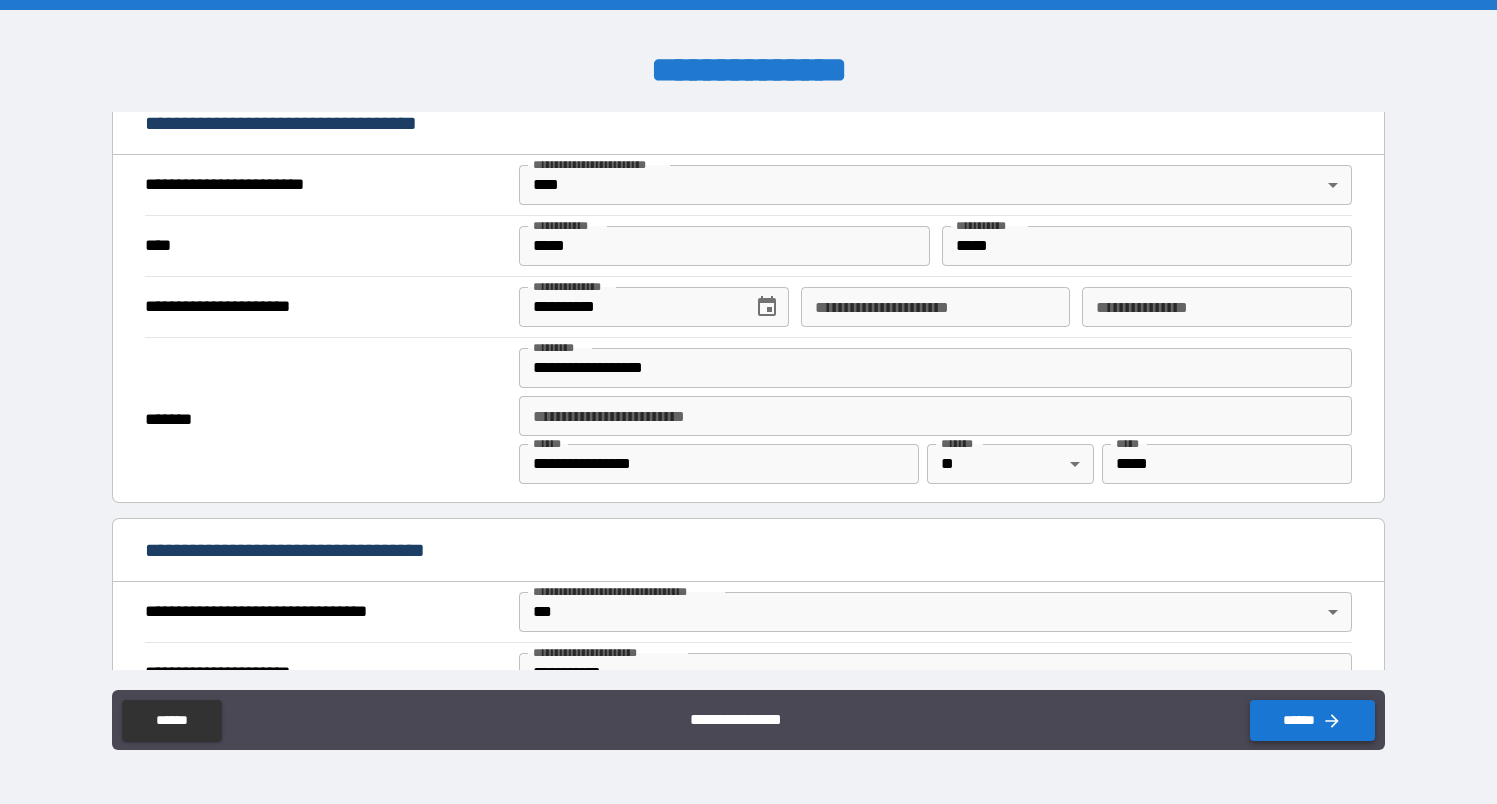 click on "******" at bounding box center (1312, 720) 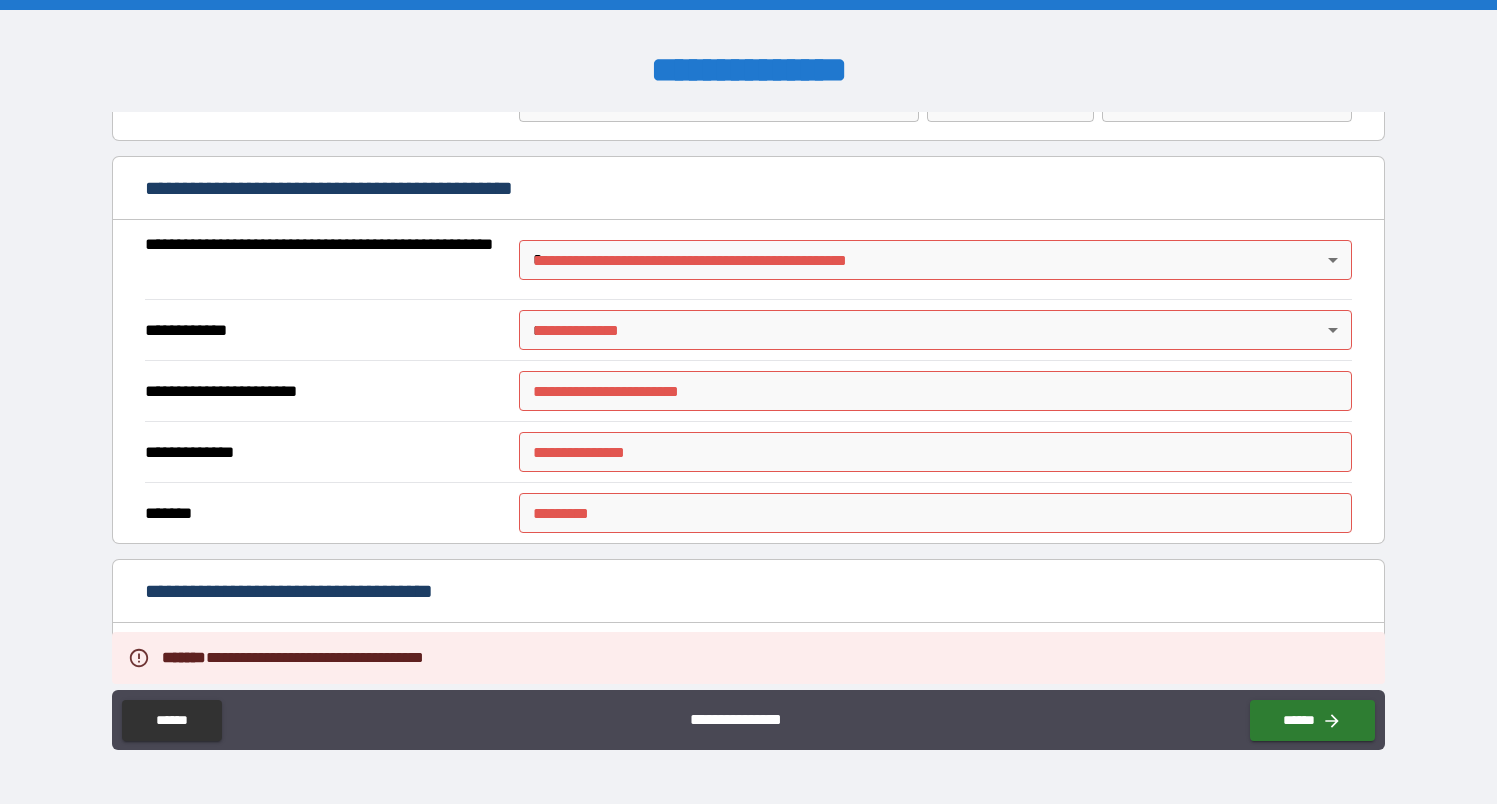 scroll, scrollTop: 1464, scrollLeft: 0, axis: vertical 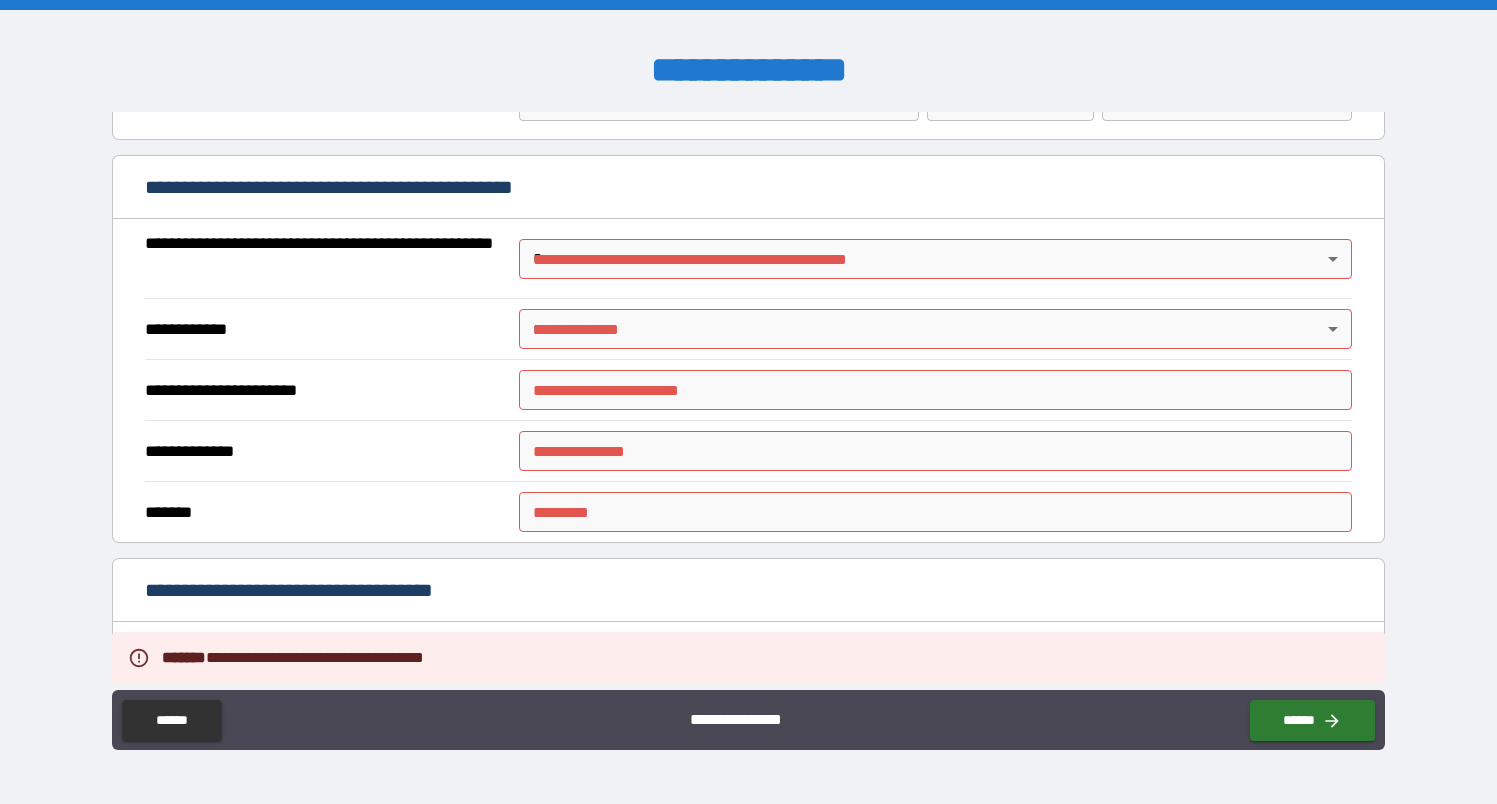 click on "**********" at bounding box center (748, 402) 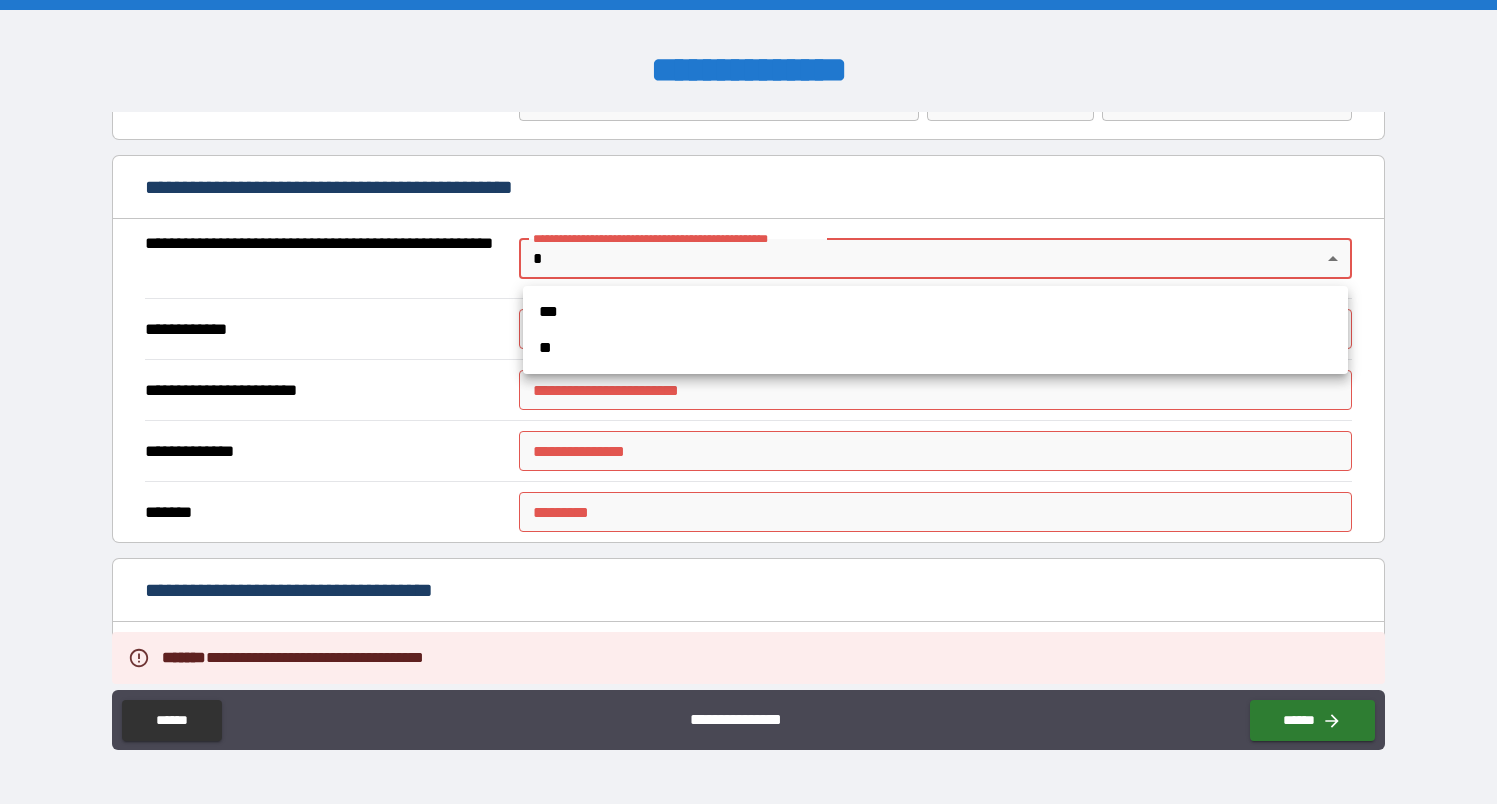 click on "**" at bounding box center [935, 348] 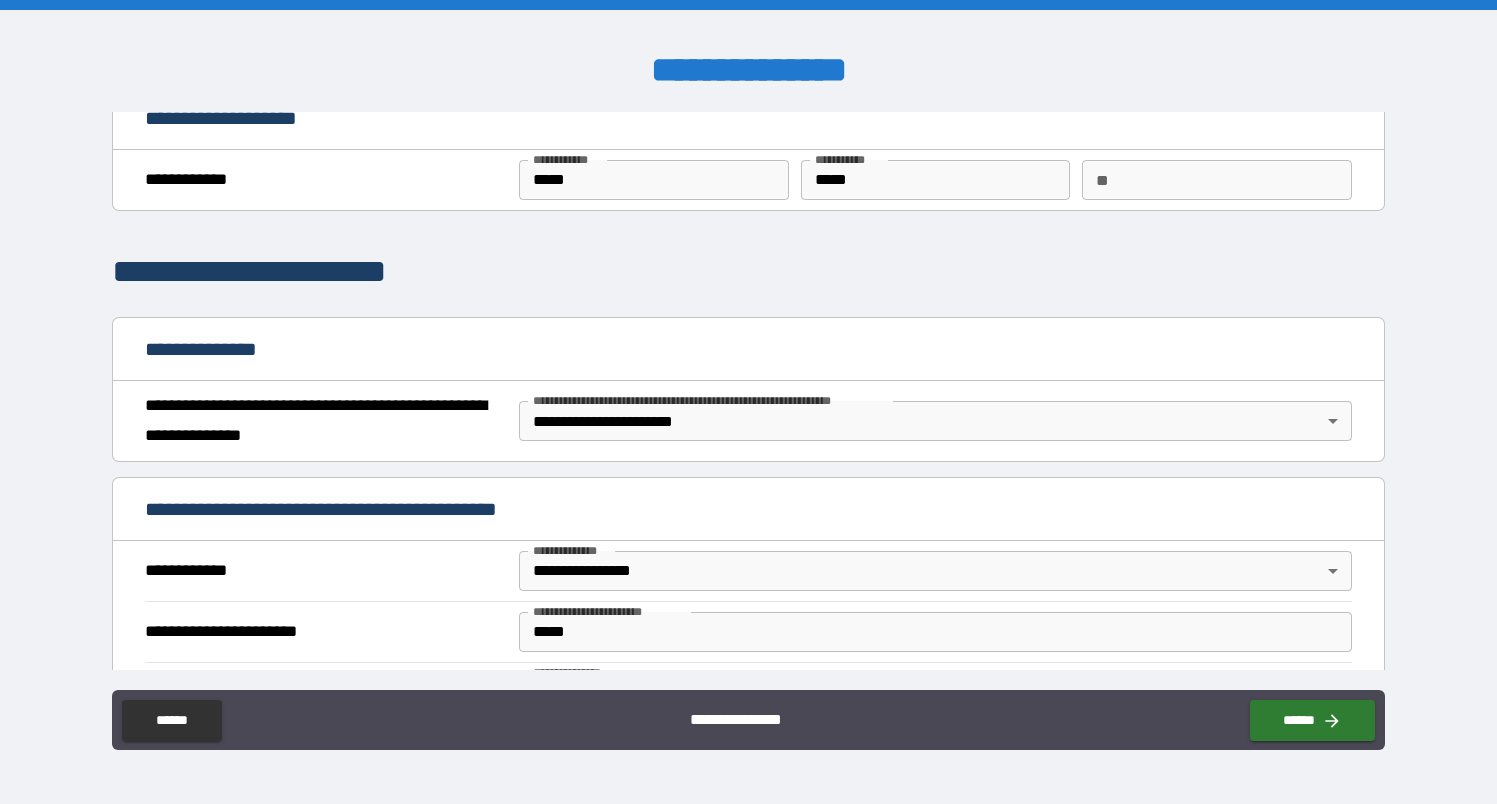scroll, scrollTop: 0, scrollLeft: 0, axis: both 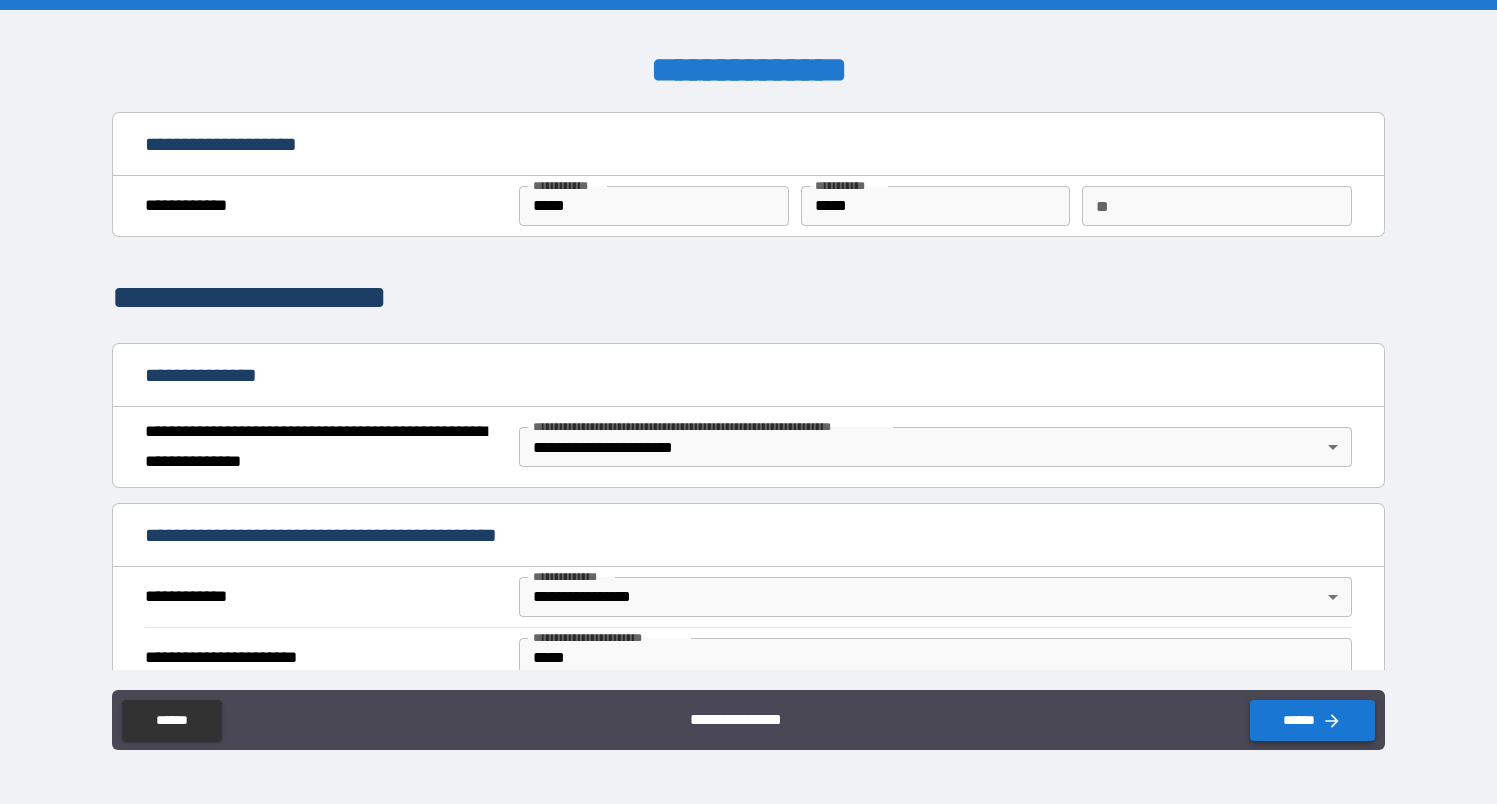 click 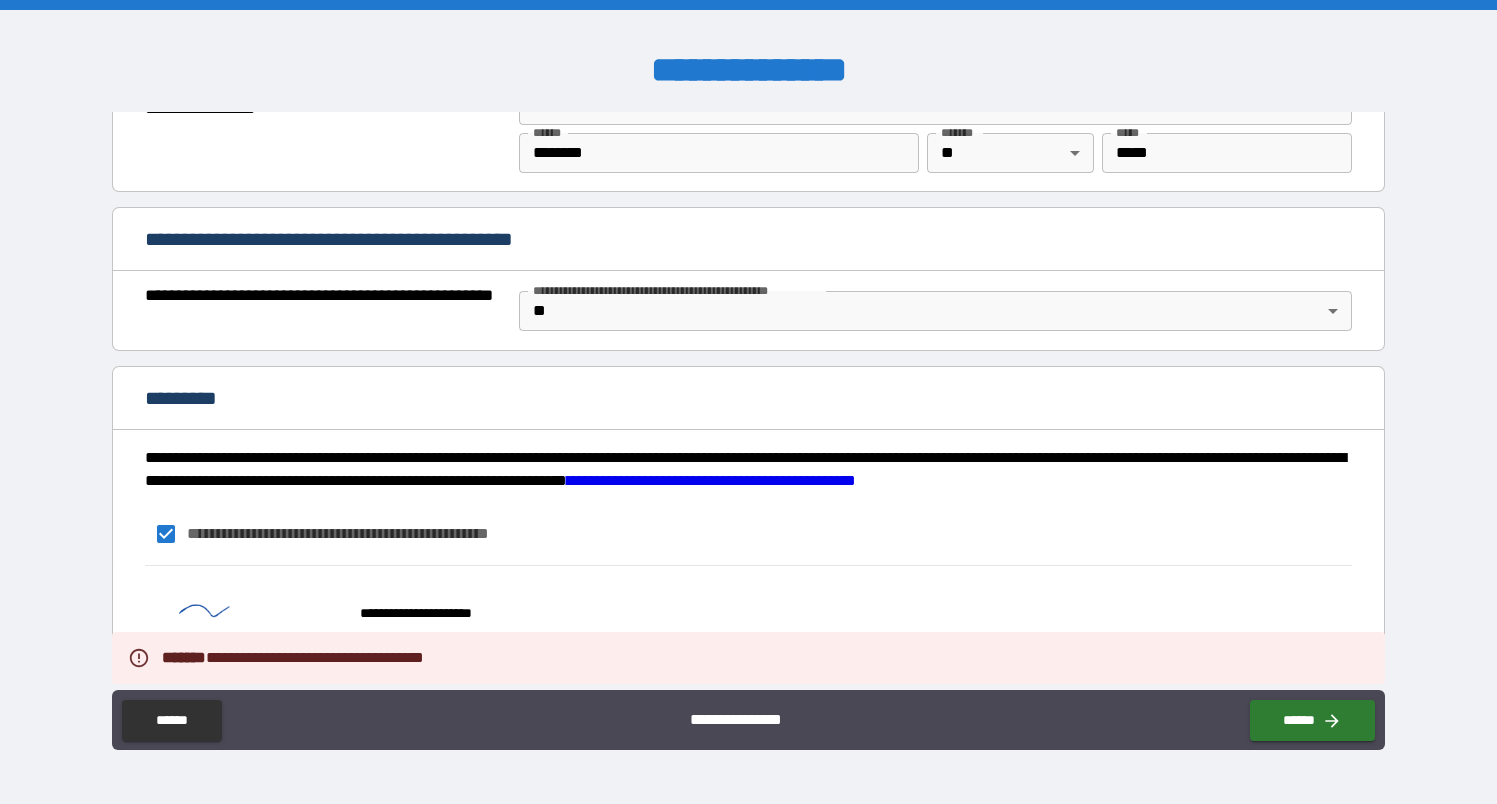 scroll, scrollTop: 1445, scrollLeft: 0, axis: vertical 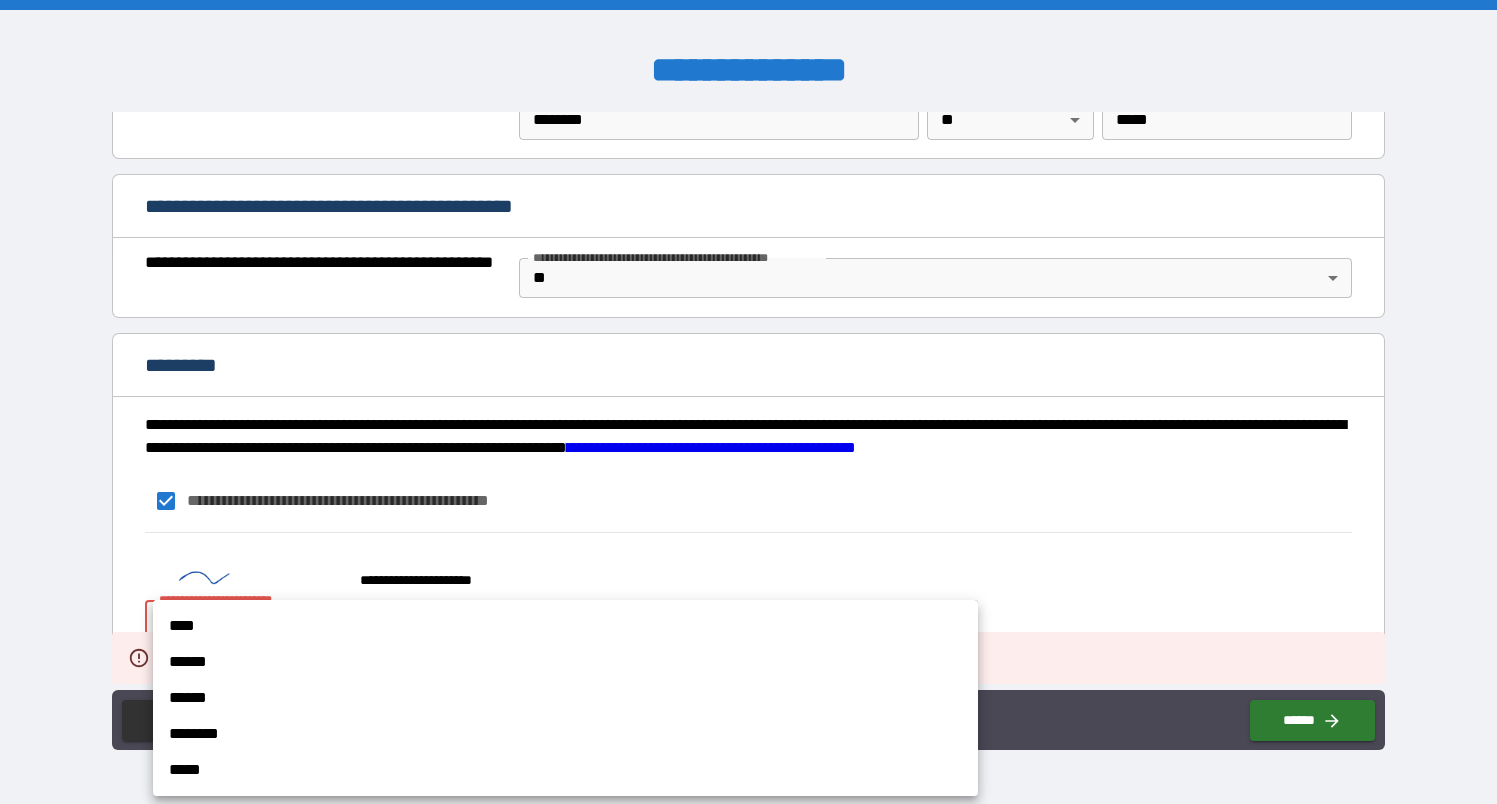 click on "**********" at bounding box center [748, 402] 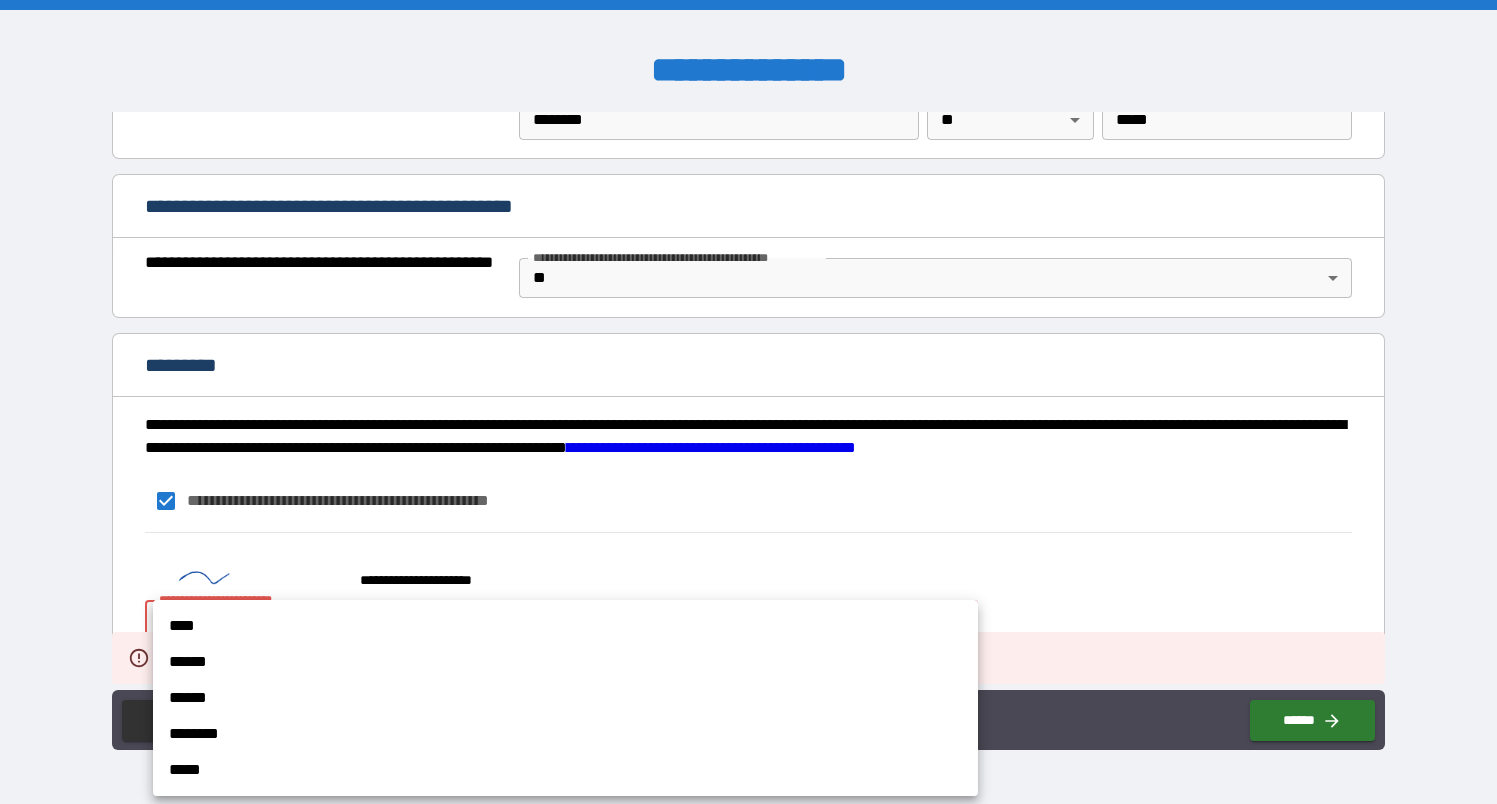 click on "****" at bounding box center (565, 626) 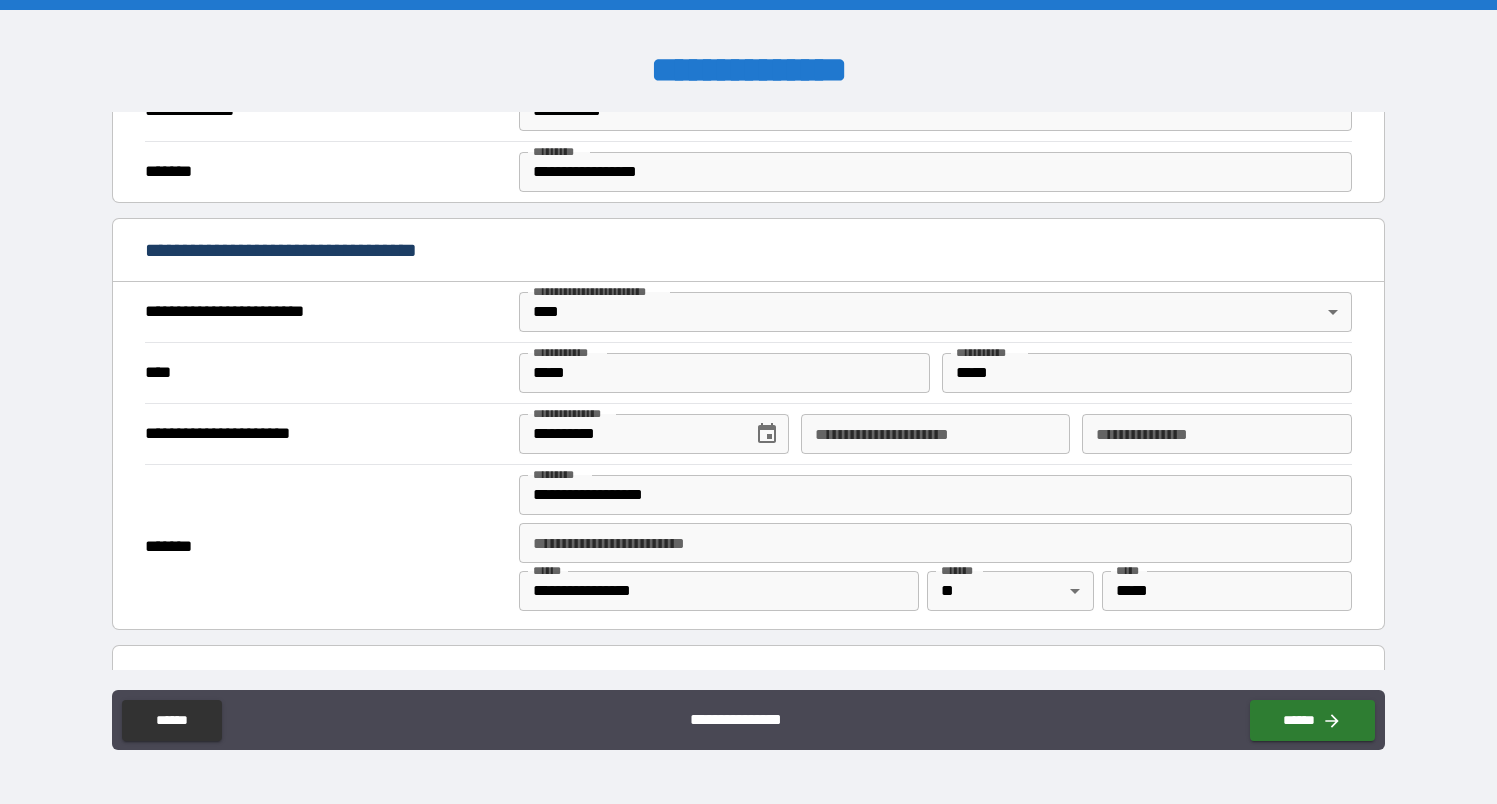 scroll, scrollTop: 447, scrollLeft: 0, axis: vertical 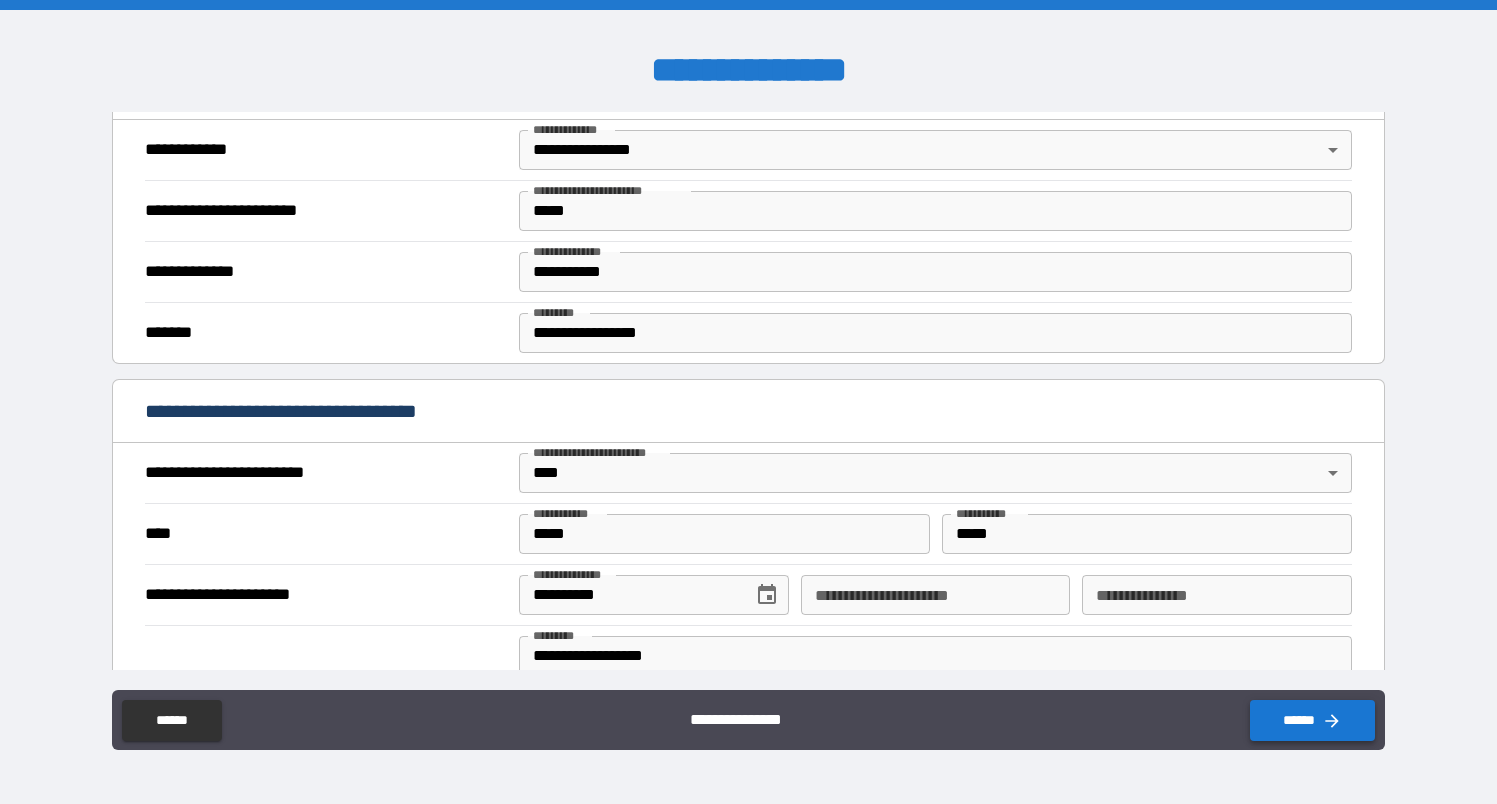 click on "******" at bounding box center (1312, 720) 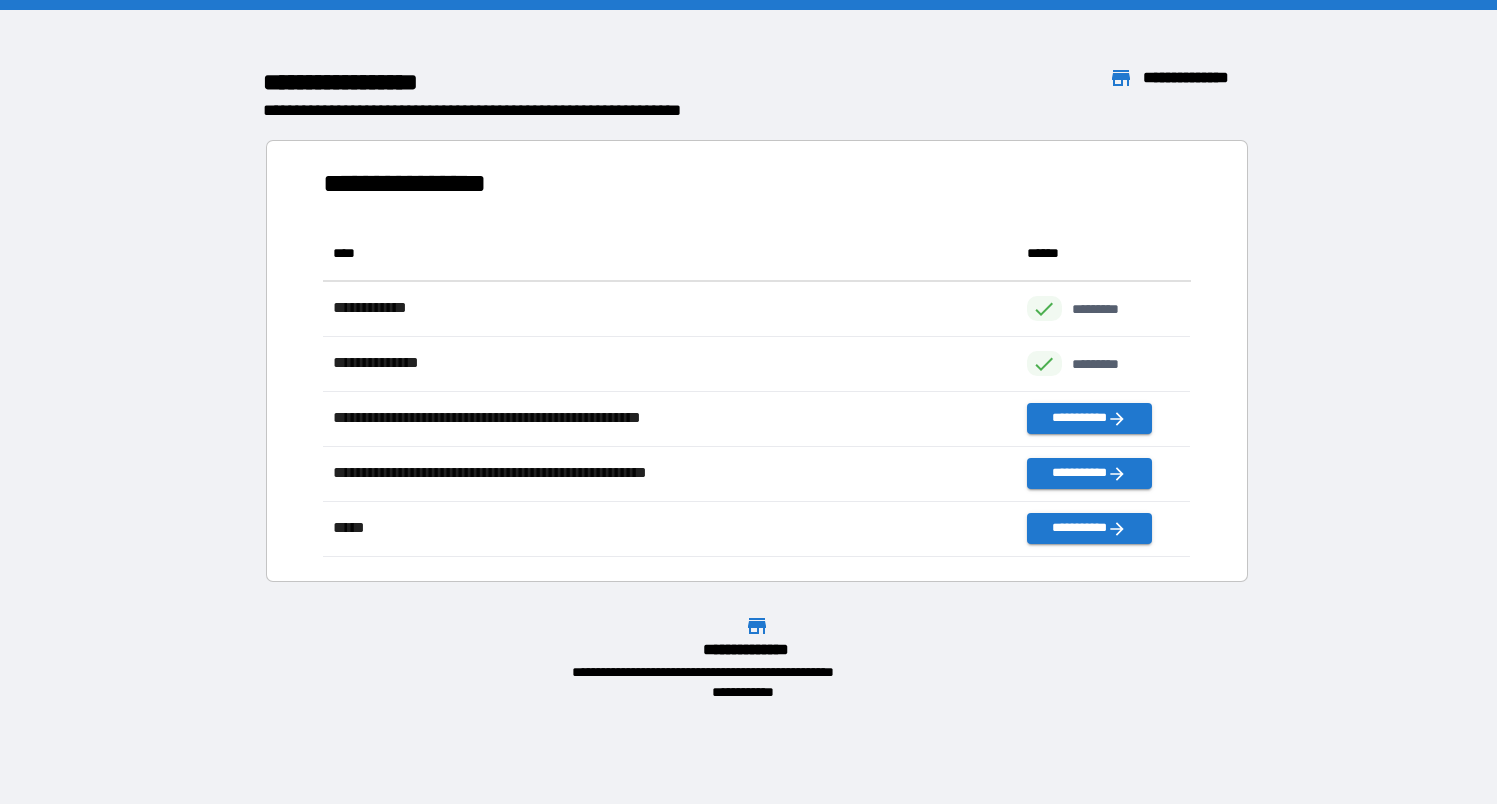 scroll, scrollTop: 1, scrollLeft: 1, axis: both 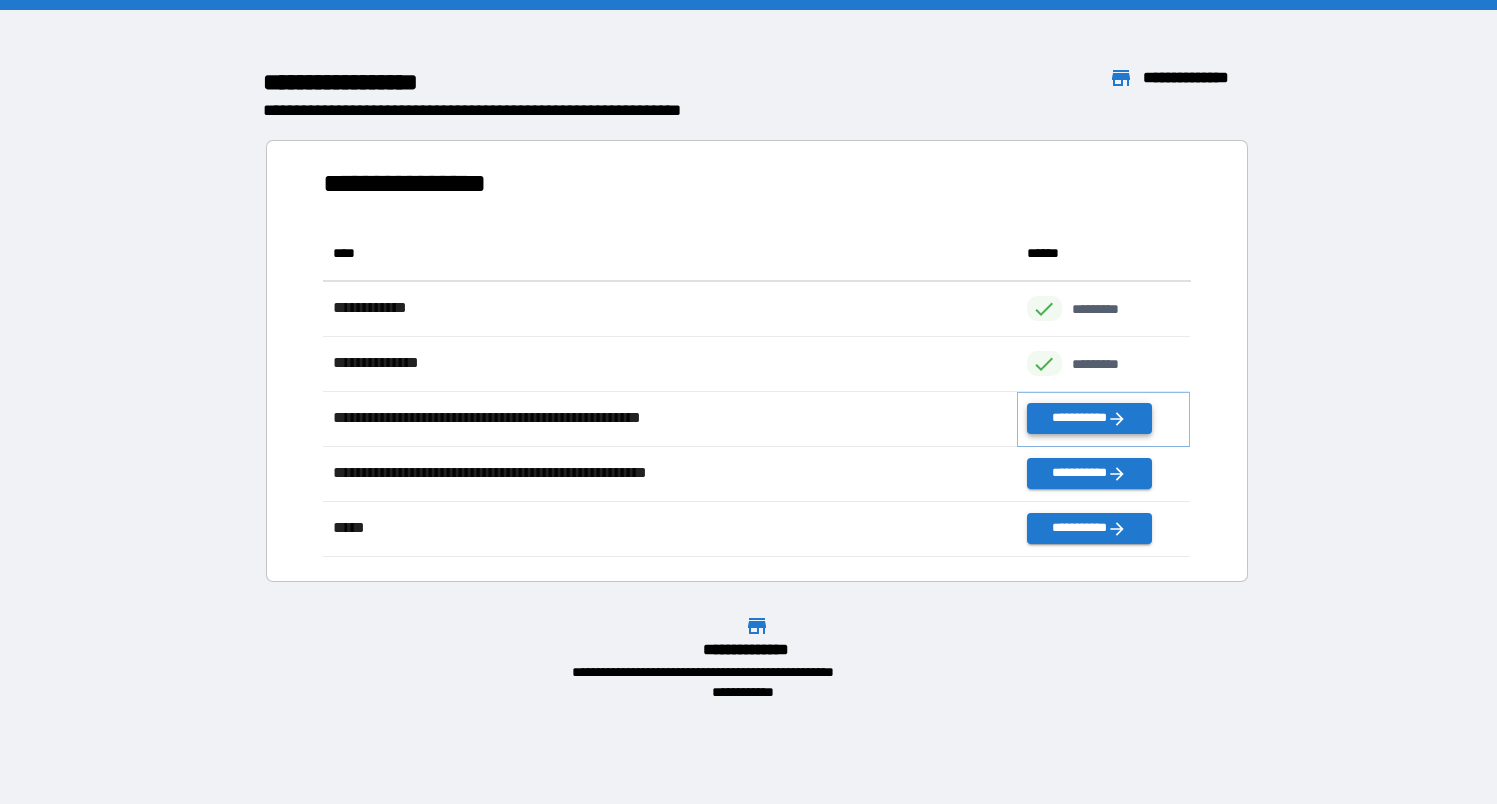click on "**********" at bounding box center [1089, 418] 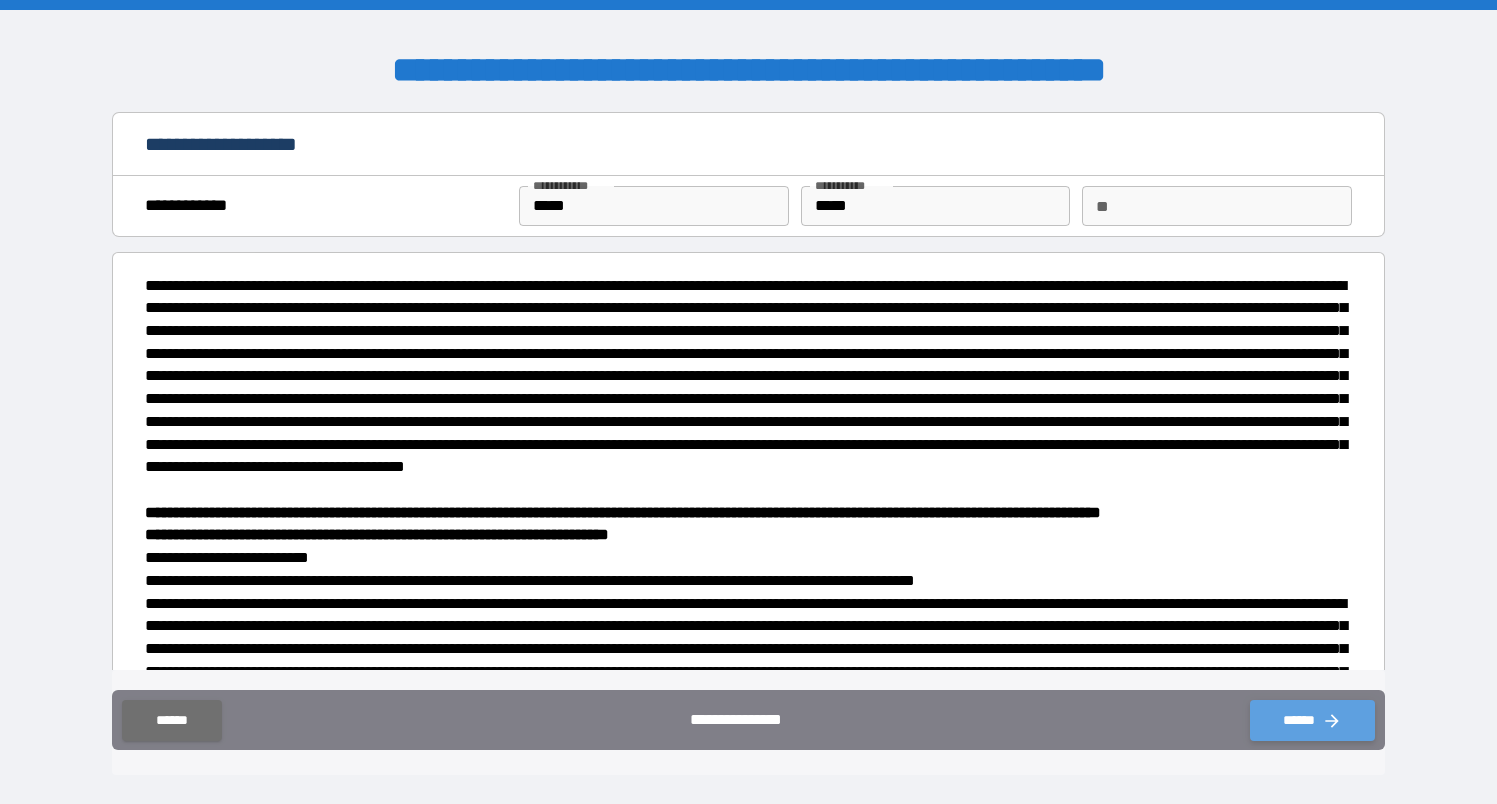 click on "******" at bounding box center (1312, 720) 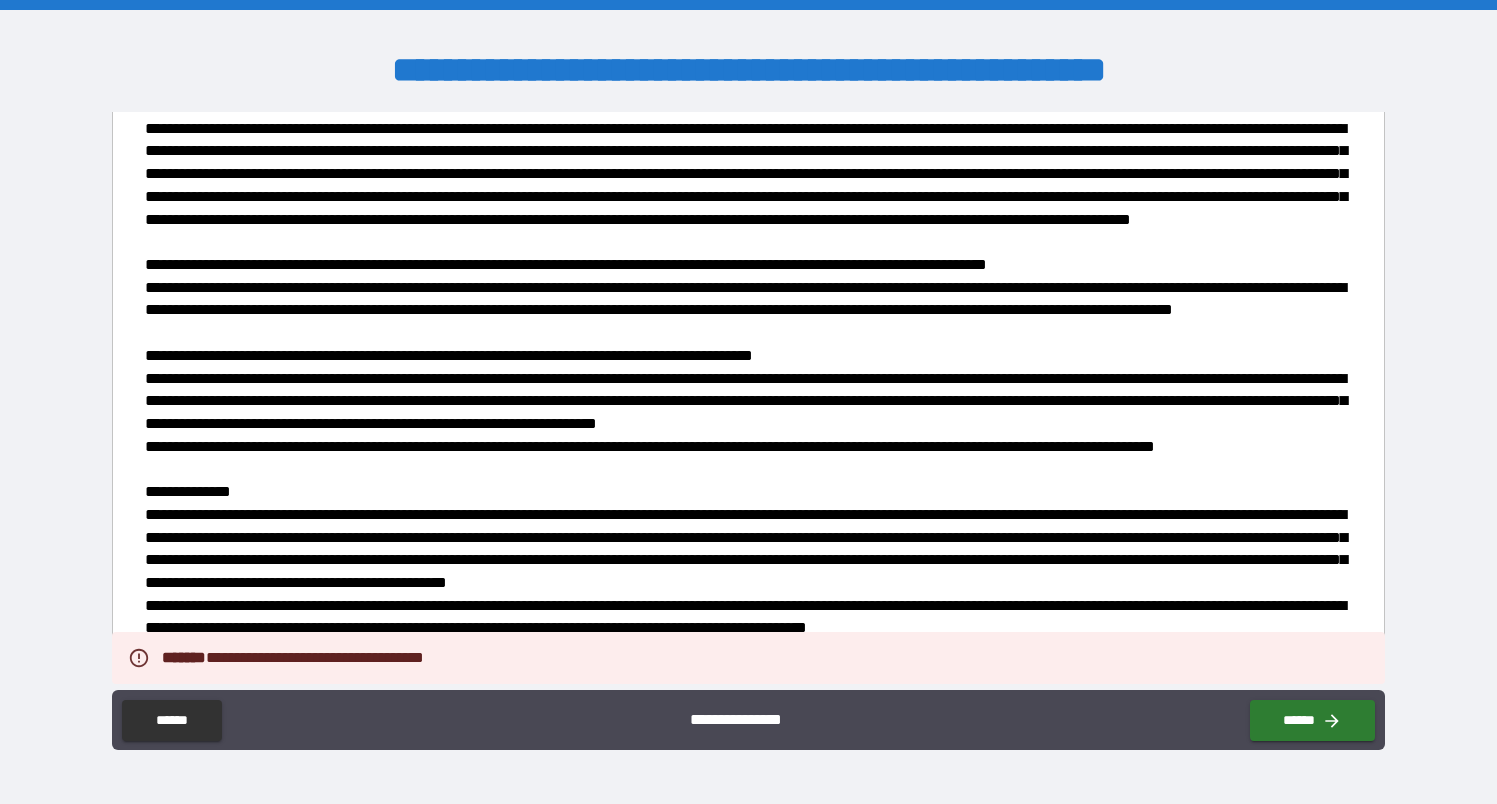 scroll, scrollTop: 1514, scrollLeft: 0, axis: vertical 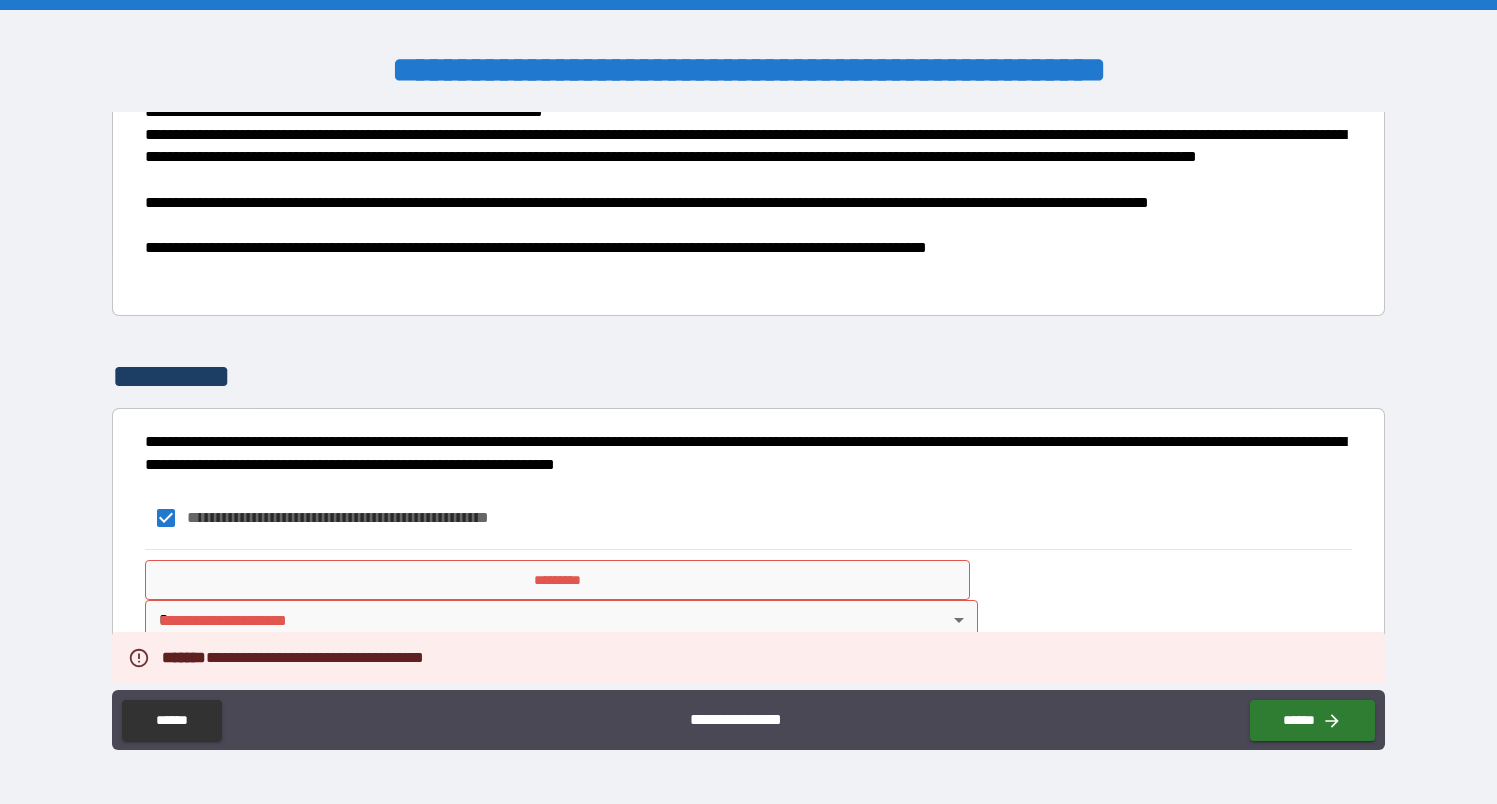click on "*********" at bounding box center [557, 580] 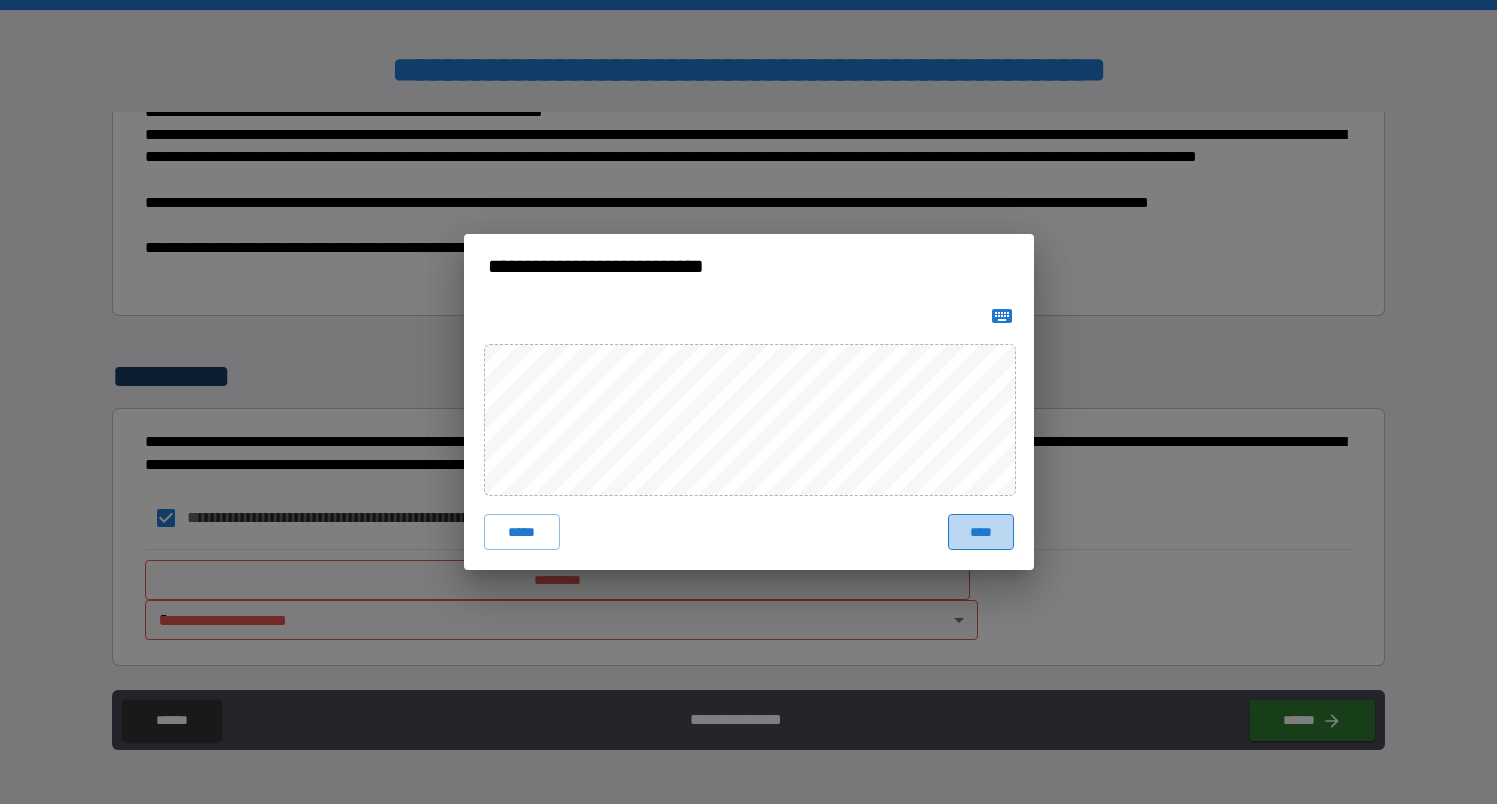 click on "****" at bounding box center (981, 532) 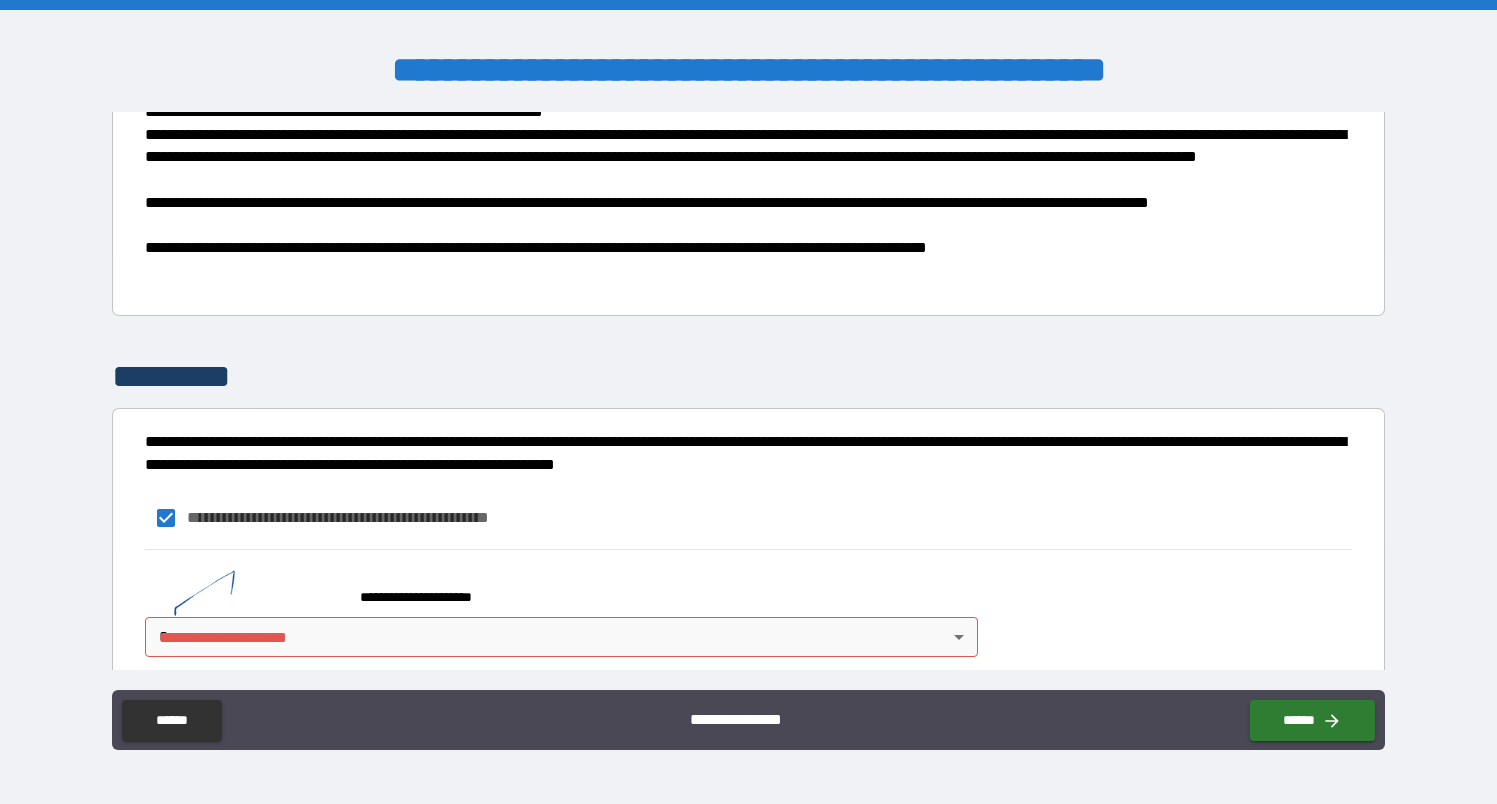 click on "**********" at bounding box center (748, 402) 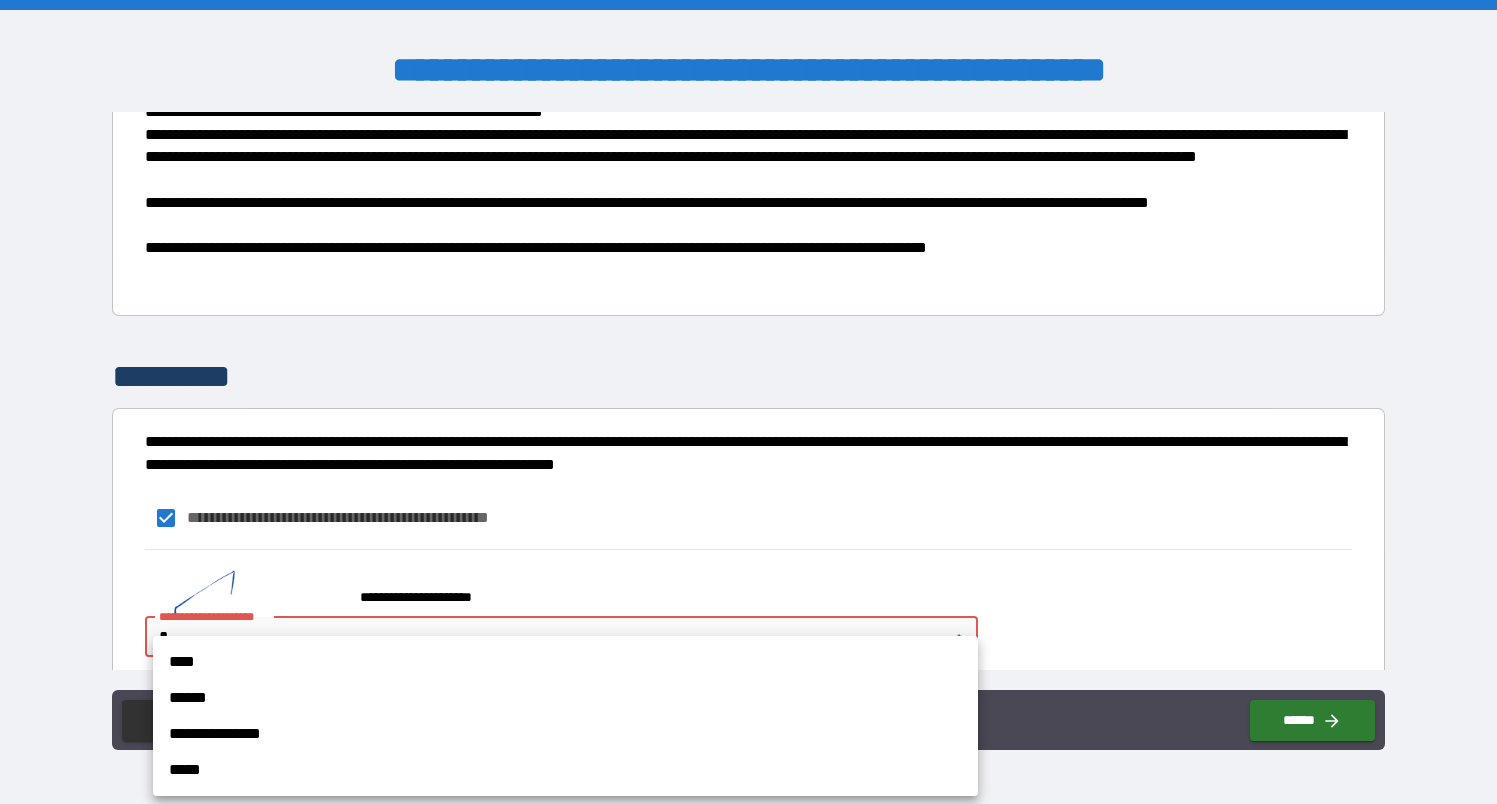 click on "****" at bounding box center [565, 662] 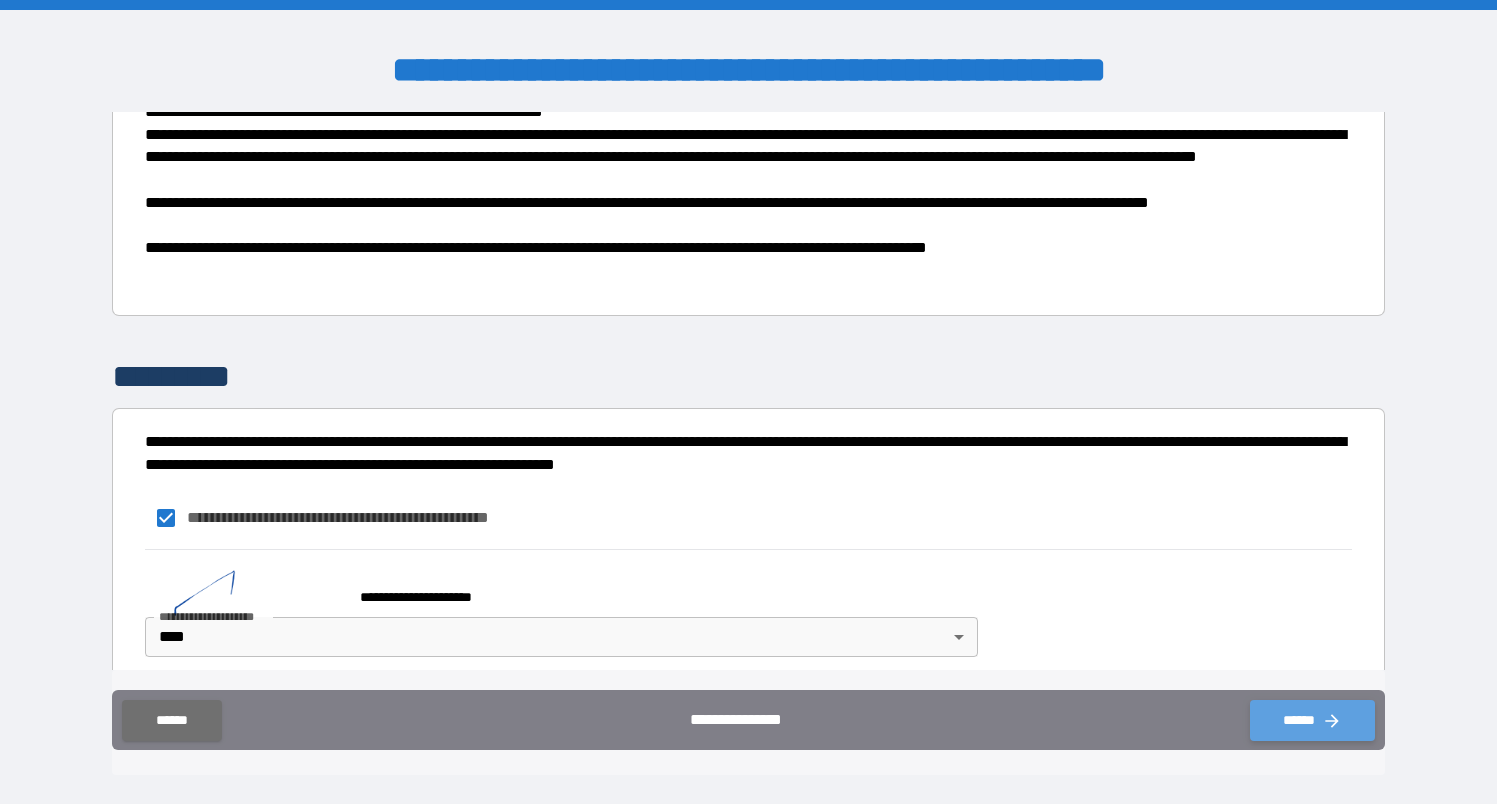 click on "******" at bounding box center [1312, 720] 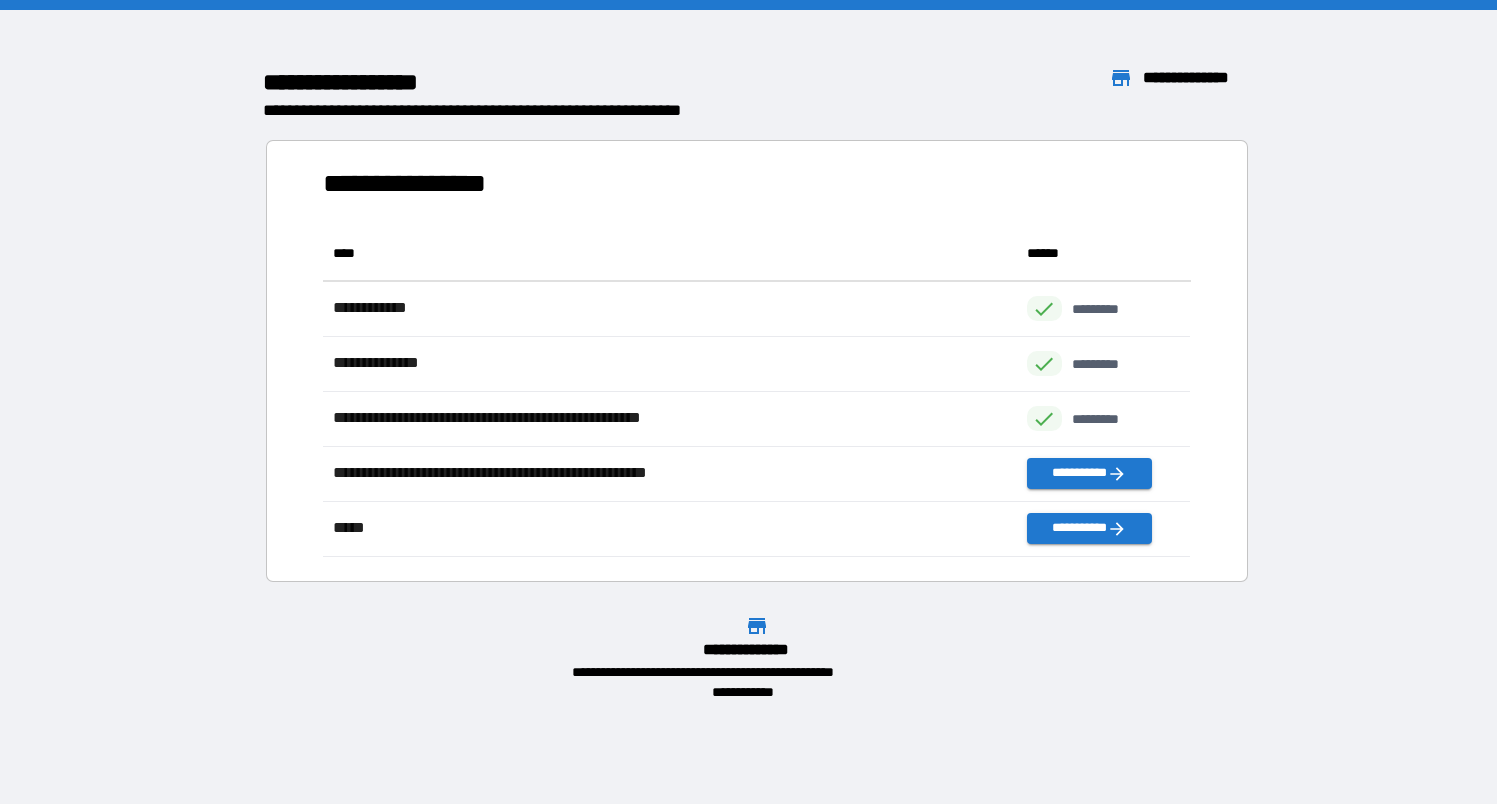 scroll, scrollTop: 1, scrollLeft: 1, axis: both 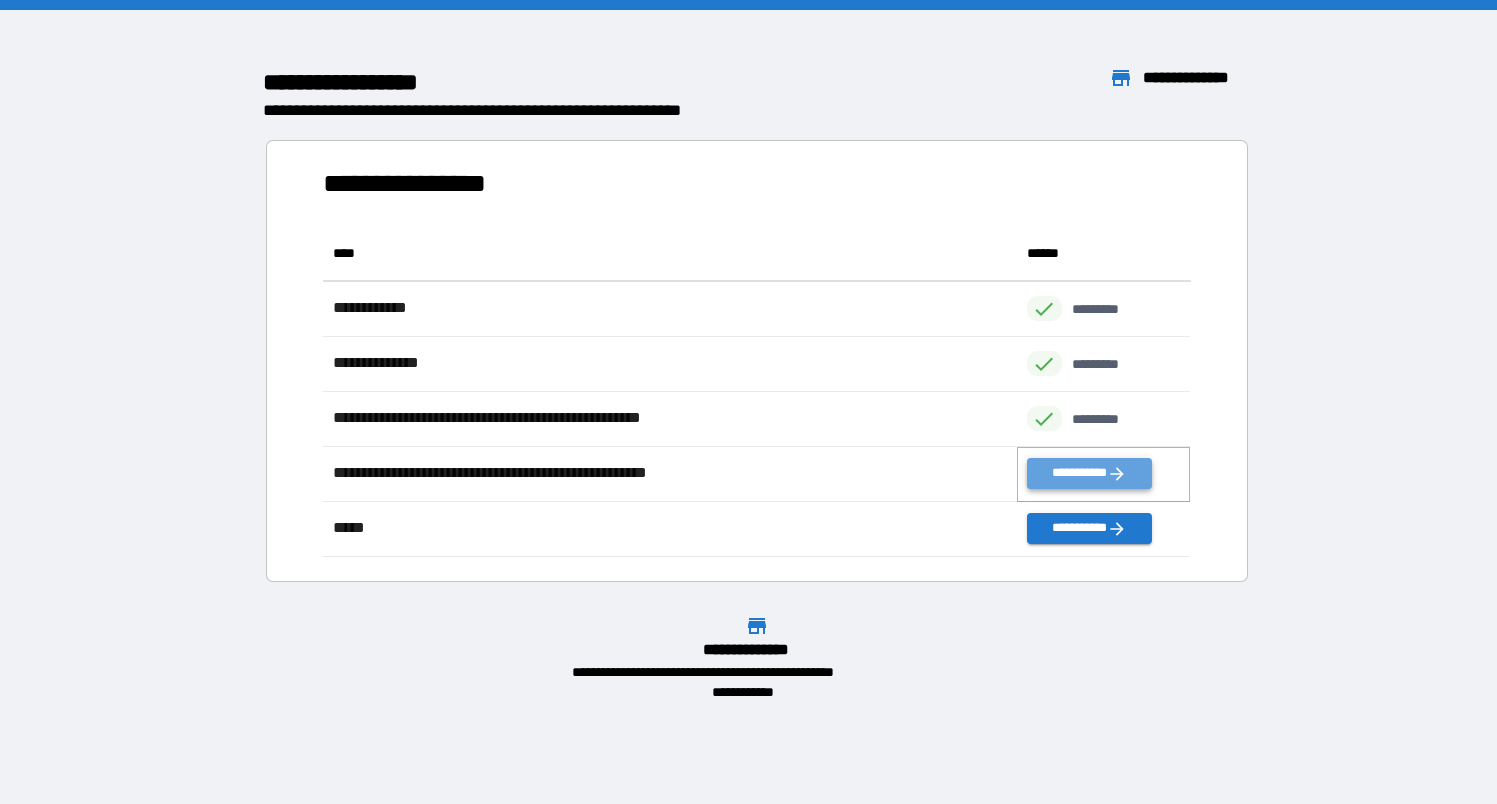 click on "**********" at bounding box center (1089, 473) 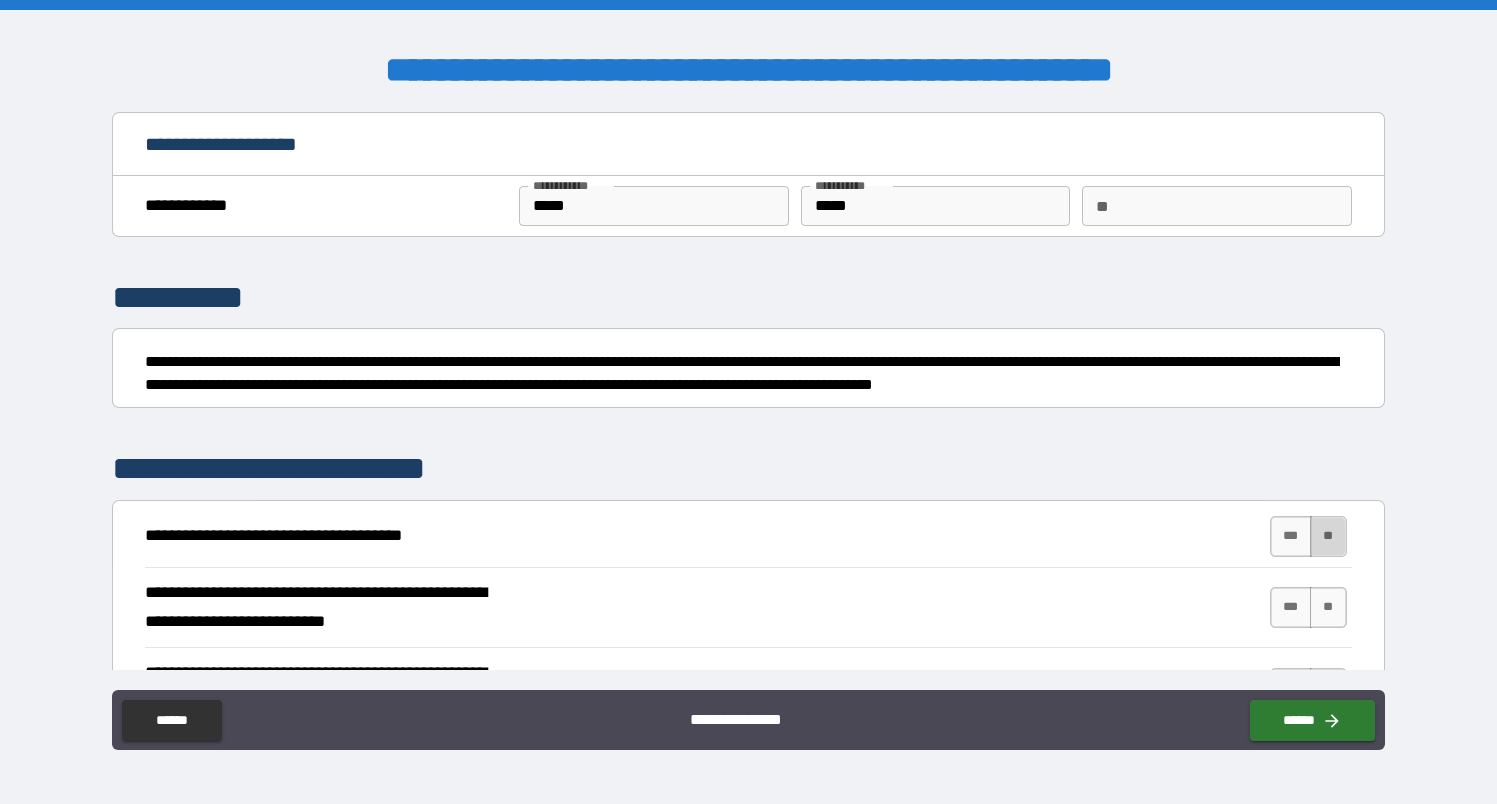 click on "**" at bounding box center [1328, 536] 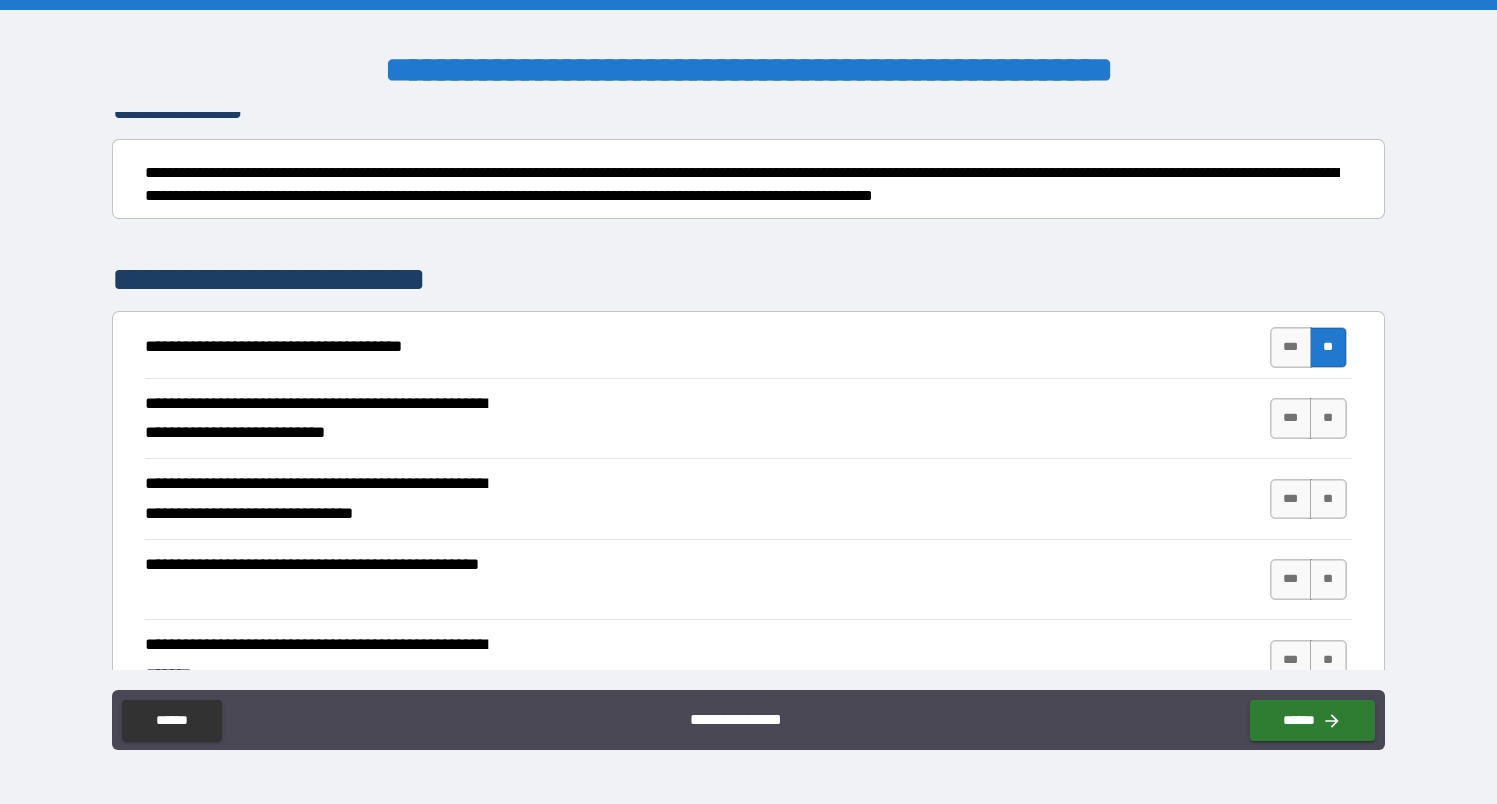 scroll, scrollTop: 207, scrollLeft: 0, axis: vertical 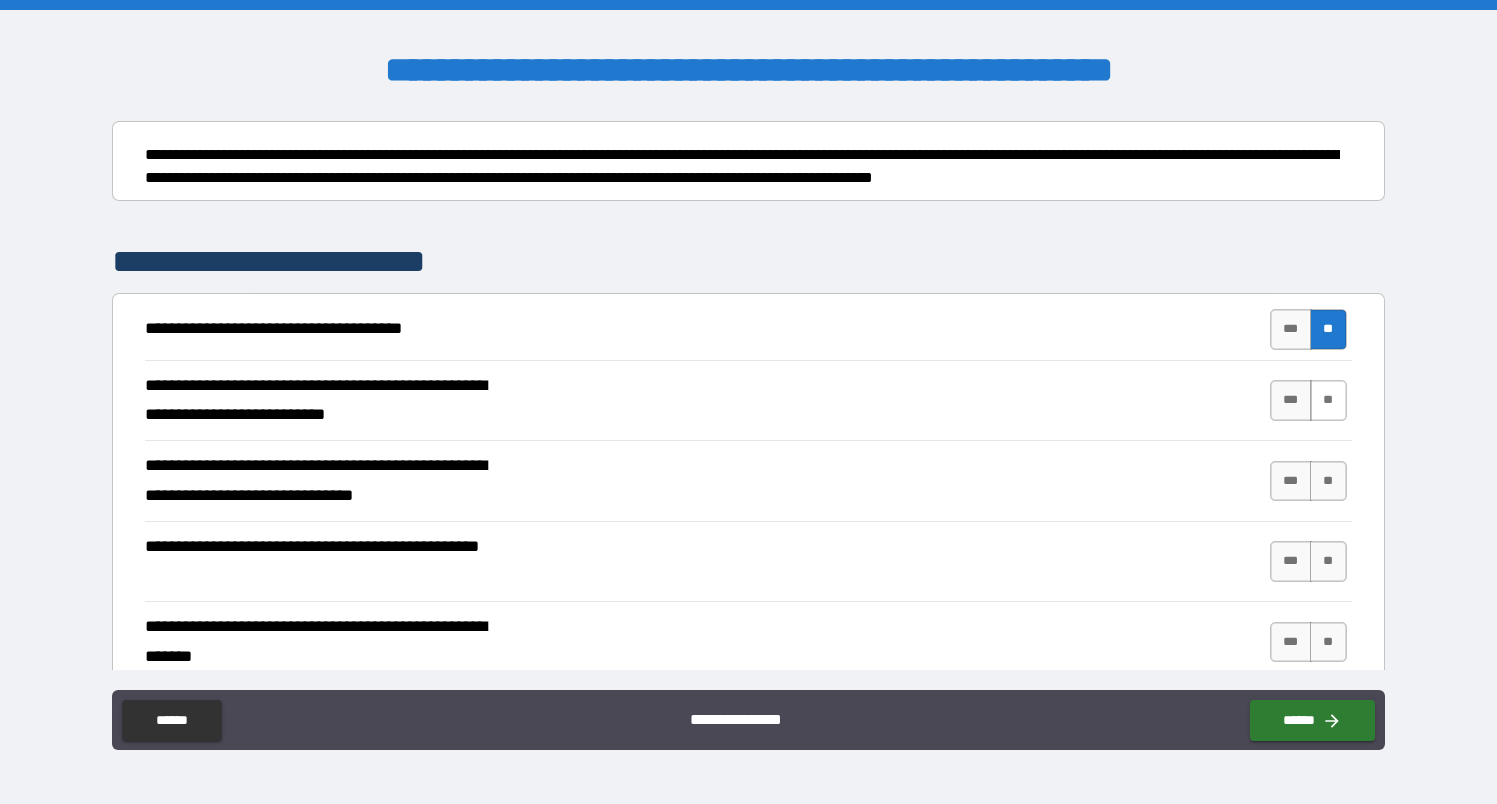 click on "**" at bounding box center [1328, 400] 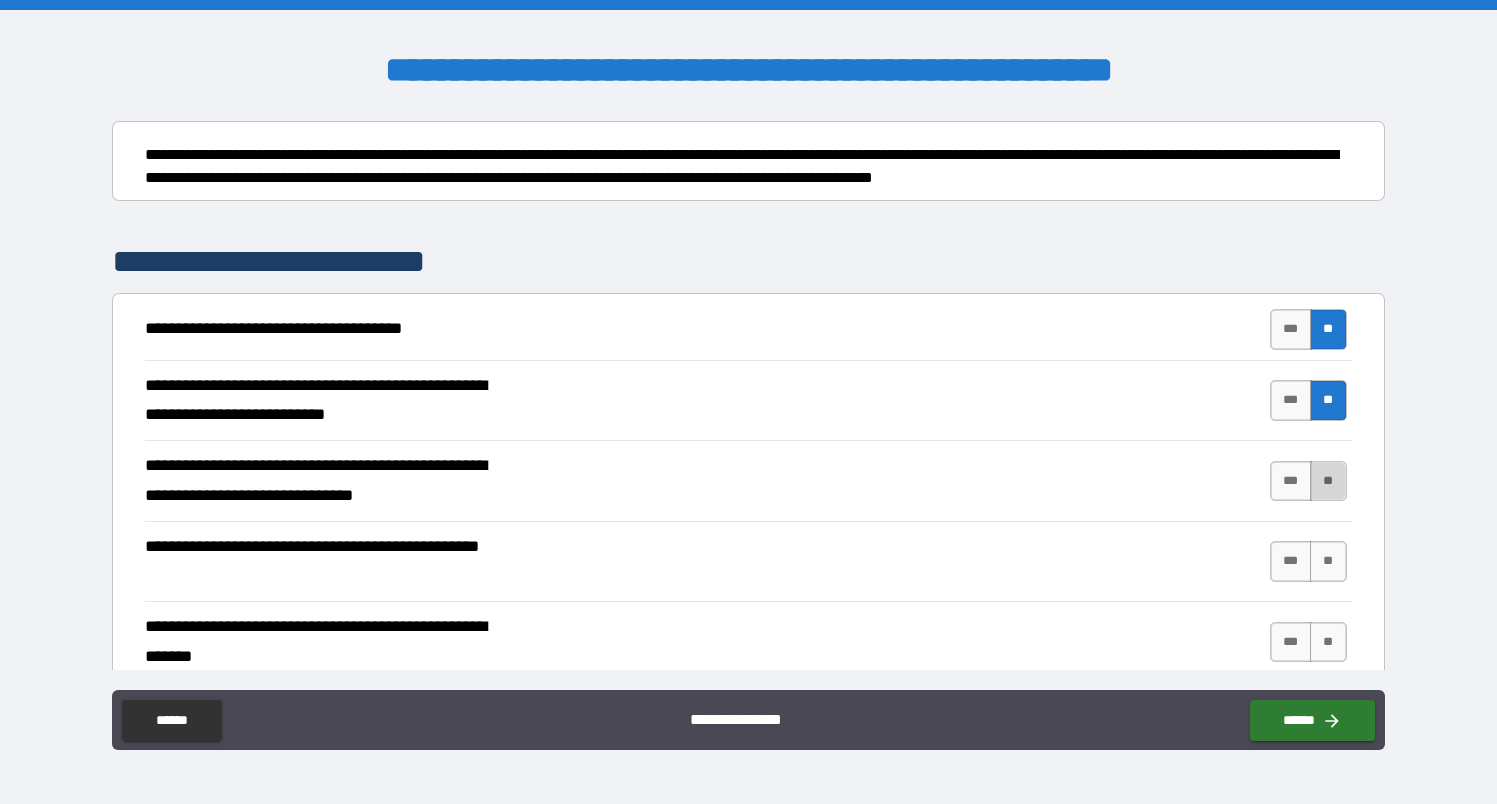 click on "**" at bounding box center [1328, 481] 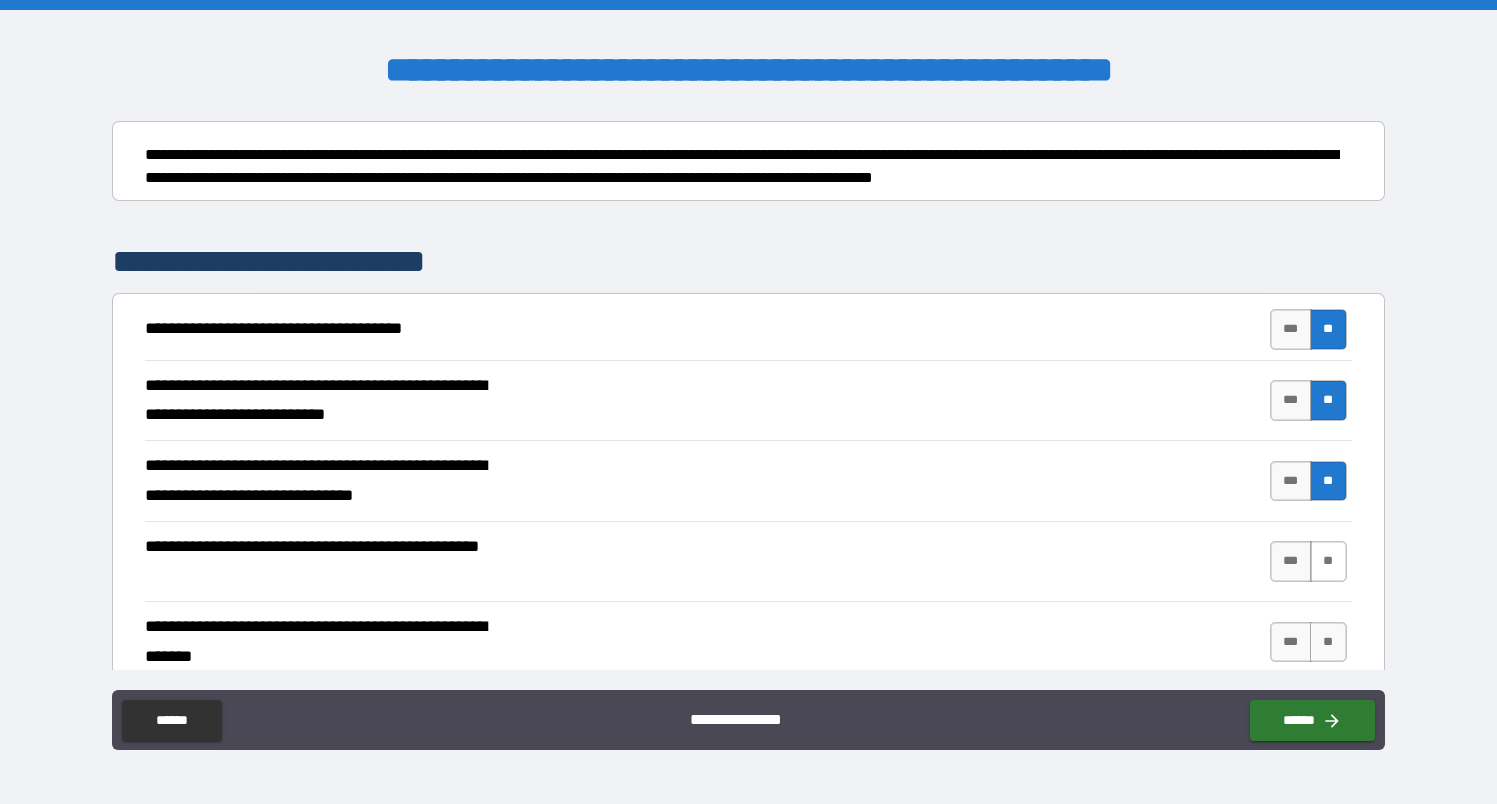 click on "**" at bounding box center [1328, 561] 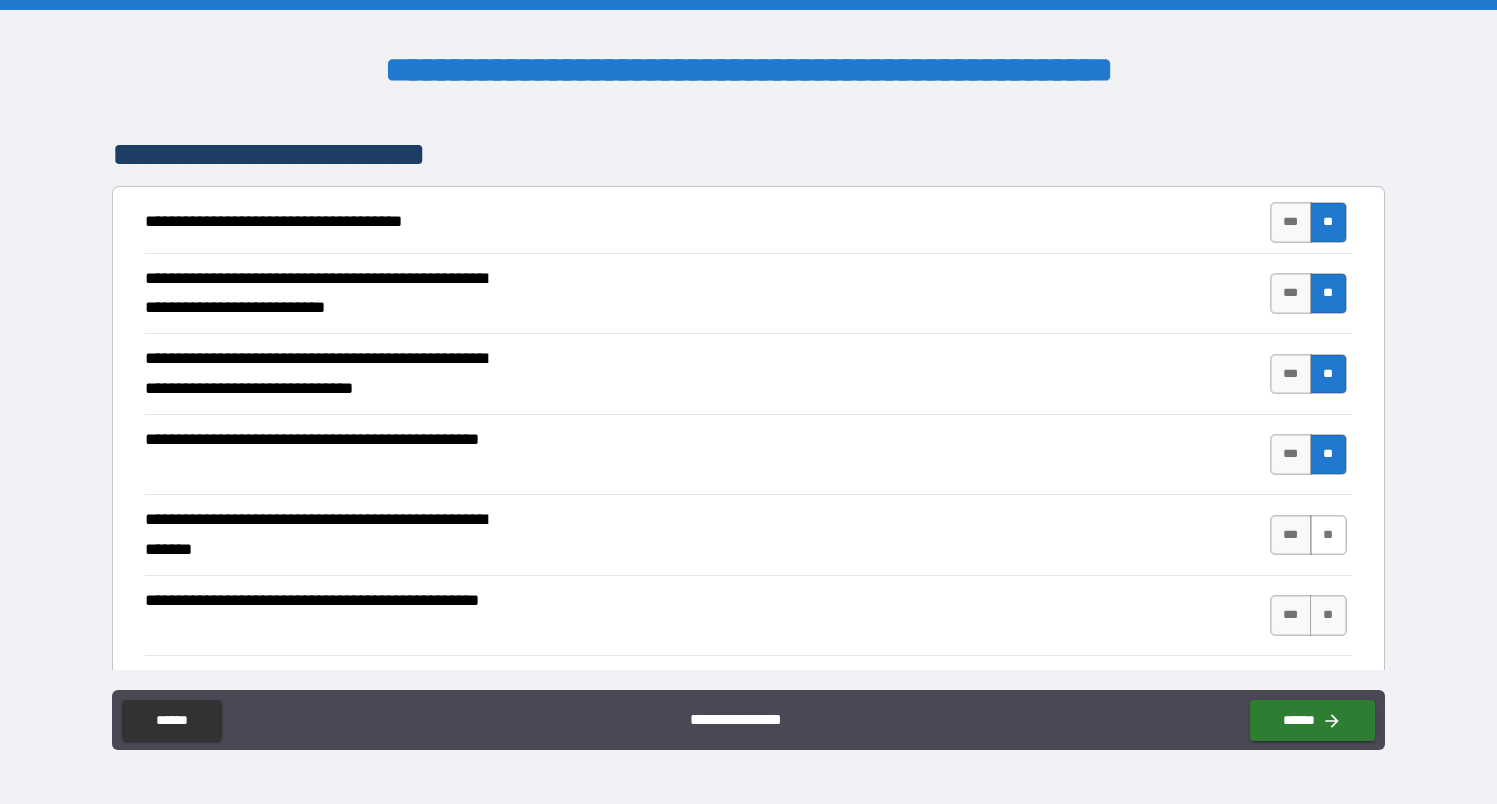 scroll, scrollTop: 353, scrollLeft: 0, axis: vertical 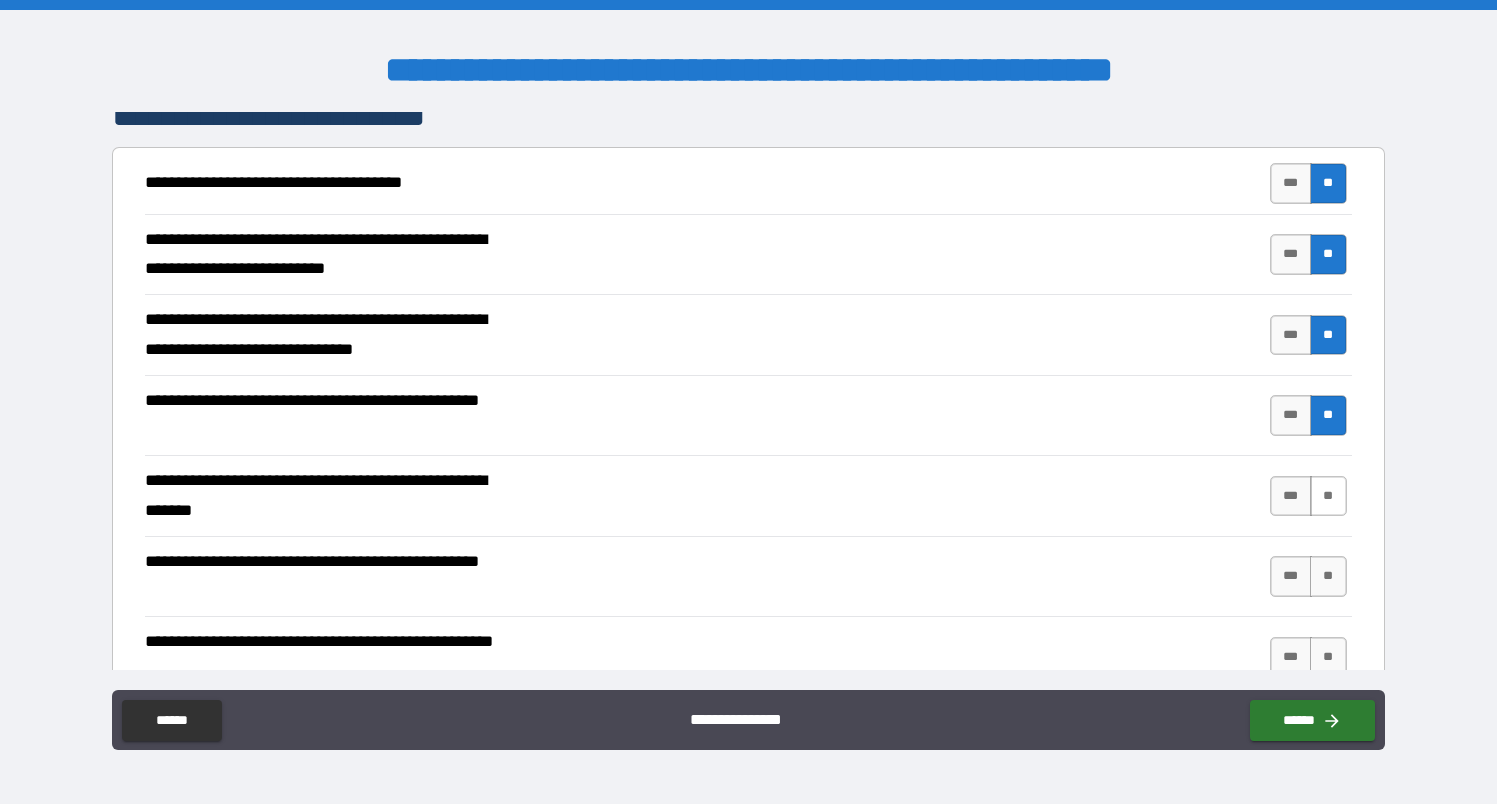 click on "**" at bounding box center (1328, 496) 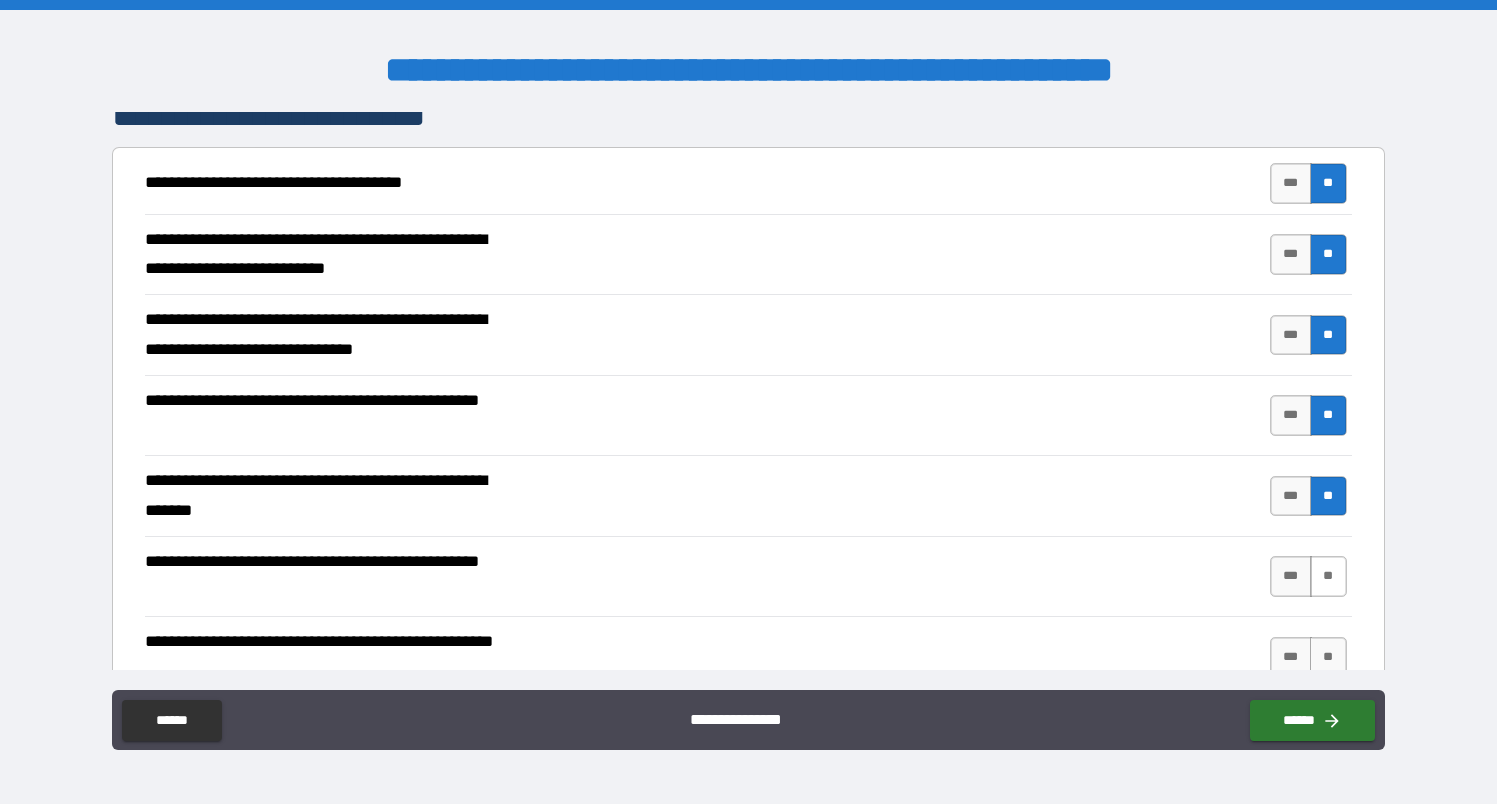 click on "**" at bounding box center (1328, 576) 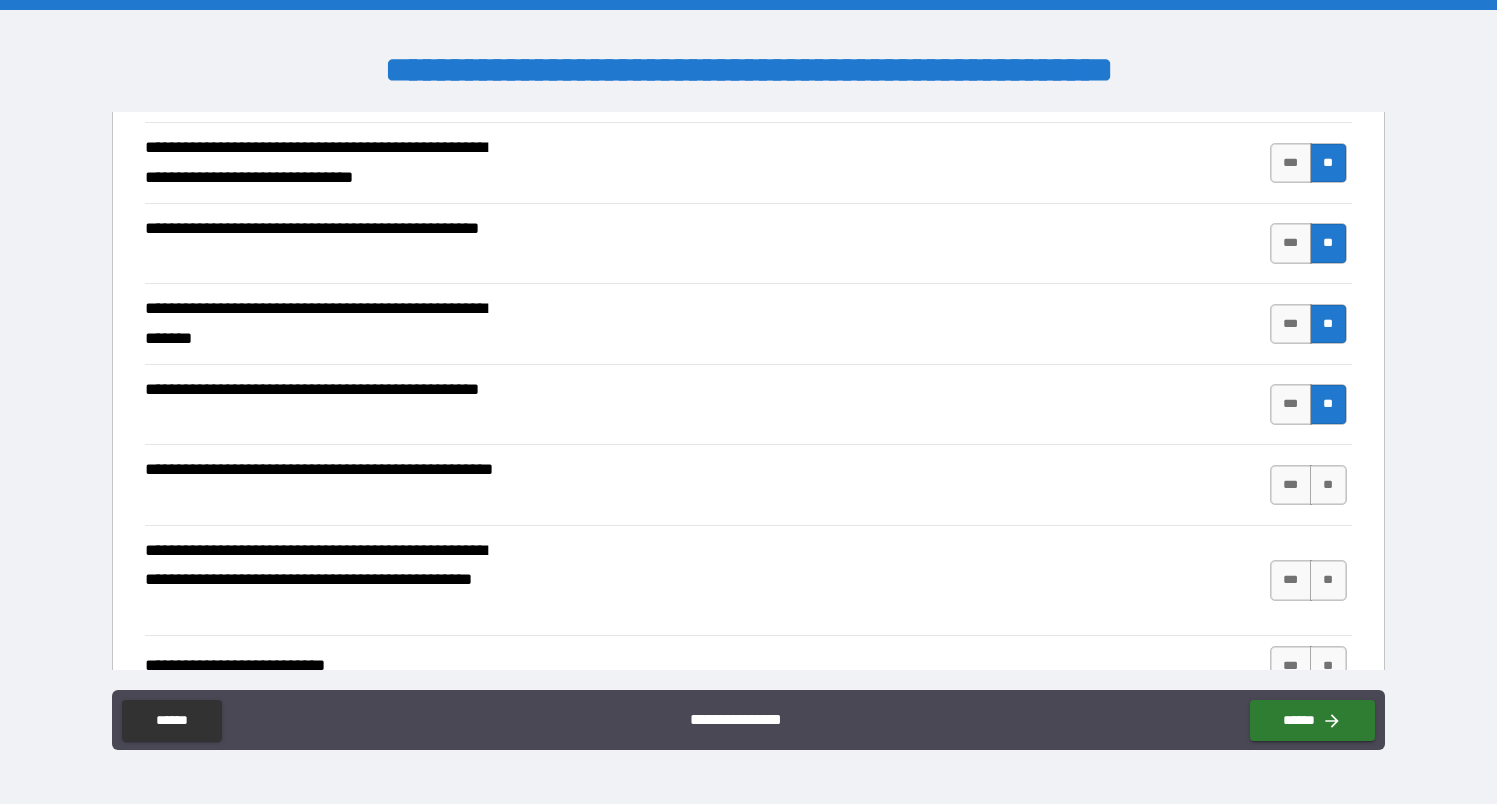 scroll, scrollTop: 547, scrollLeft: 0, axis: vertical 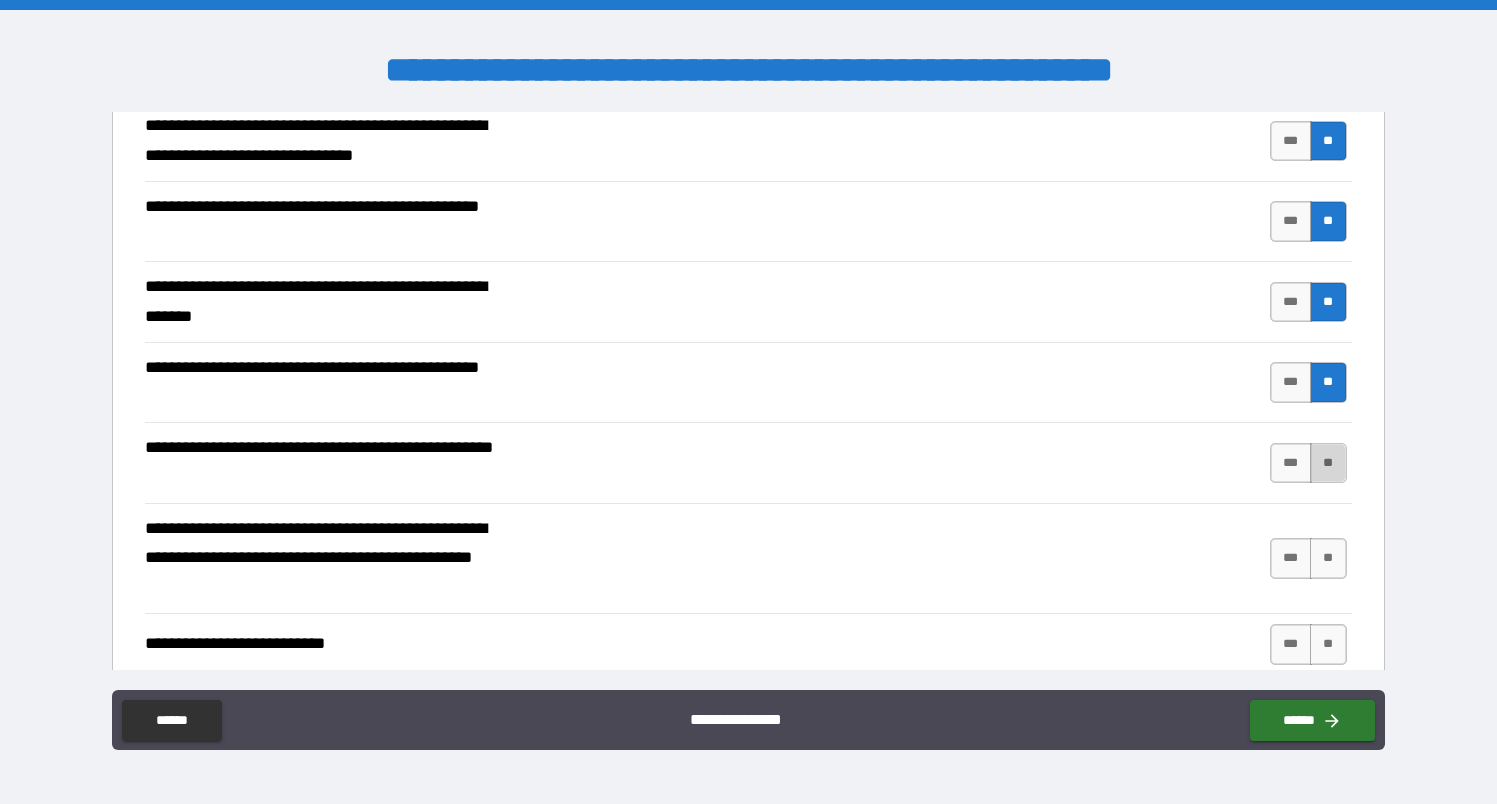 click on "**" at bounding box center (1328, 463) 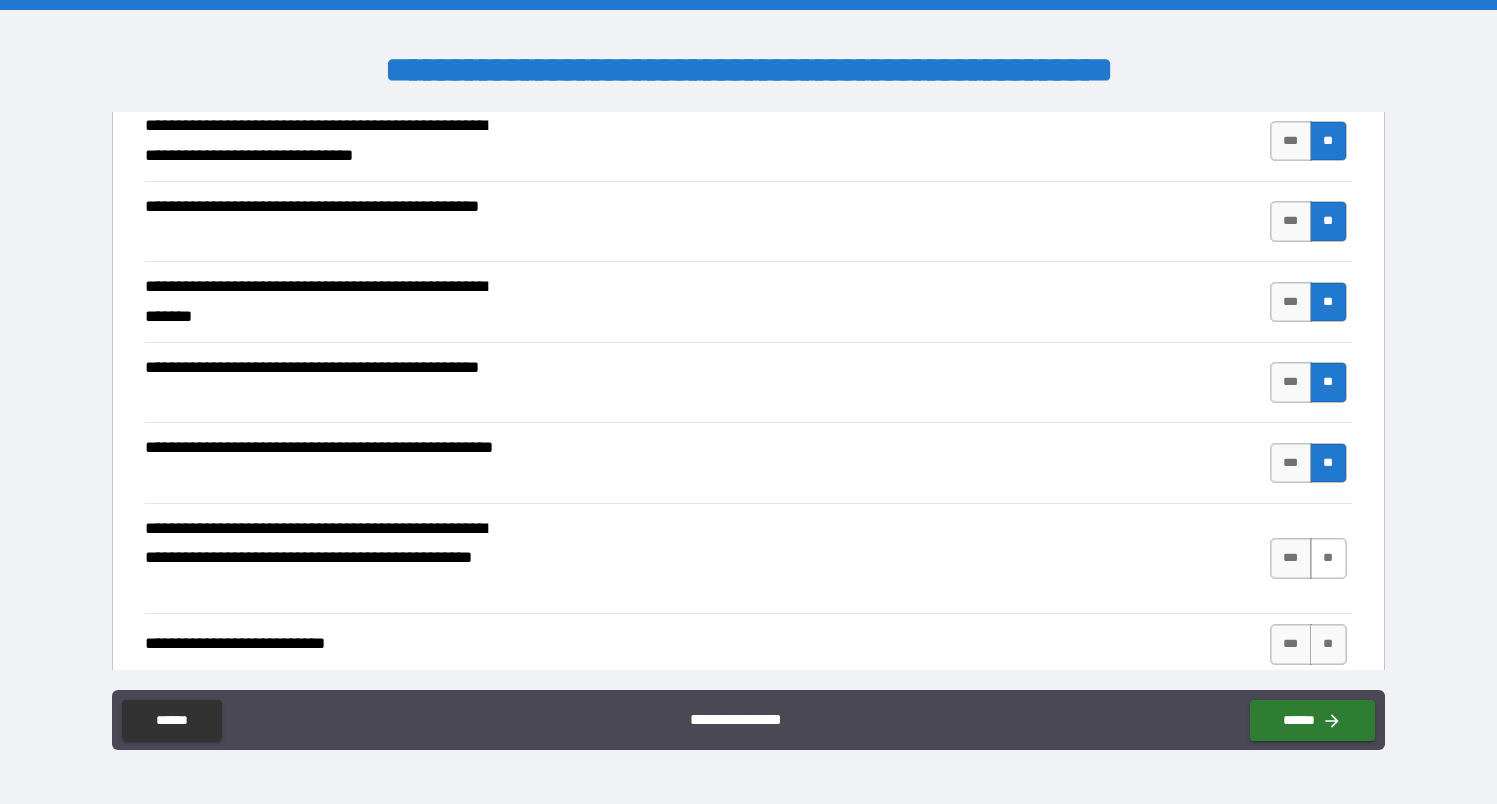 click on "**" at bounding box center [1328, 558] 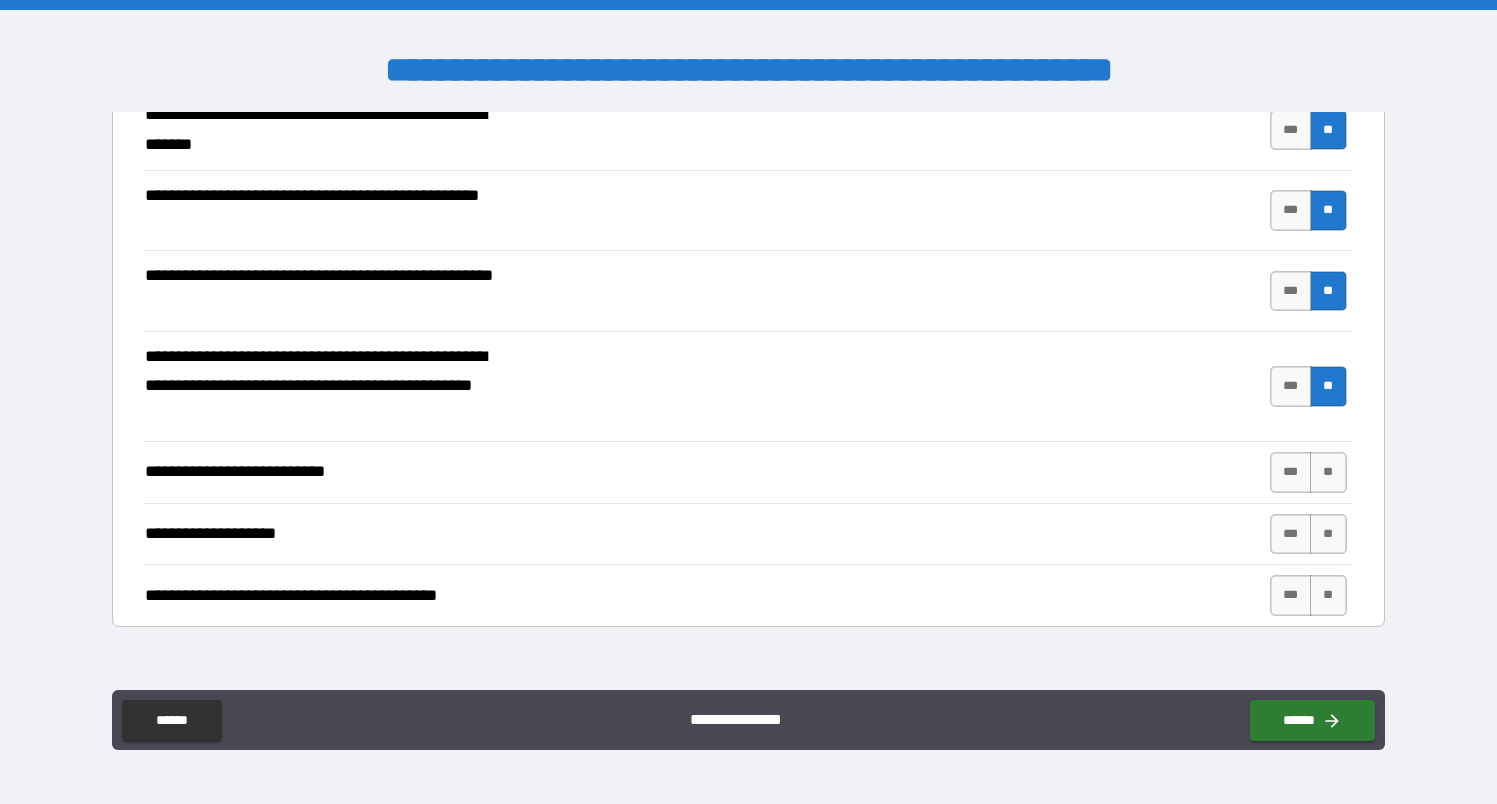 scroll, scrollTop: 749, scrollLeft: 0, axis: vertical 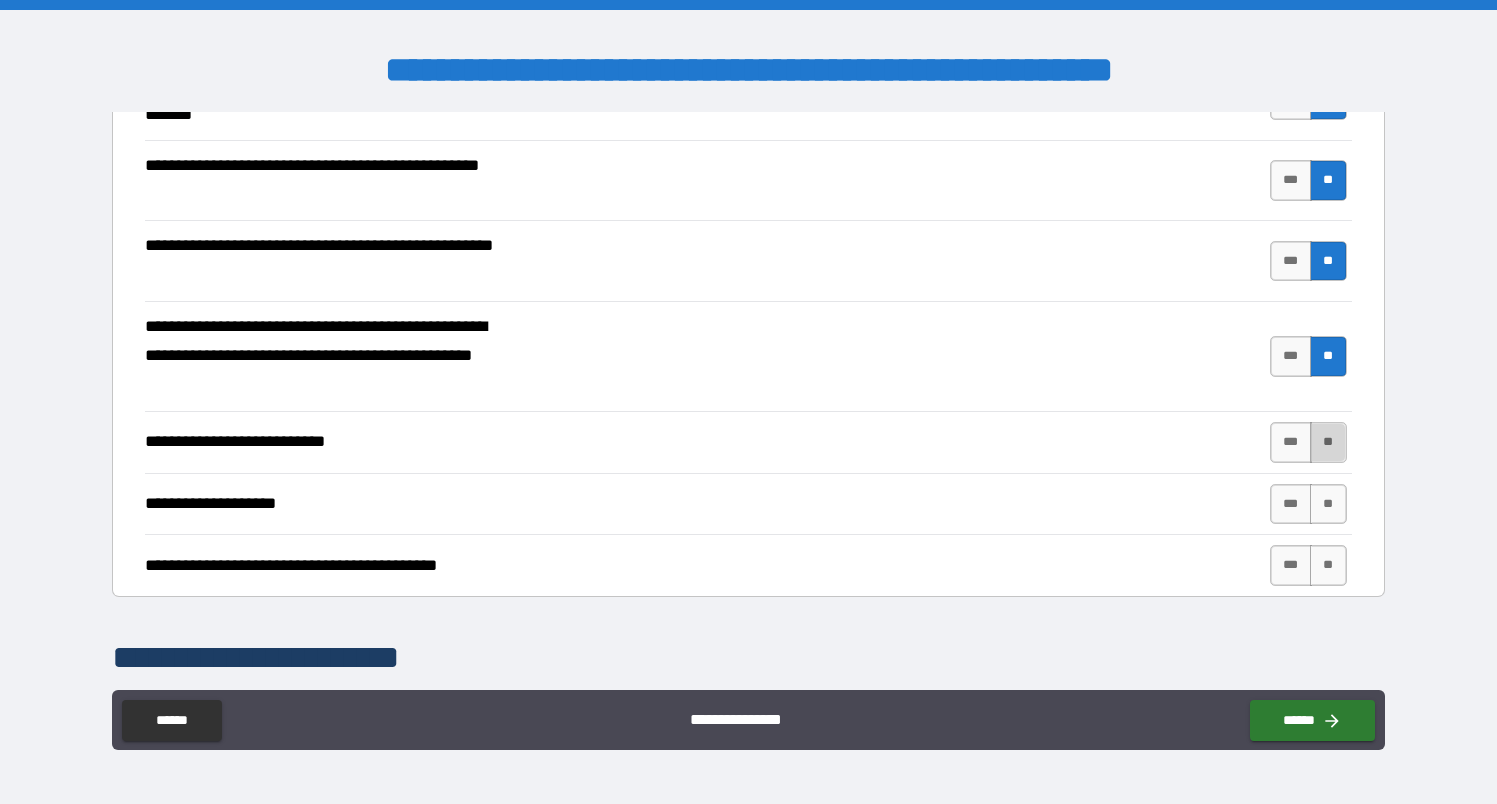 click on "**" at bounding box center (1328, 442) 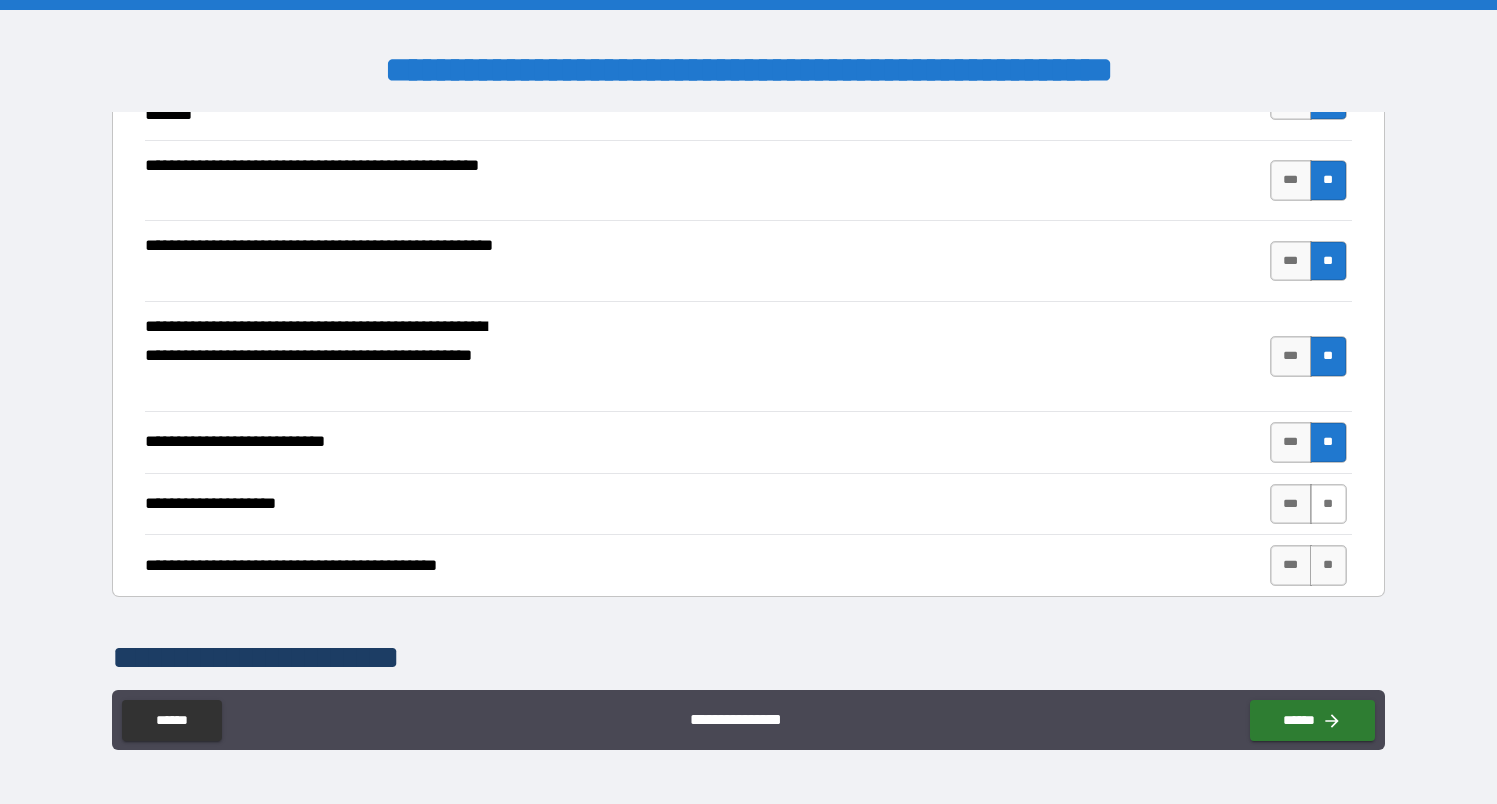 click on "**" at bounding box center (1328, 504) 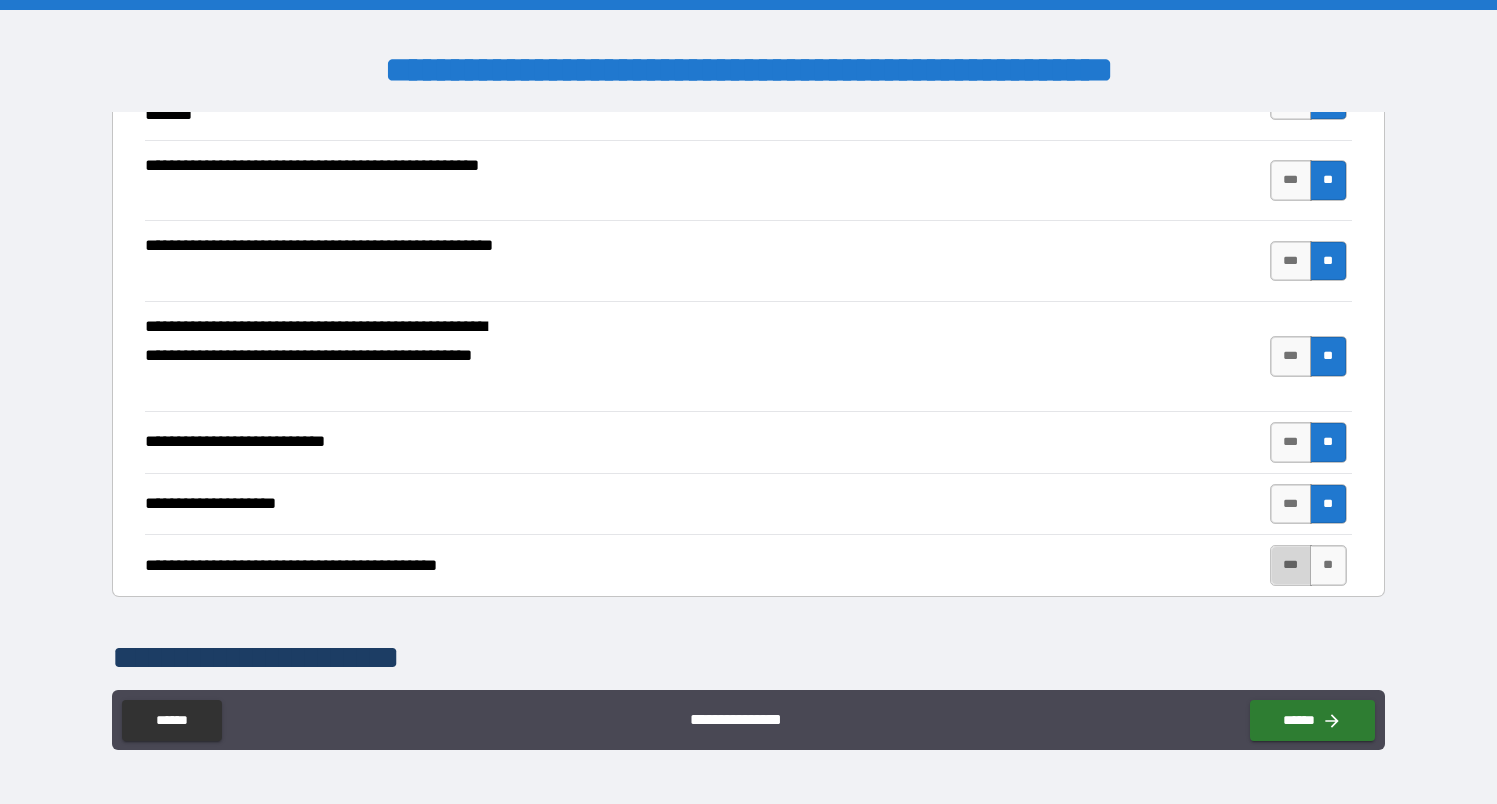 click on "***" at bounding box center [1291, 565] 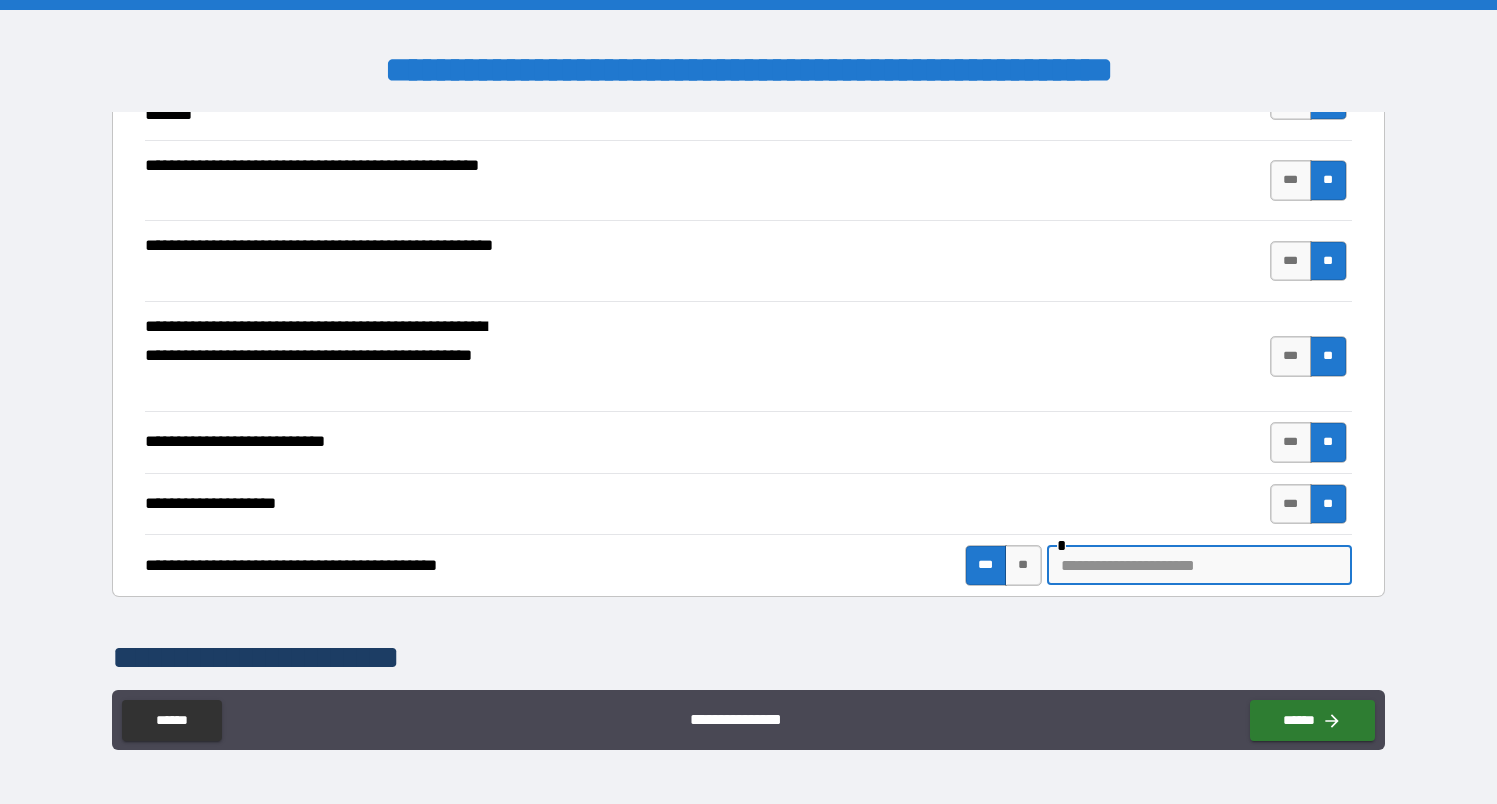 click at bounding box center [1199, 565] 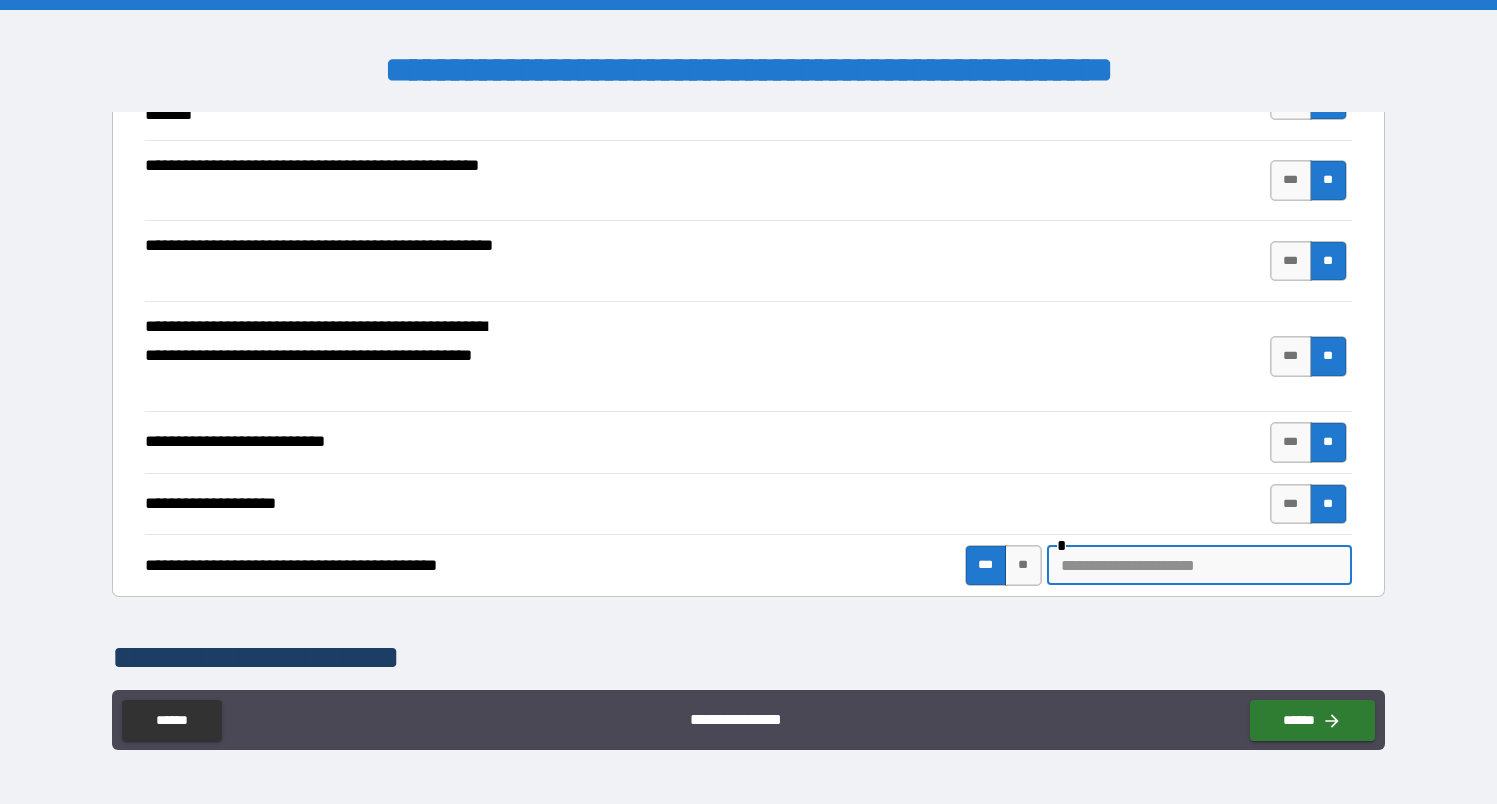 type on "*" 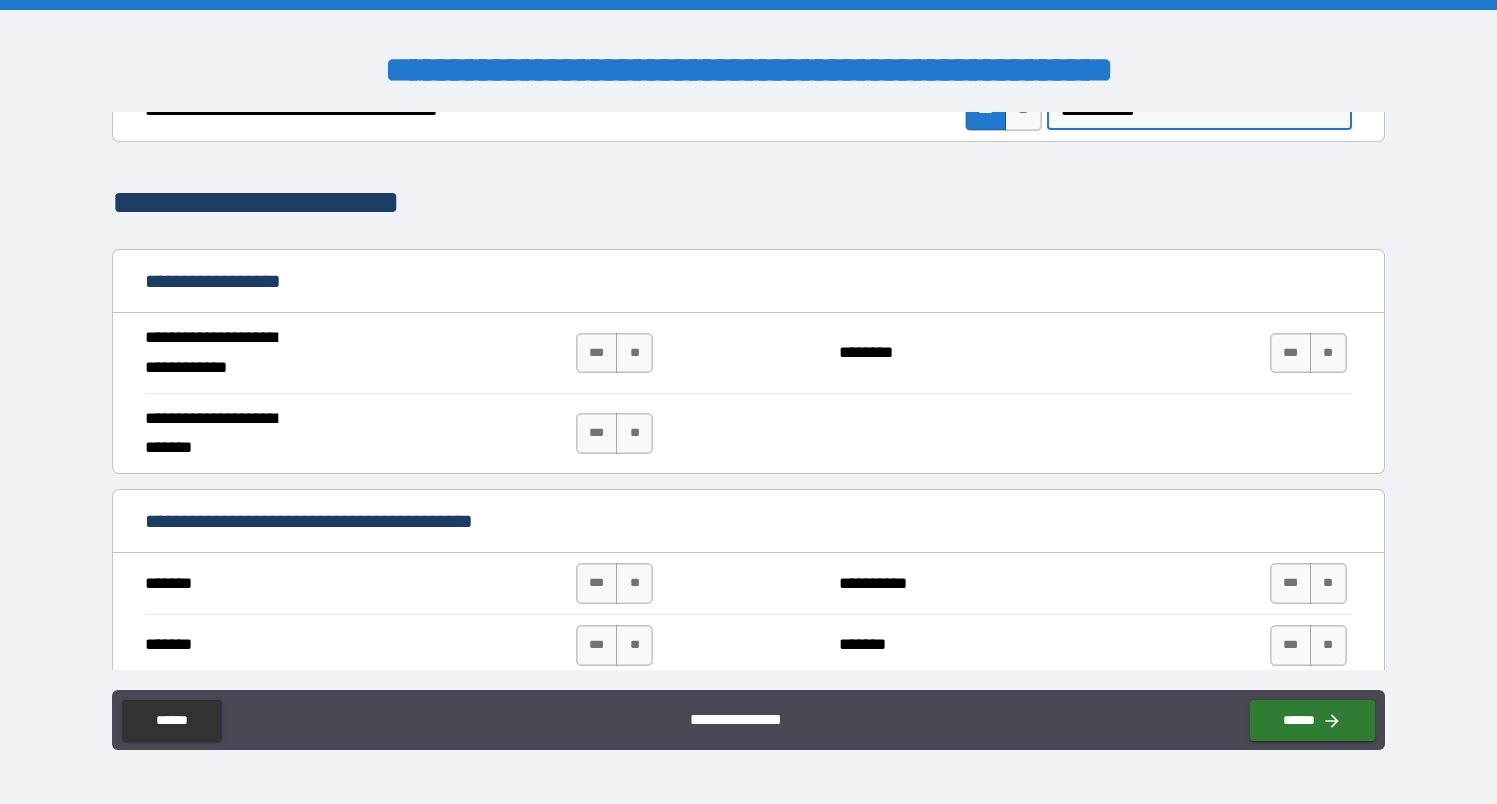 scroll, scrollTop: 1207, scrollLeft: 0, axis: vertical 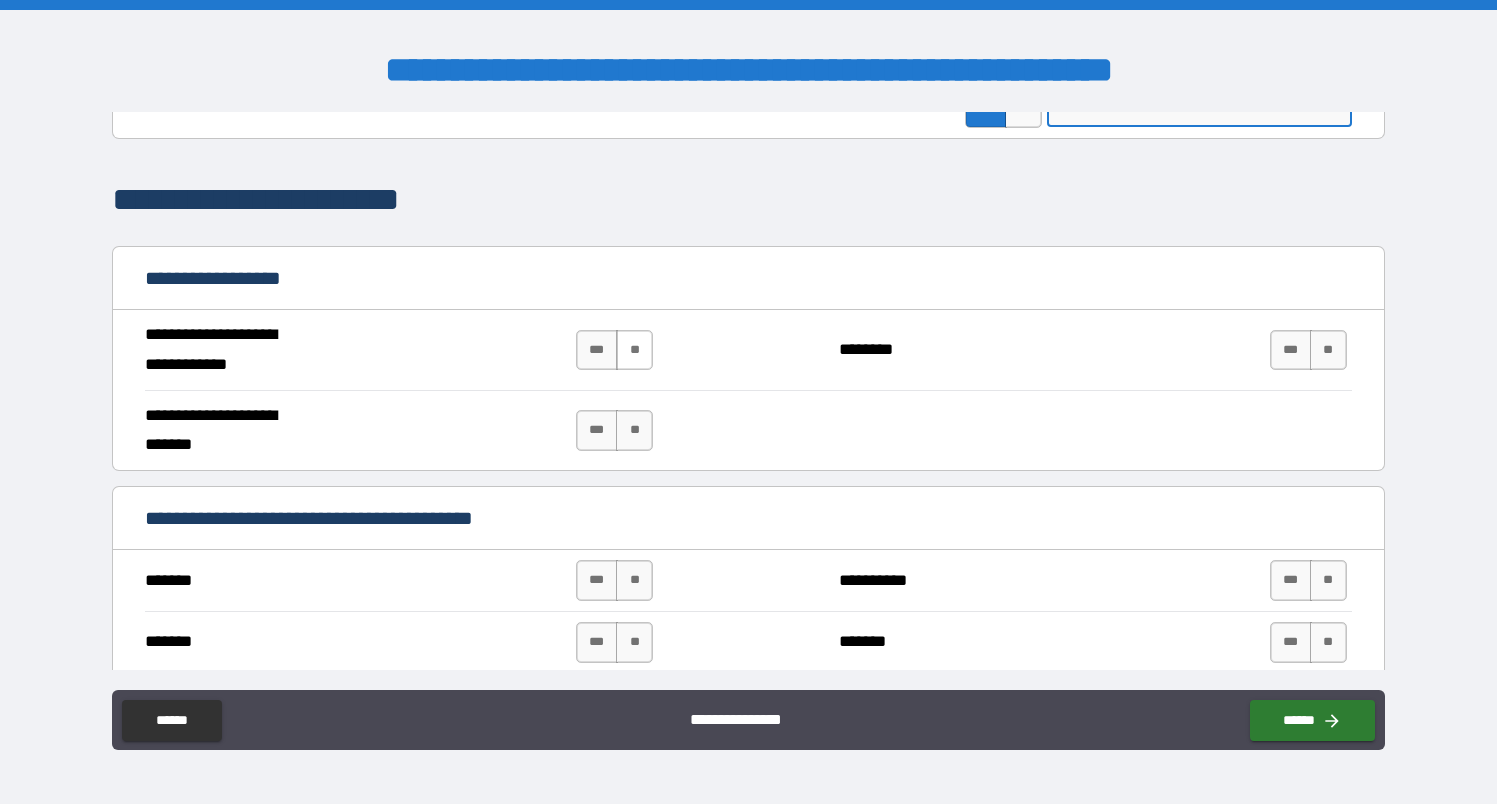 type on "**********" 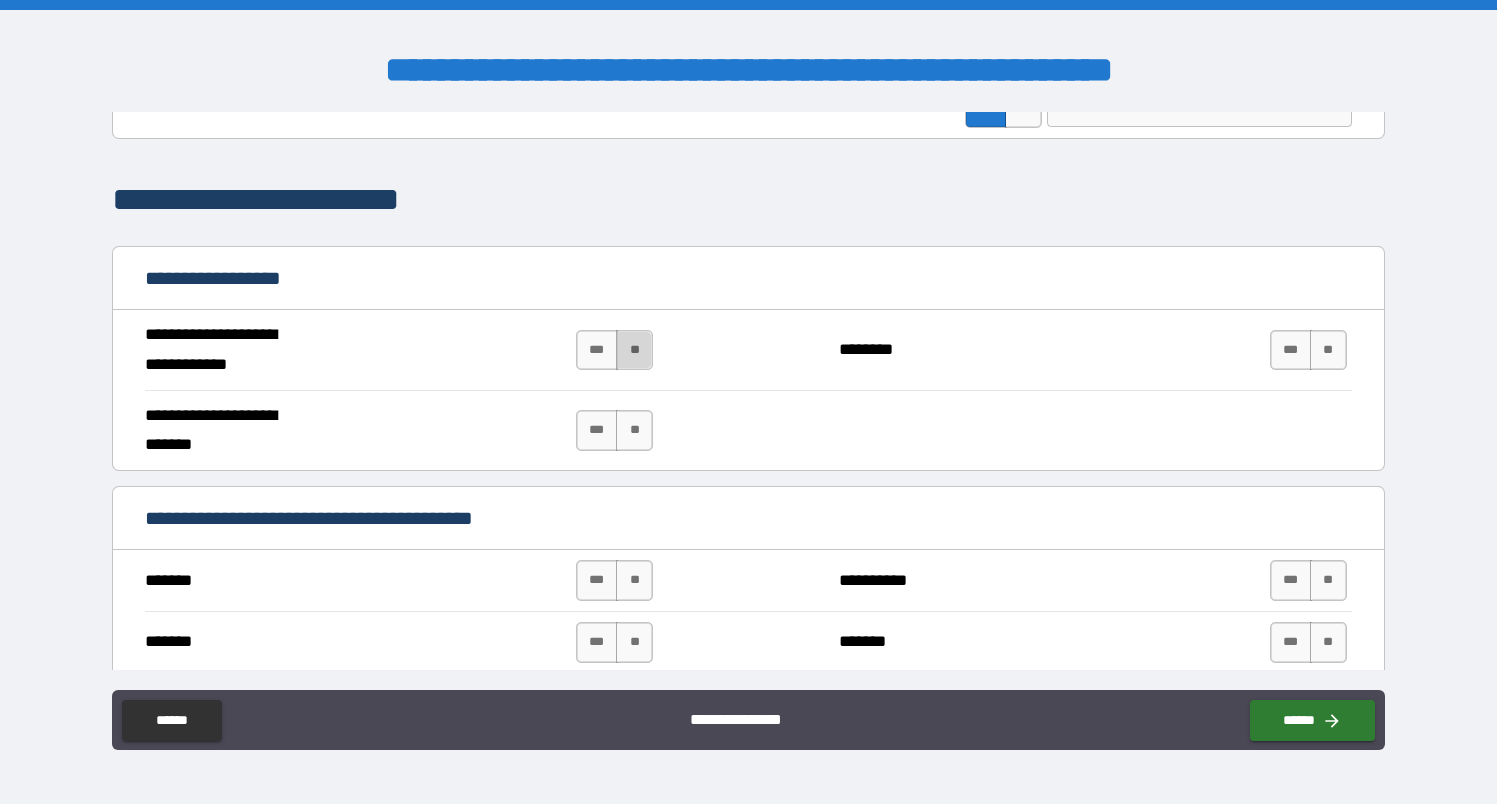 click on "**" at bounding box center [634, 350] 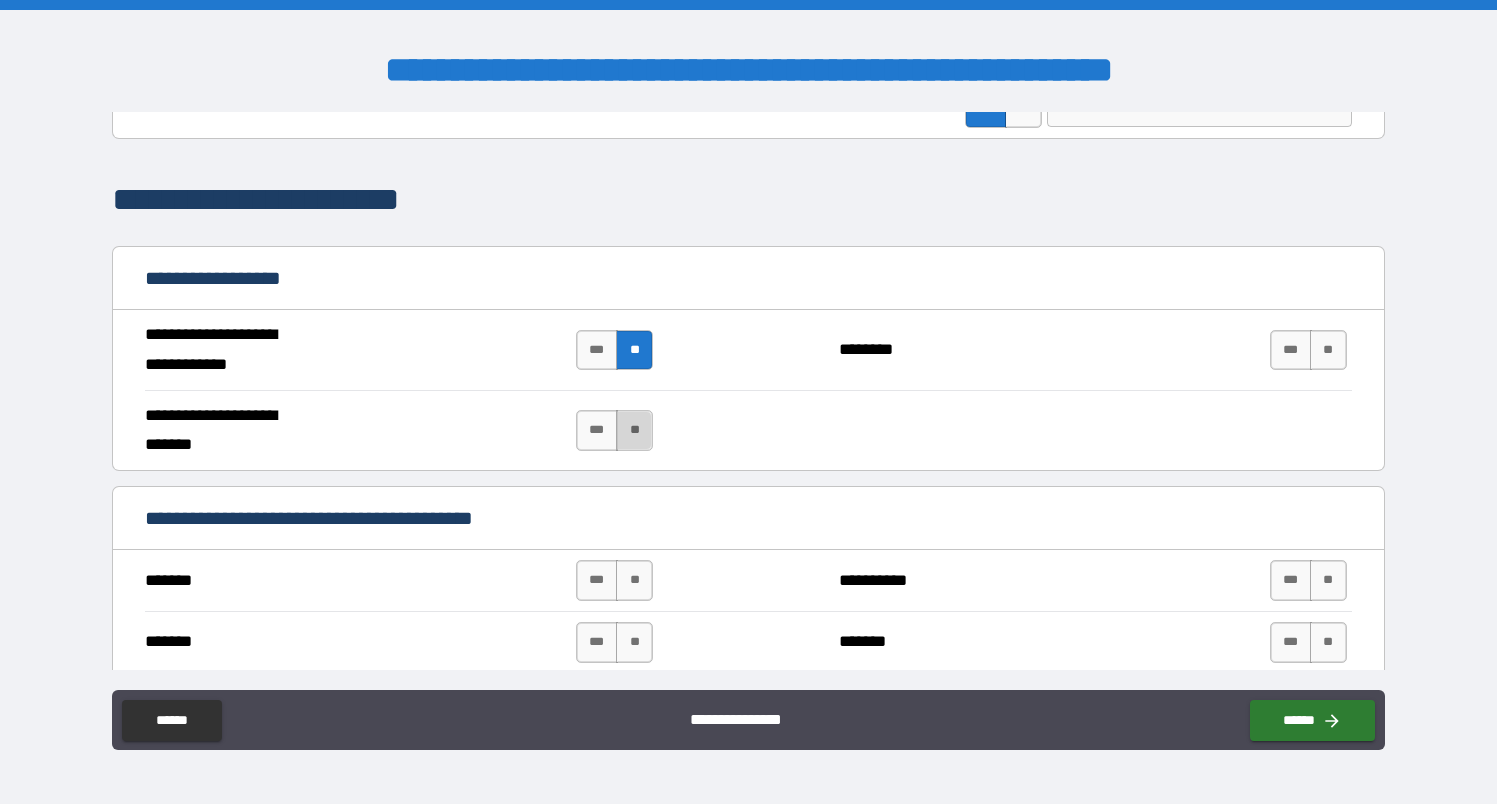 click on "**" at bounding box center (634, 430) 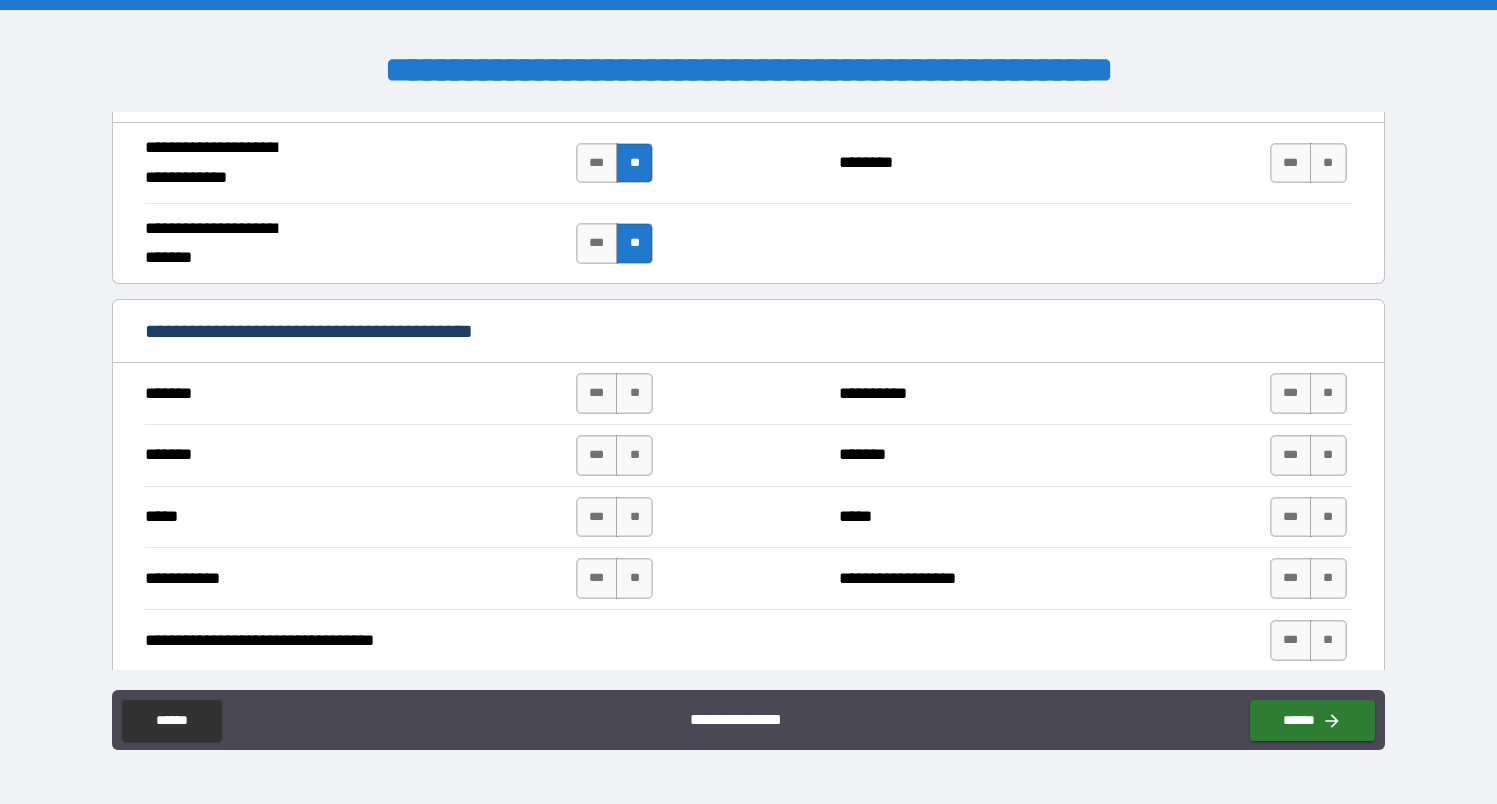 scroll, scrollTop: 1420, scrollLeft: 0, axis: vertical 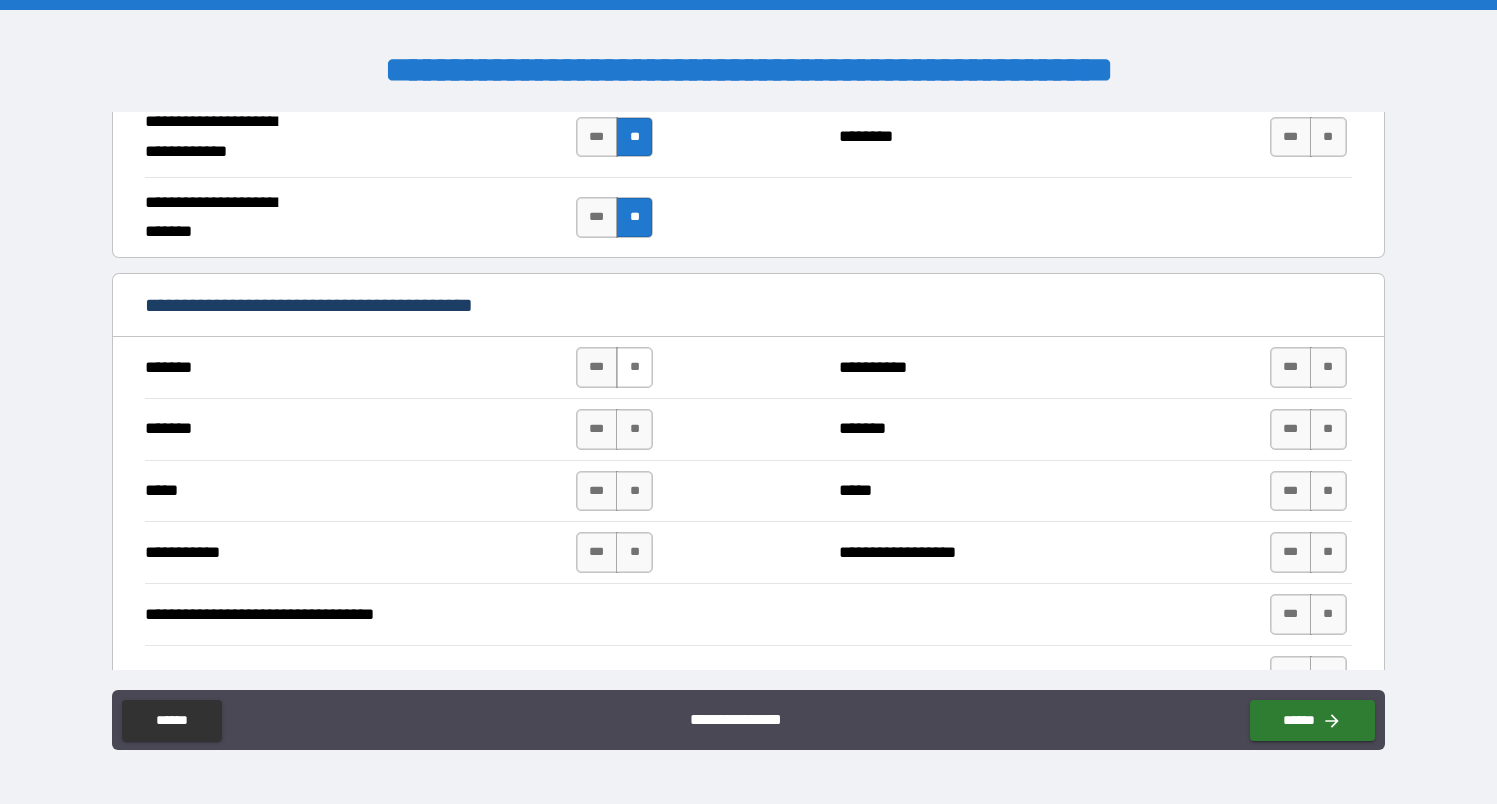 click on "**" at bounding box center (634, 367) 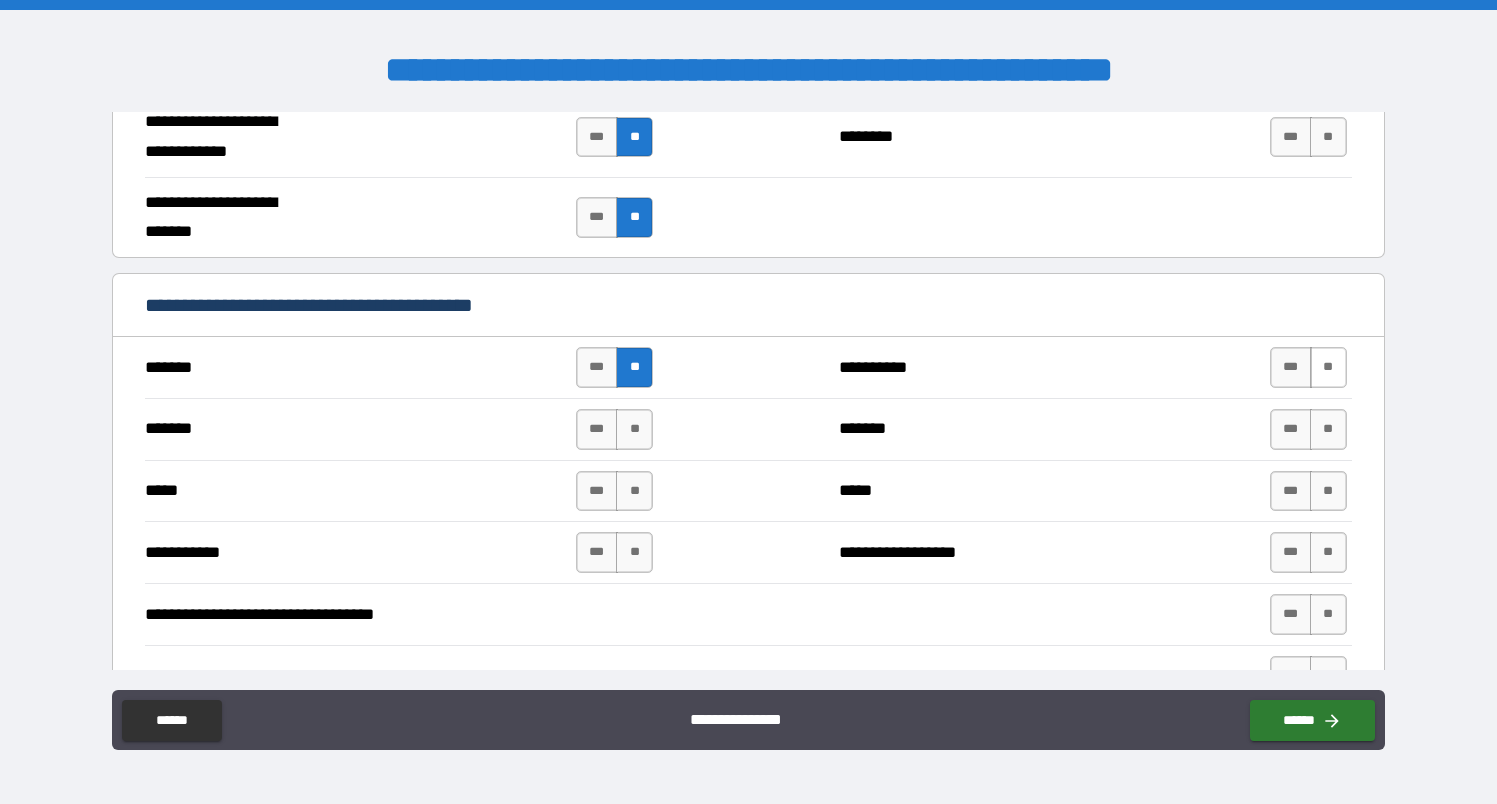 click on "**" at bounding box center (1328, 367) 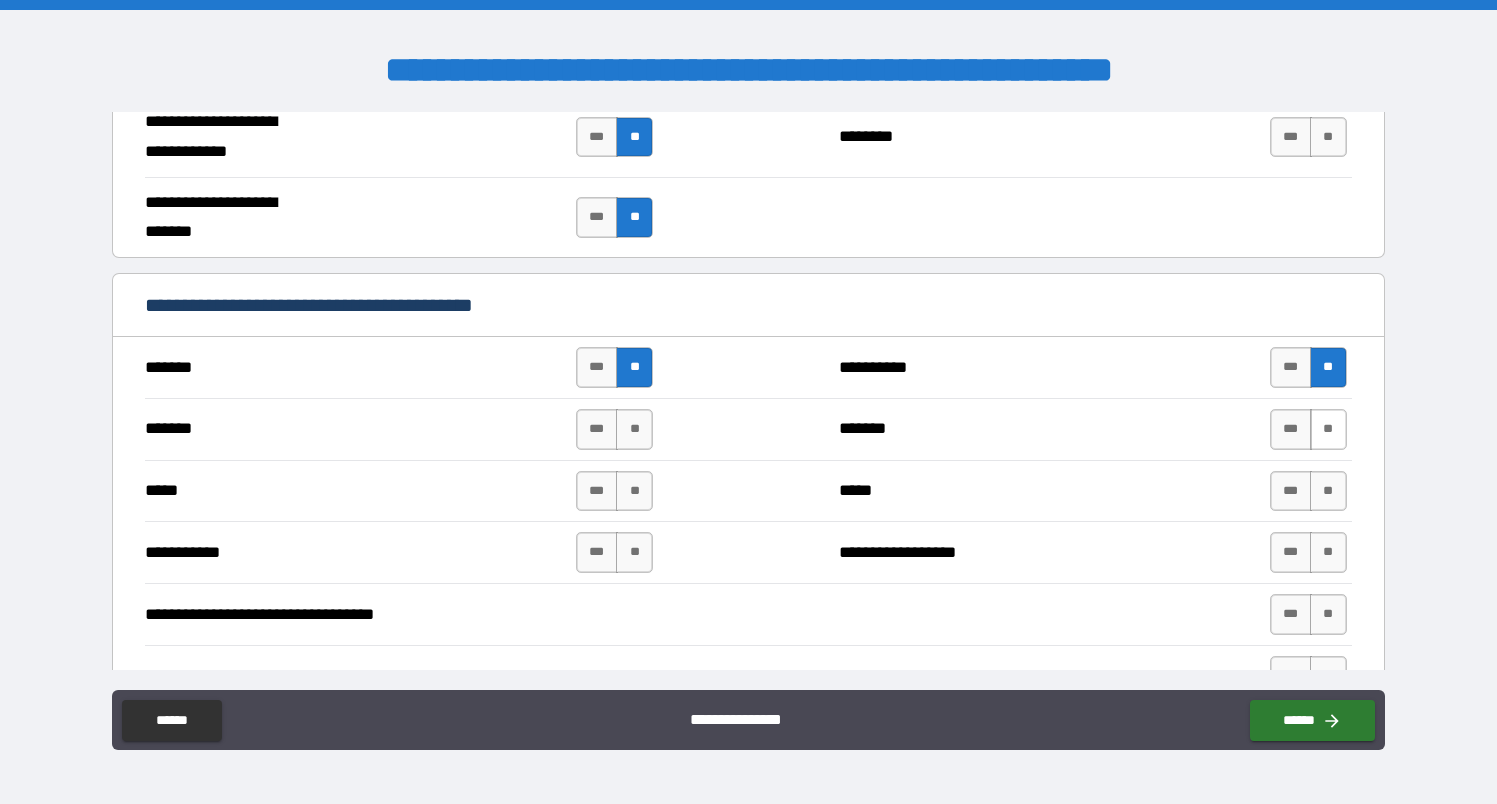 click on "**" at bounding box center [1328, 429] 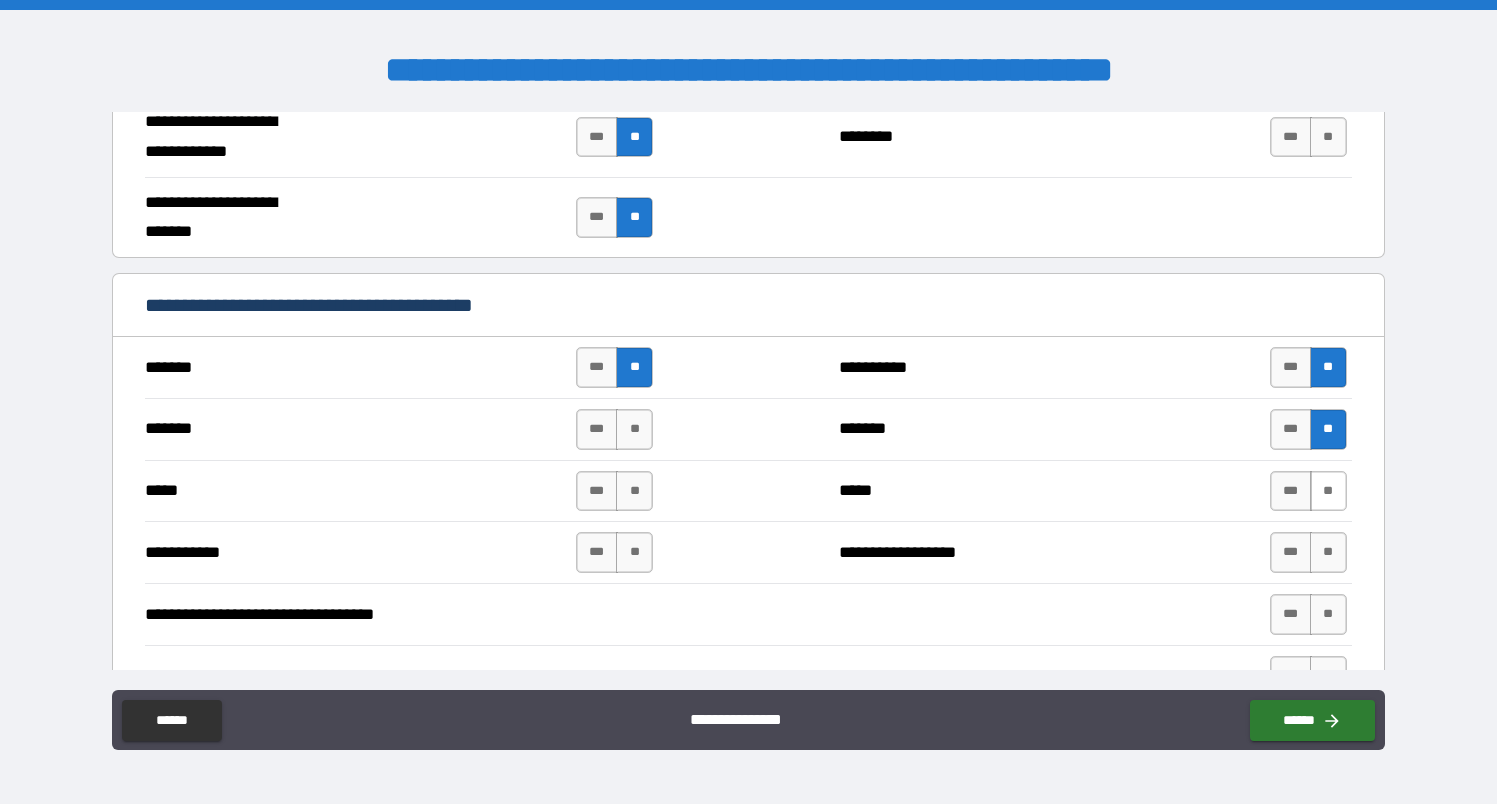 click on "**" at bounding box center (1328, 491) 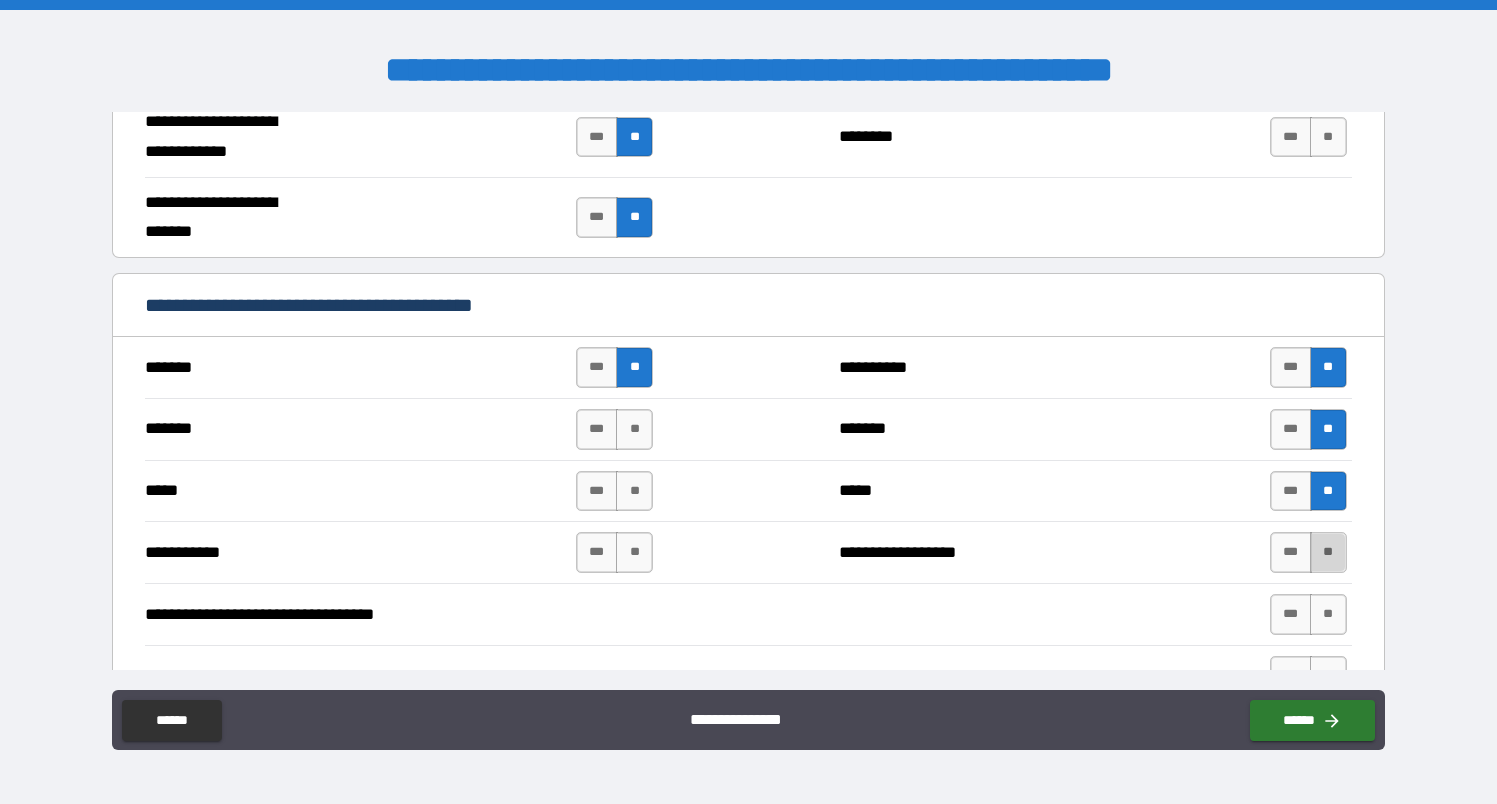 click on "**" at bounding box center (1328, 552) 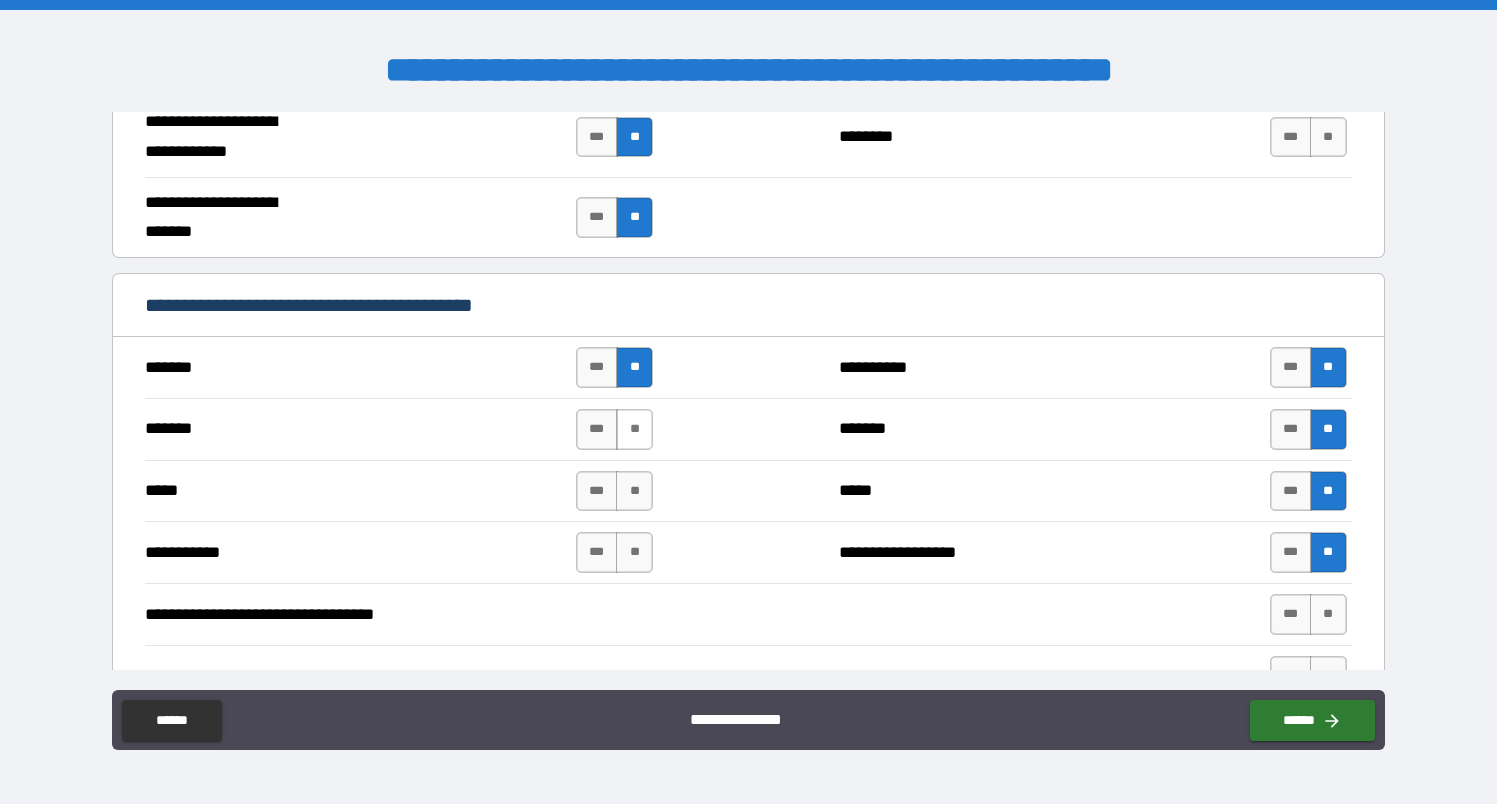 click on "**" at bounding box center [634, 429] 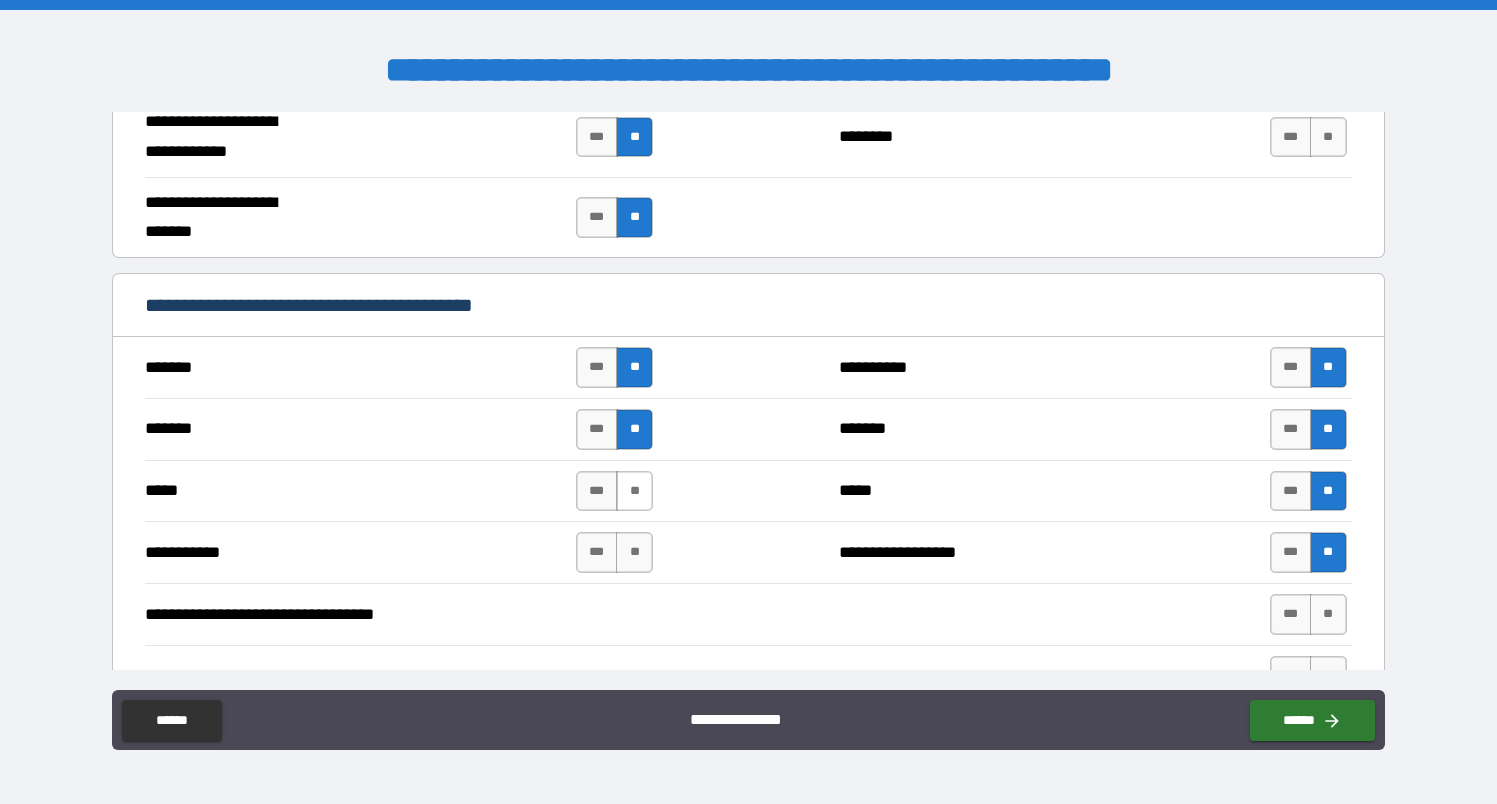 click on "**" at bounding box center [634, 491] 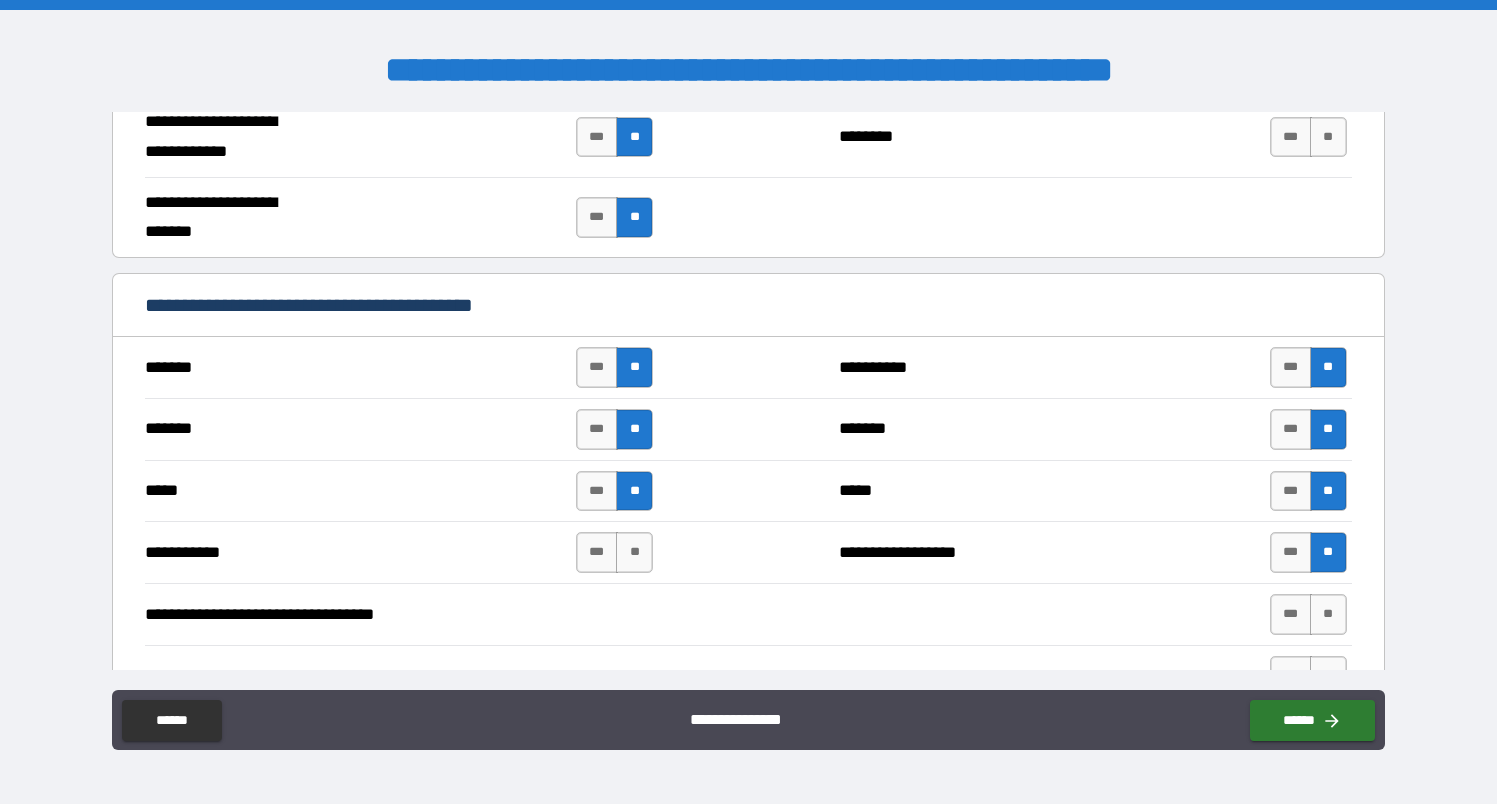 click on "**********" at bounding box center (748, 552) 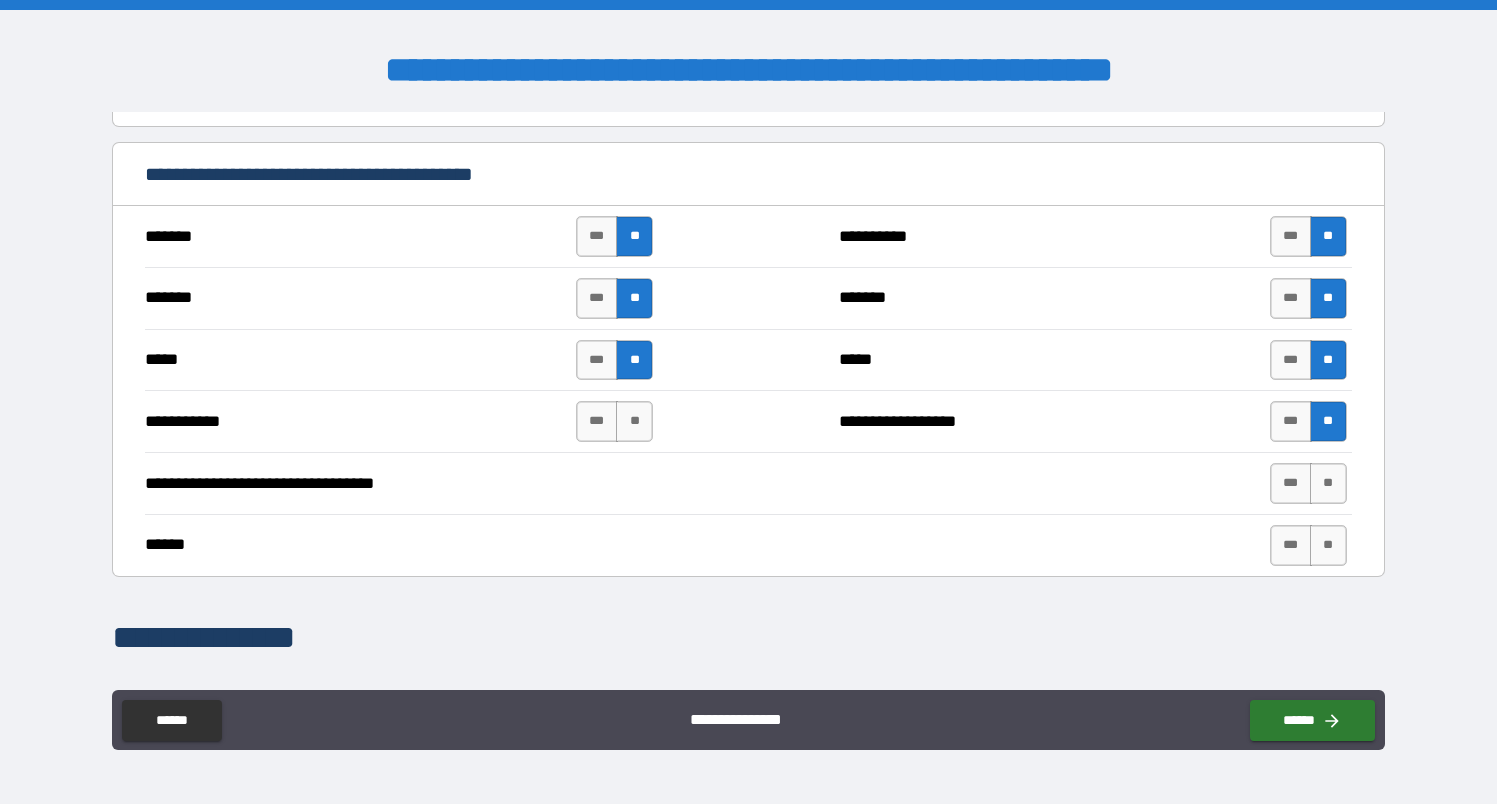 scroll, scrollTop: 1562, scrollLeft: 0, axis: vertical 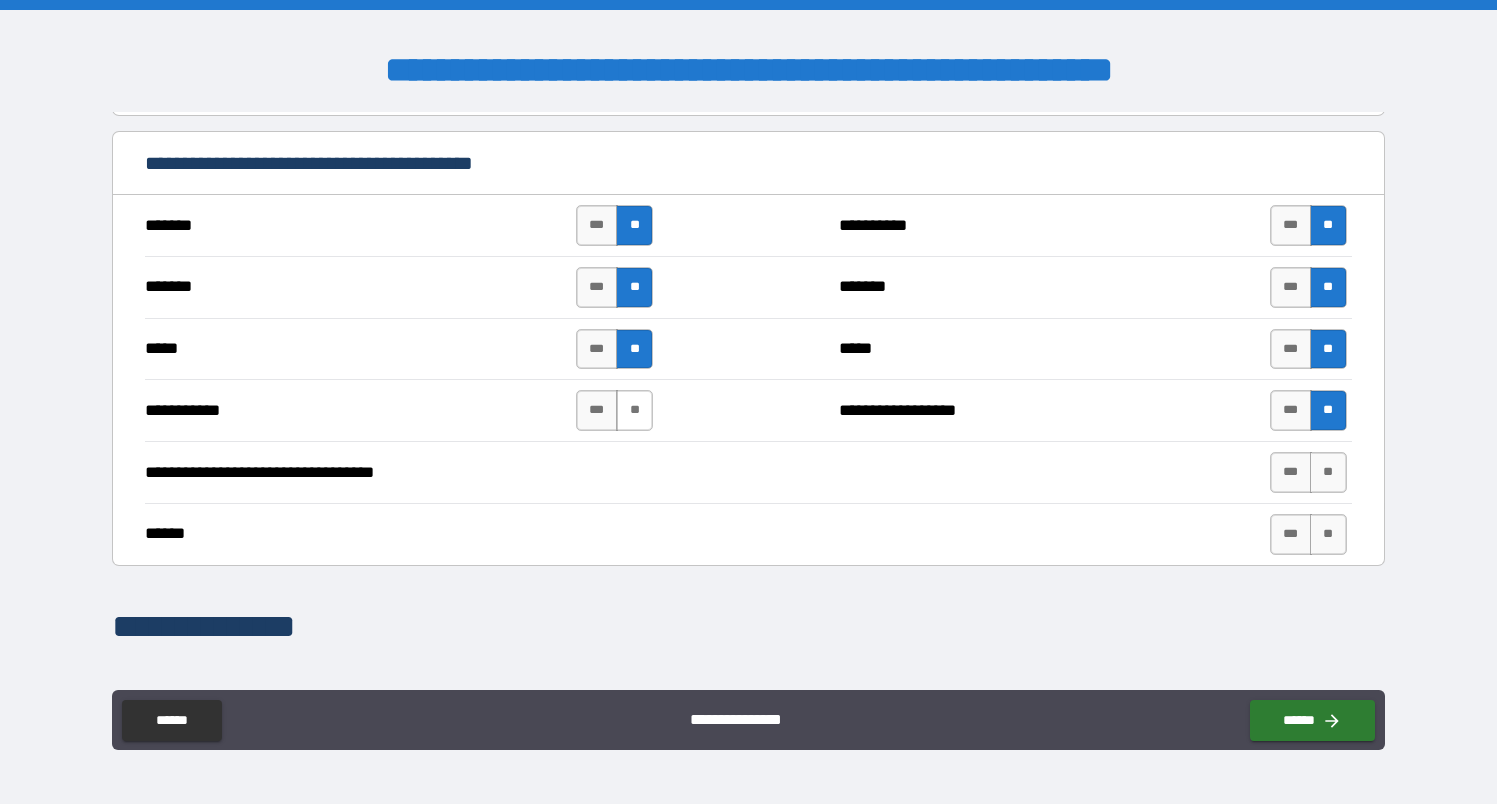 click on "**" at bounding box center (634, 410) 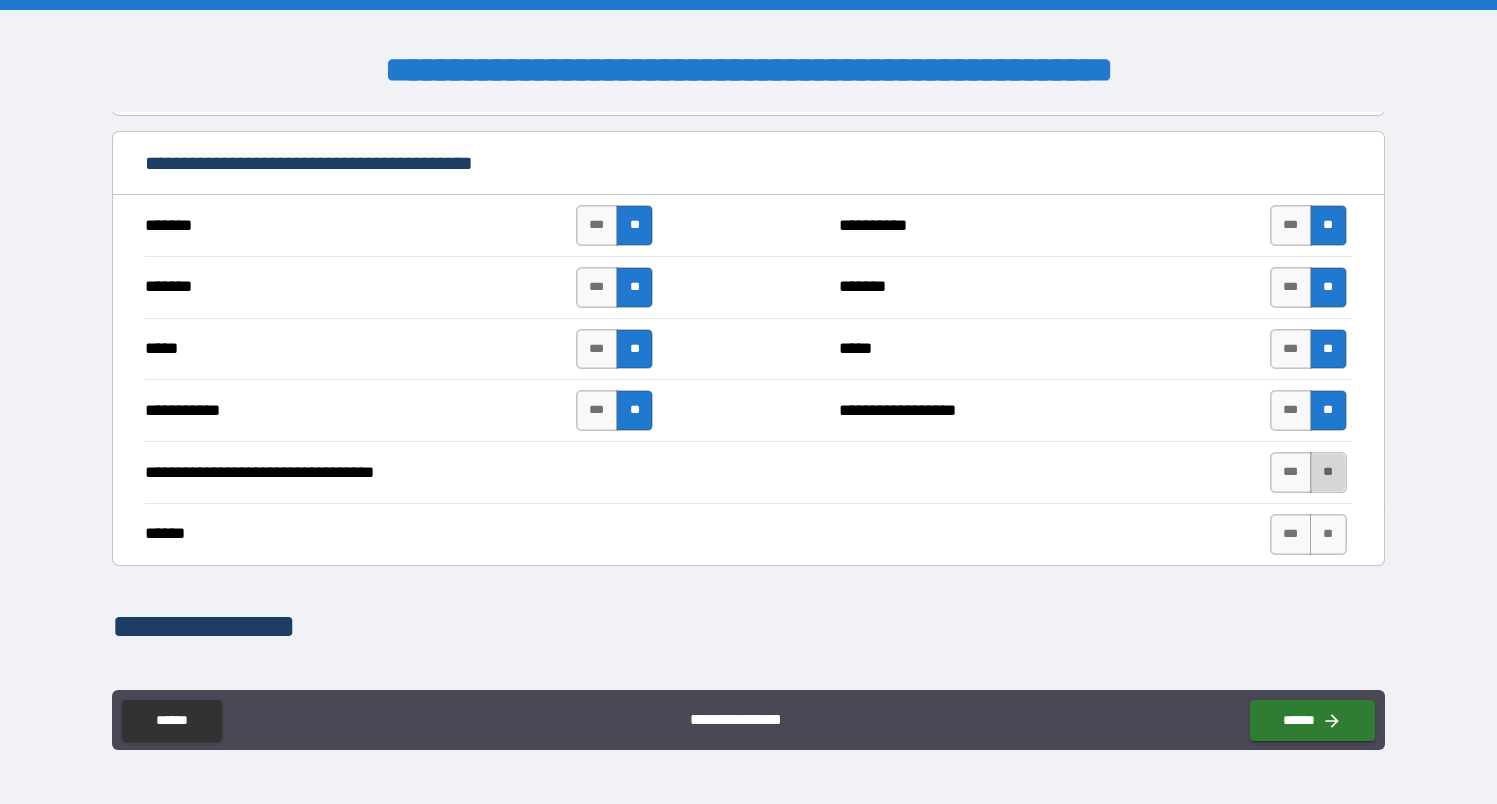 click on "**" at bounding box center (1328, 472) 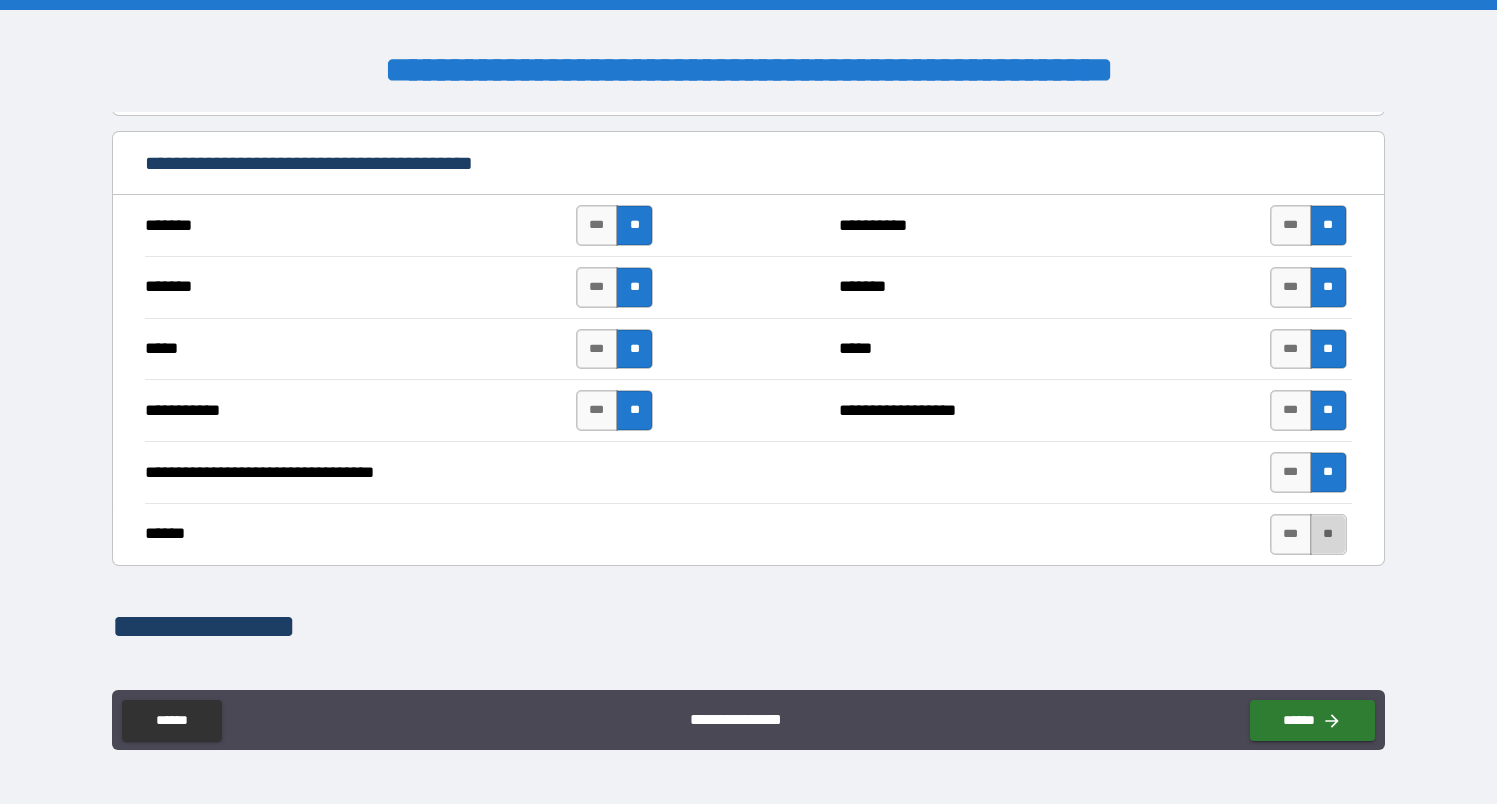 click on "**" at bounding box center (1328, 534) 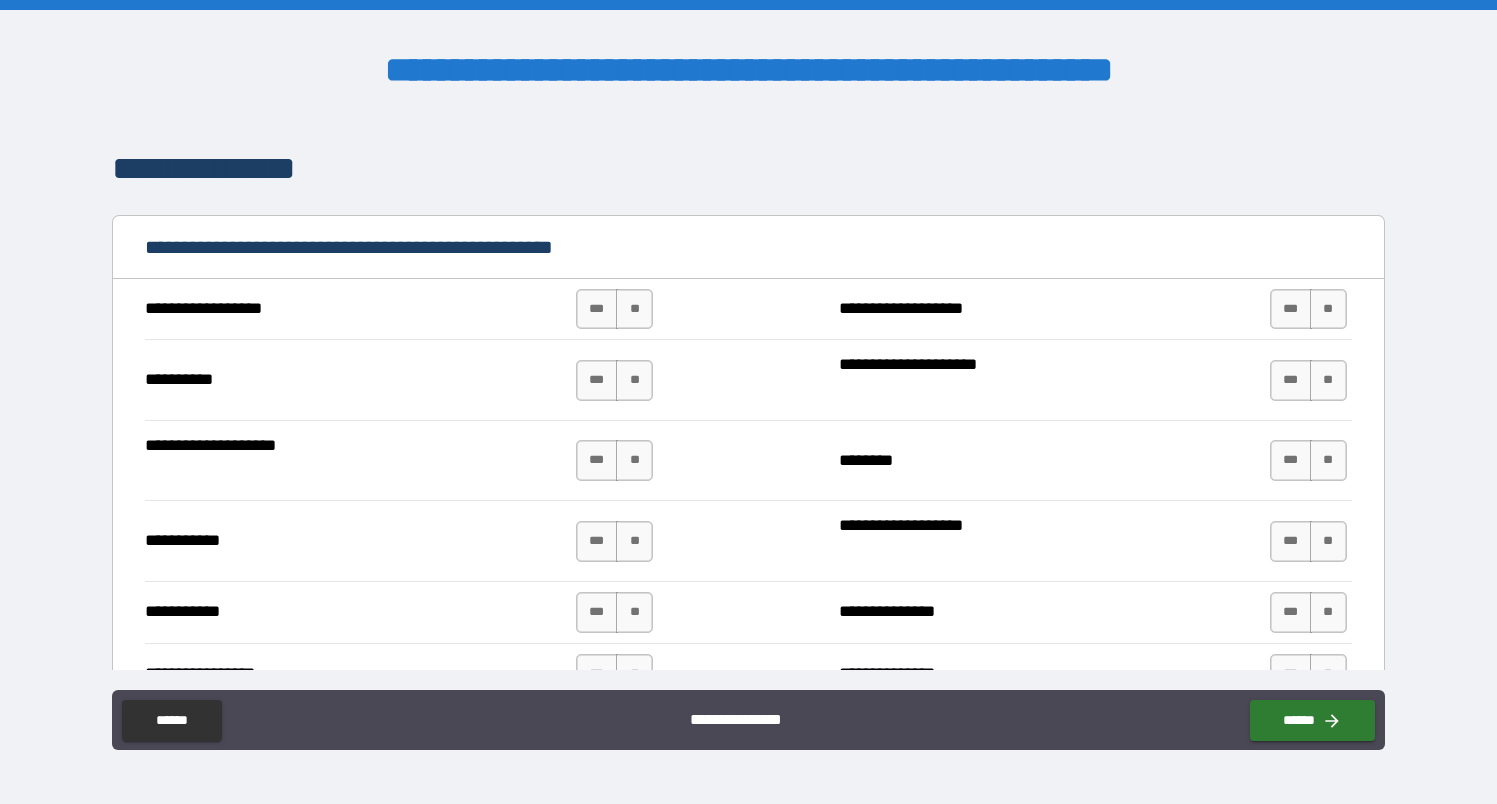 scroll, scrollTop: 2038, scrollLeft: 0, axis: vertical 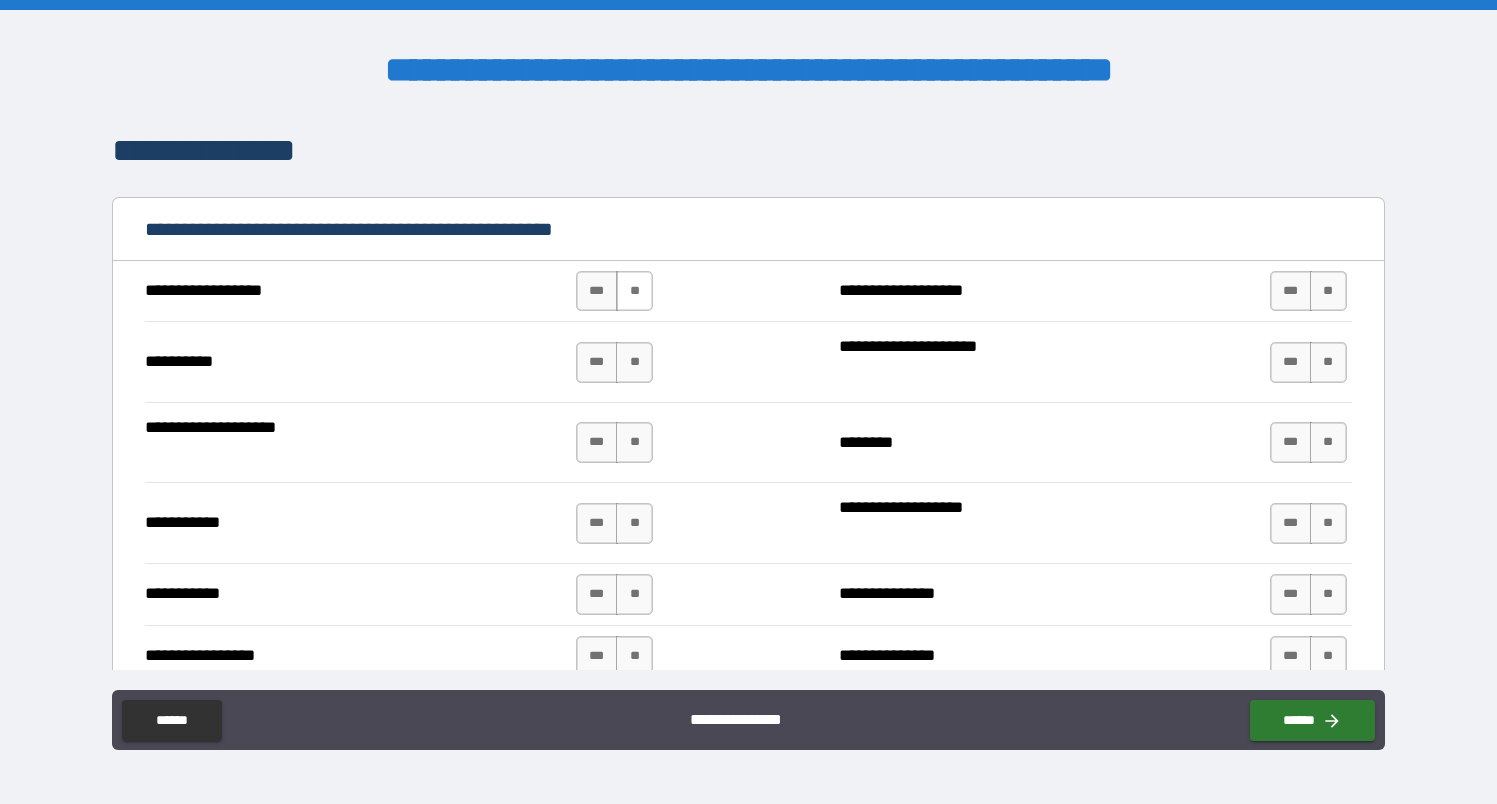 click on "**" at bounding box center [634, 291] 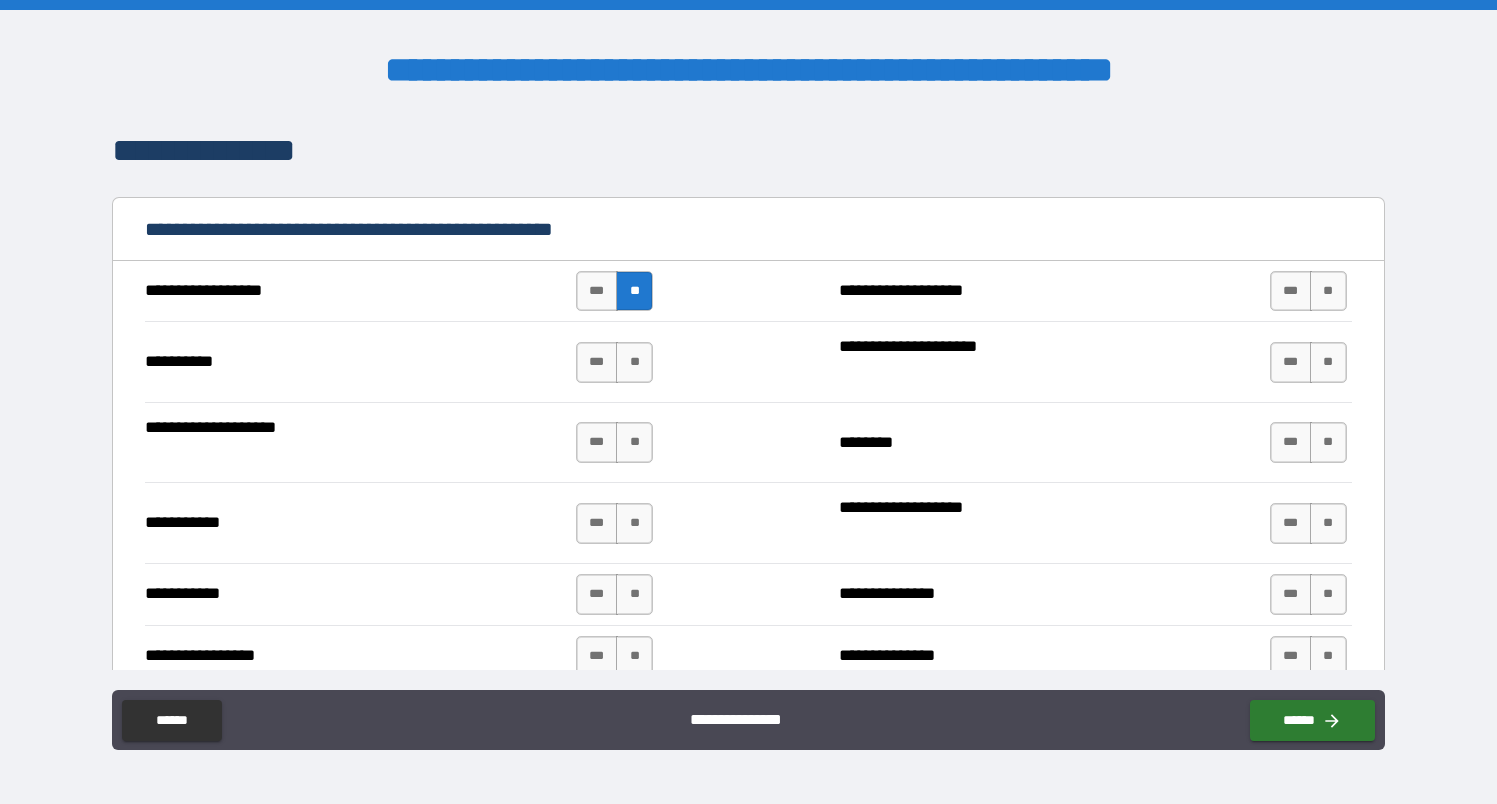 click on "*** **" at bounding box center [617, 362] 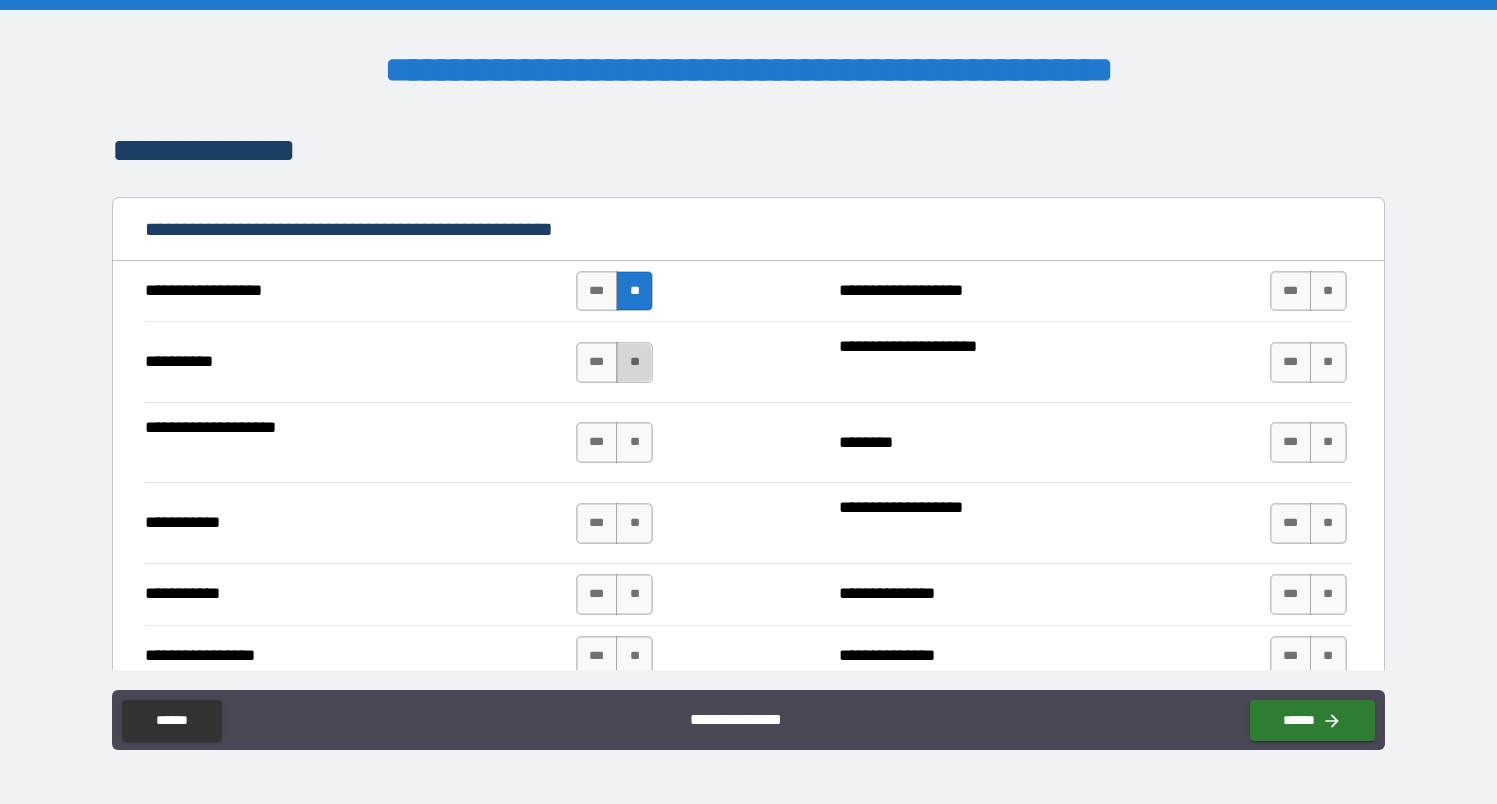 click on "**" at bounding box center [634, 362] 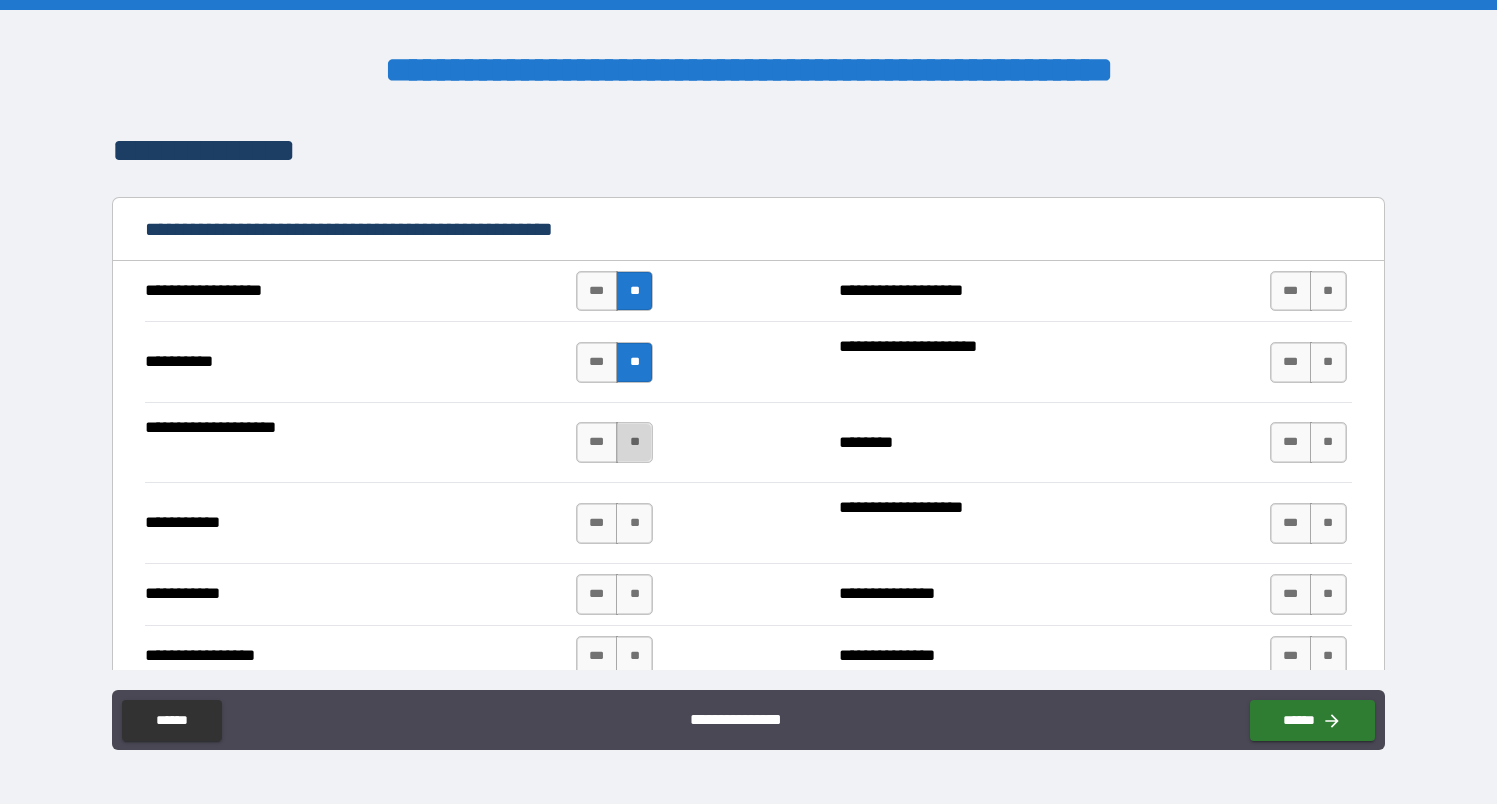 click on "**" at bounding box center [634, 442] 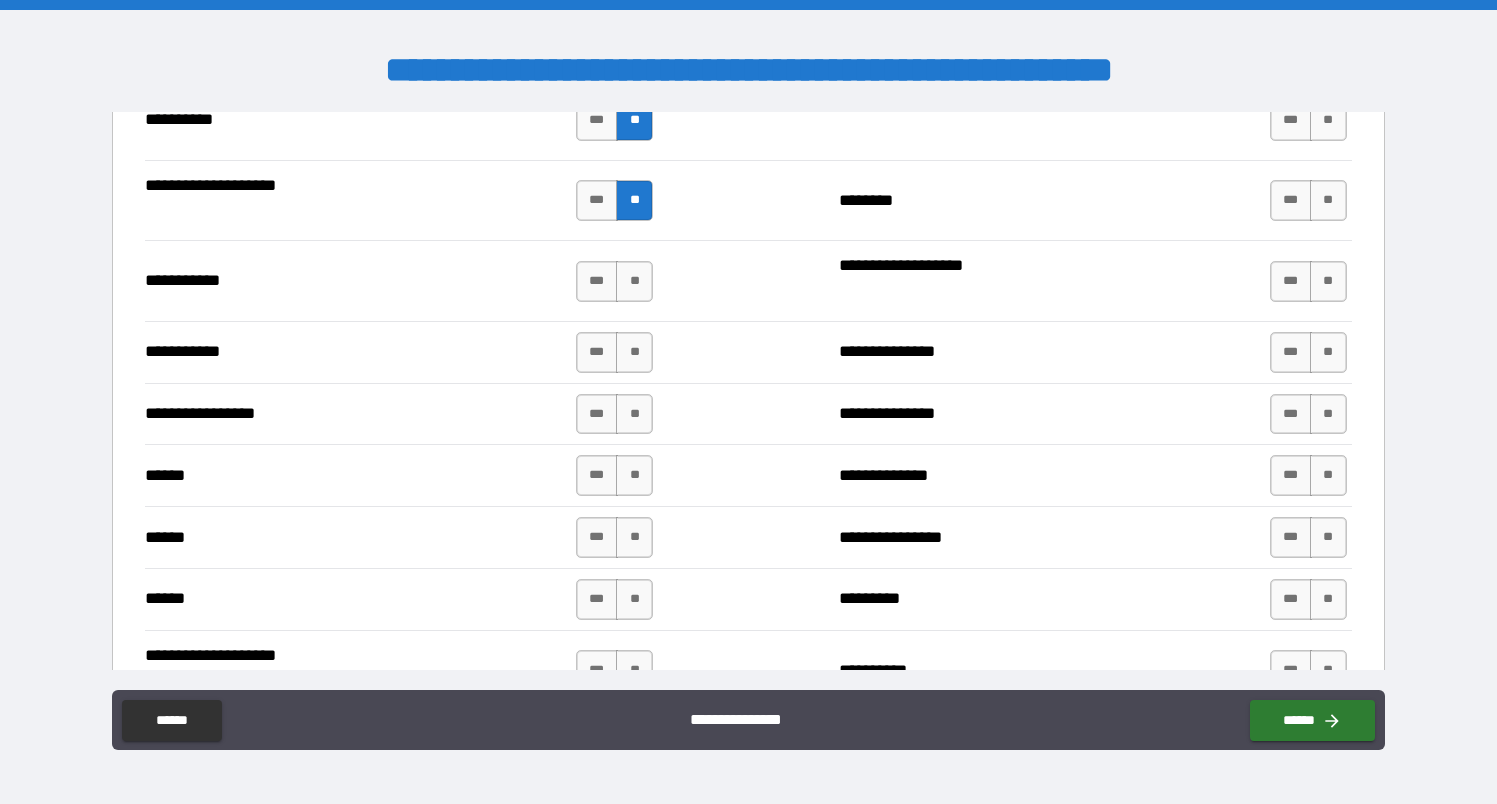 scroll, scrollTop: 2282, scrollLeft: 0, axis: vertical 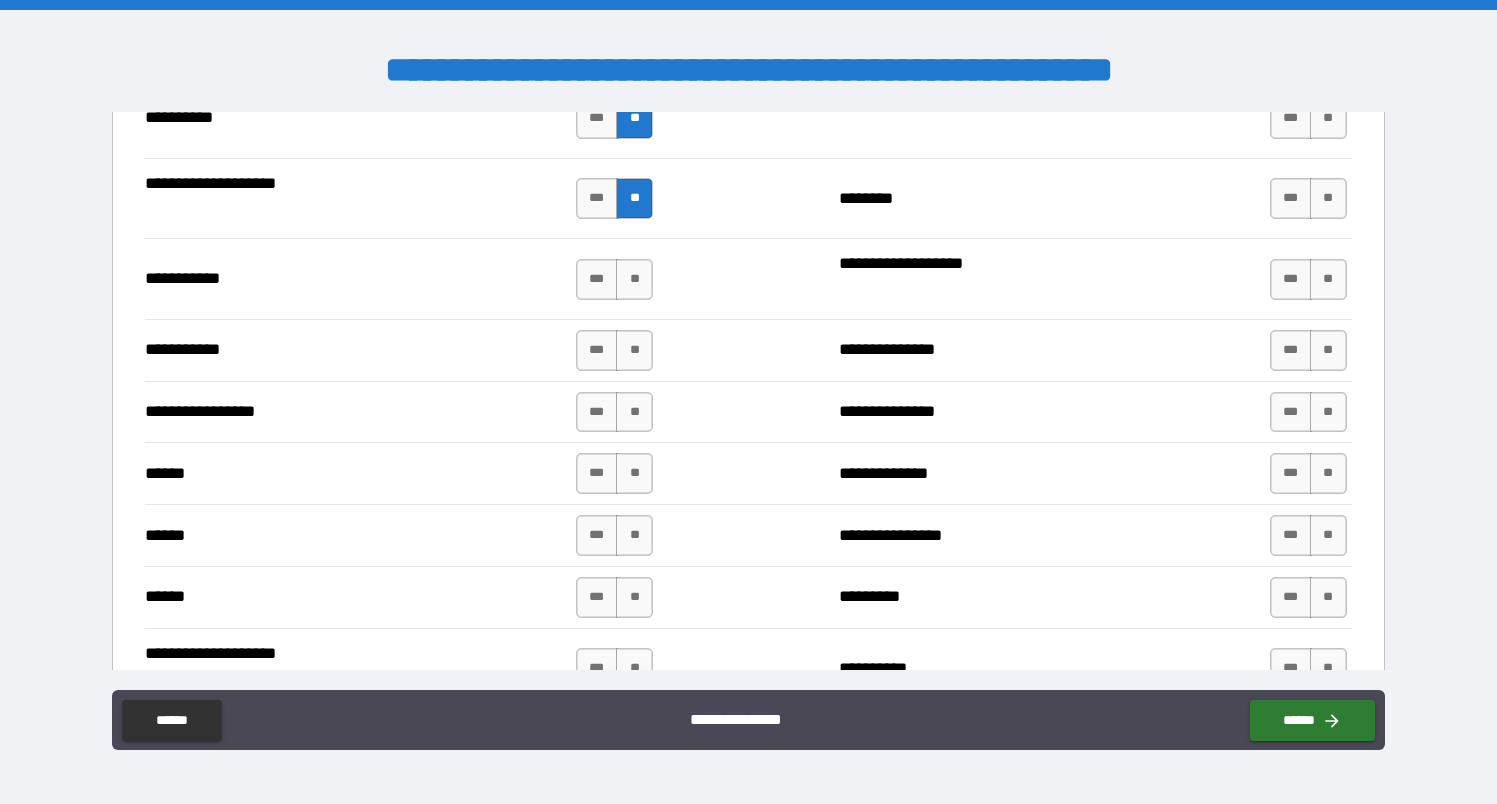click on "**********" at bounding box center (748, 278) 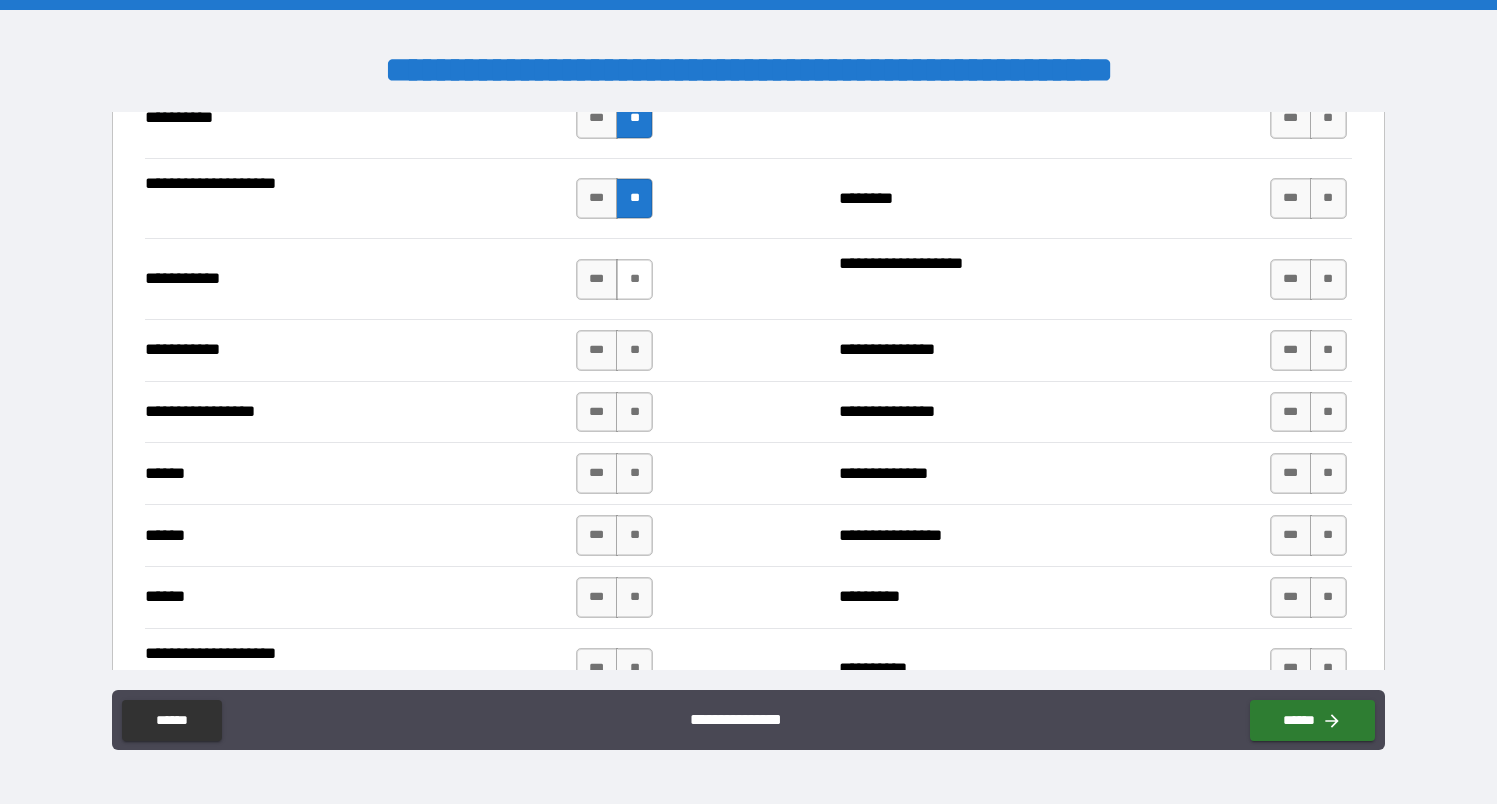 click on "**" at bounding box center [634, 279] 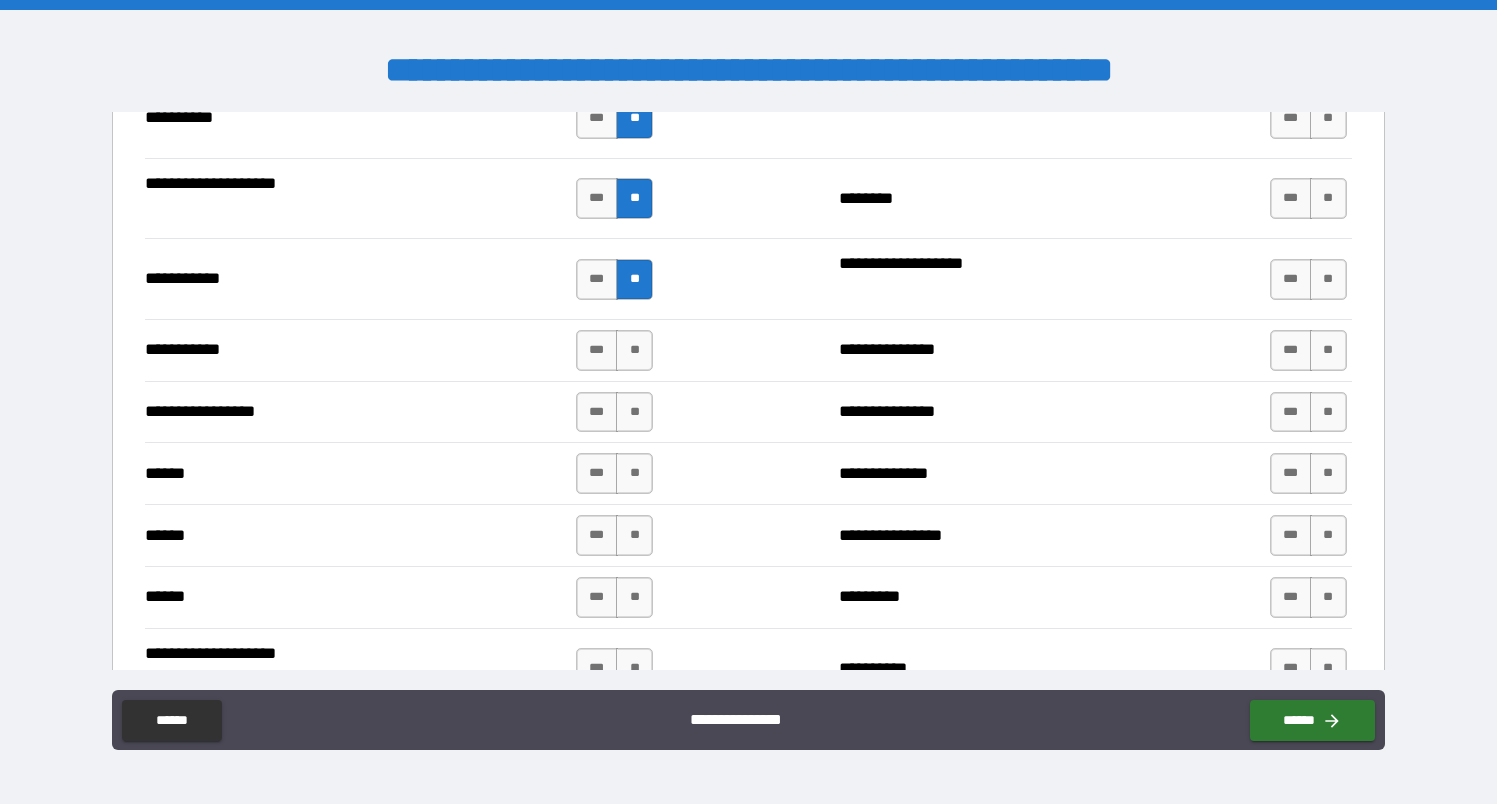 click on "*** **" at bounding box center [614, 350] 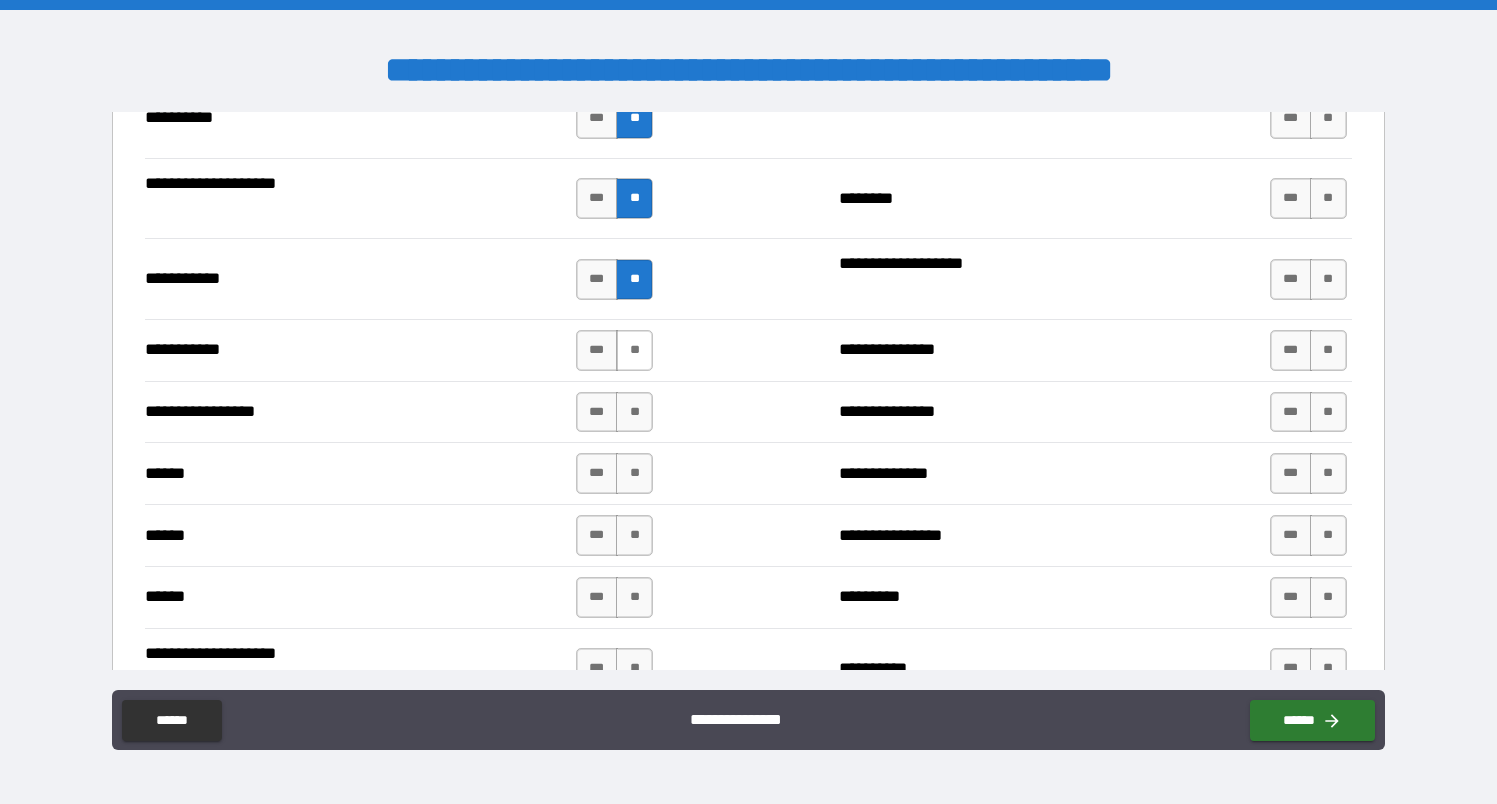 click on "**" at bounding box center (634, 350) 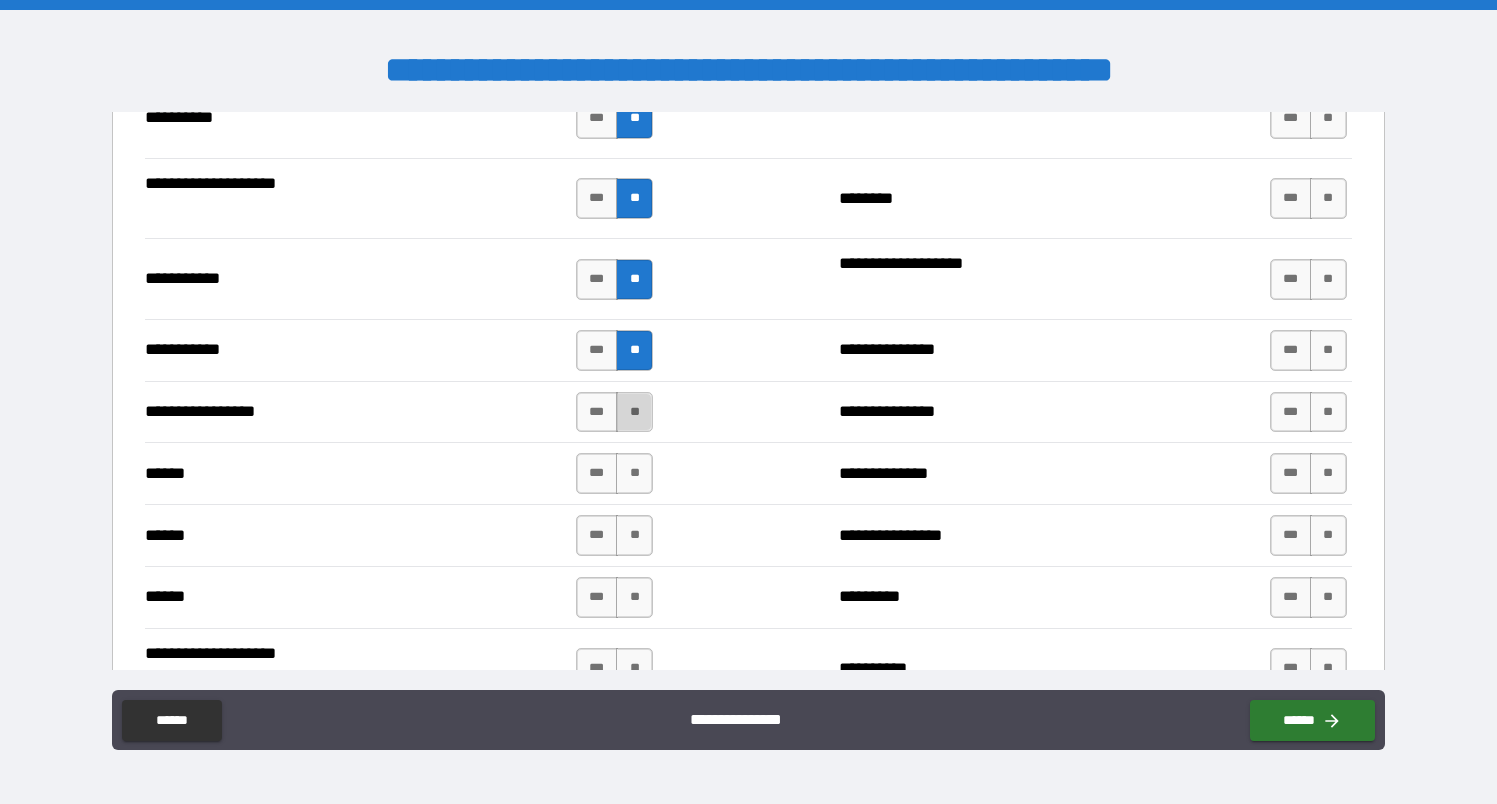 click on "**" at bounding box center [634, 412] 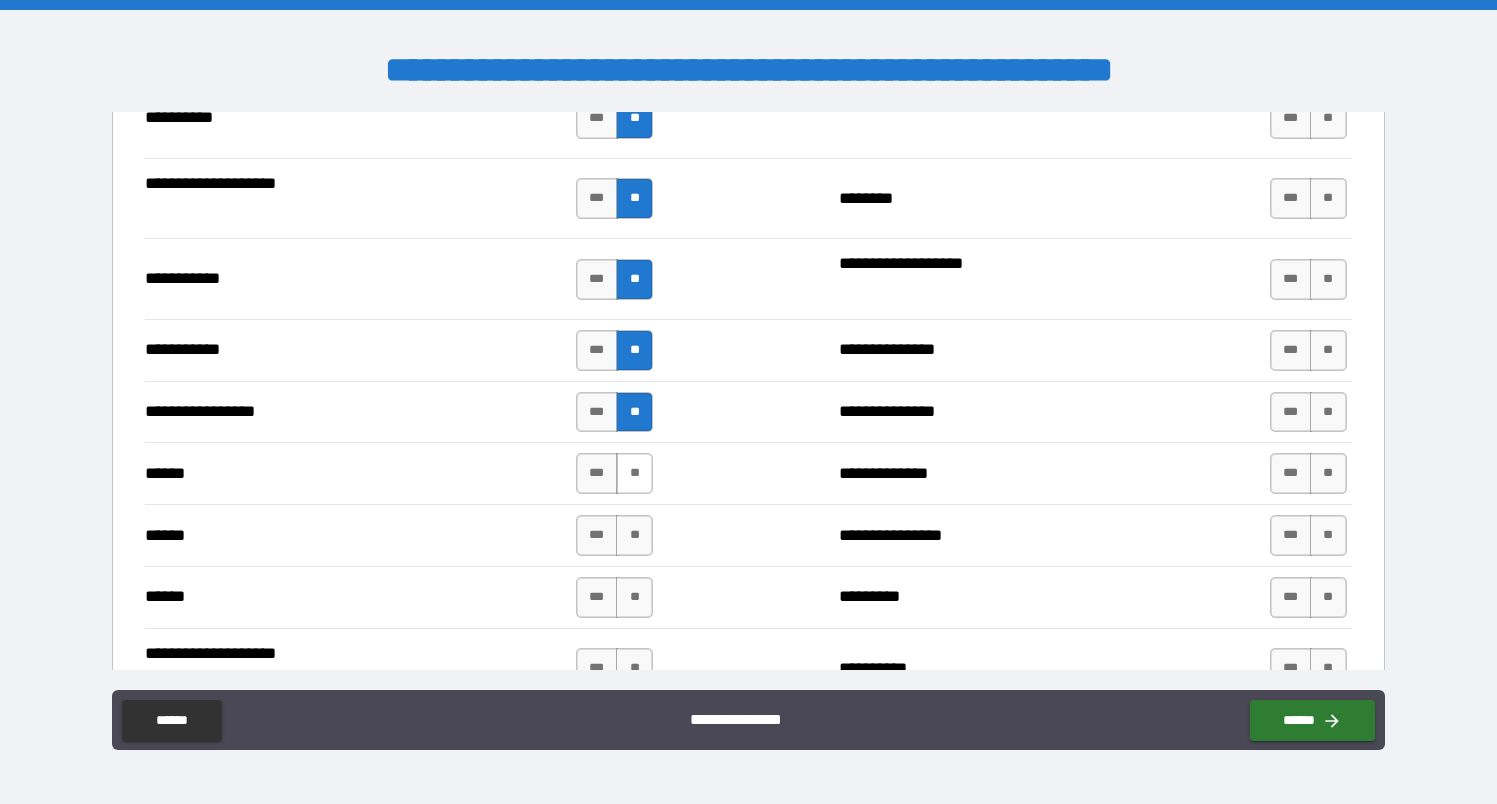 click on "**" at bounding box center (634, 473) 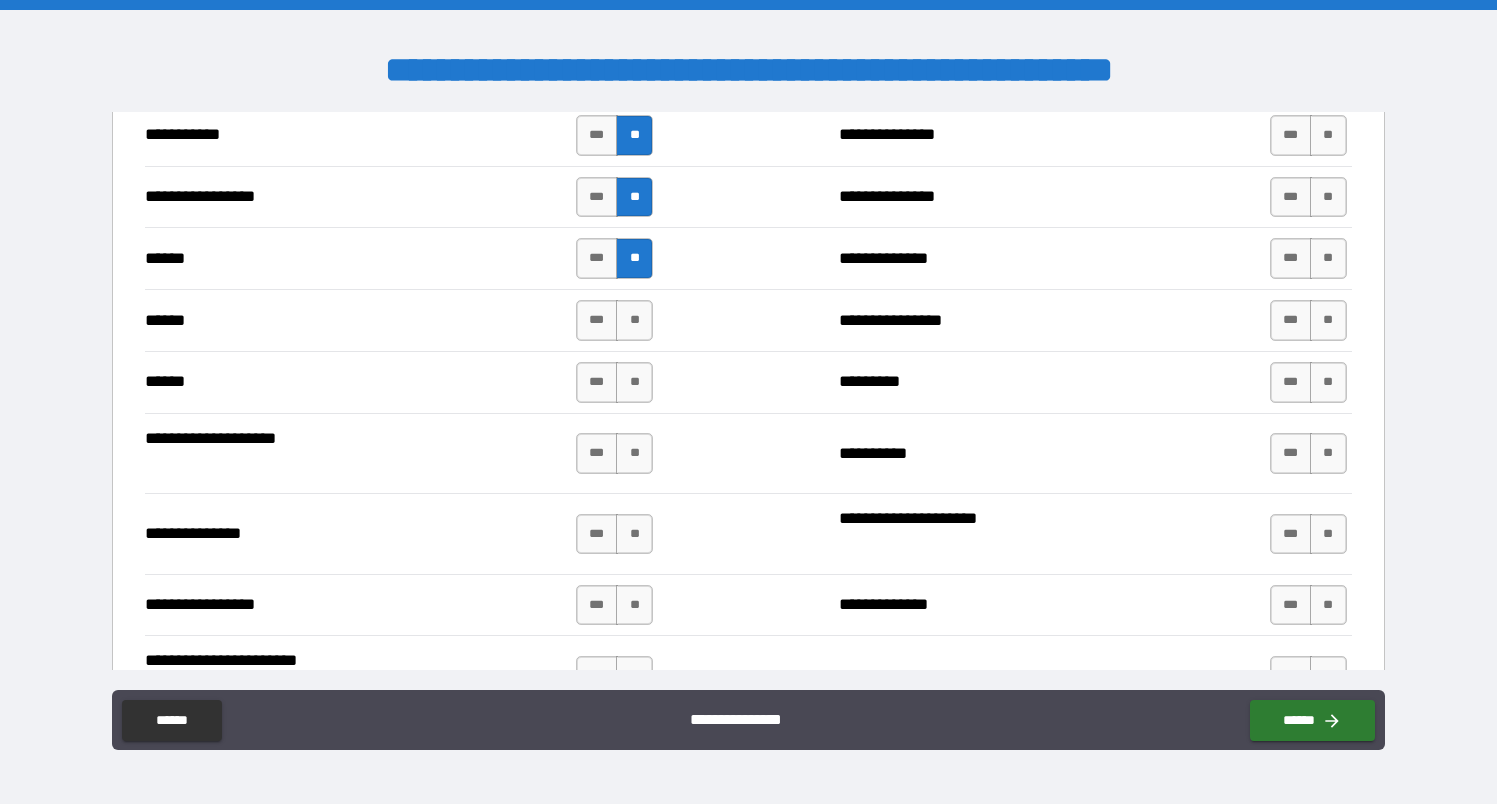 scroll, scrollTop: 2513, scrollLeft: 0, axis: vertical 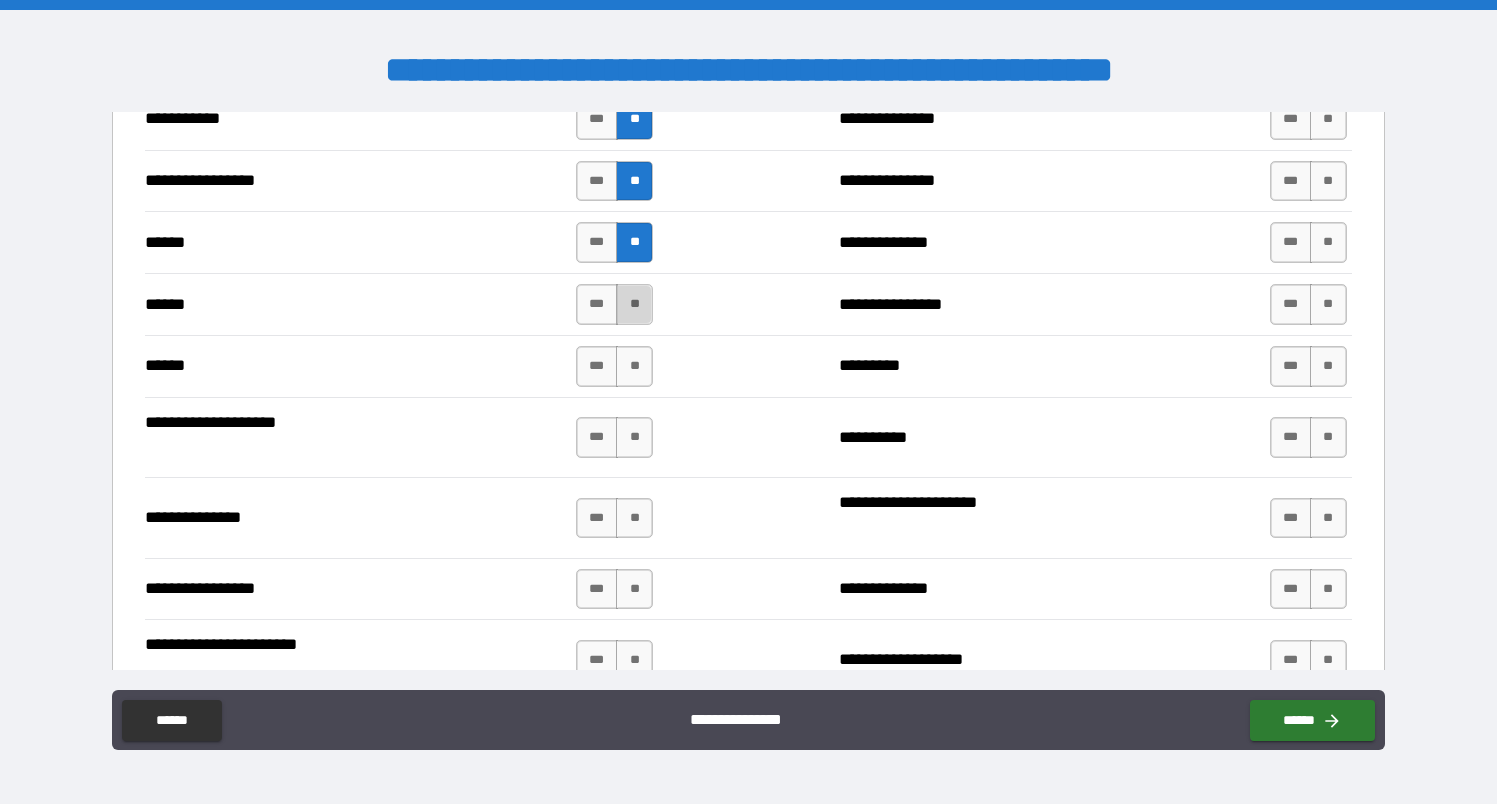 click on "**" at bounding box center (634, 304) 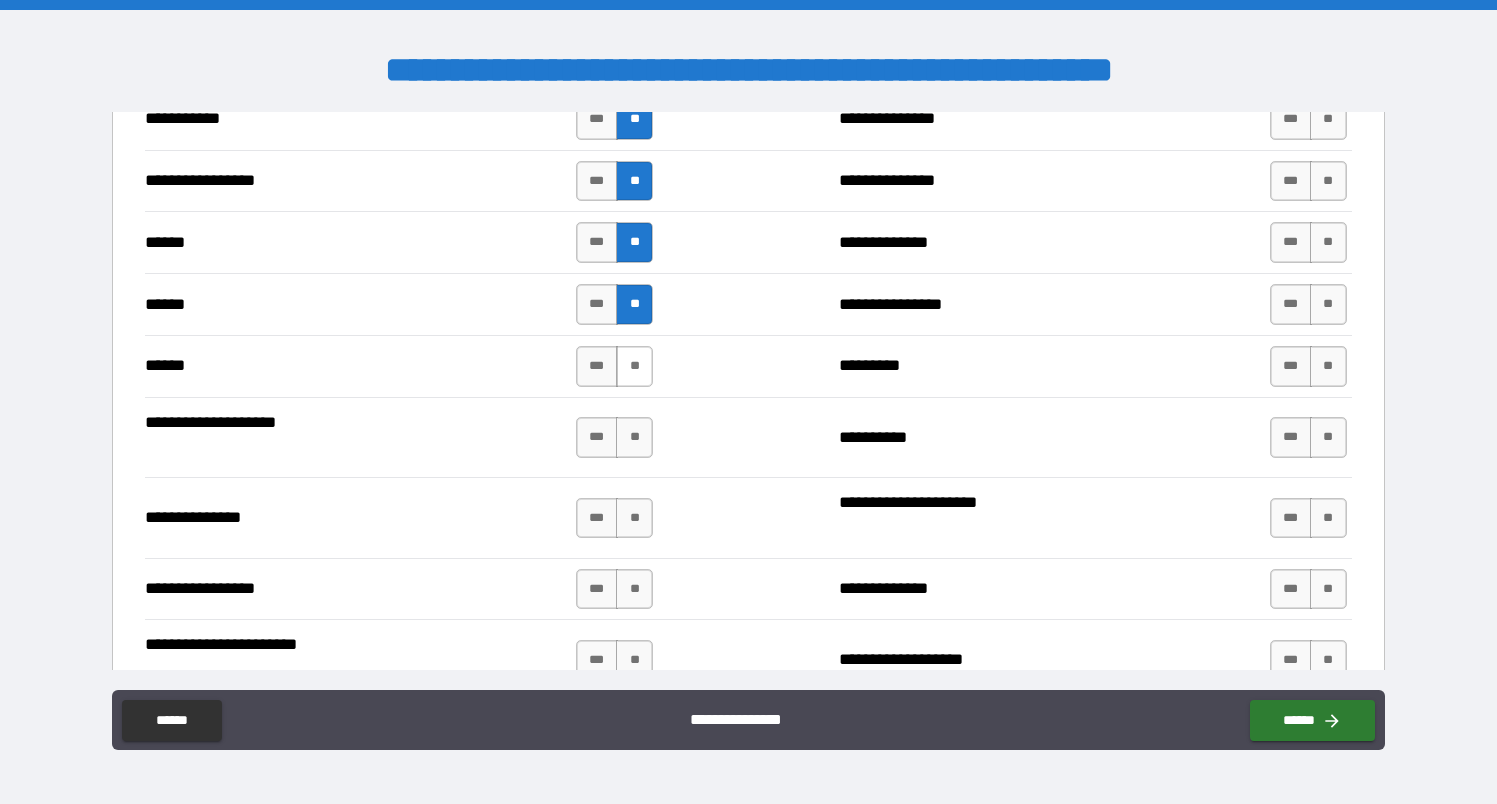 click on "**" at bounding box center (634, 366) 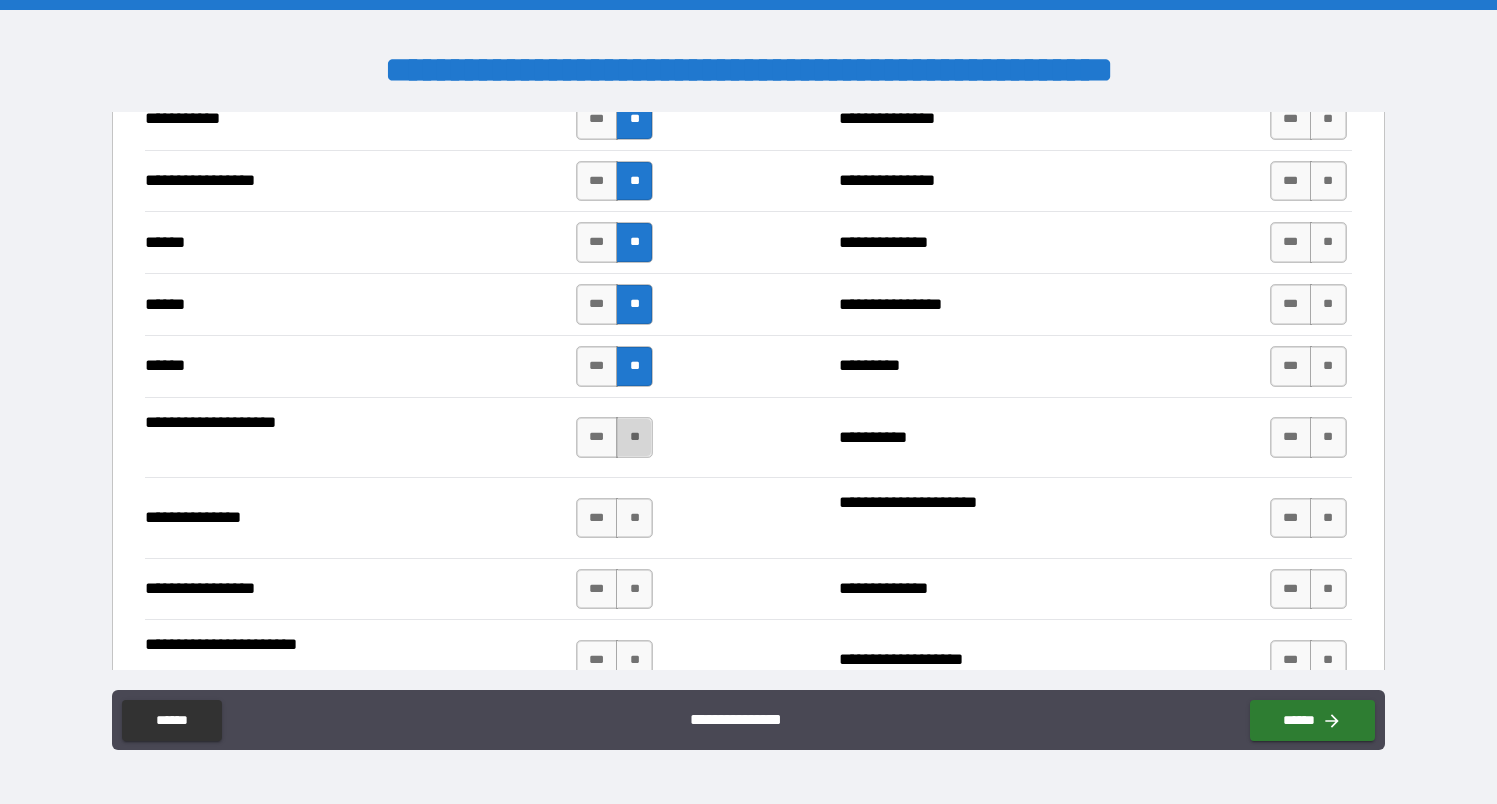 click on "**" at bounding box center (634, 437) 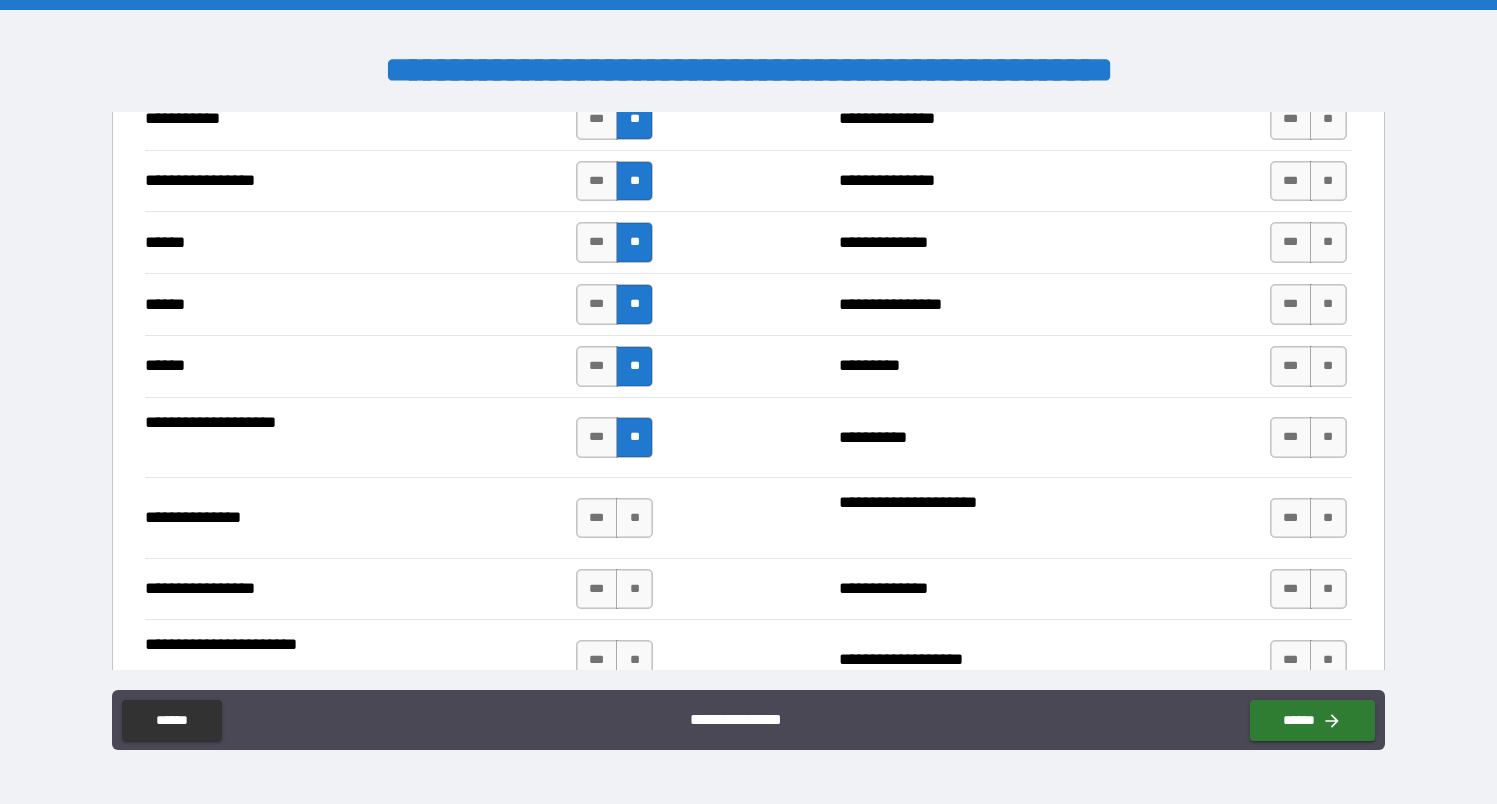 click on "**********" at bounding box center (748, 517) 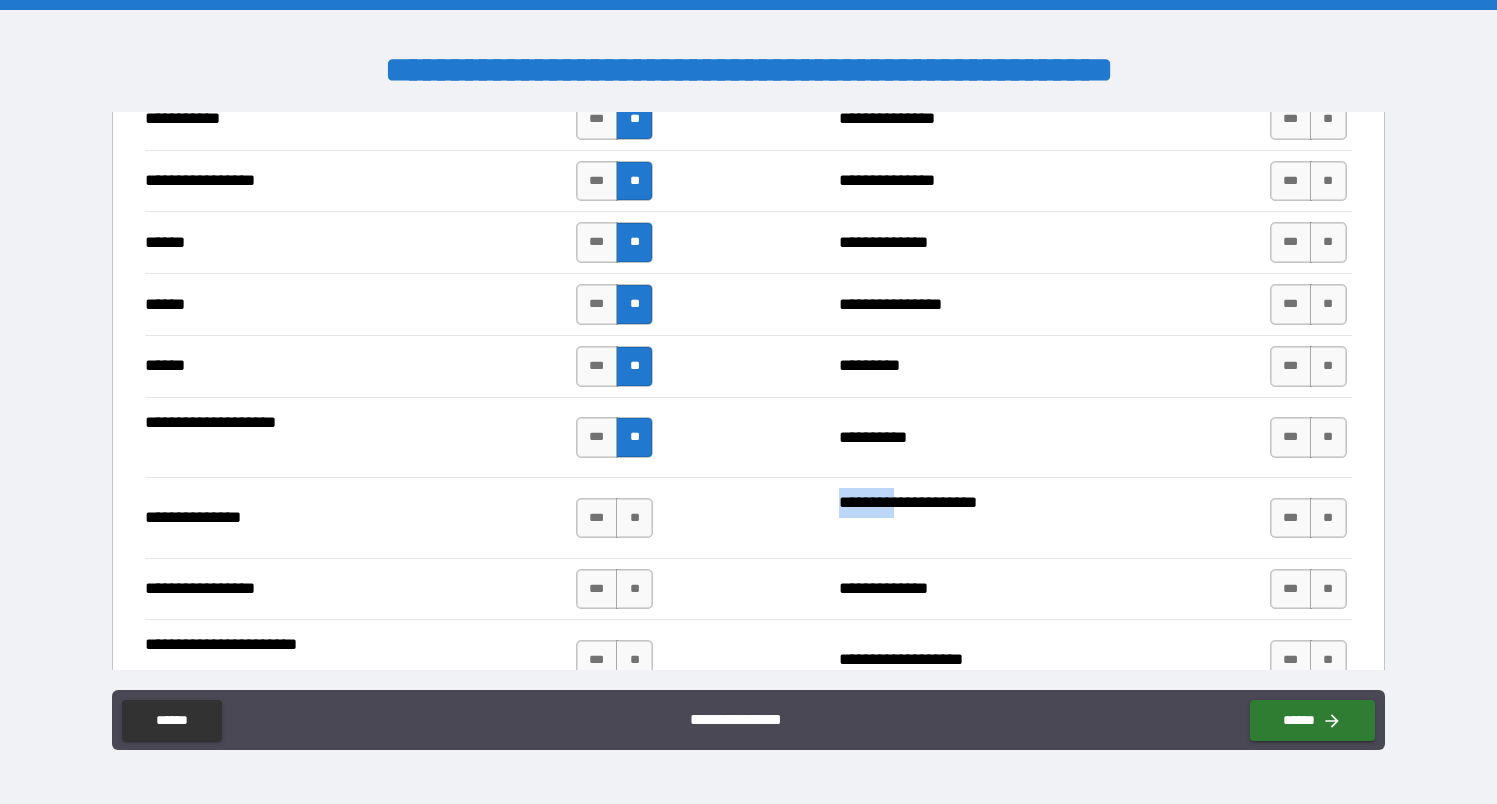 click on "**********" at bounding box center [748, 517] 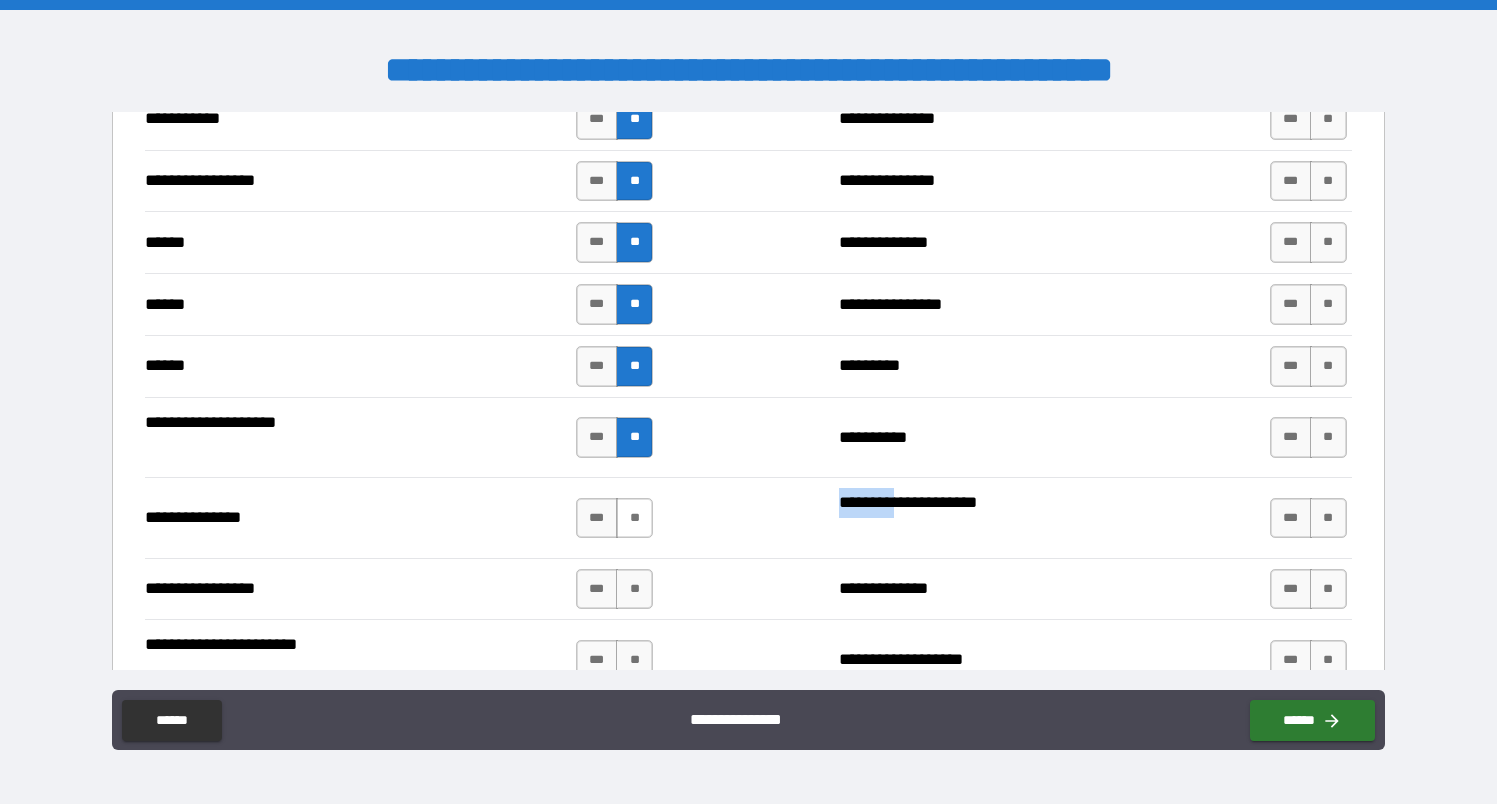 click on "**" at bounding box center (634, 518) 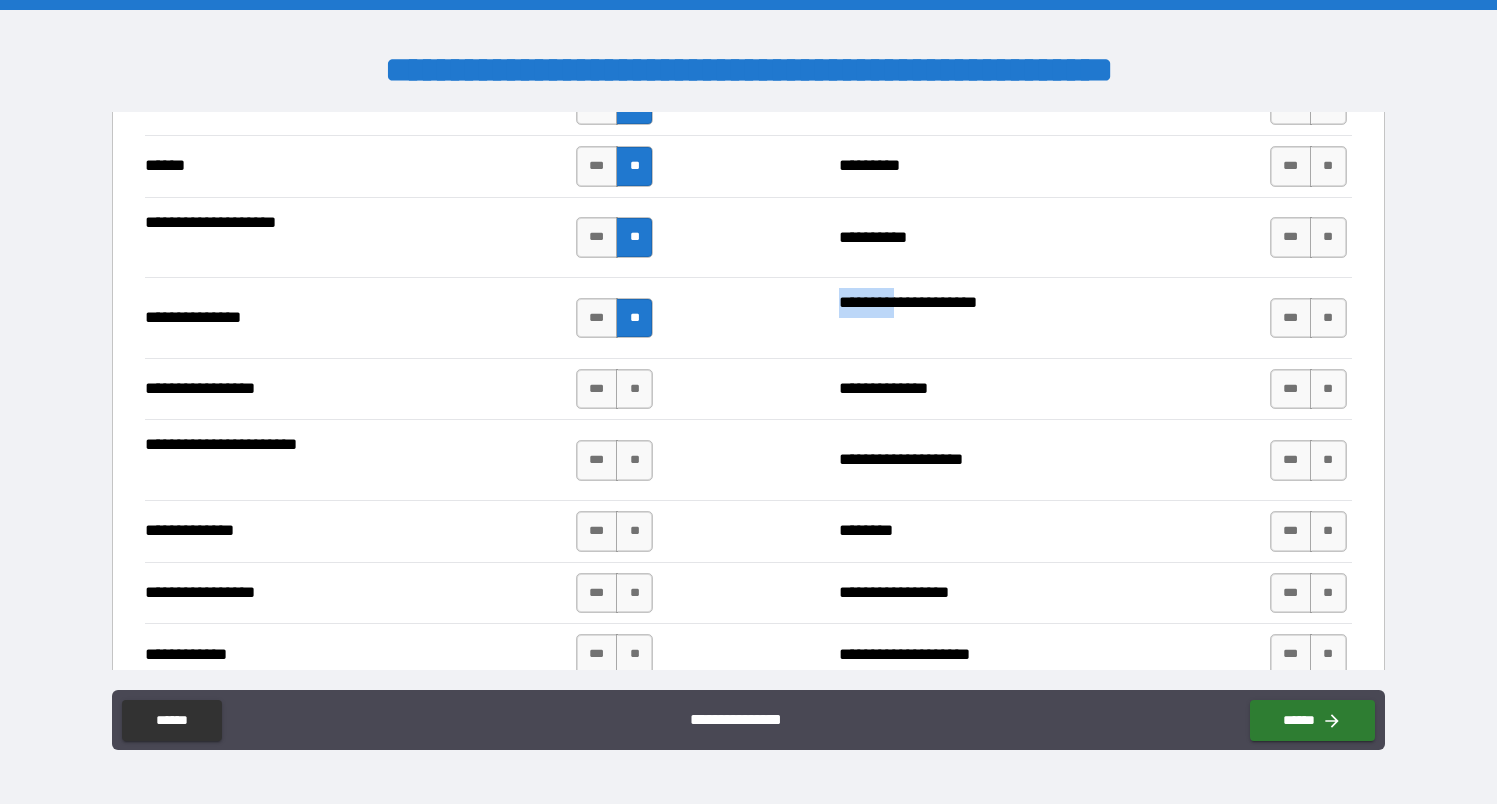 scroll, scrollTop: 2719, scrollLeft: 0, axis: vertical 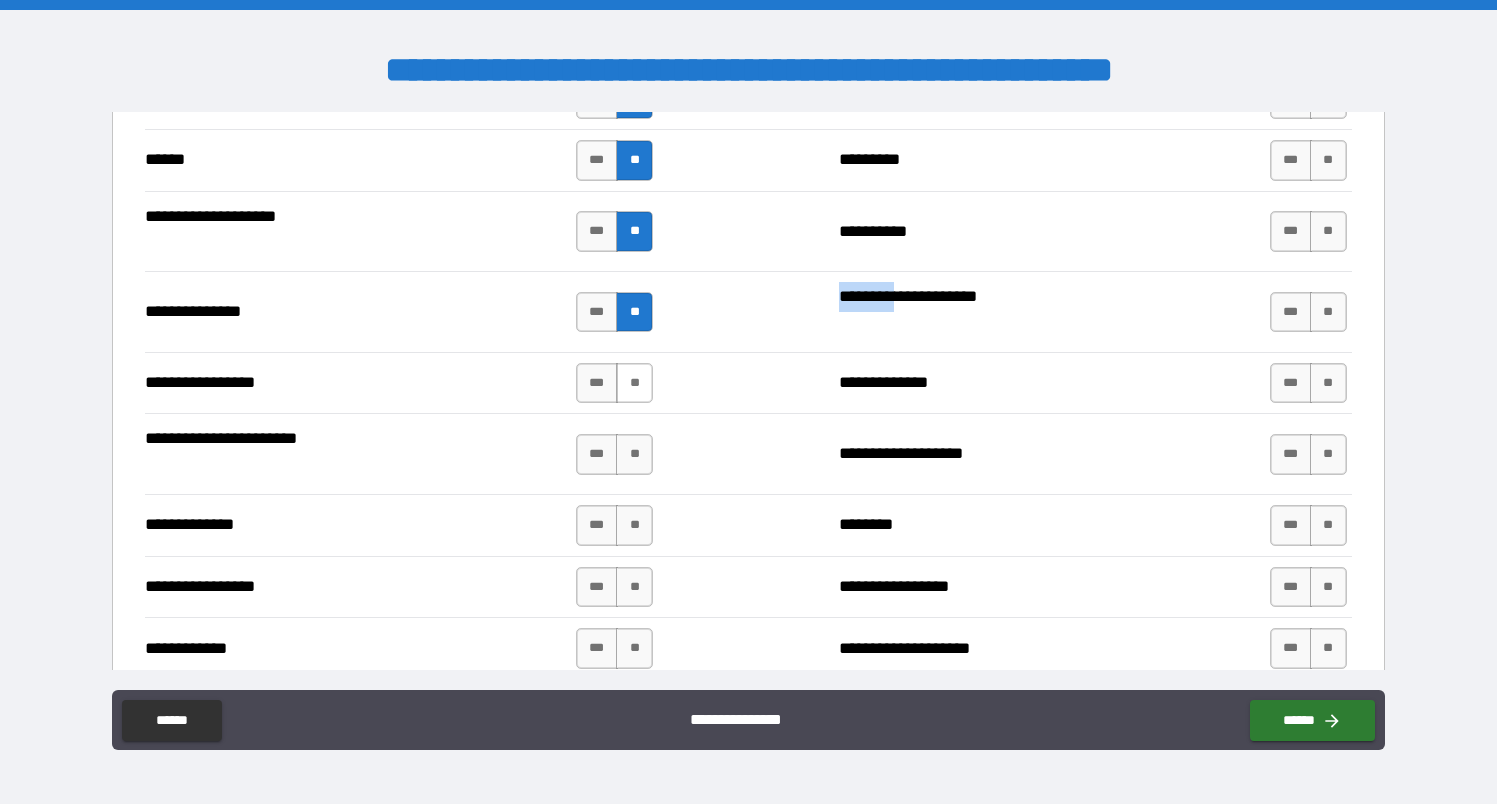 click on "**" at bounding box center (634, 383) 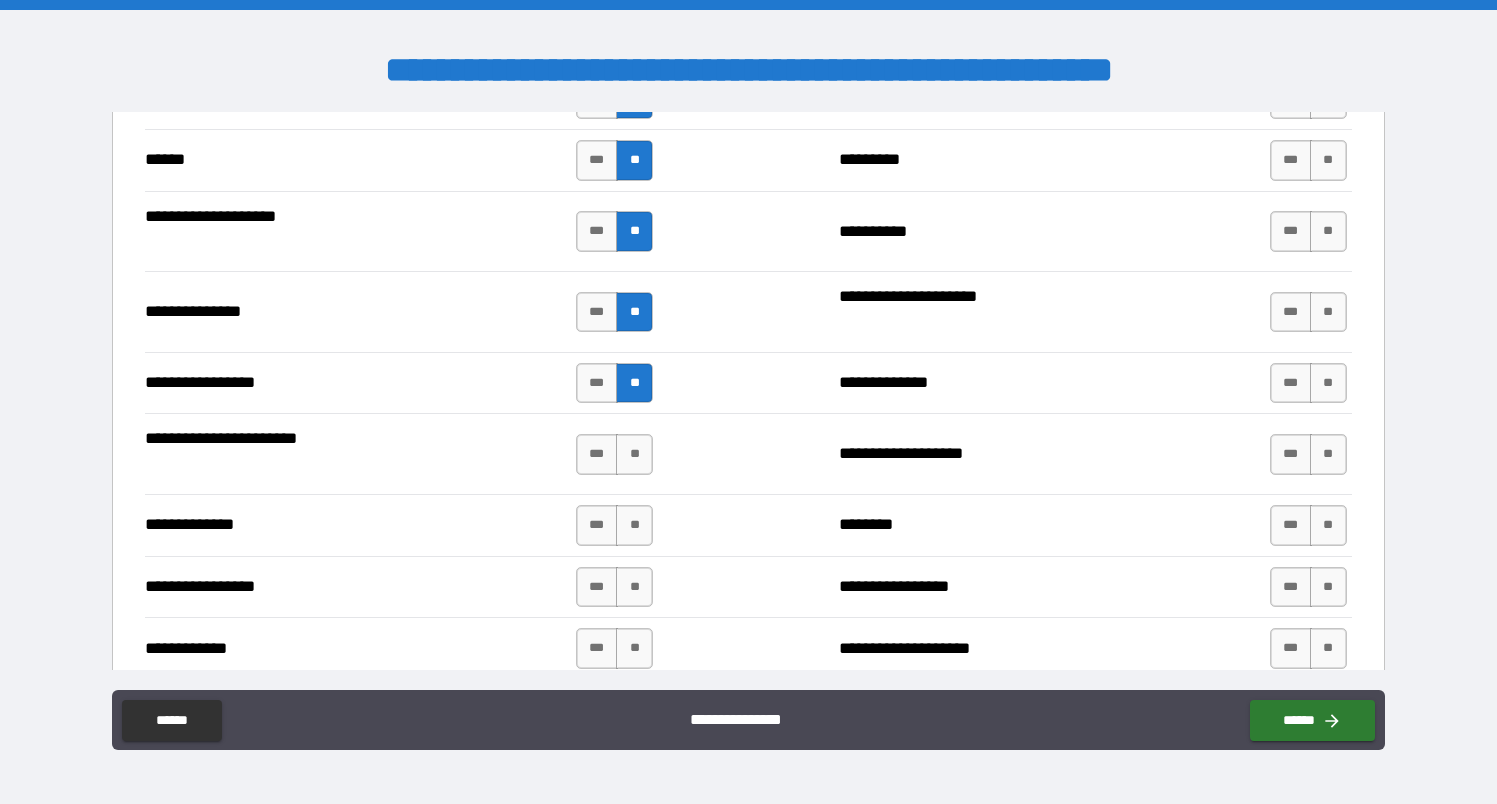 click on "**********" at bounding box center [748, 525] 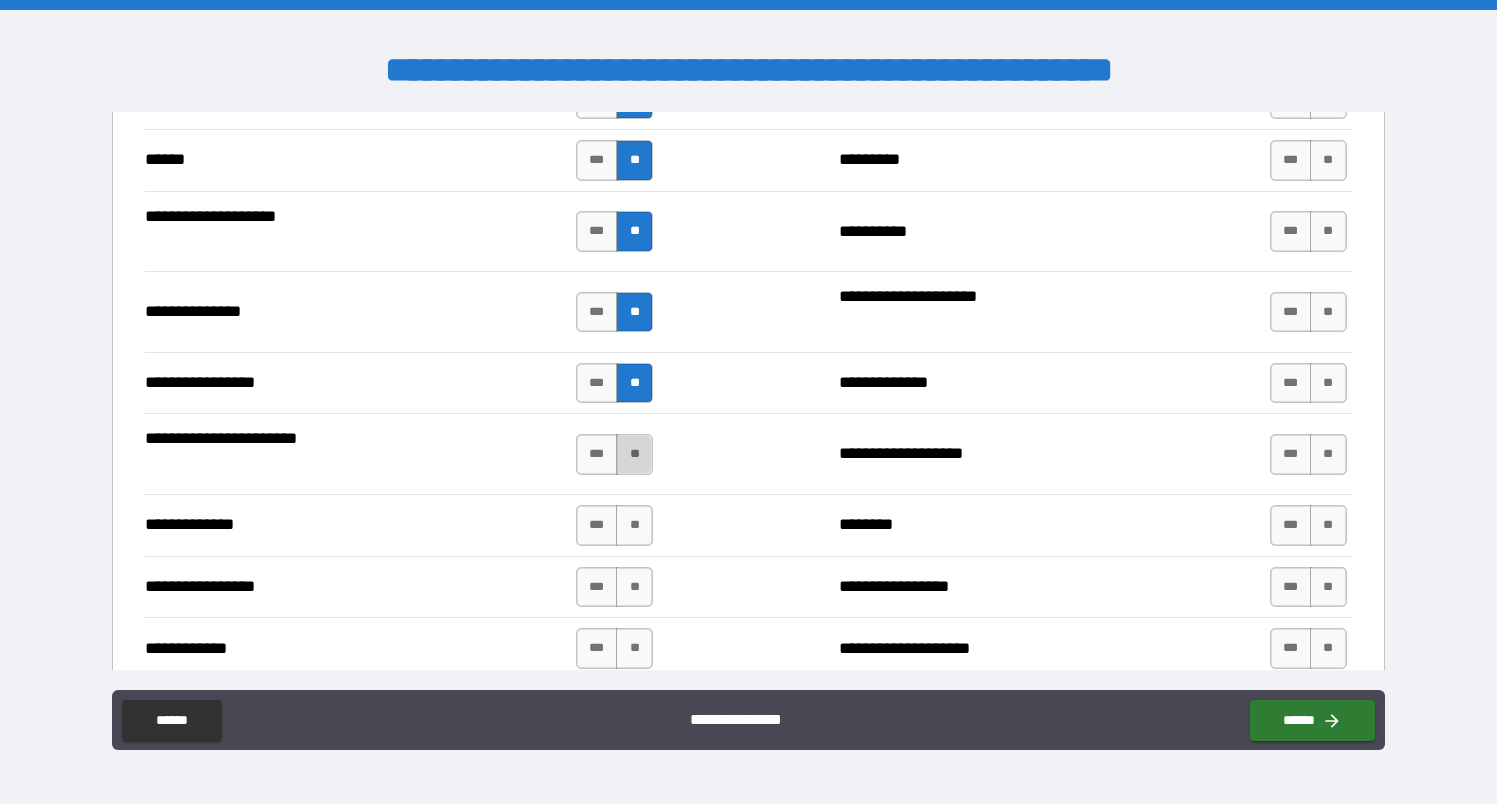 click on "**" at bounding box center (634, 454) 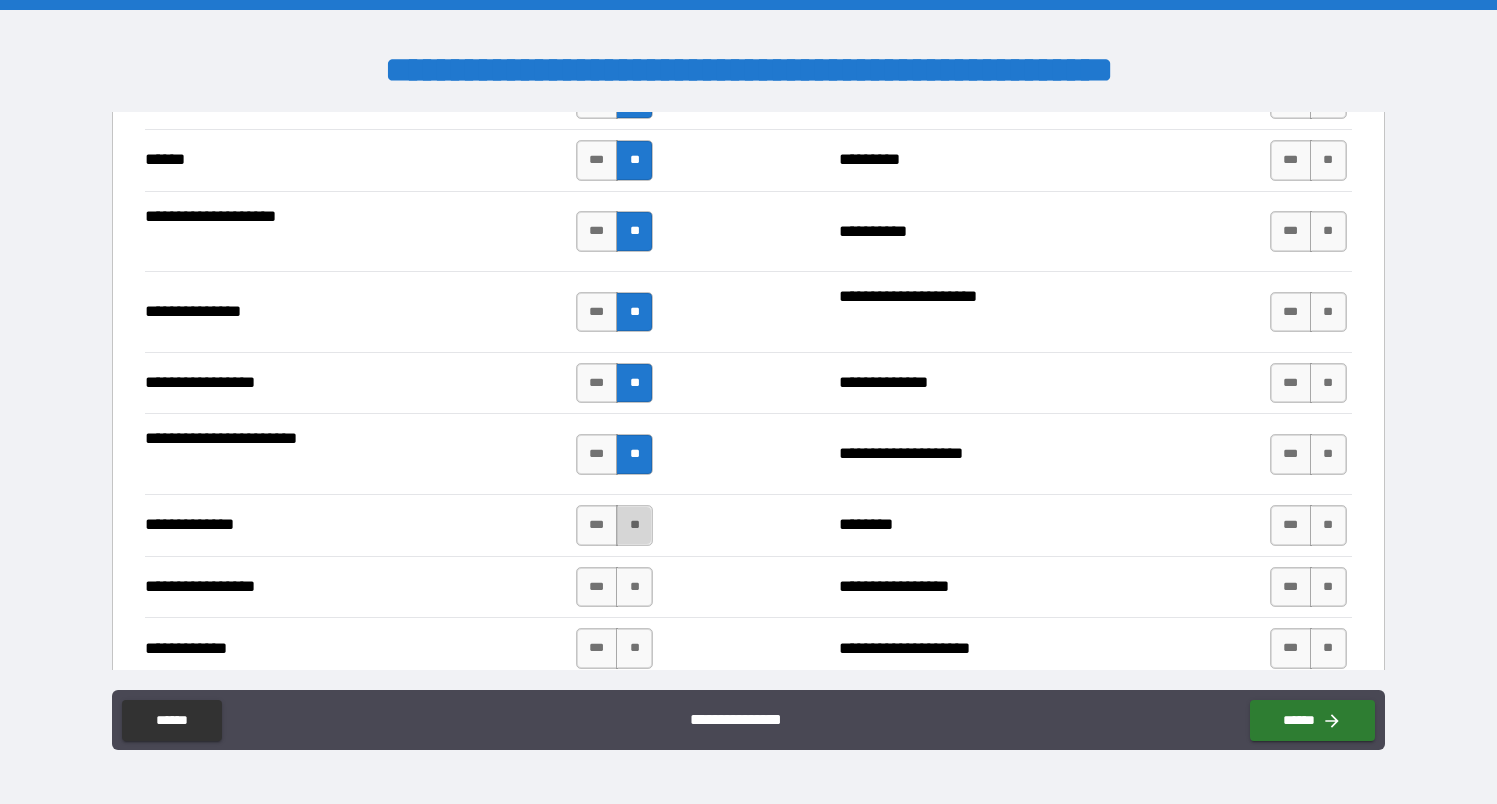 click on "**" at bounding box center (634, 525) 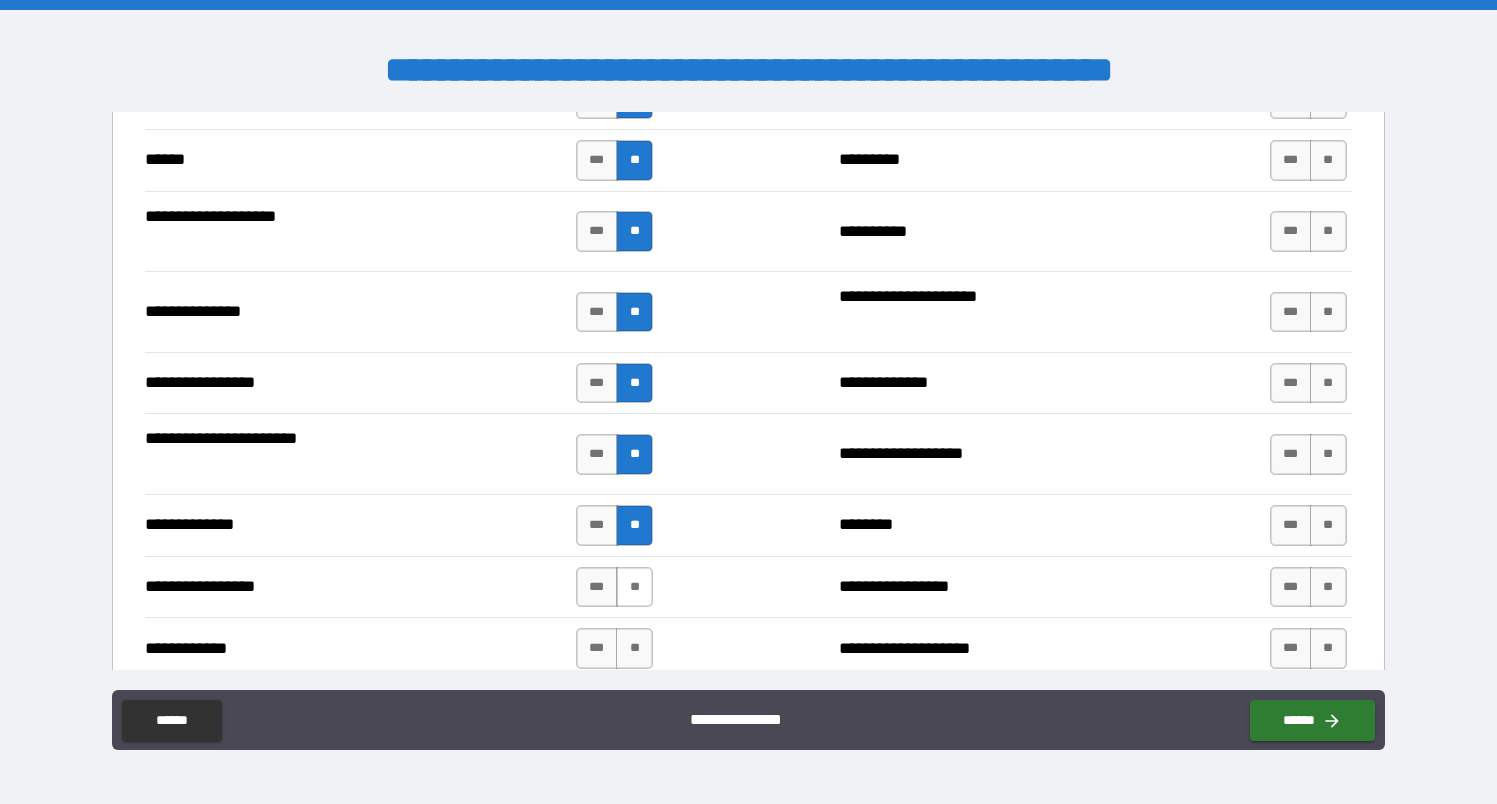click on "**" at bounding box center (634, 587) 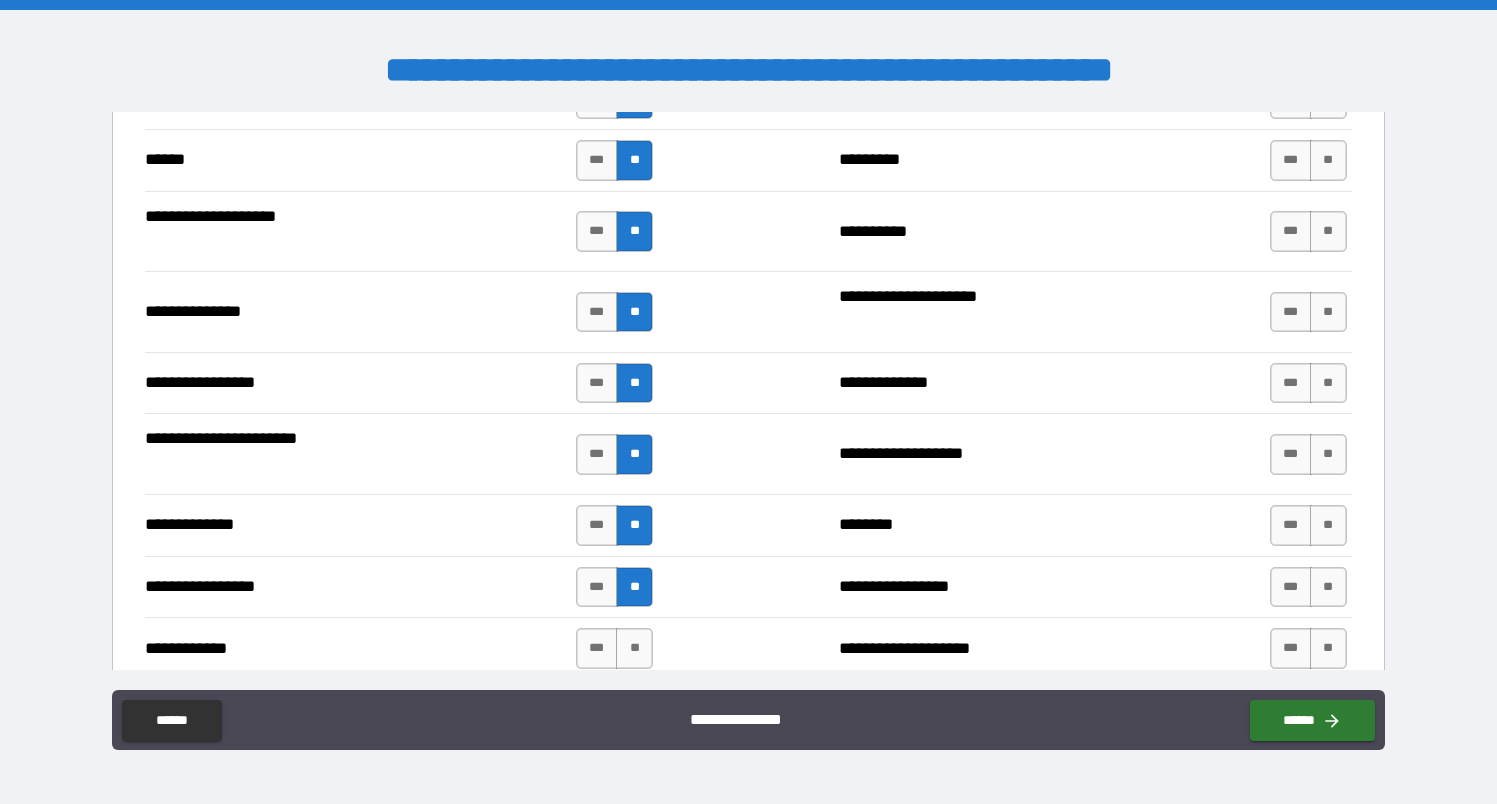 click on "**********" at bounding box center [748, 648] 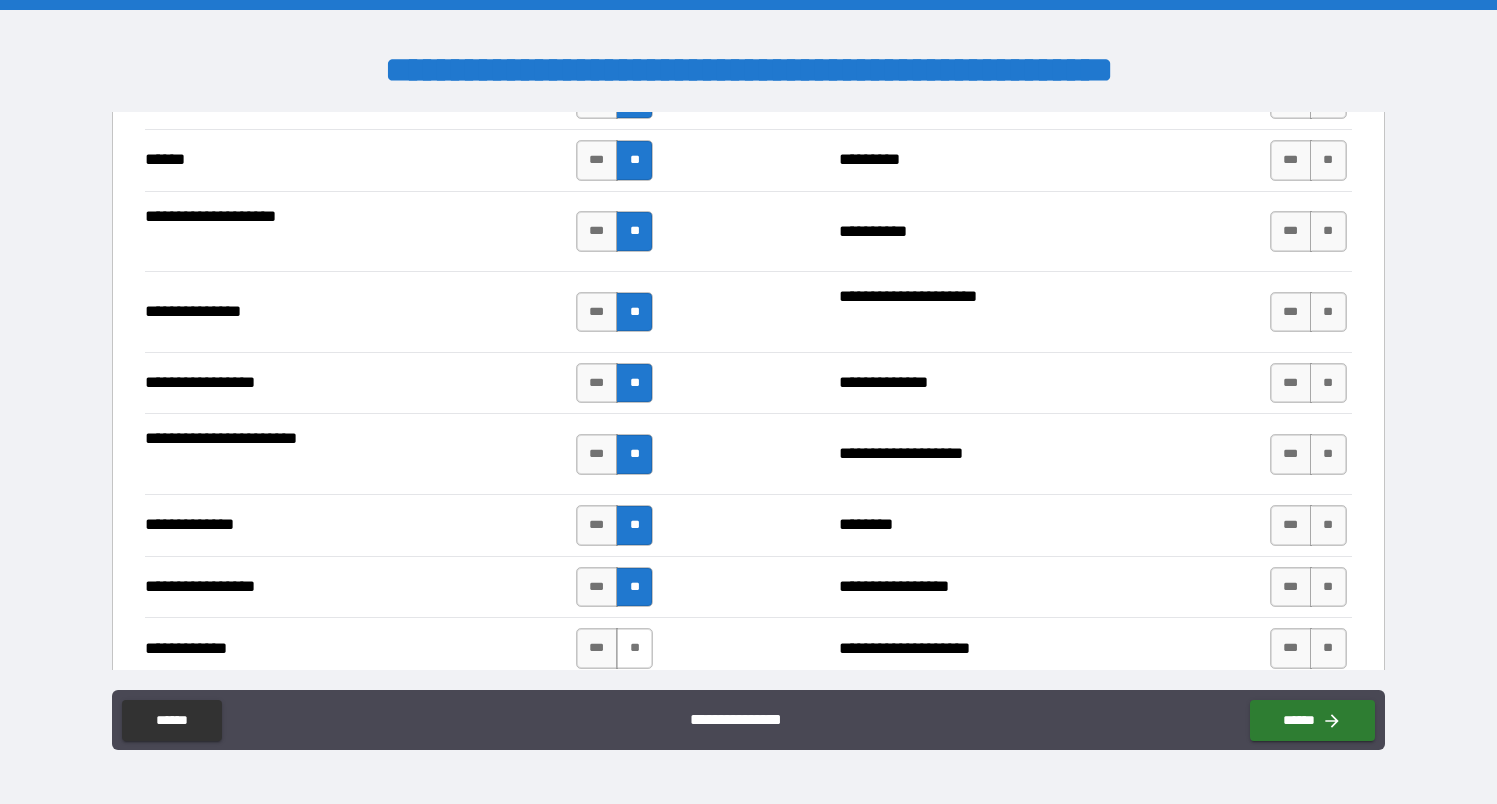 click on "**" at bounding box center (634, 648) 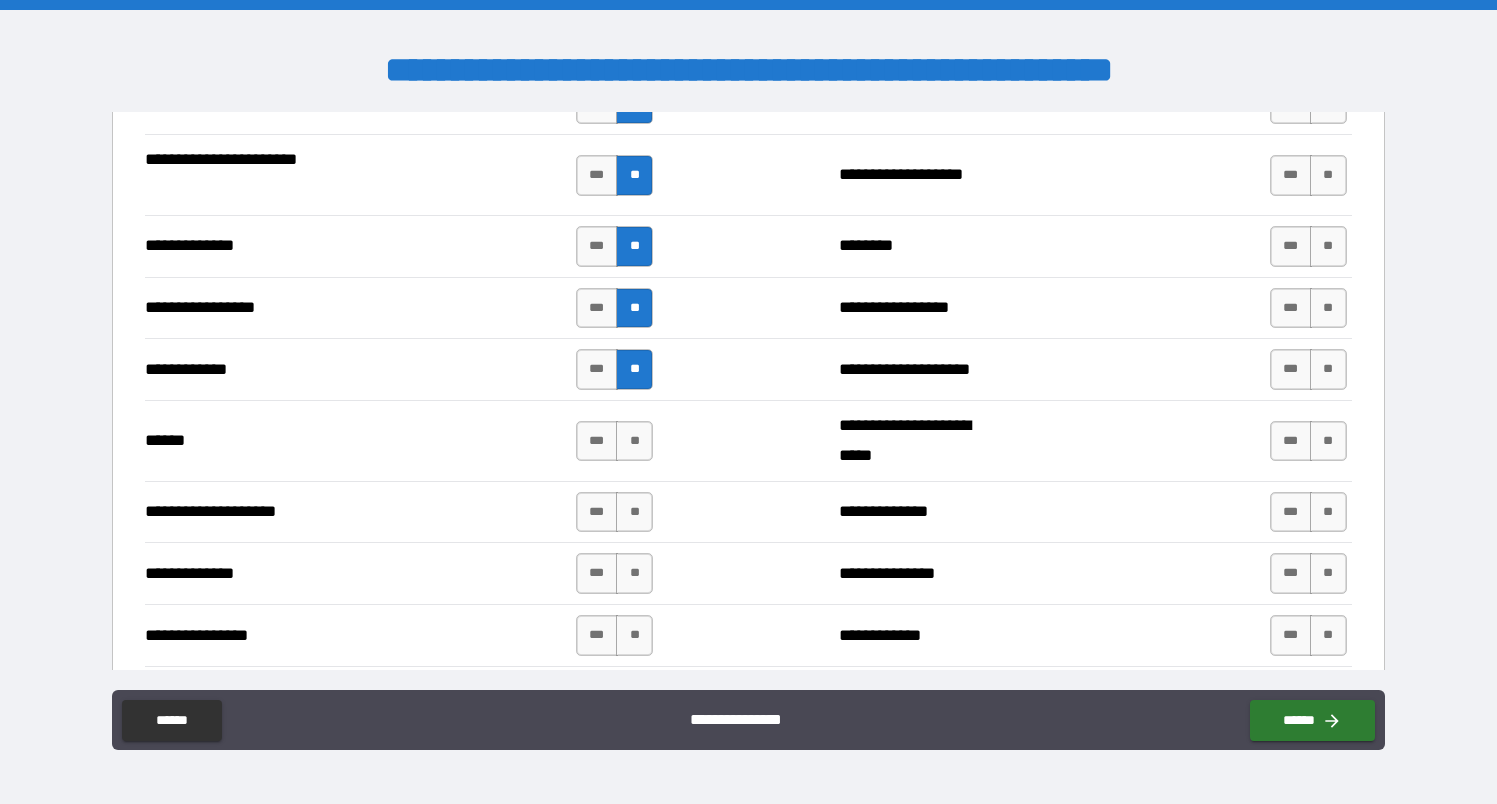 scroll, scrollTop: 3006, scrollLeft: 0, axis: vertical 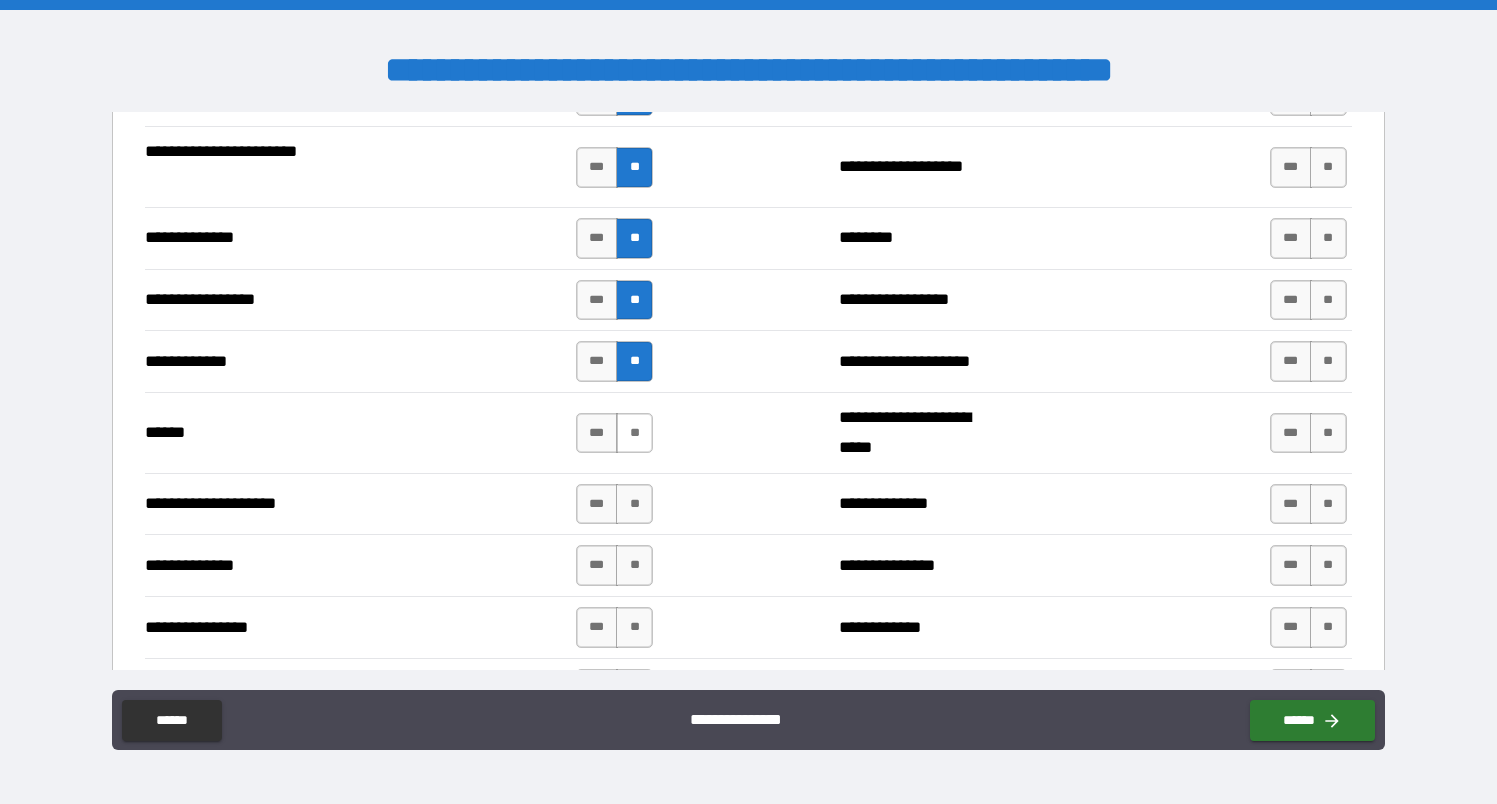 click on "**" at bounding box center [634, 433] 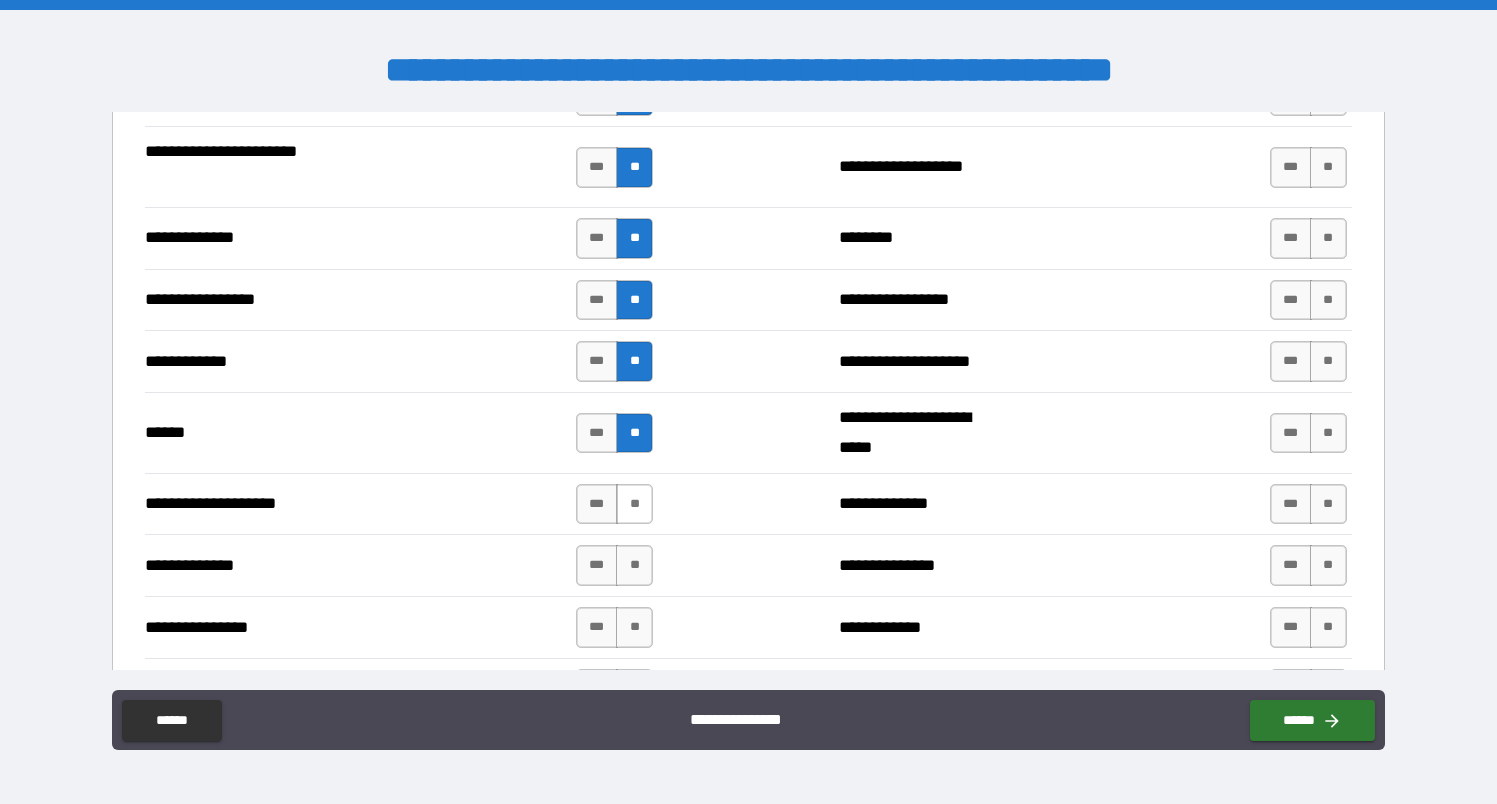 click on "**" at bounding box center [634, 504] 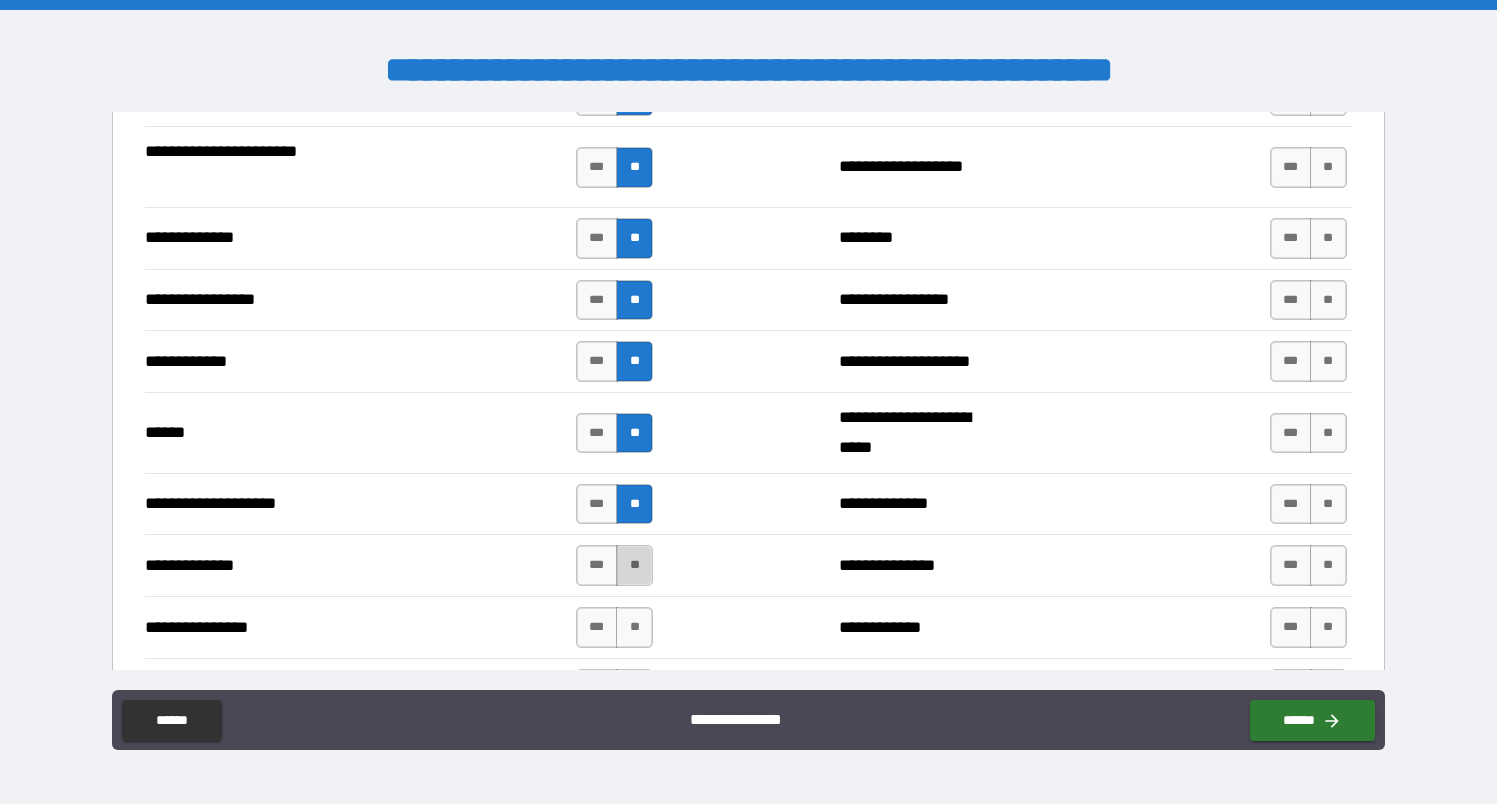 click on "**" at bounding box center [634, 565] 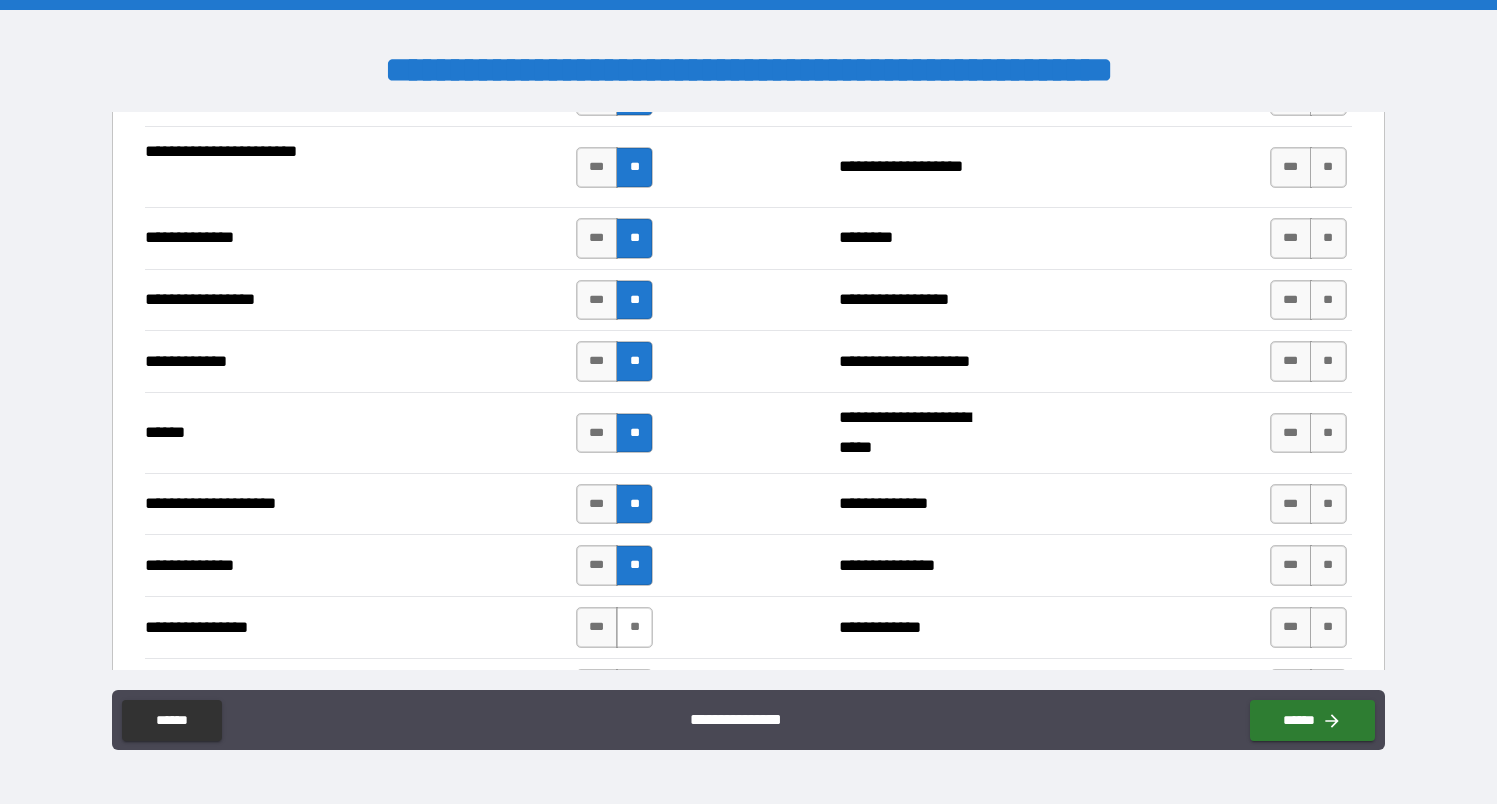 click on "**" at bounding box center (634, 627) 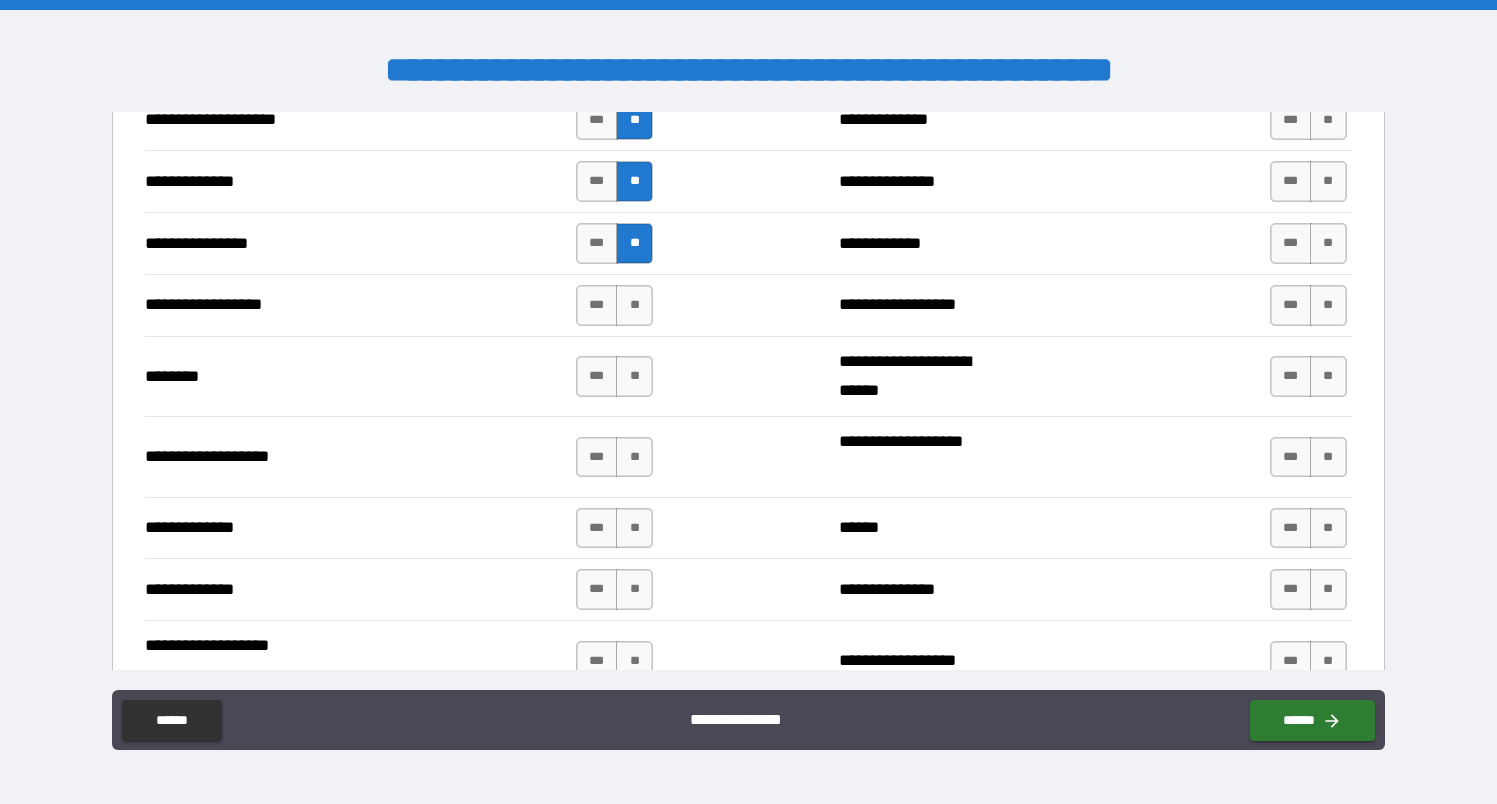 scroll, scrollTop: 3411, scrollLeft: 0, axis: vertical 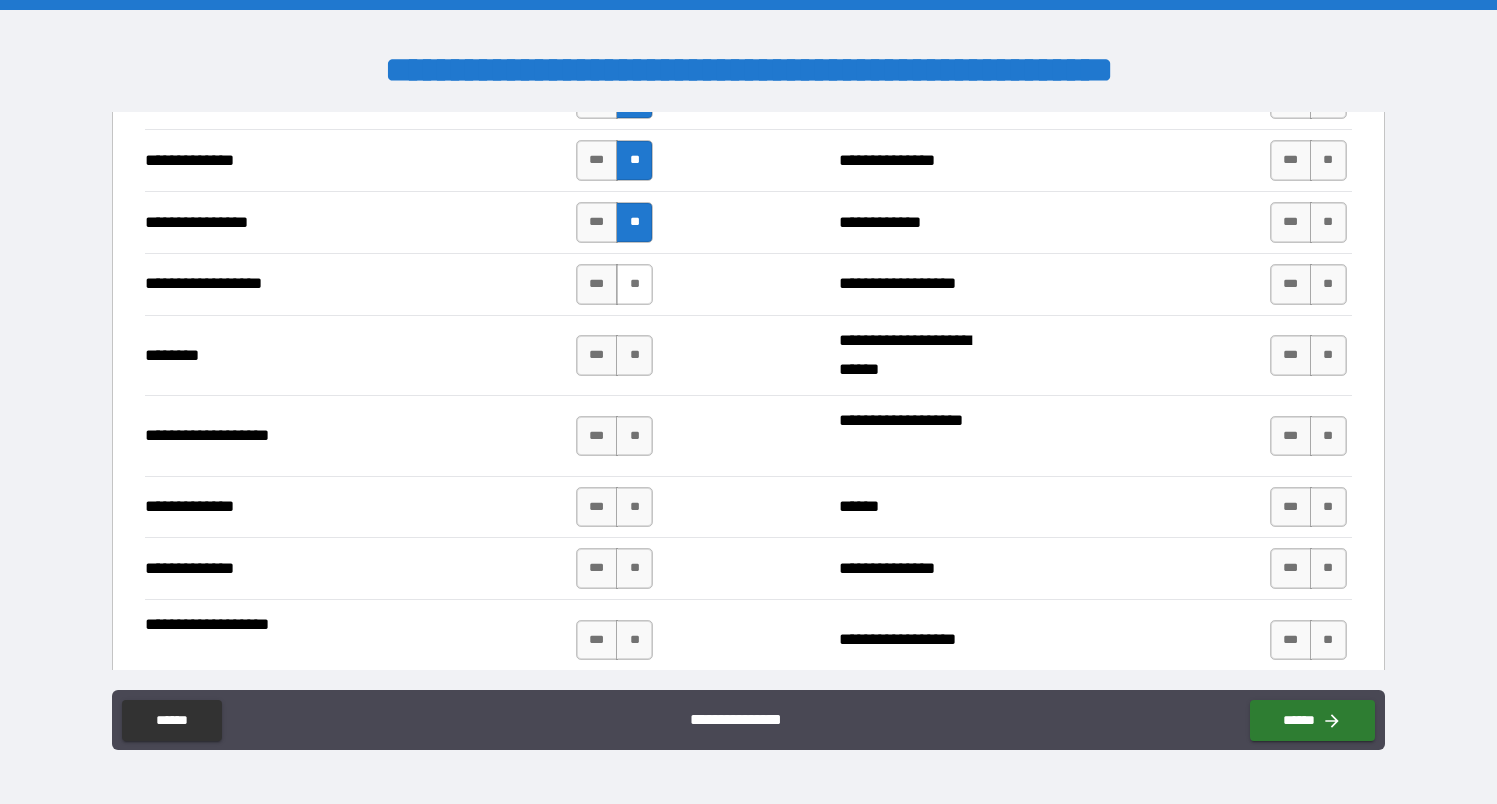 click on "**" at bounding box center (634, 284) 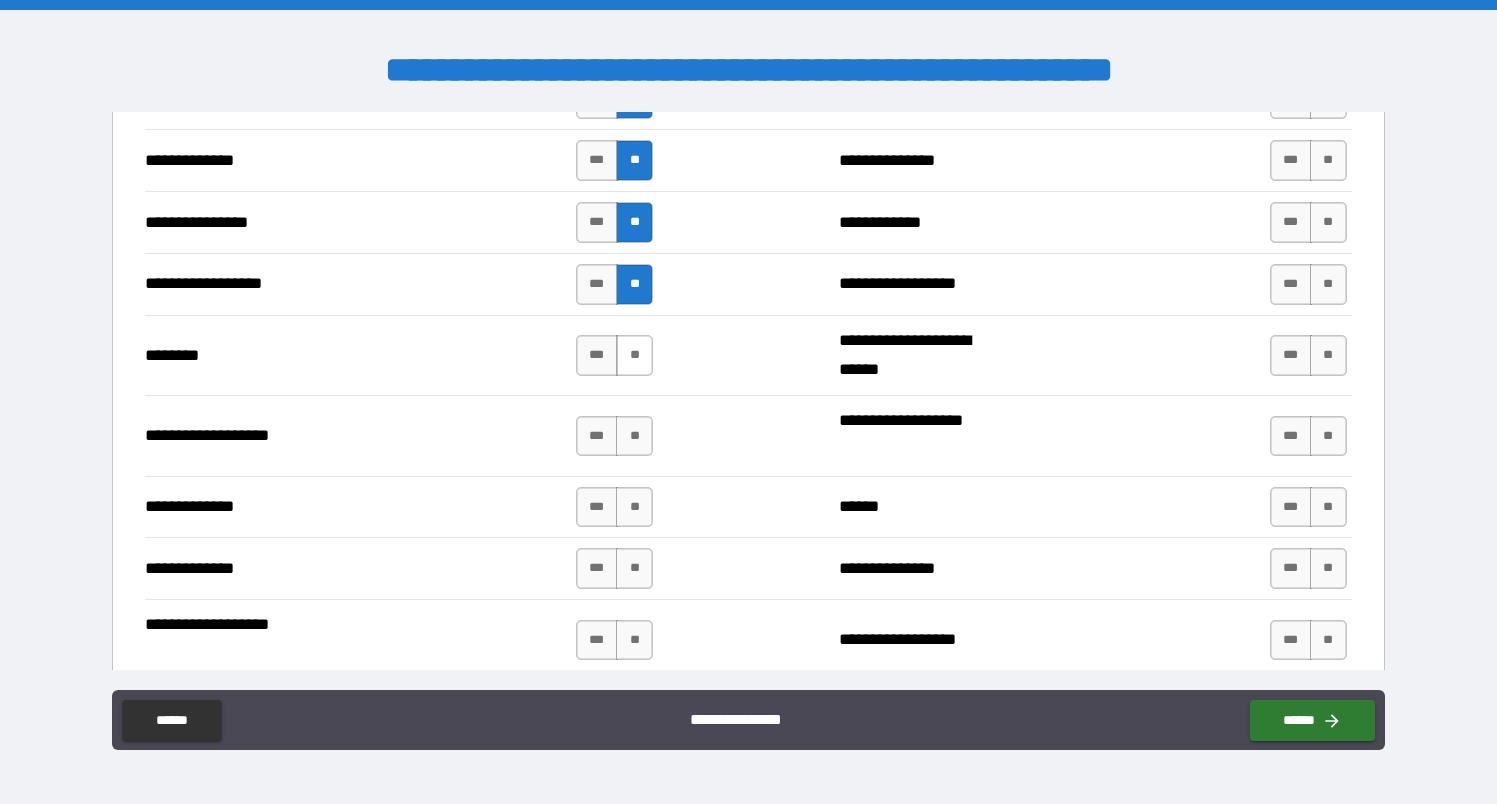 click on "**" at bounding box center (634, 355) 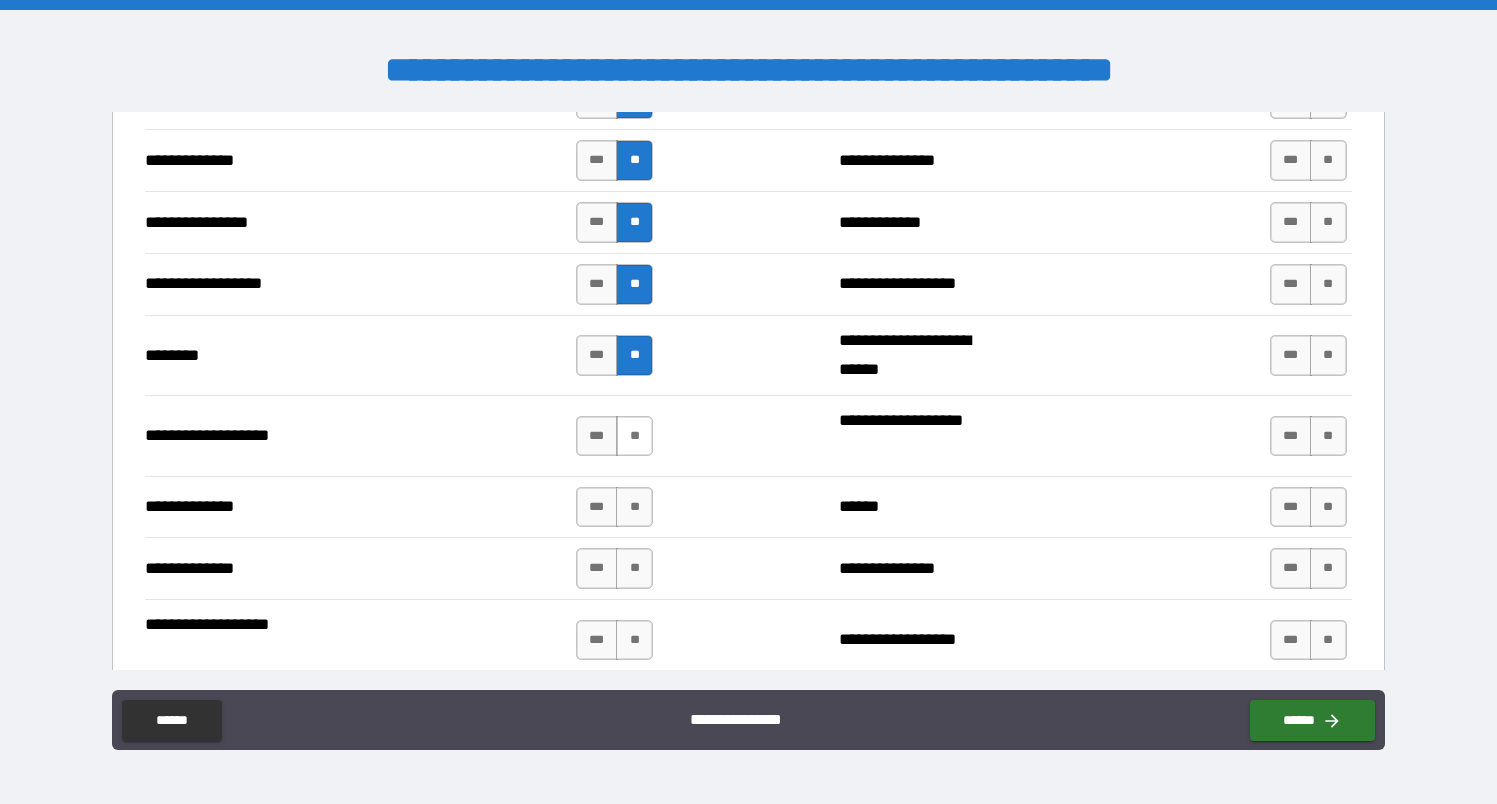 click on "**" at bounding box center [634, 436] 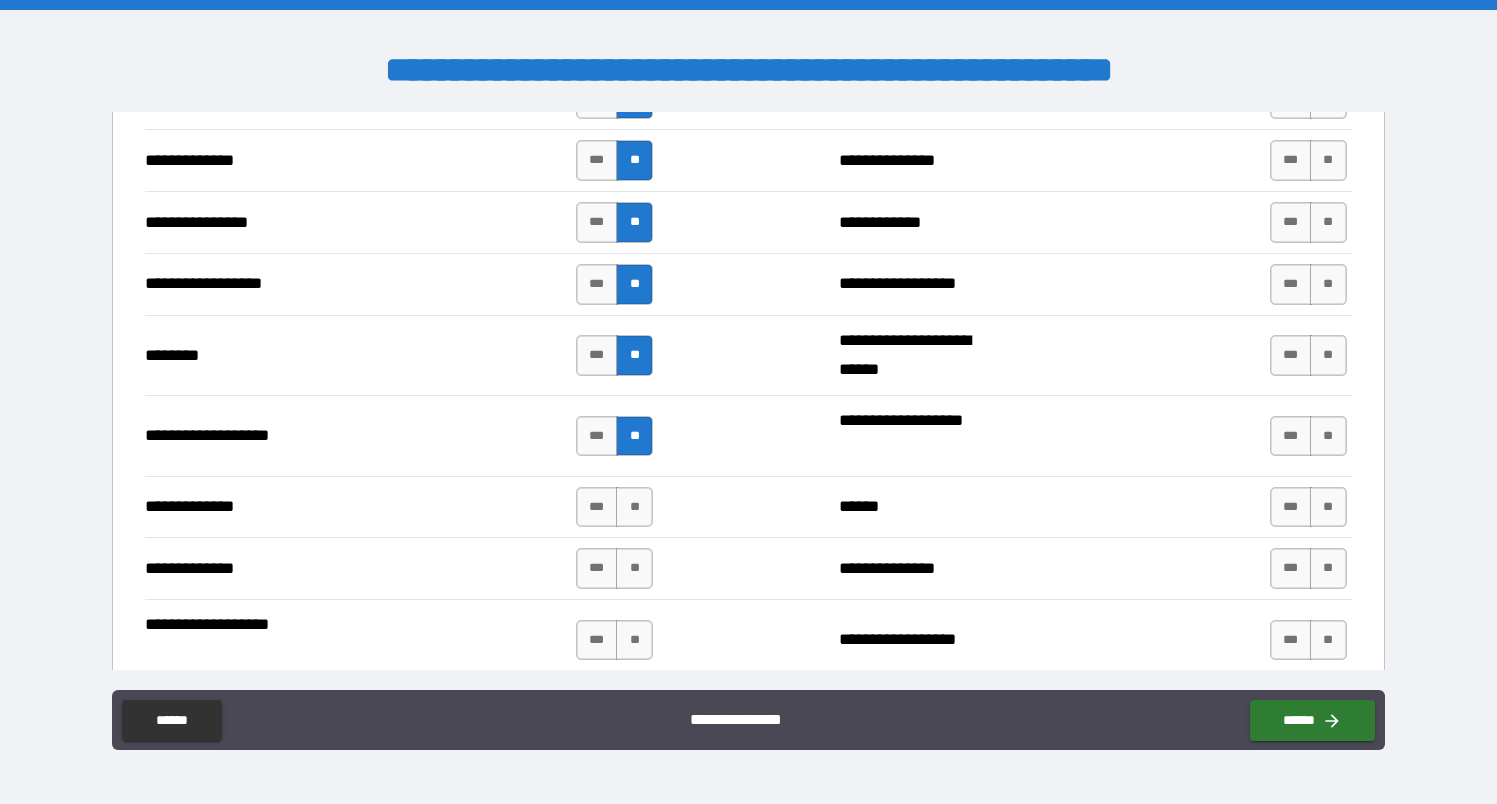 click on "**********" at bounding box center (748, 507) 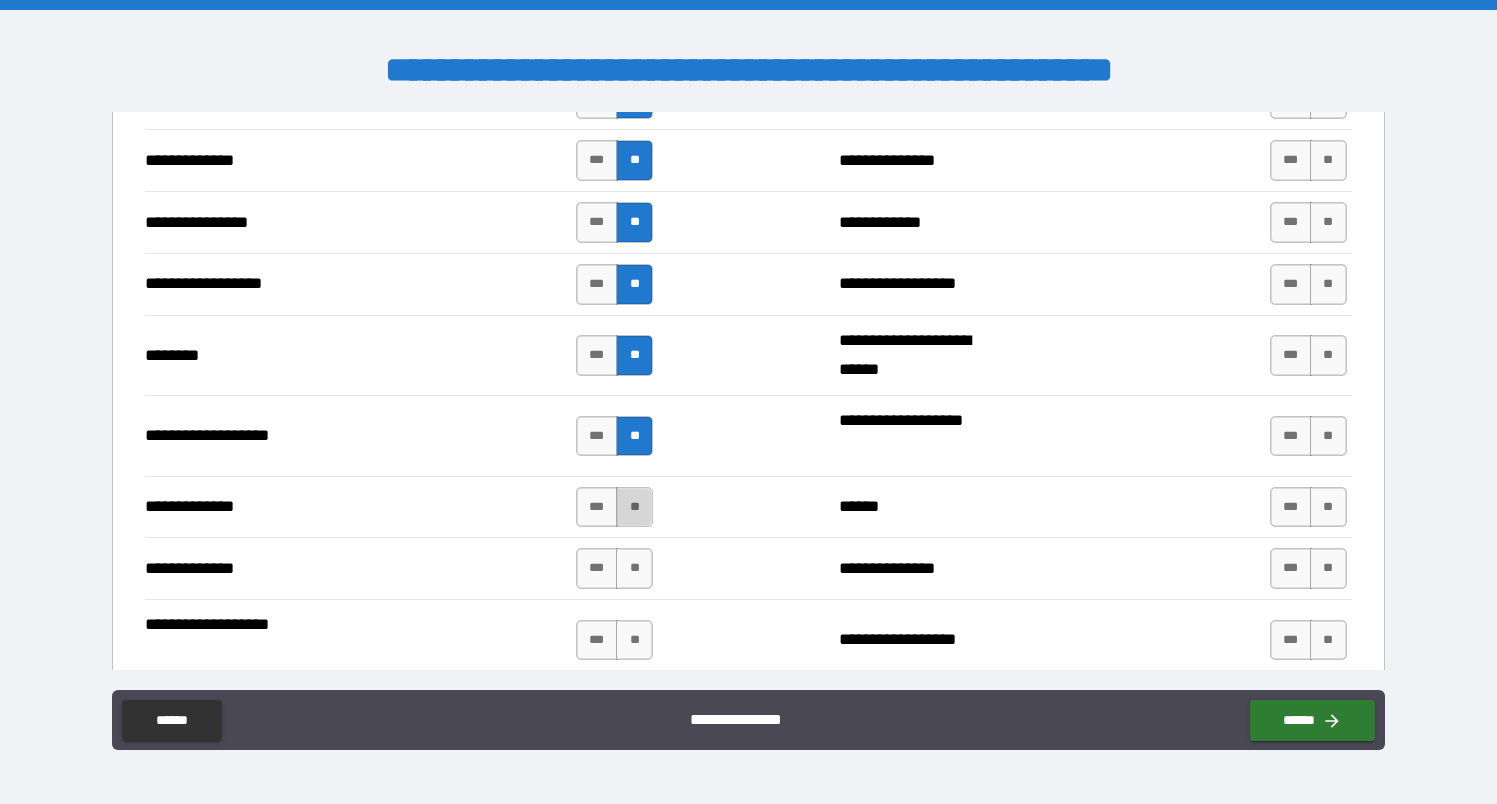 click on "**" at bounding box center [634, 507] 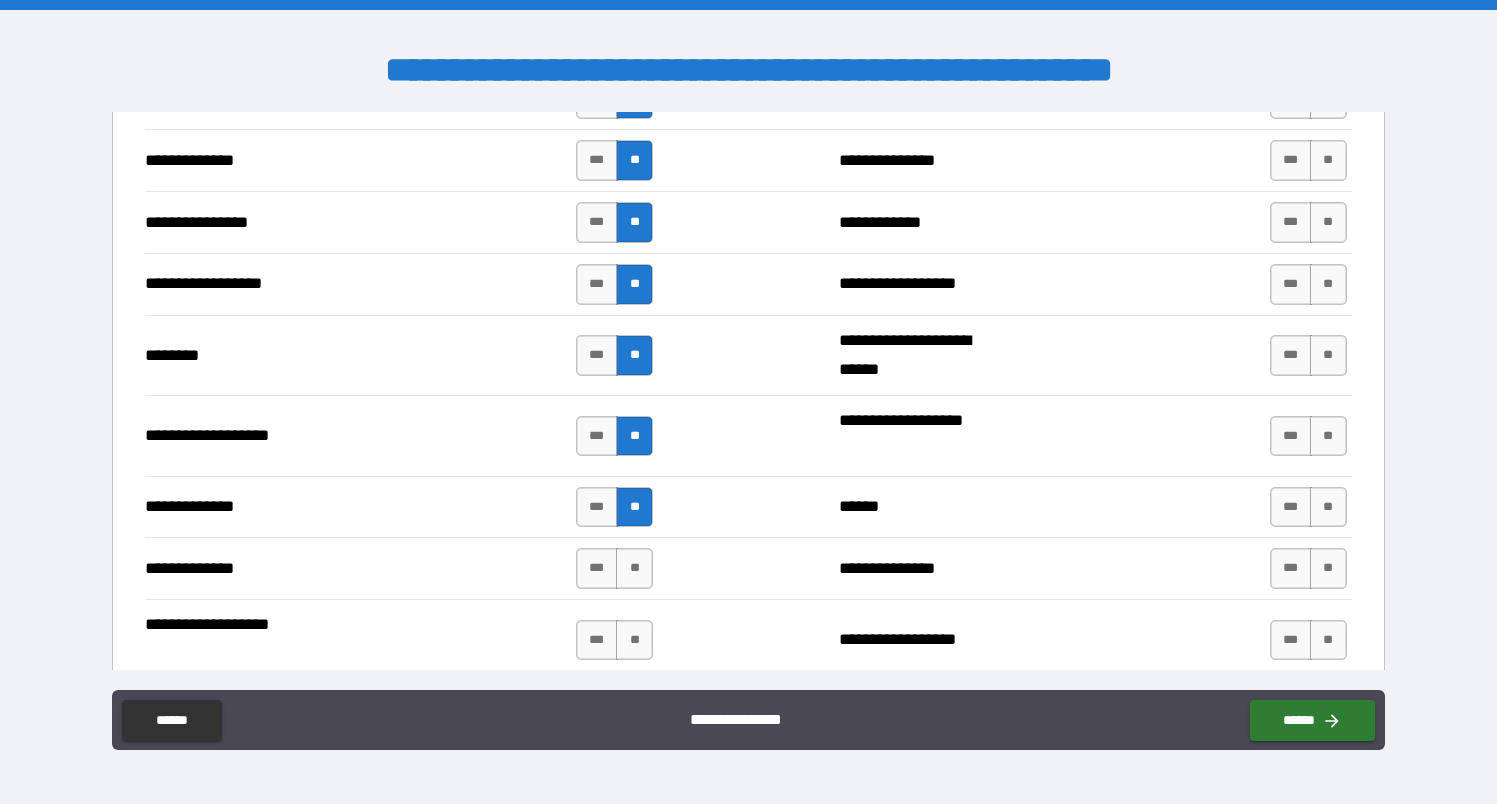 click on "**********" at bounding box center (748, 568) 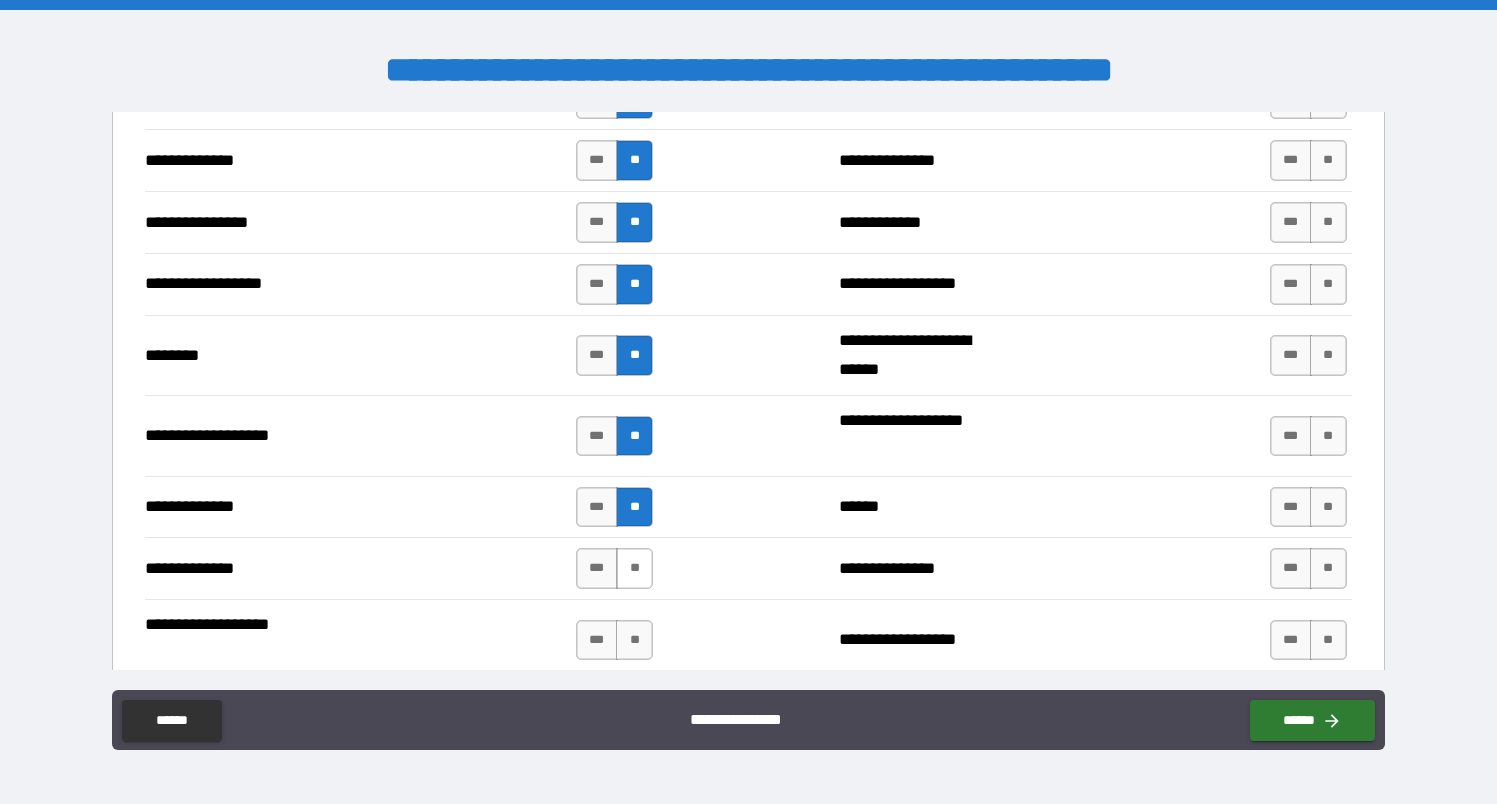 click on "**" at bounding box center (634, 568) 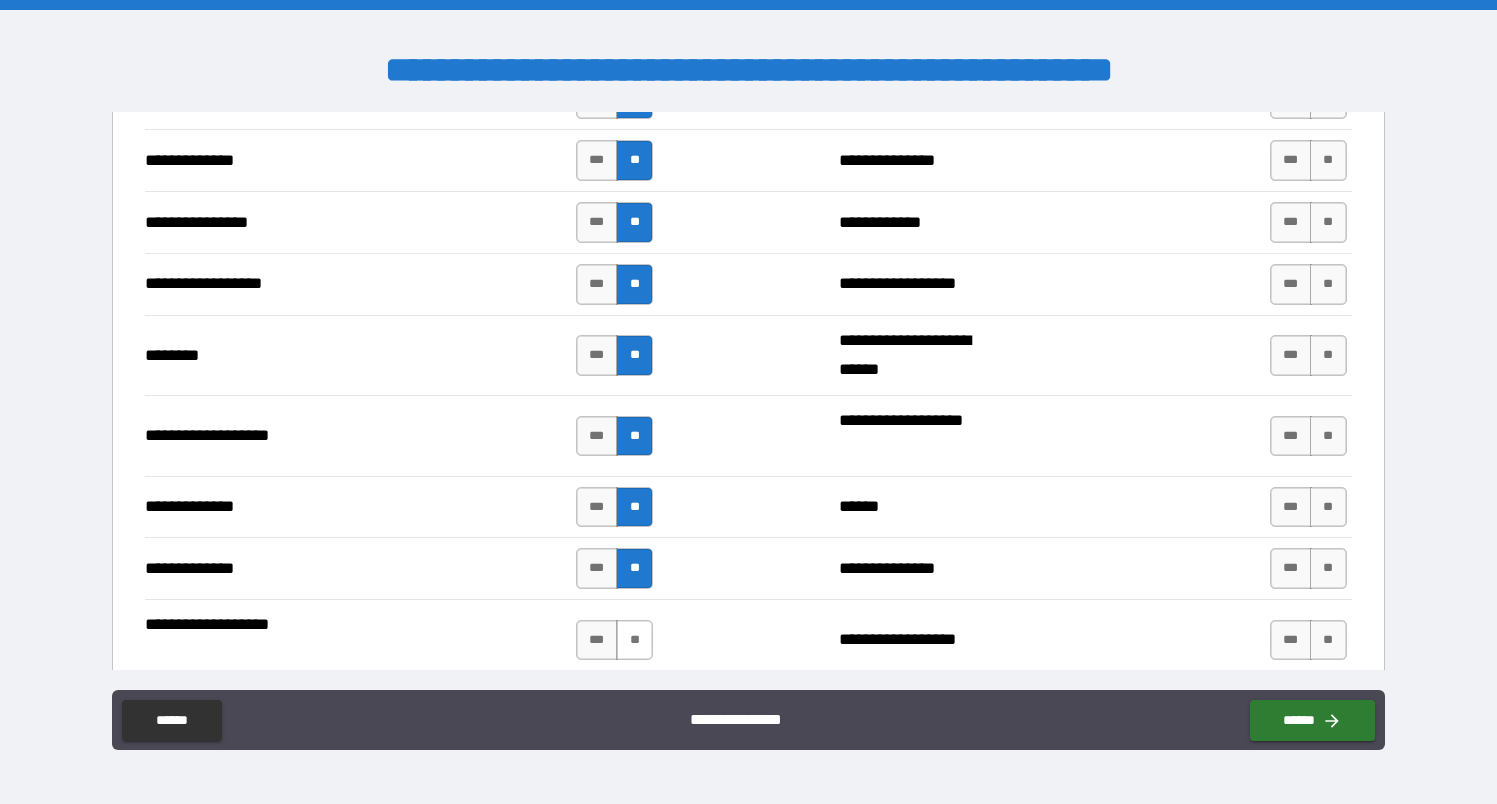 click on "**" at bounding box center (634, 640) 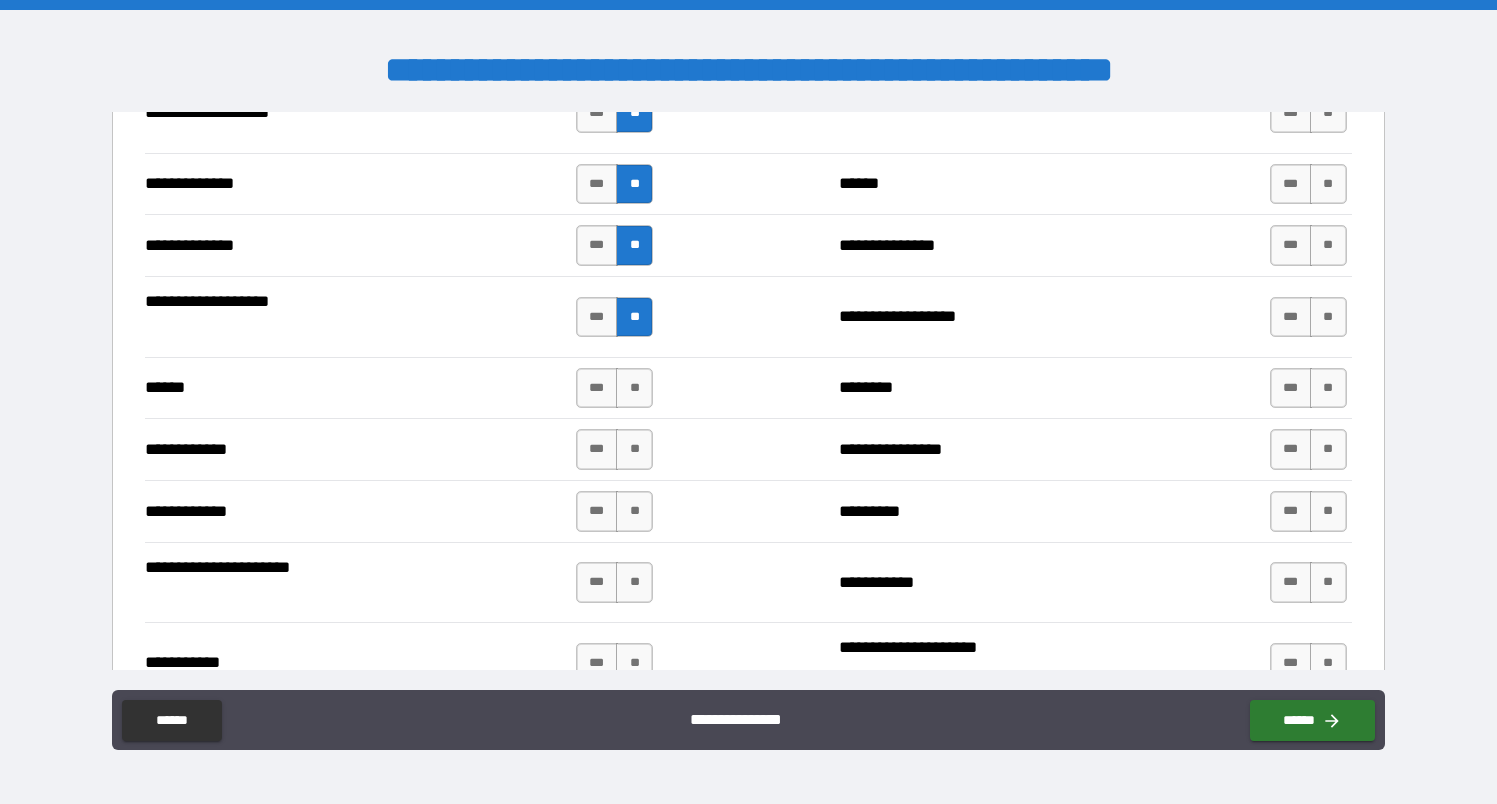 scroll, scrollTop: 3766, scrollLeft: 0, axis: vertical 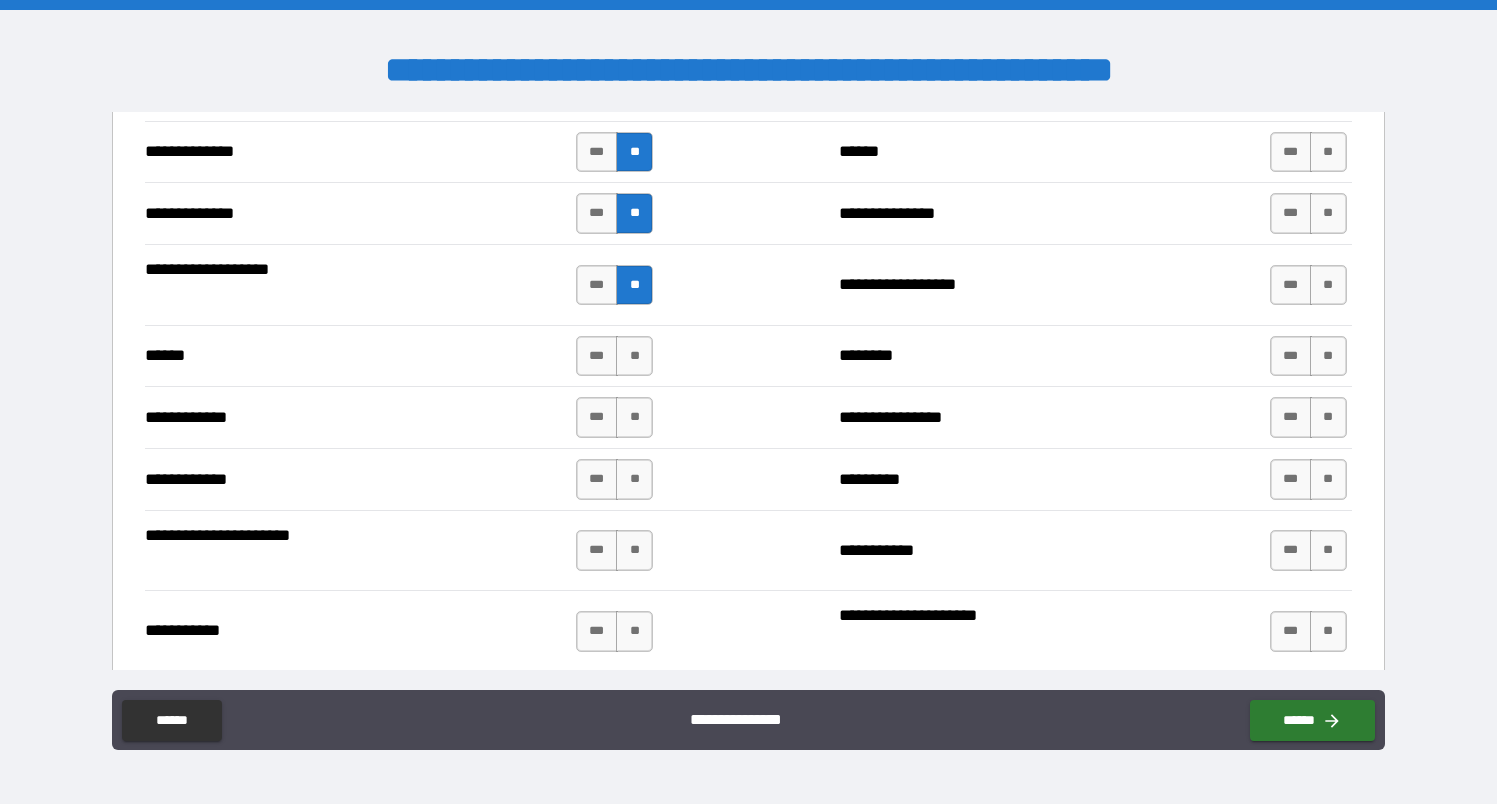click on "**********" at bounding box center (748, 417) 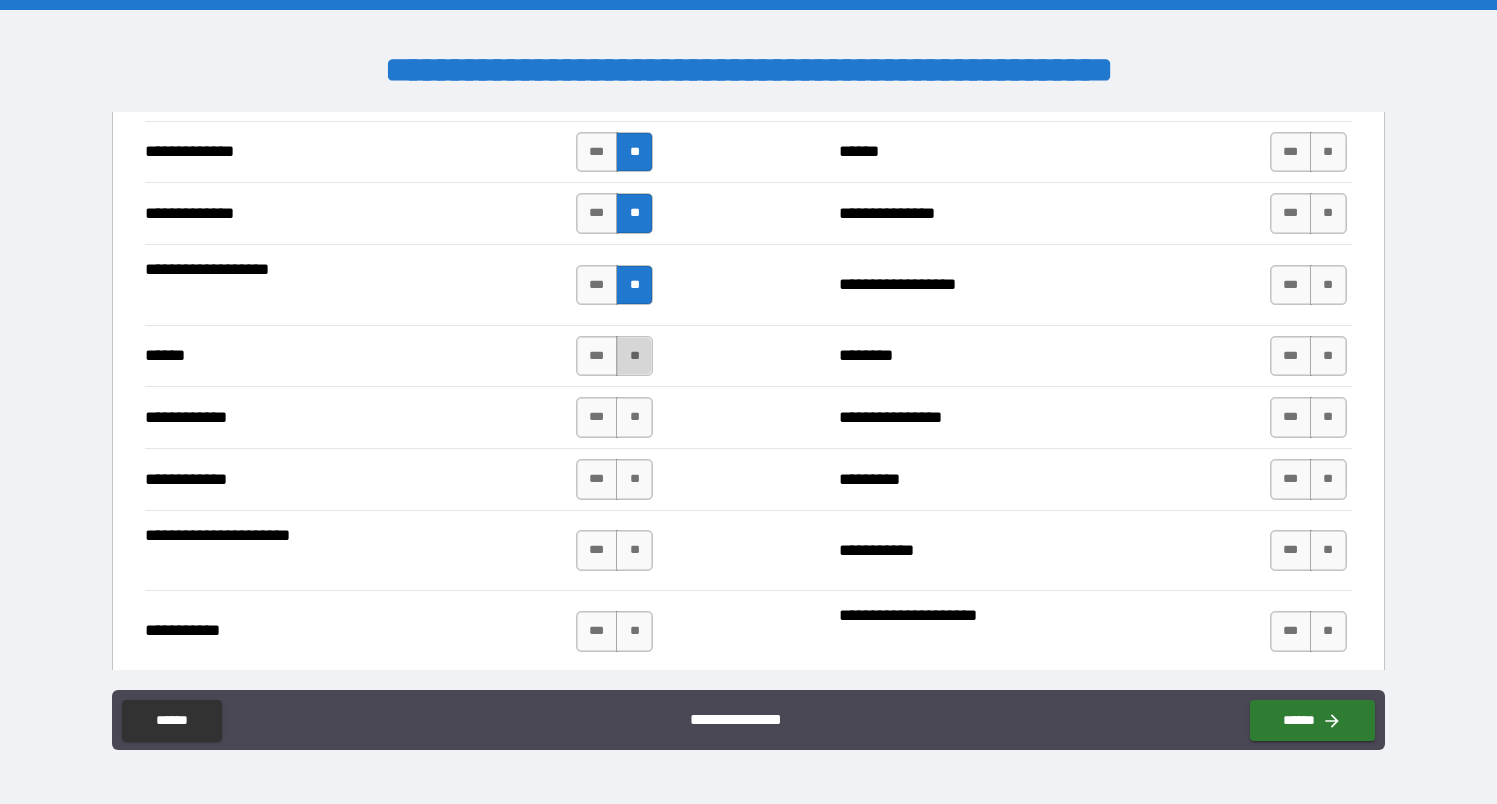 click on "**" at bounding box center [634, 356] 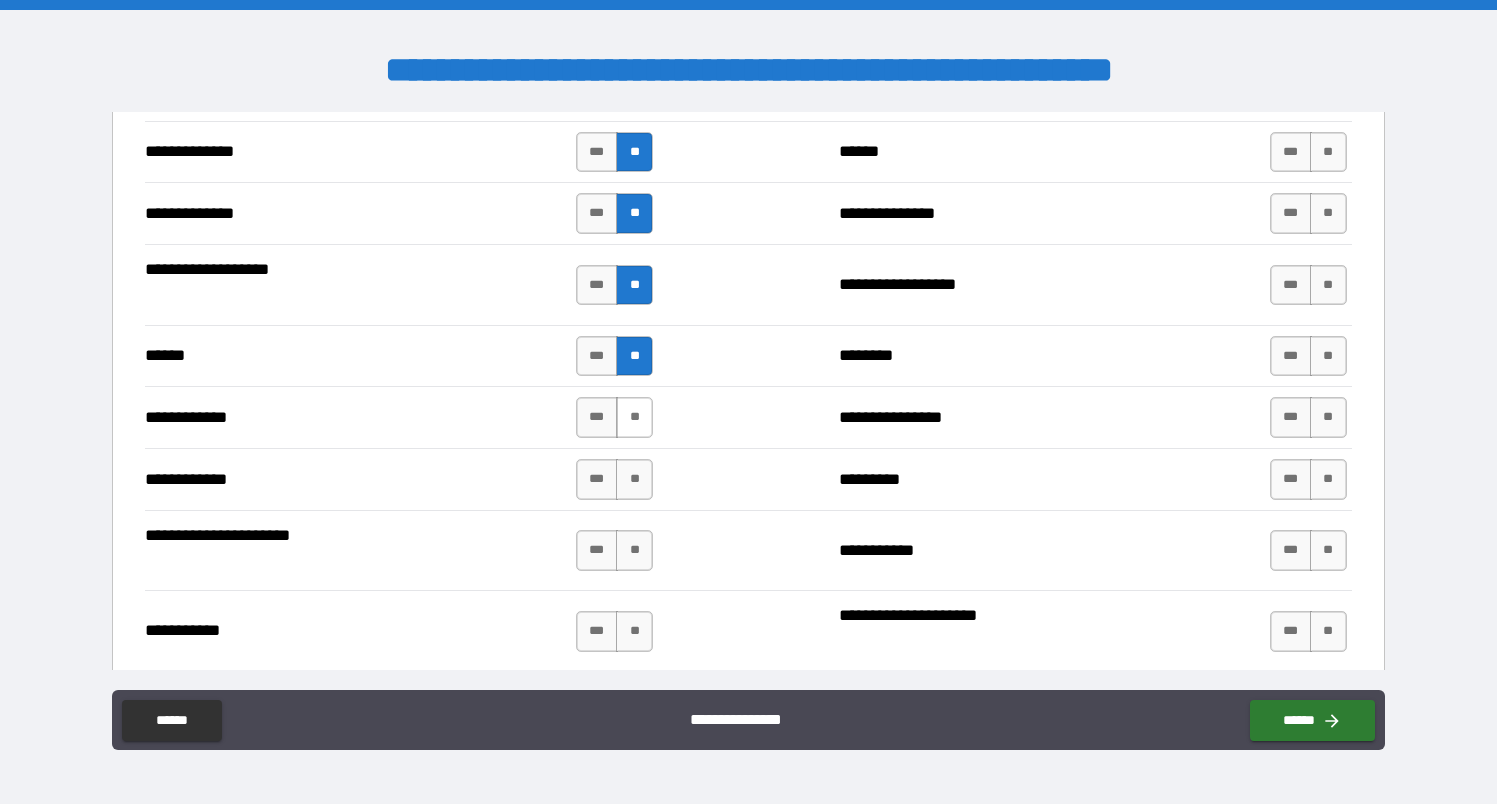click on "**" at bounding box center [634, 417] 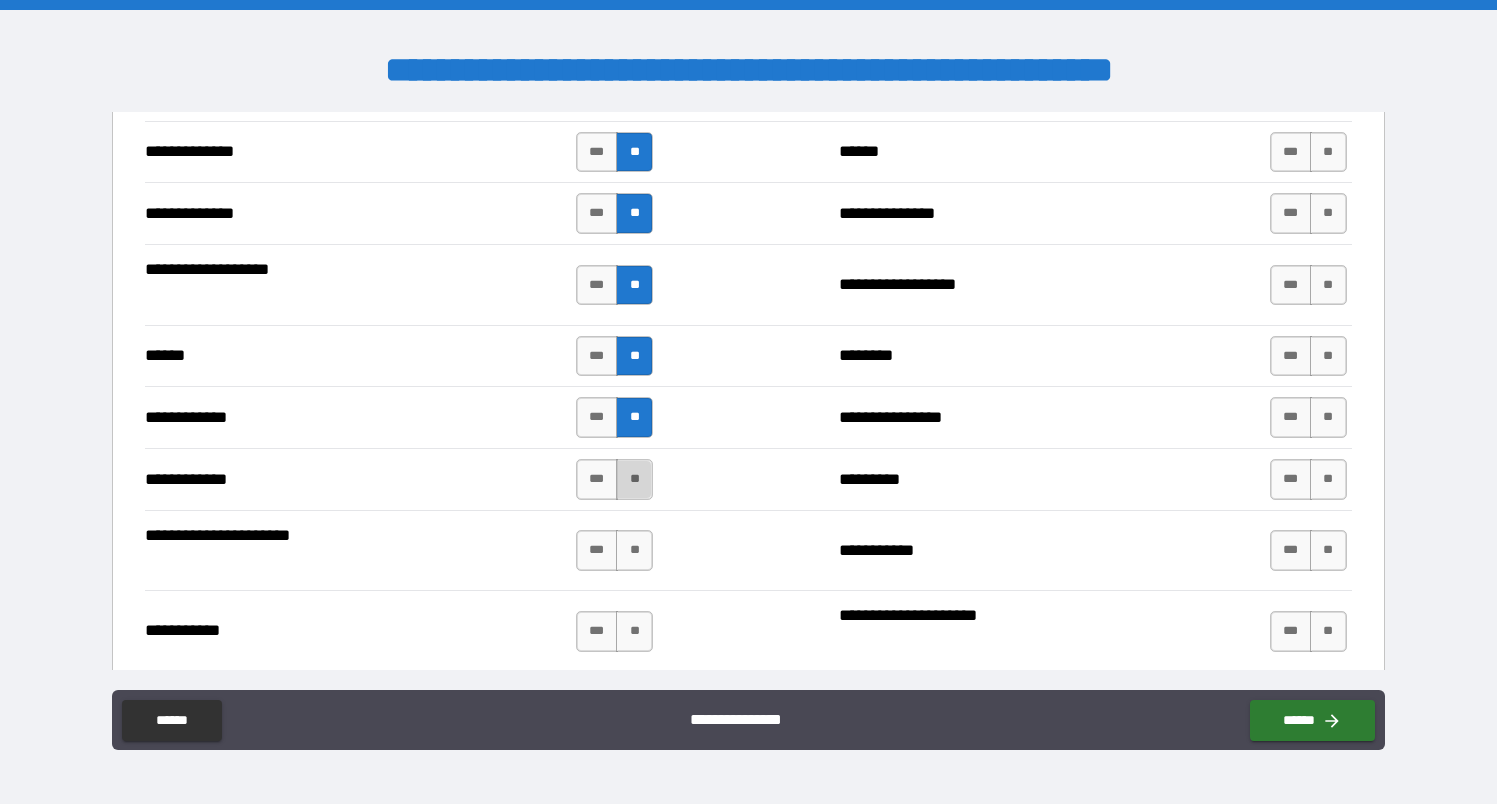 click on "**" at bounding box center [634, 479] 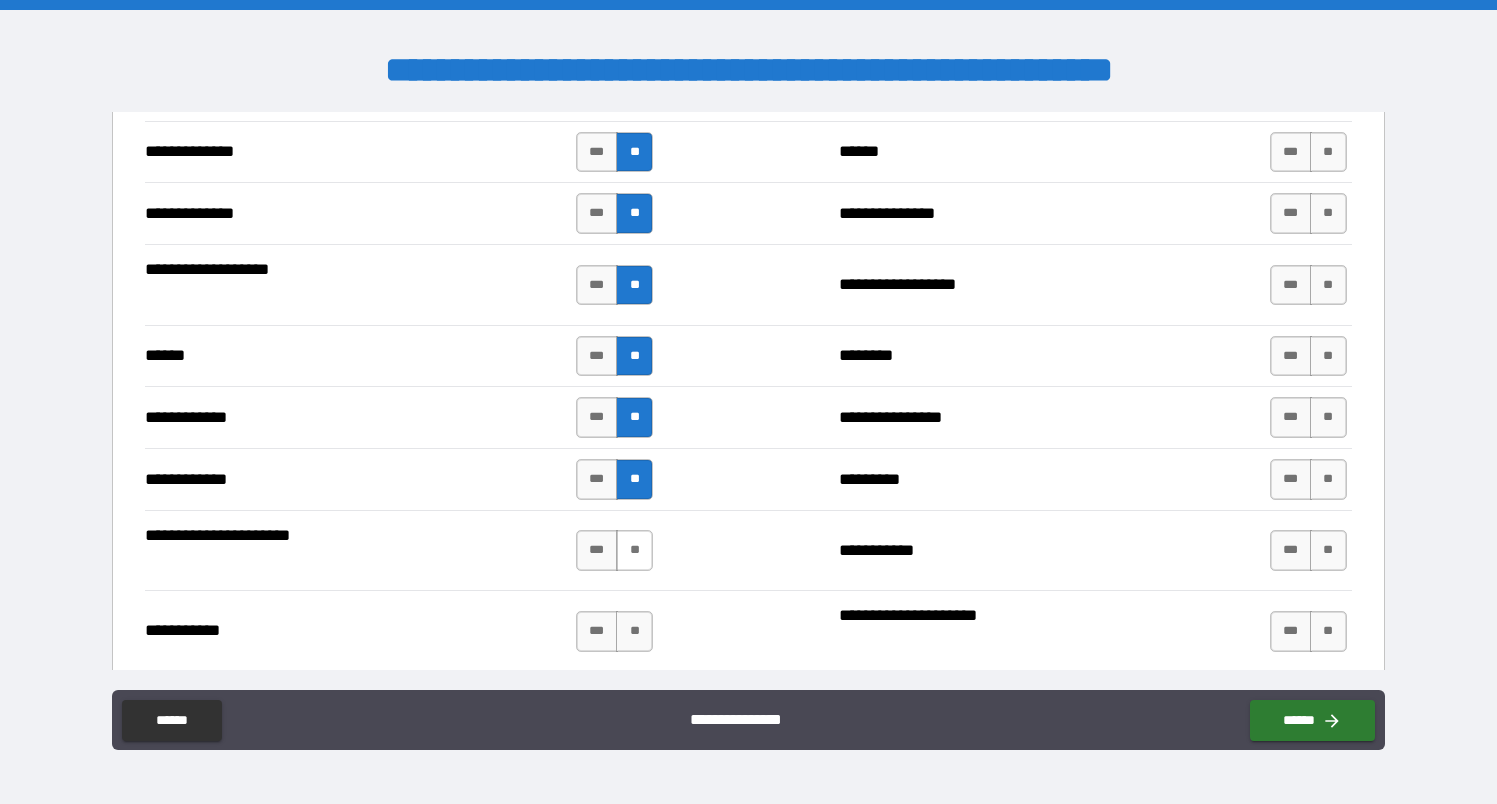 click on "**" at bounding box center [634, 550] 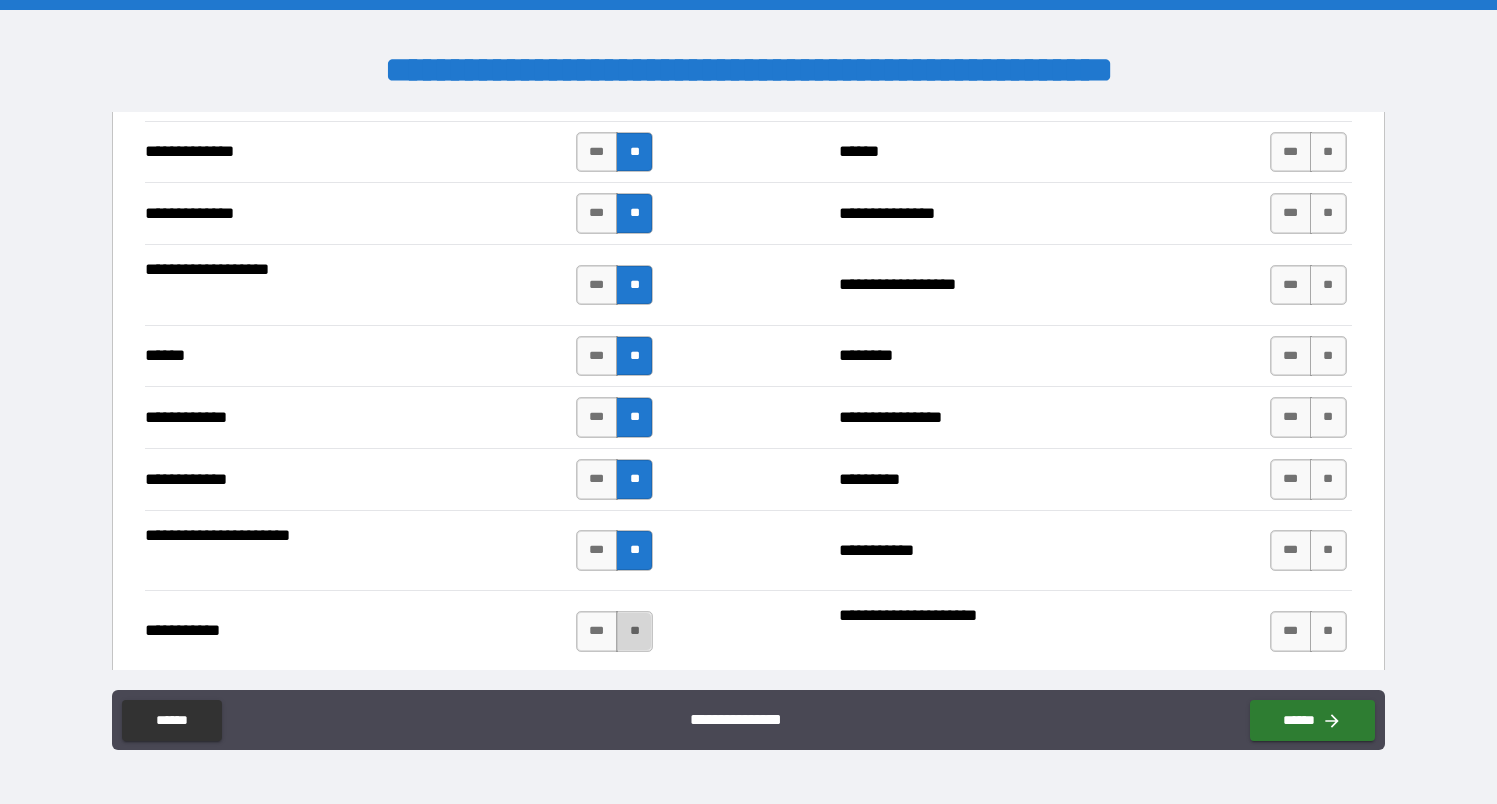 click on "**" at bounding box center (634, 631) 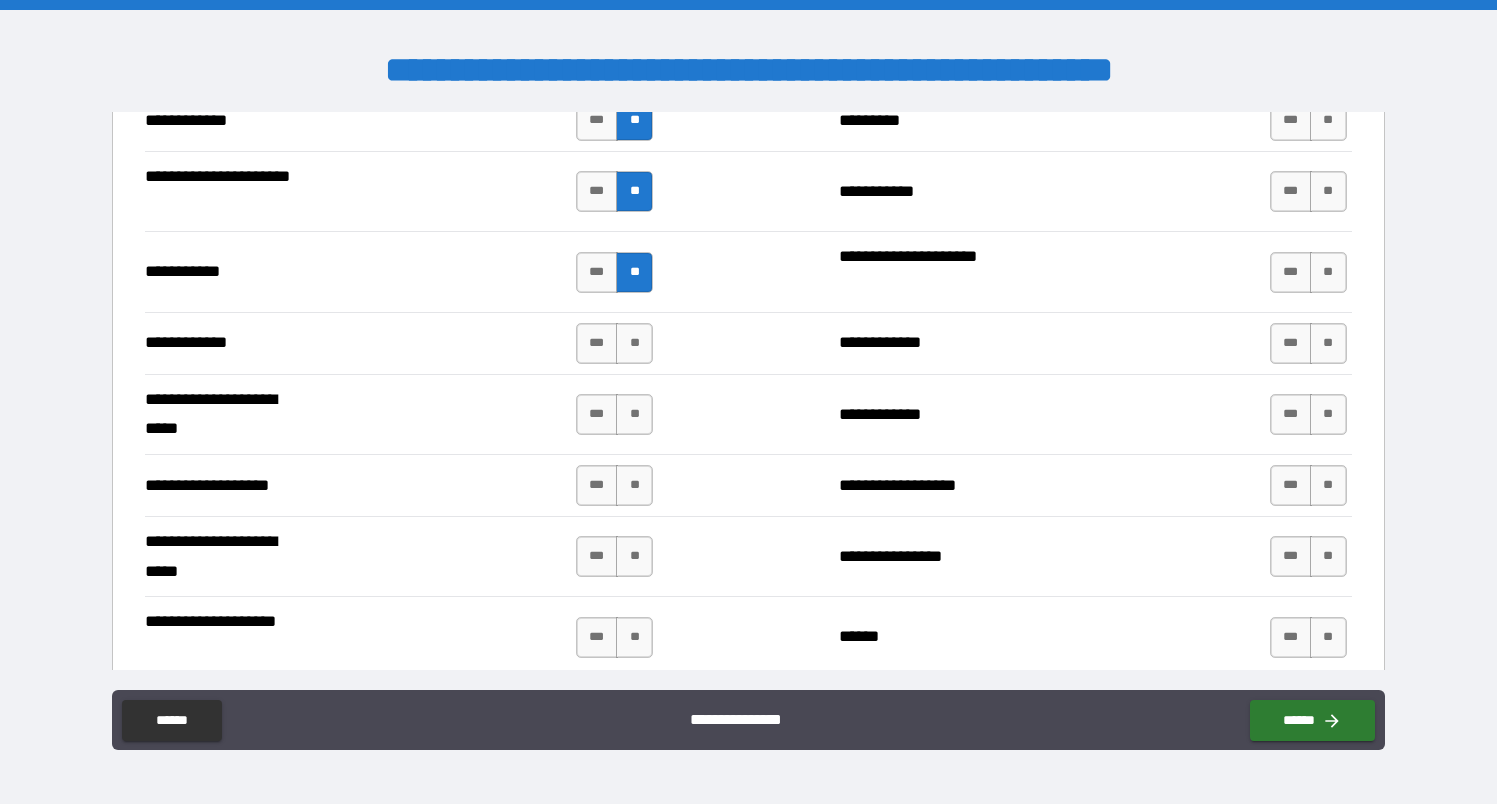 scroll, scrollTop: 4167, scrollLeft: 0, axis: vertical 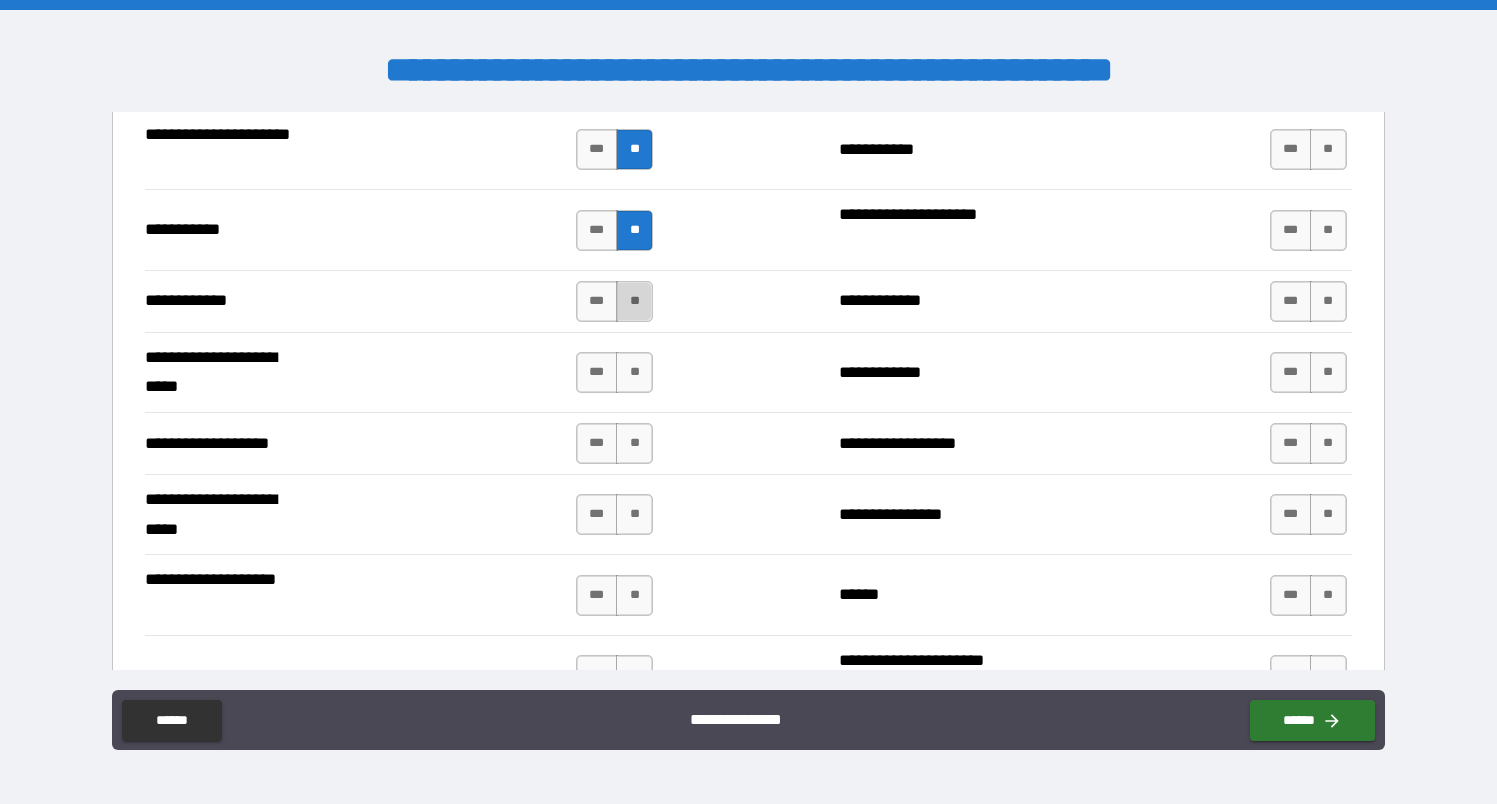click on "**" at bounding box center (634, 301) 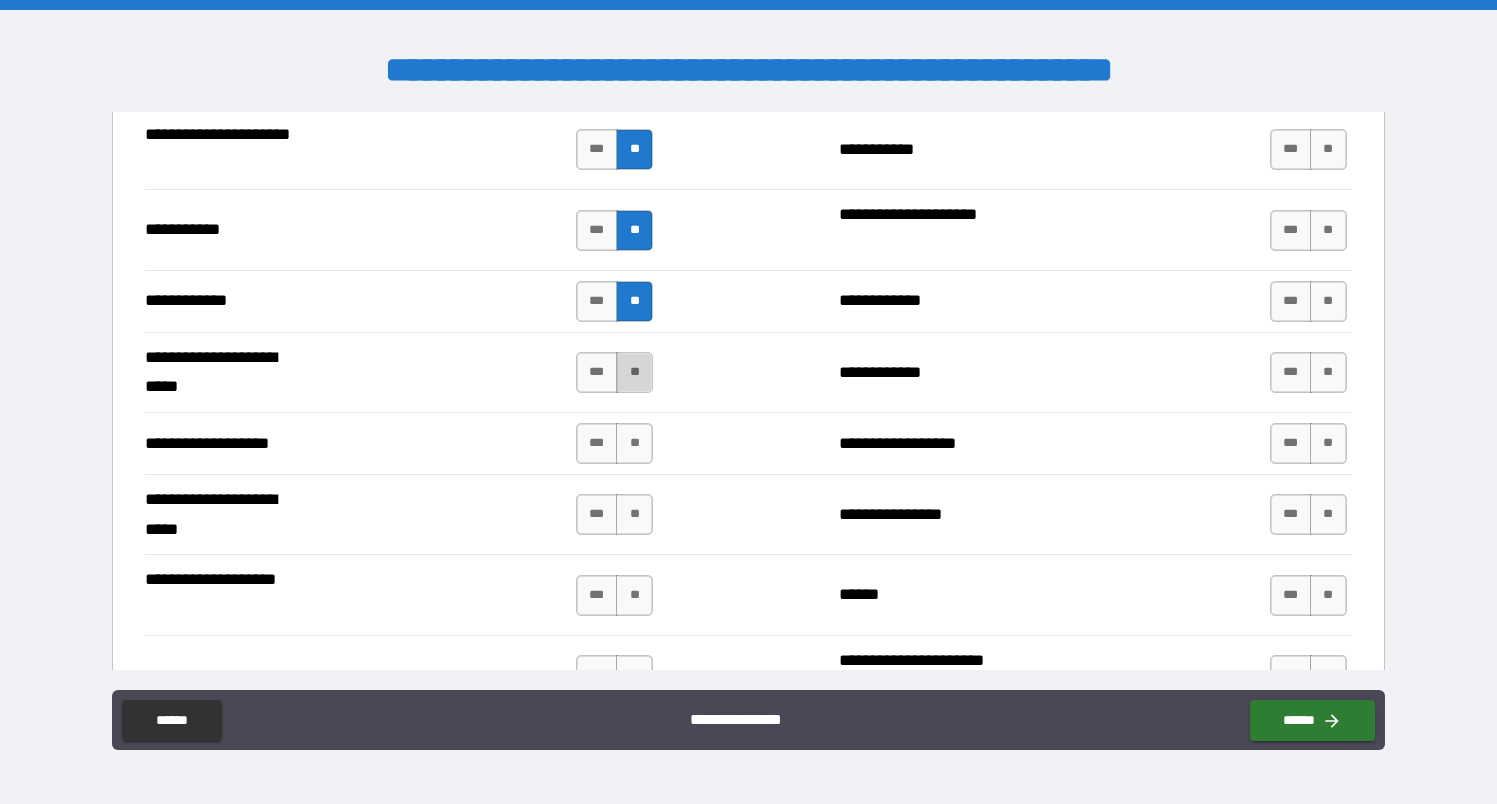click on "**" at bounding box center (634, 372) 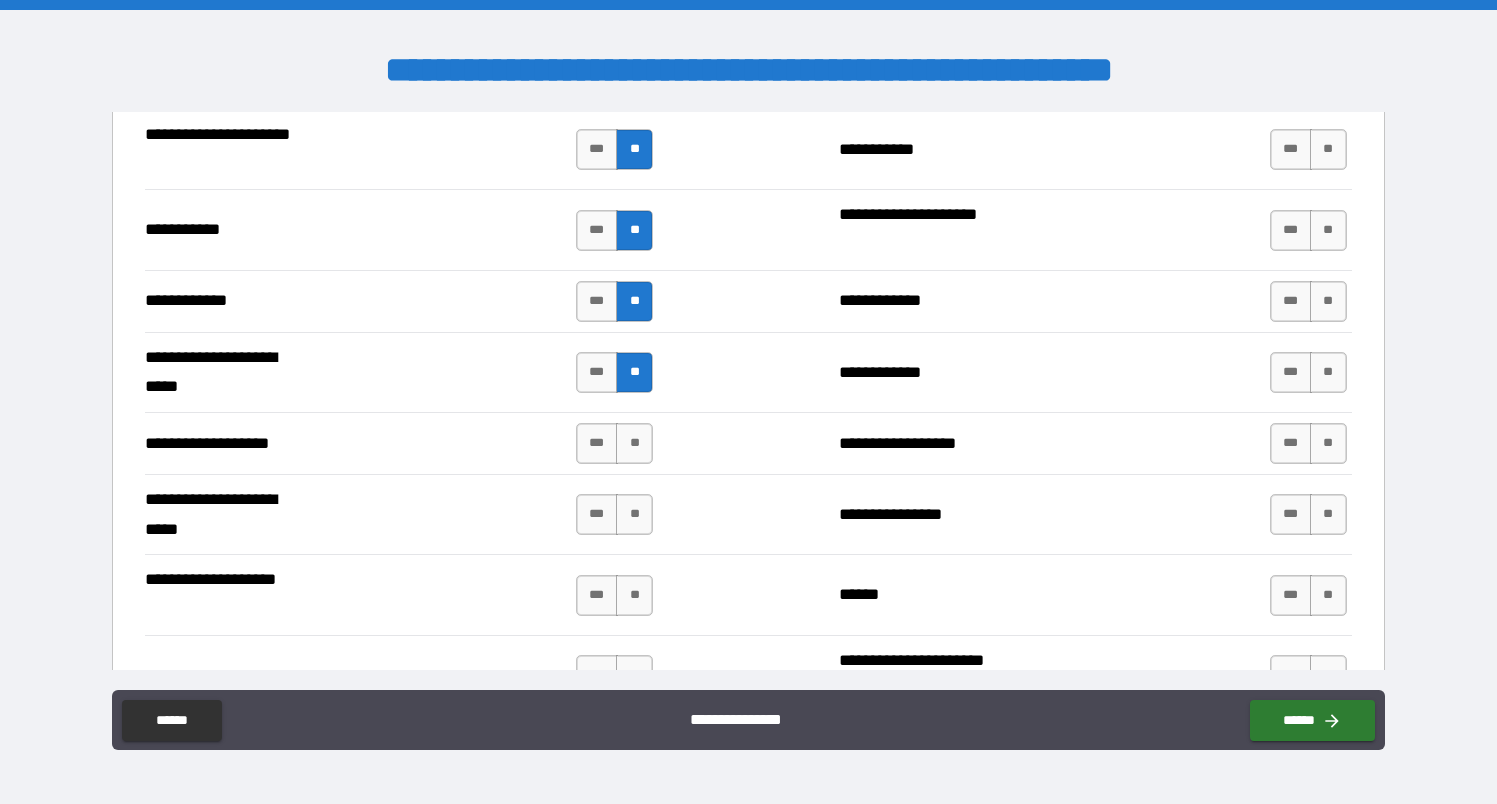 click on "**********" at bounding box center (748, 514) 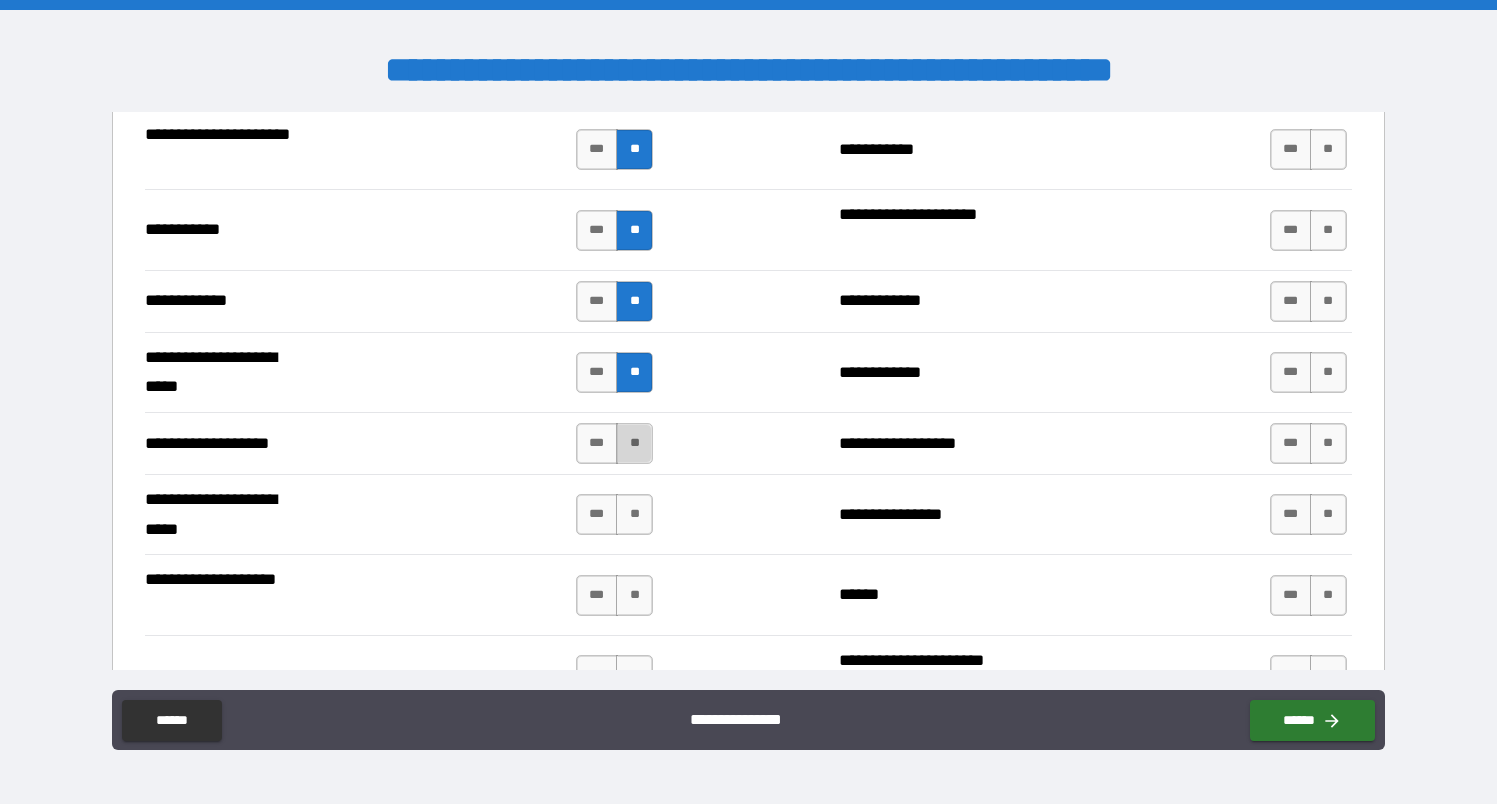 click on "**" at bounding box center (634, 443) 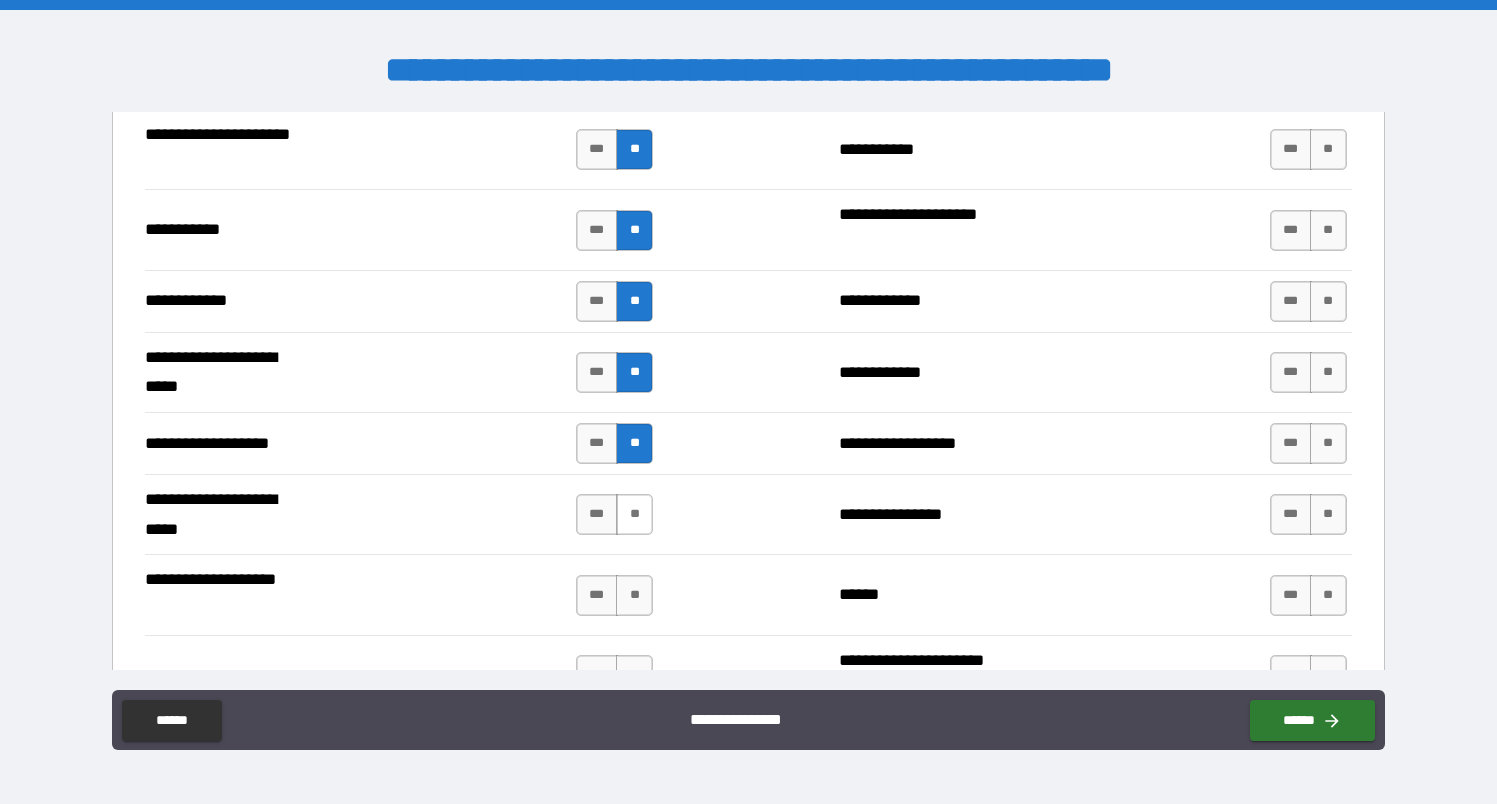 click on "**" at bounding box center (634, 514) 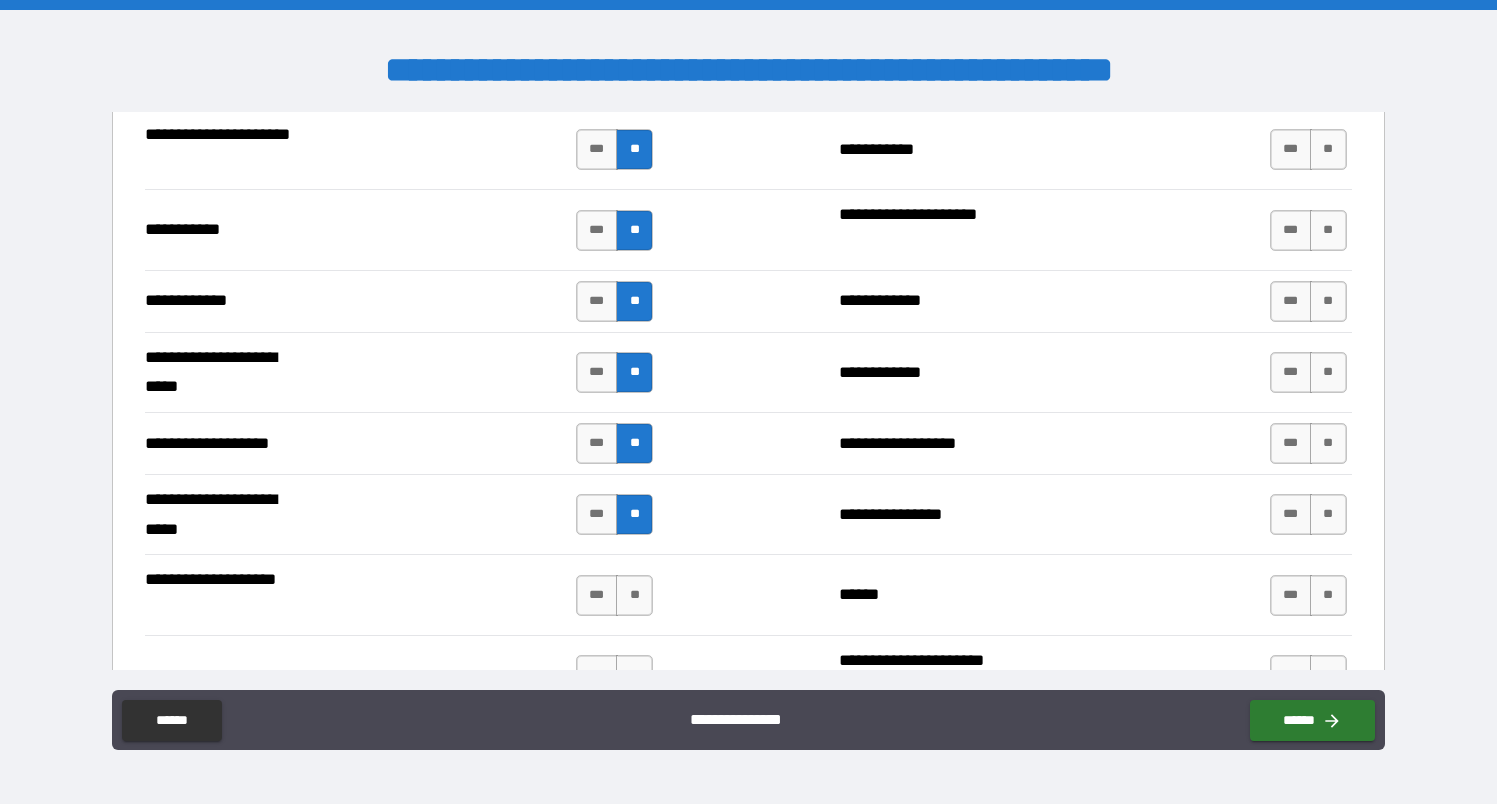 click on "*** **" at bounding box center [617, 595] 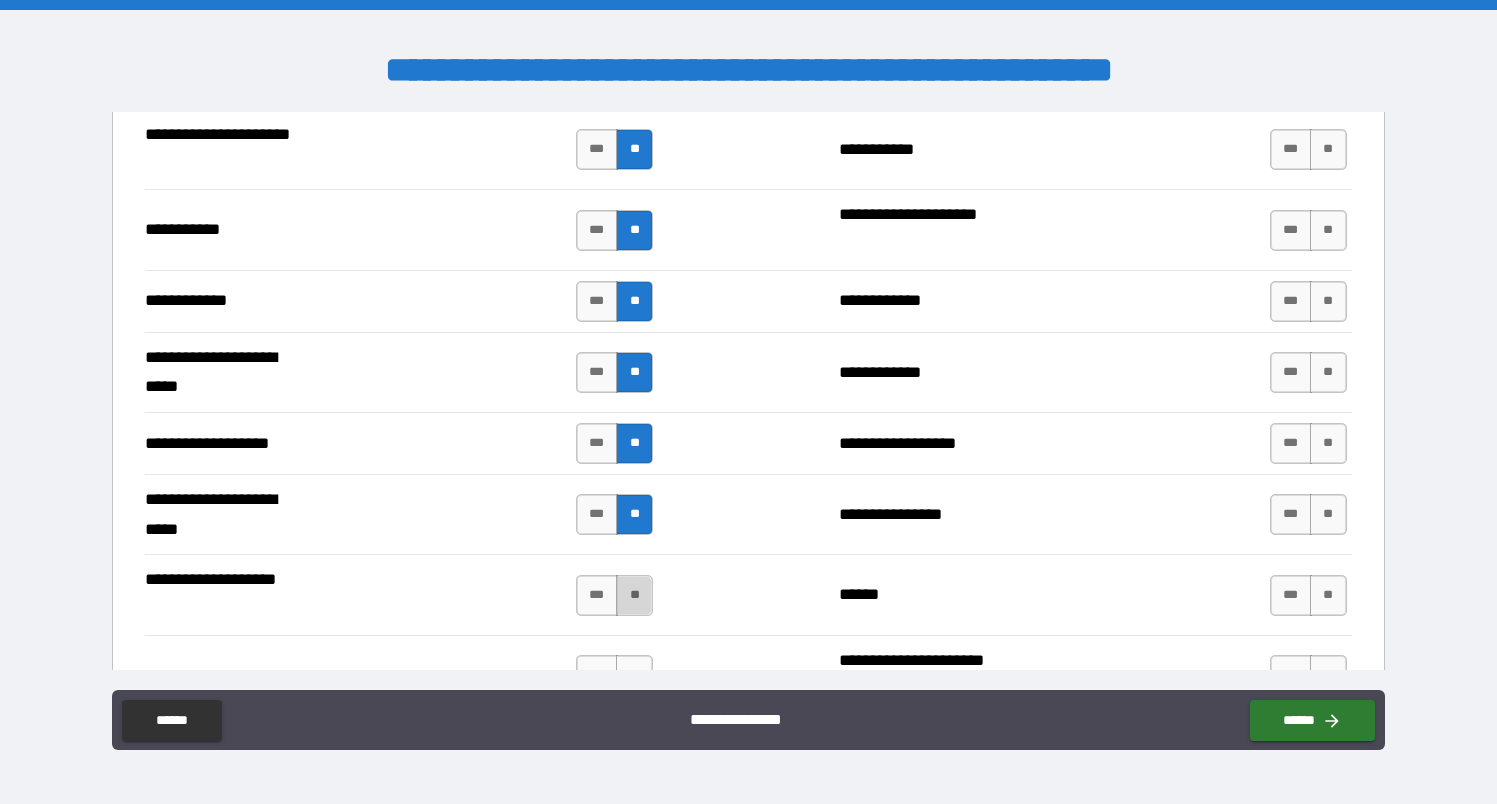 click on "**" at bounding box center [634, 595] 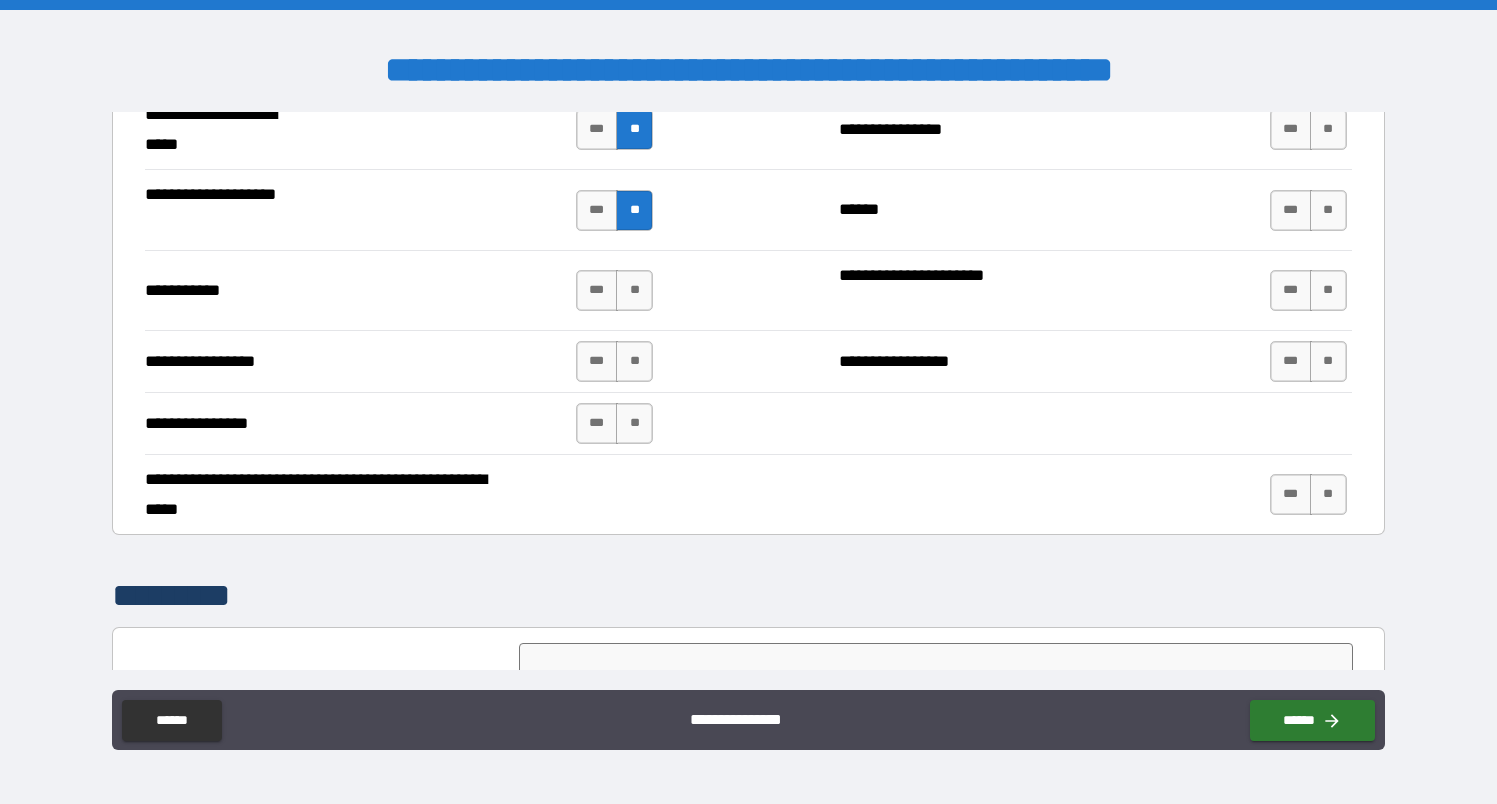 scroll, scrollTop: 4577, scrollLeft: 0, axis: vertical 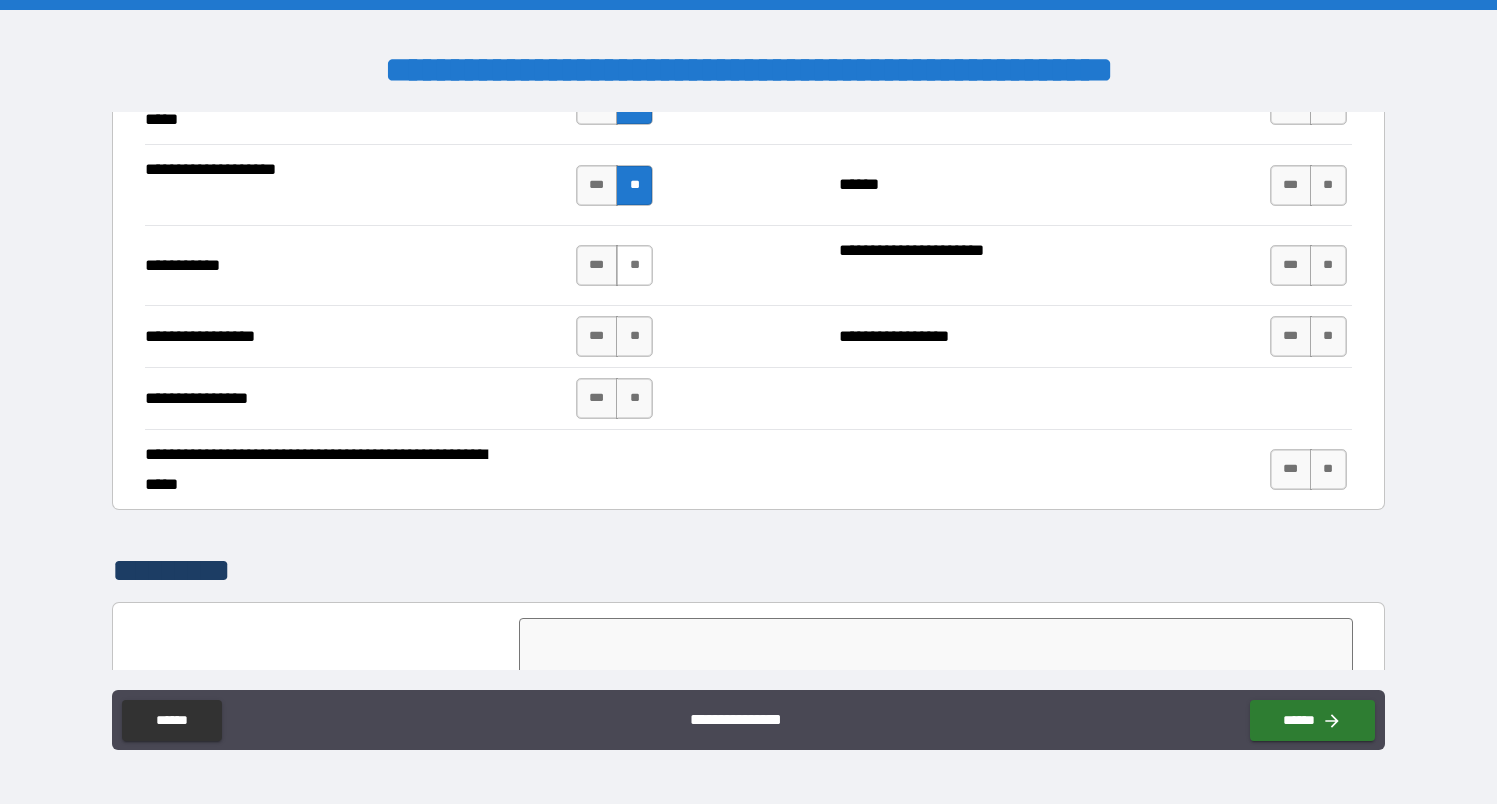 click on "**" at bounding box center (634, 265) 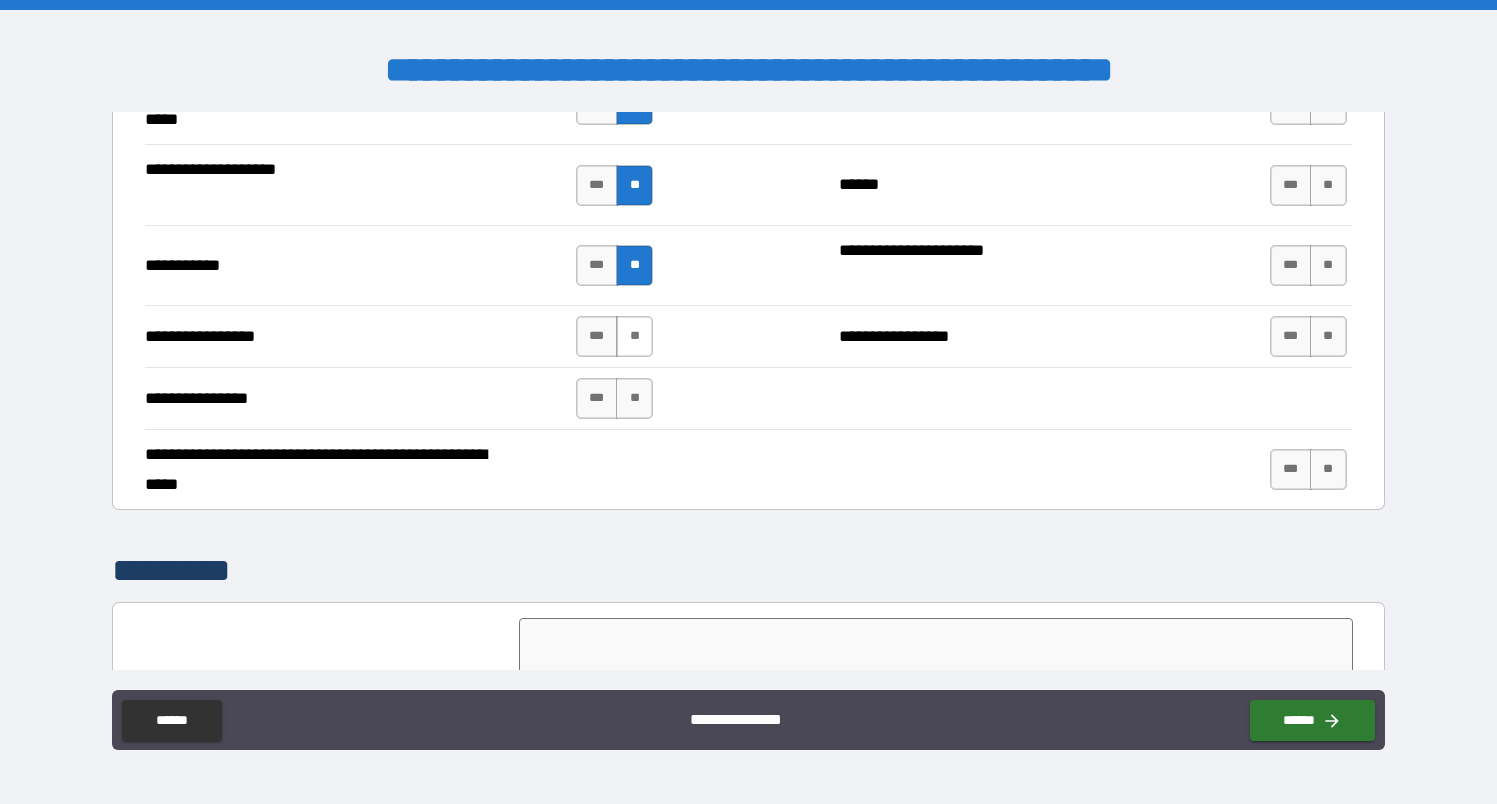 click on "**" at bounding box center (634, 336) 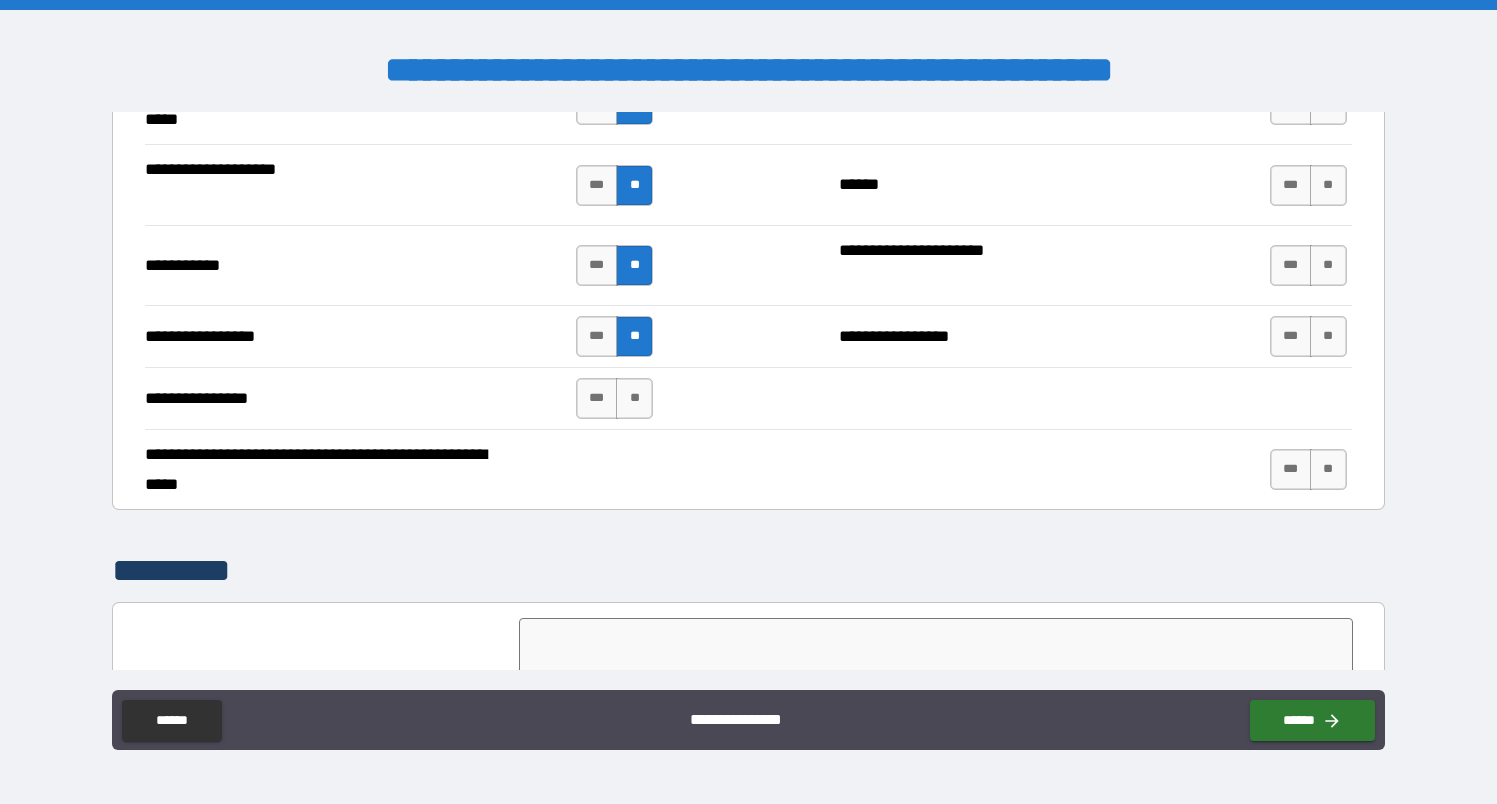 click on "*** **" at bounding box center [614, 398] 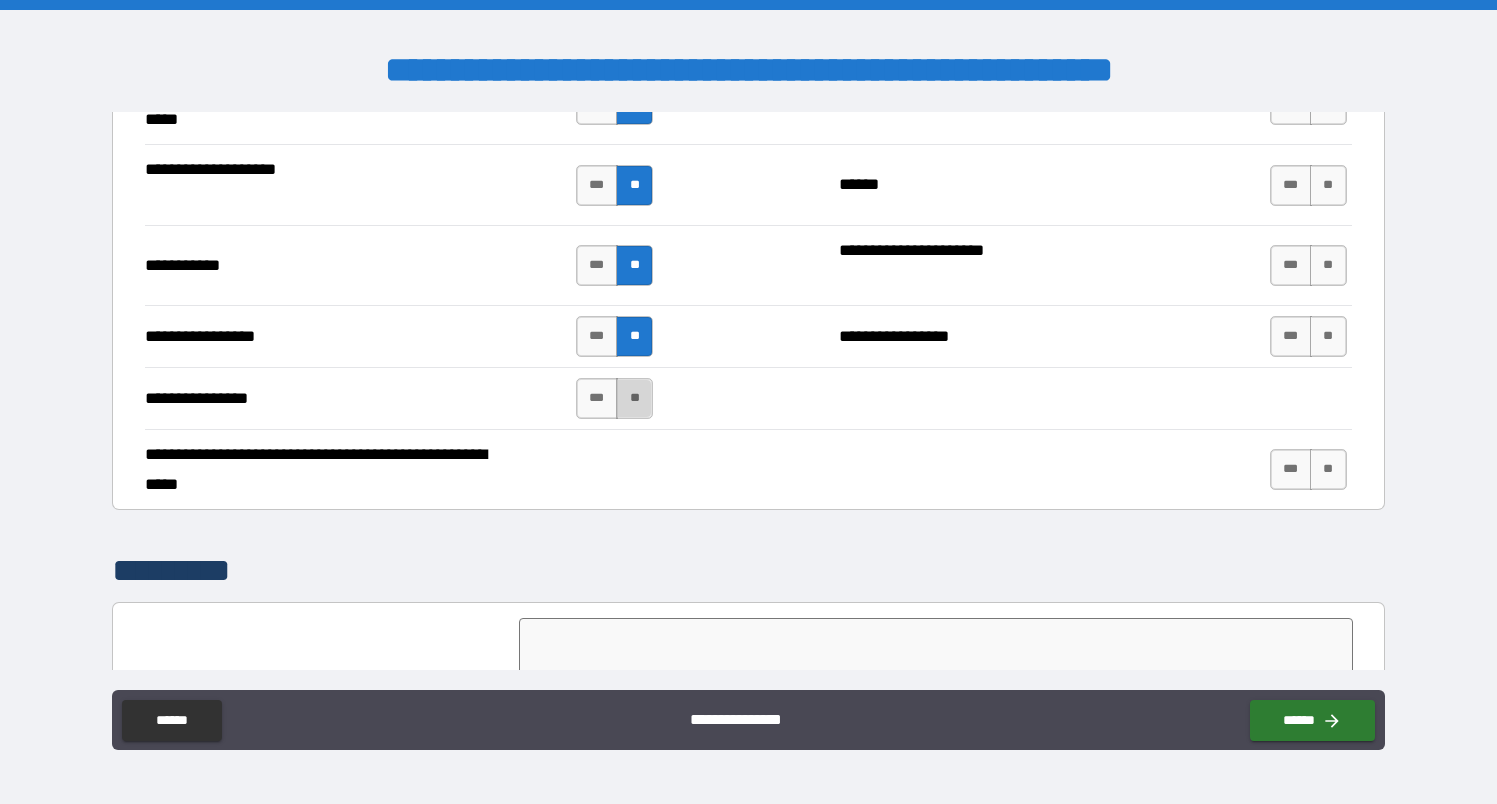 click on "**" at bounding box center [634, 398] 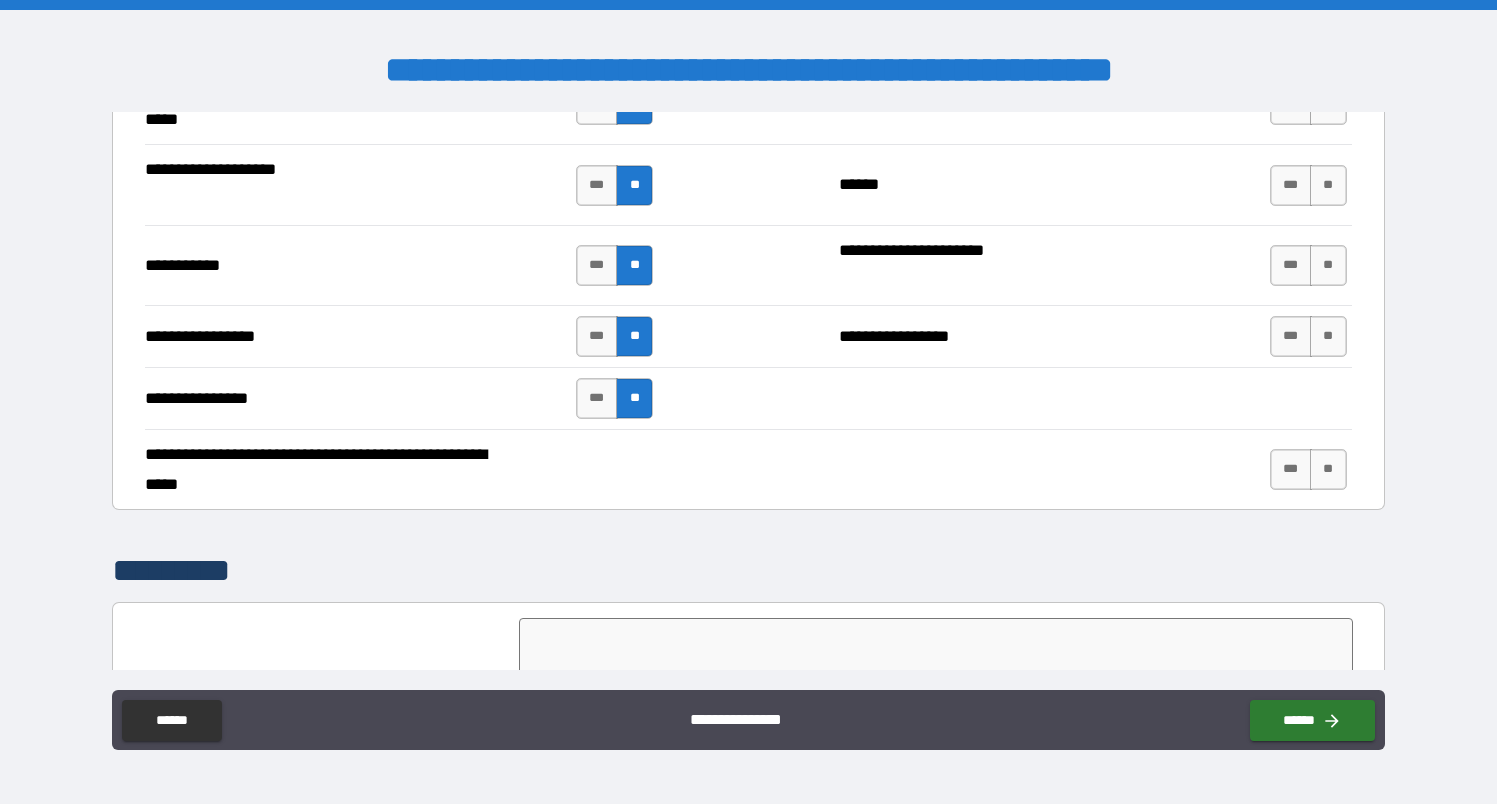 click on "*** **" at bounding box center [1308, 469] 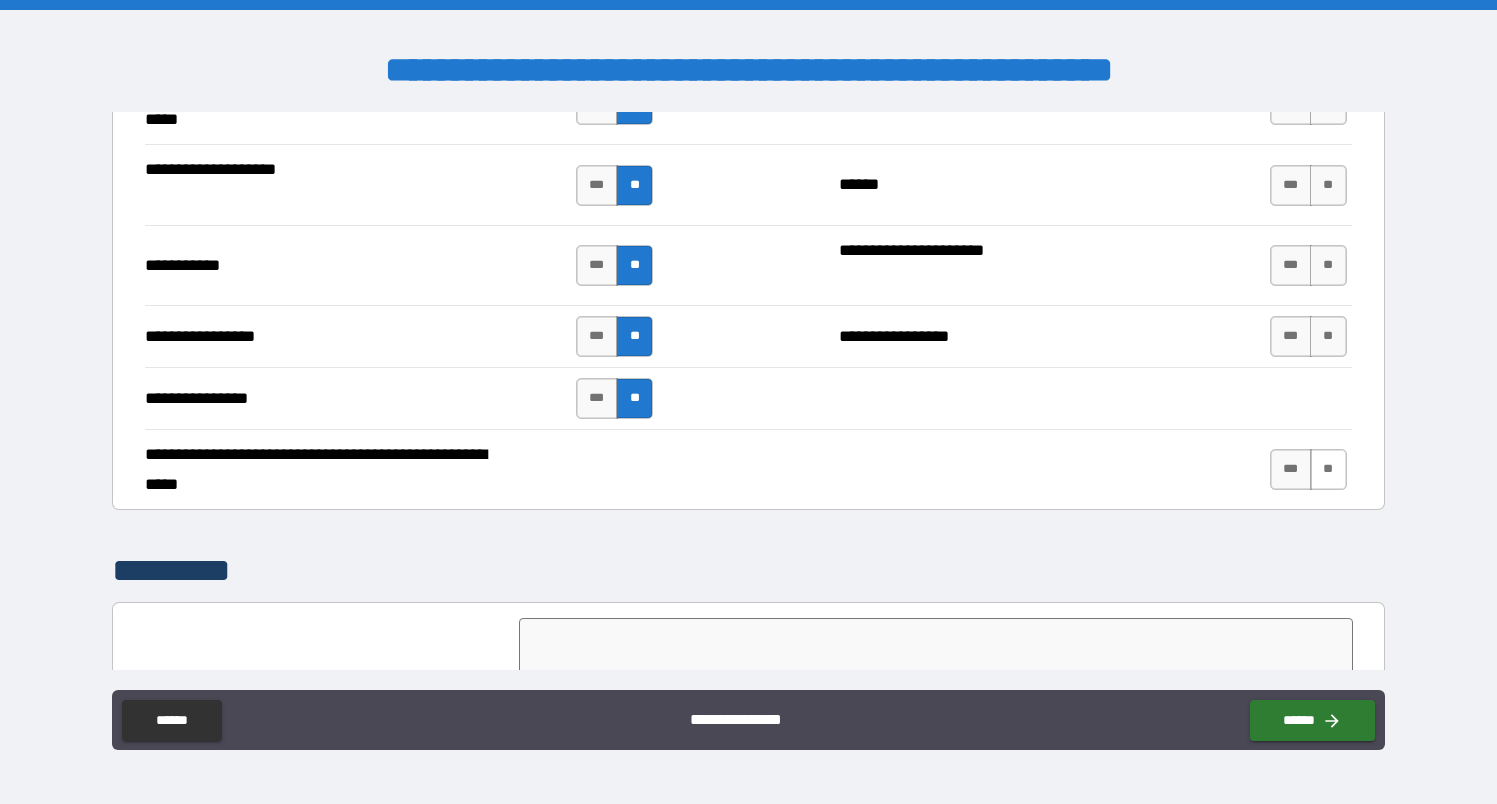 click on "**" at bounding box center [1328, 469] 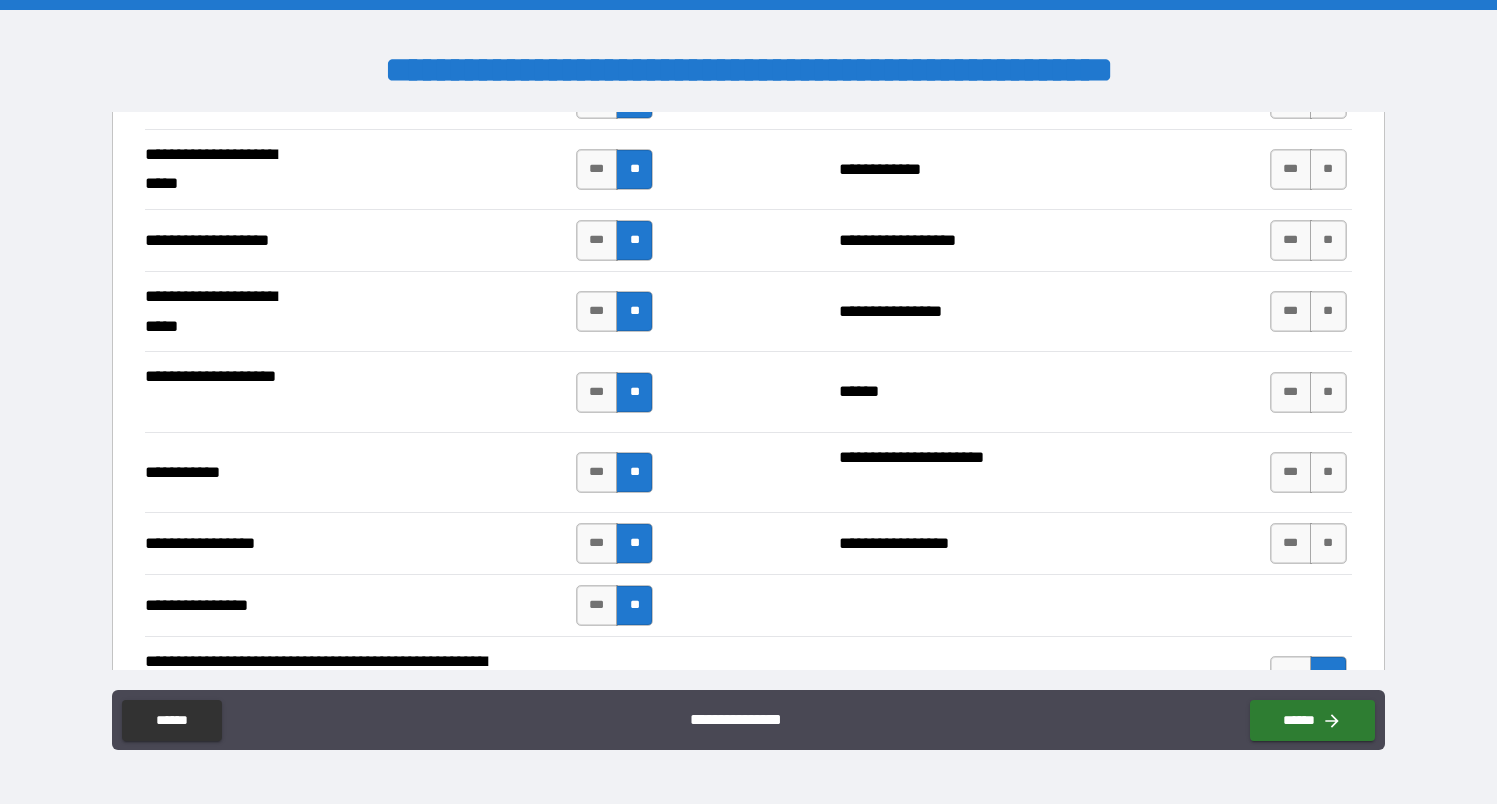 scroll, scrollTop: 4328, scrollLeft: 0, axis: vertical 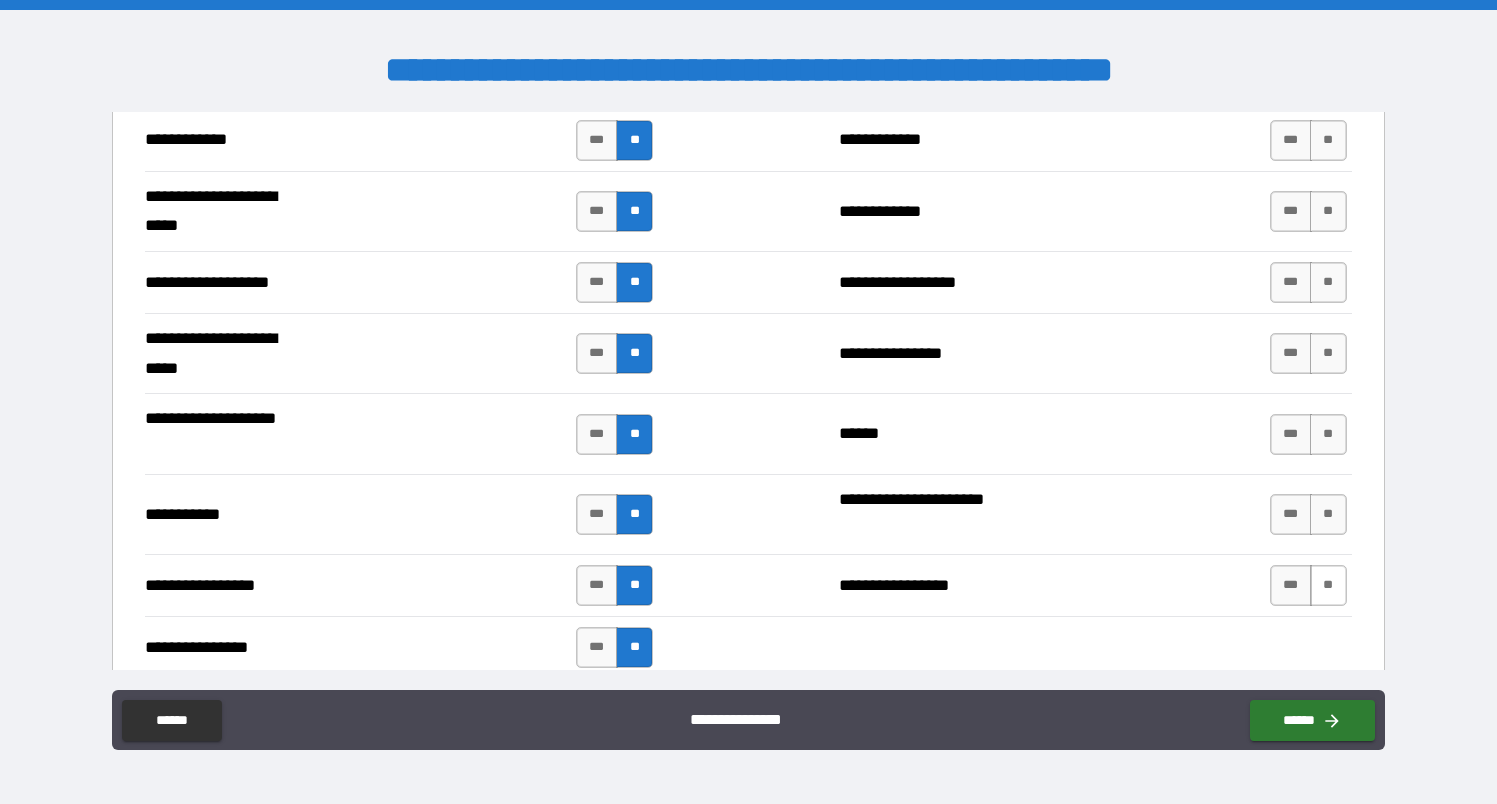 click on "**" at bounding box center [1328, 585] 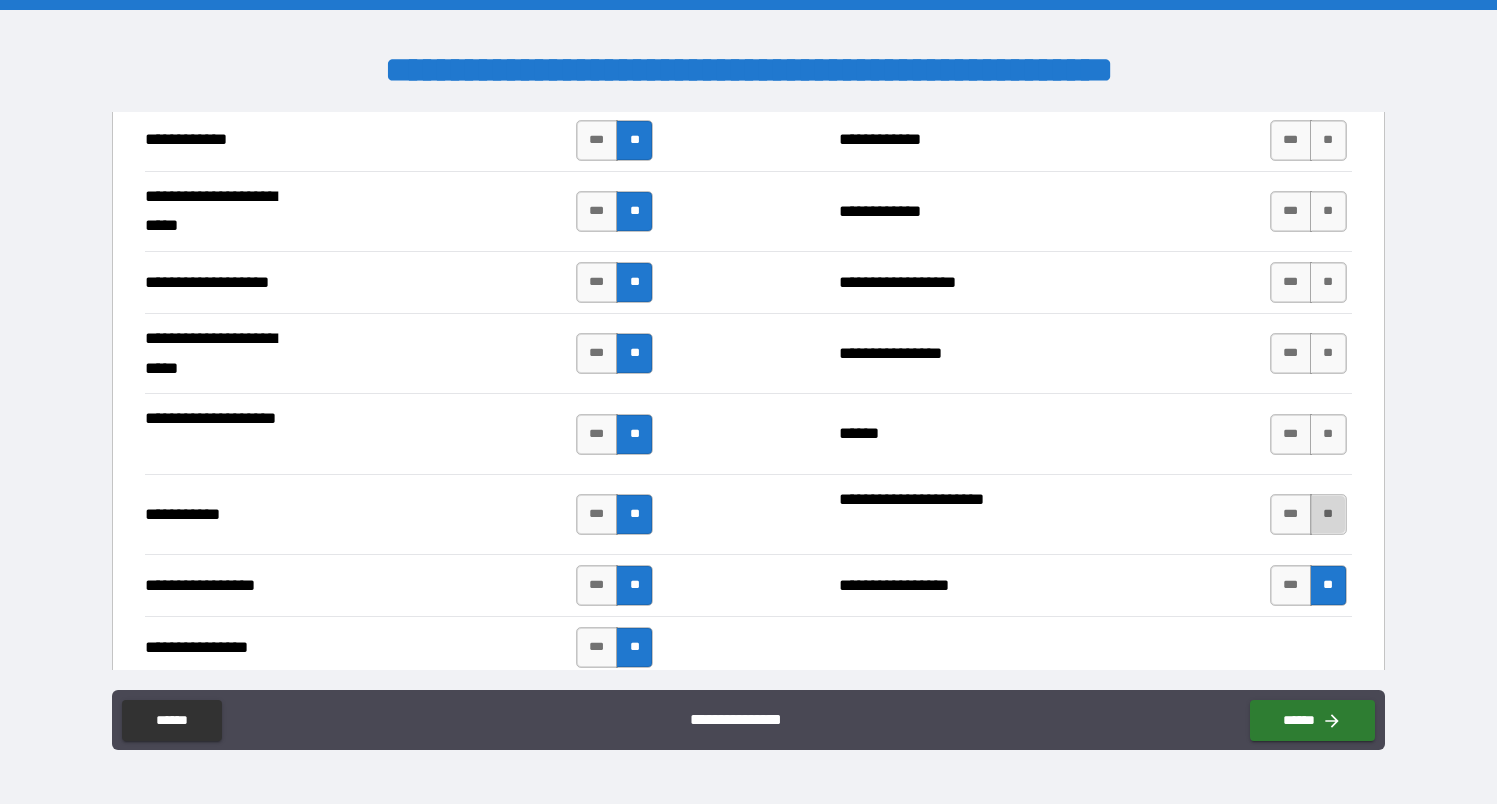 click on "**" at bounding box center [1328, 514] 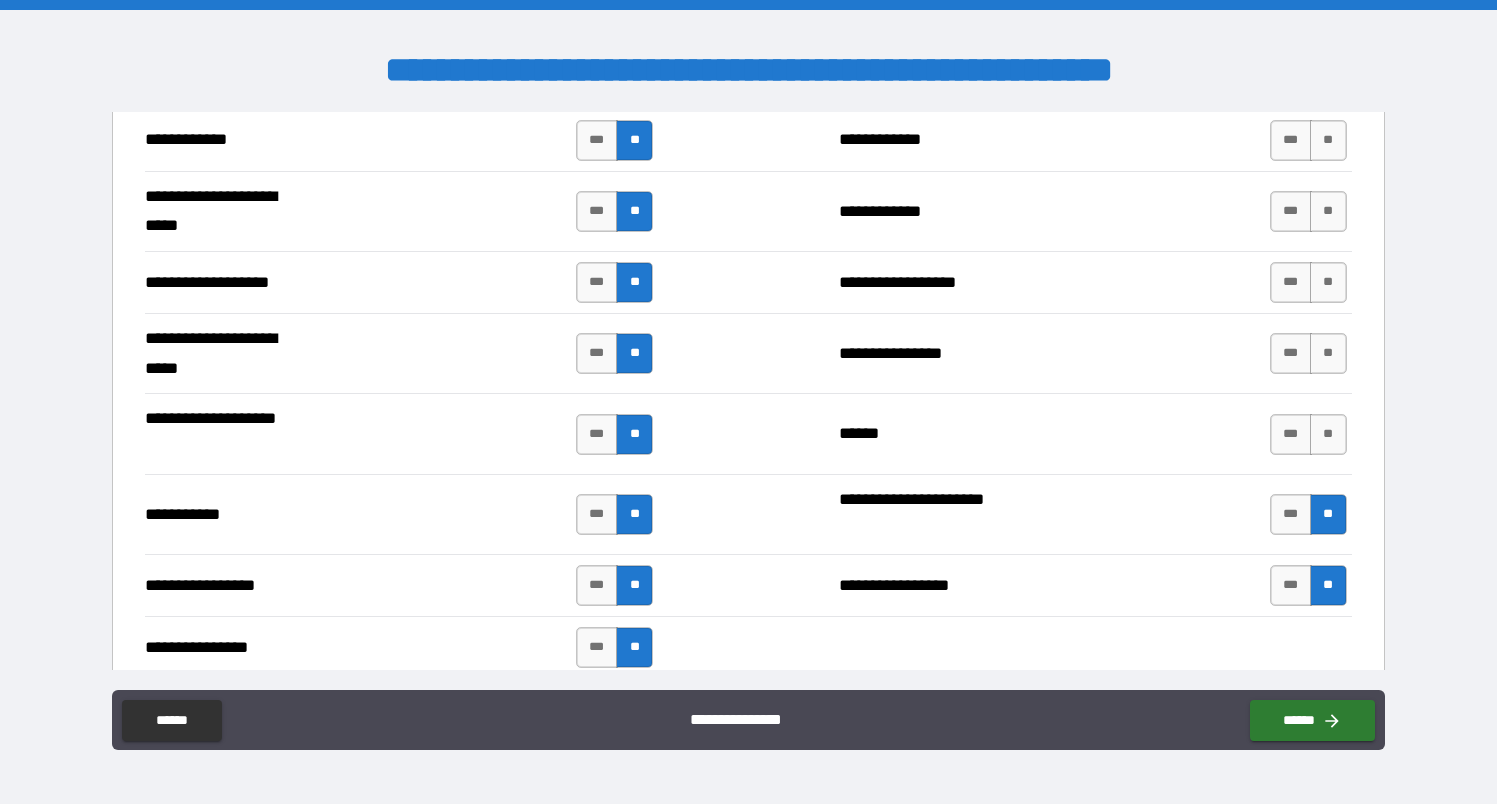 click on "**********" at bounding box center (748, 433) 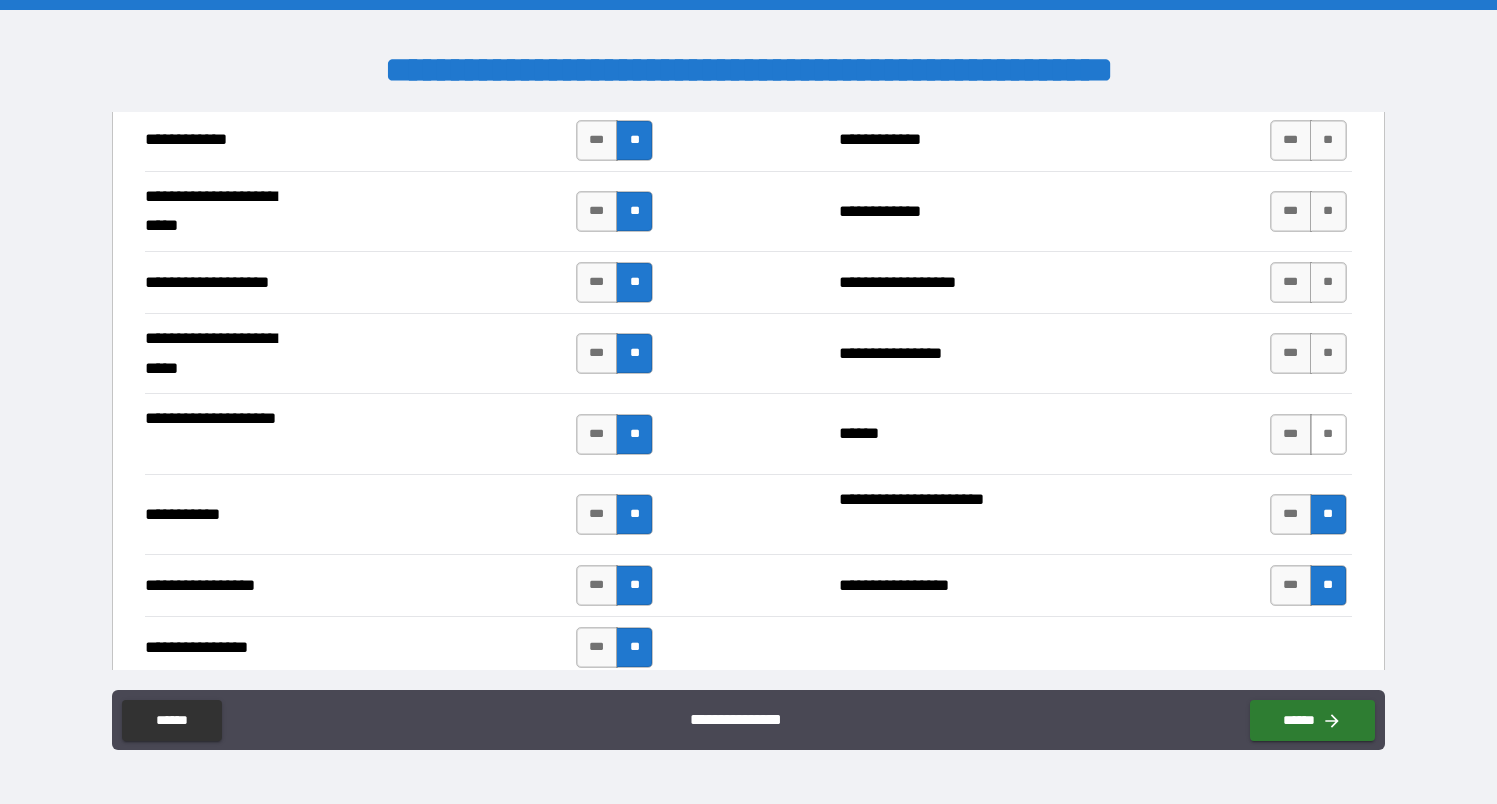 click on "**" at bounding box center [1328, 434] 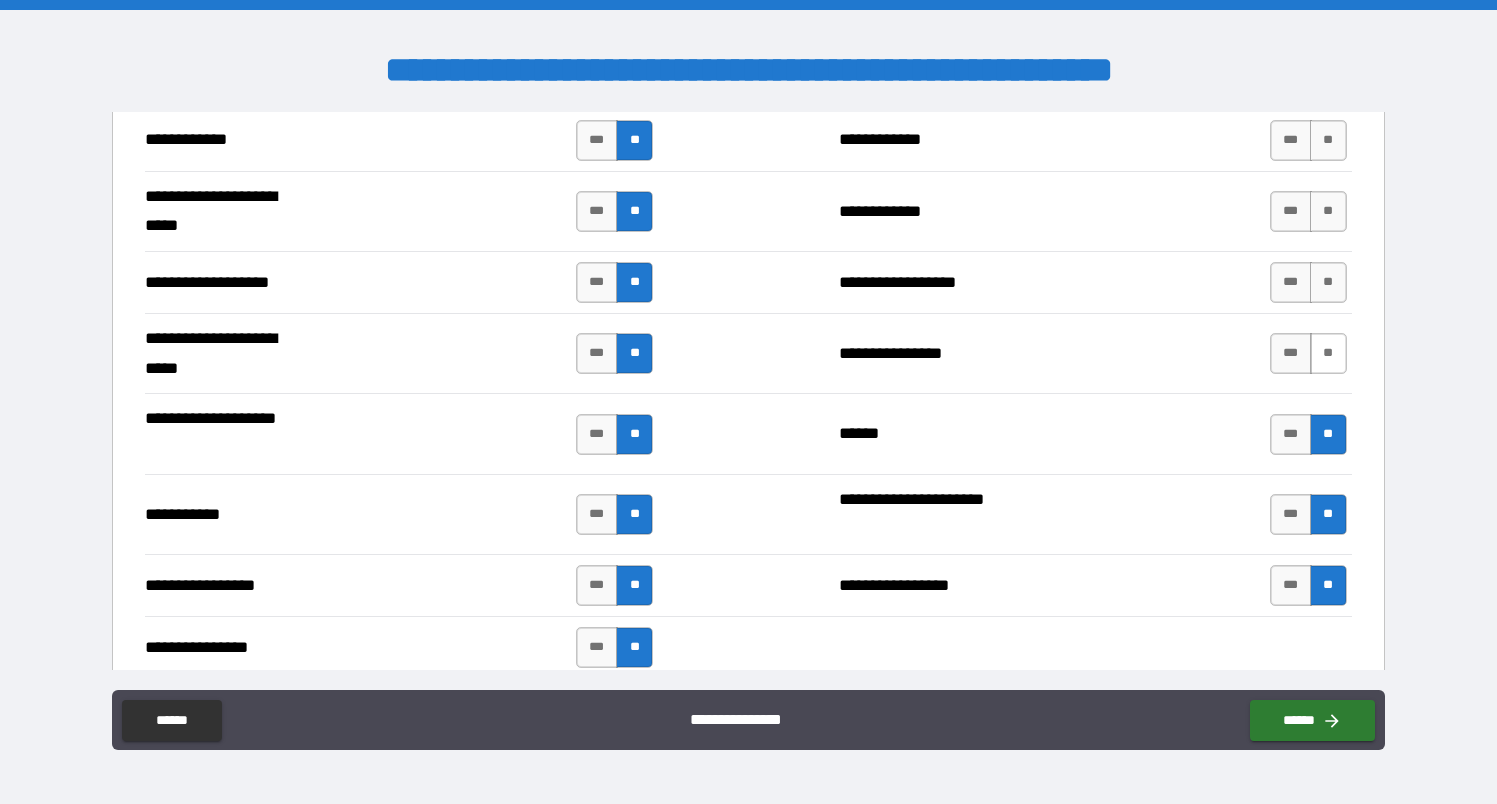click on "**" at bounding box center (1328, 353) 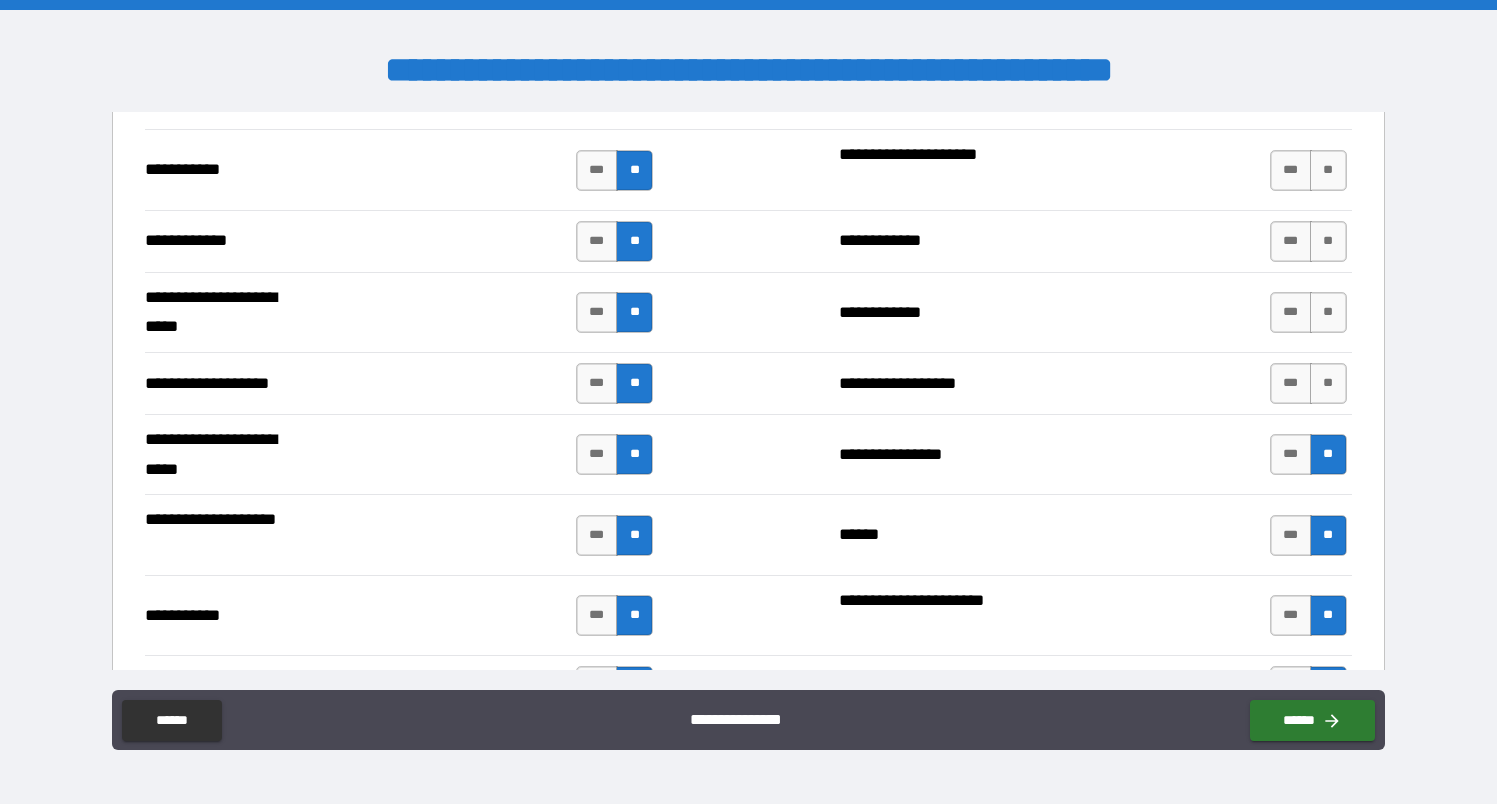 scroll, scrollTop: 4229, scrollLeft: 0, axis: vertical 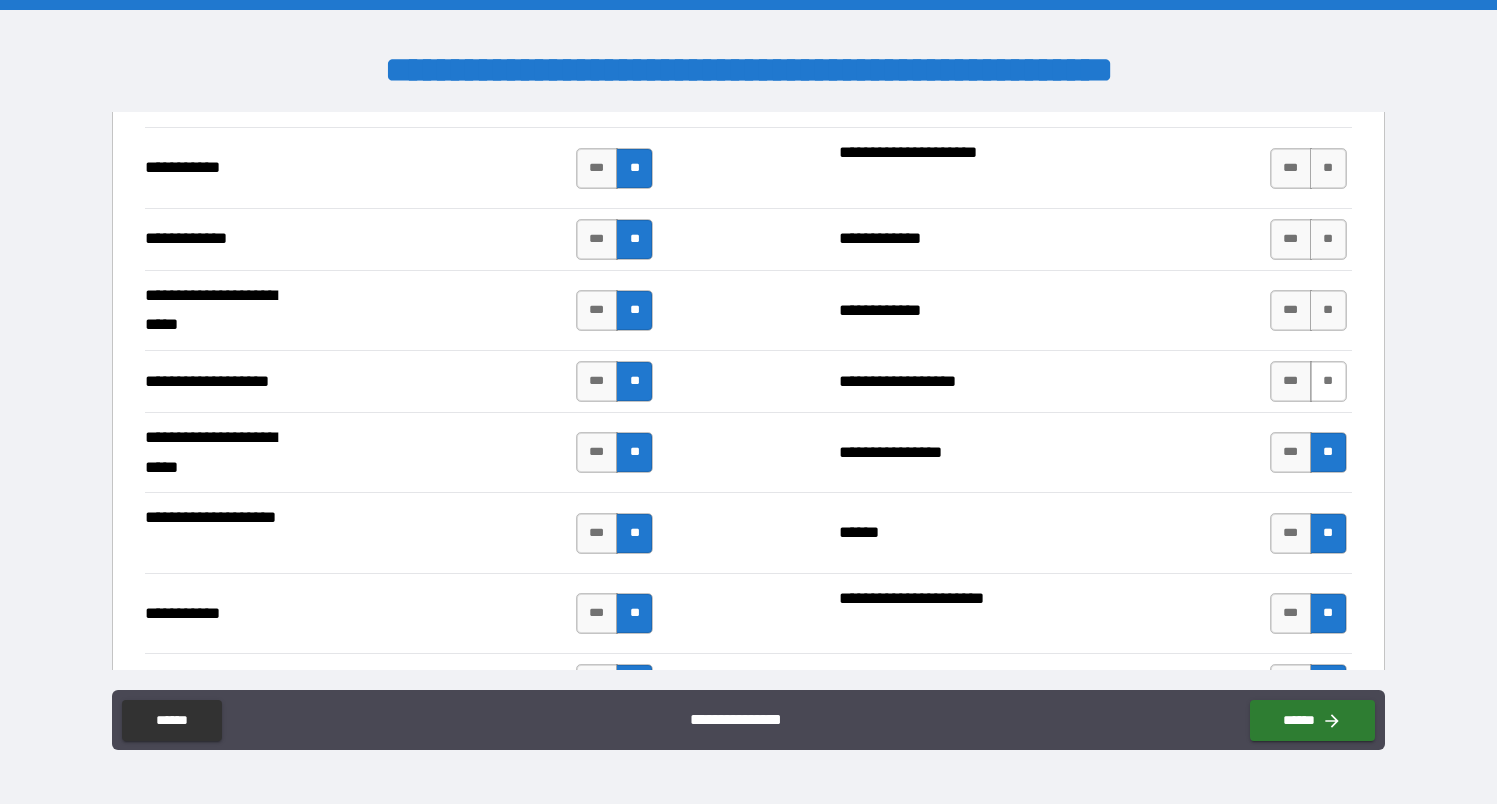 click on "**" at bounding box center (1328, 381) 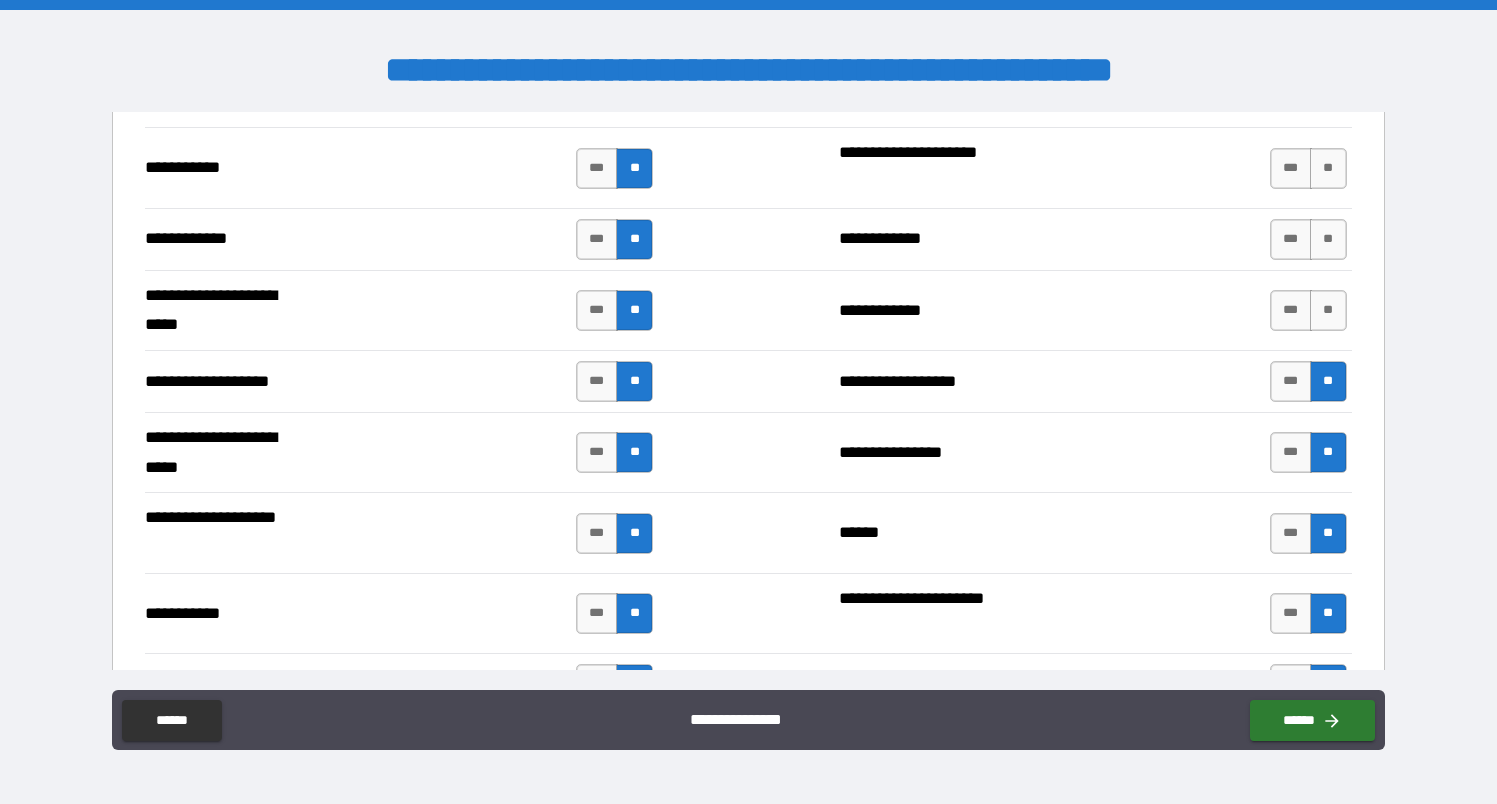 click on "**********" at bounding box center [748, 310] 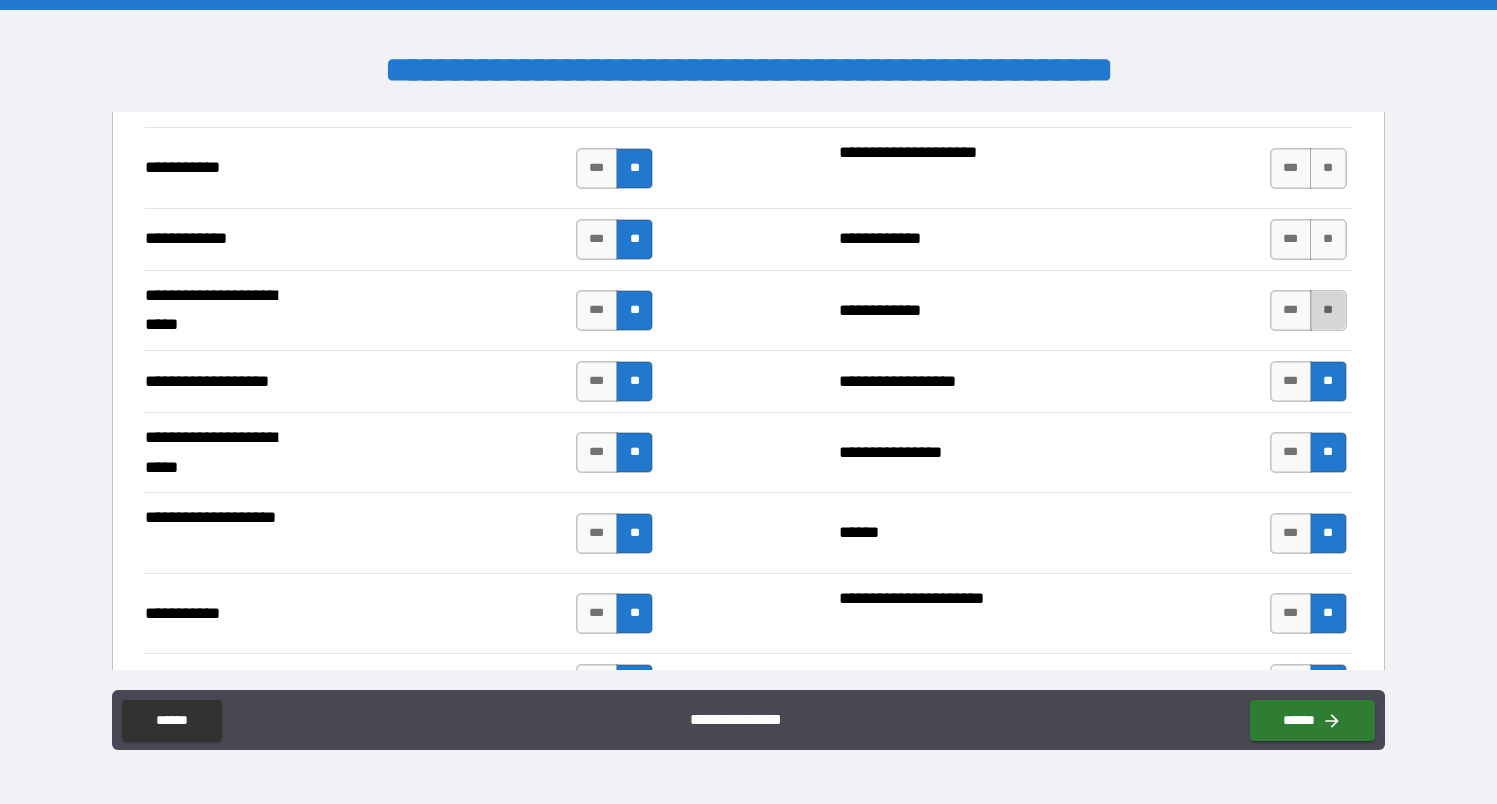 click on "**" at bounding box center [1328, 310] 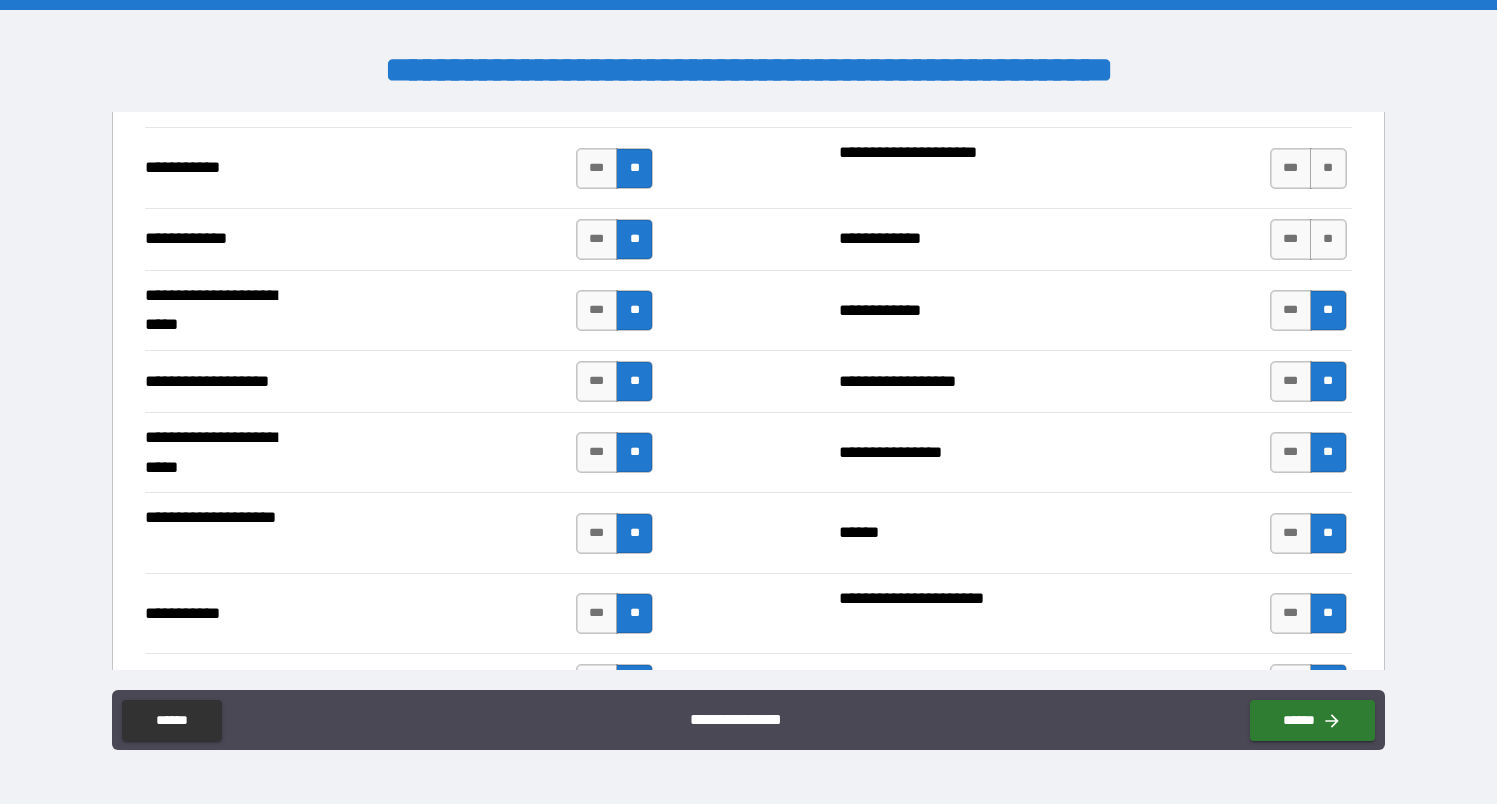 click on "**********" at bounding box center (748, 167) 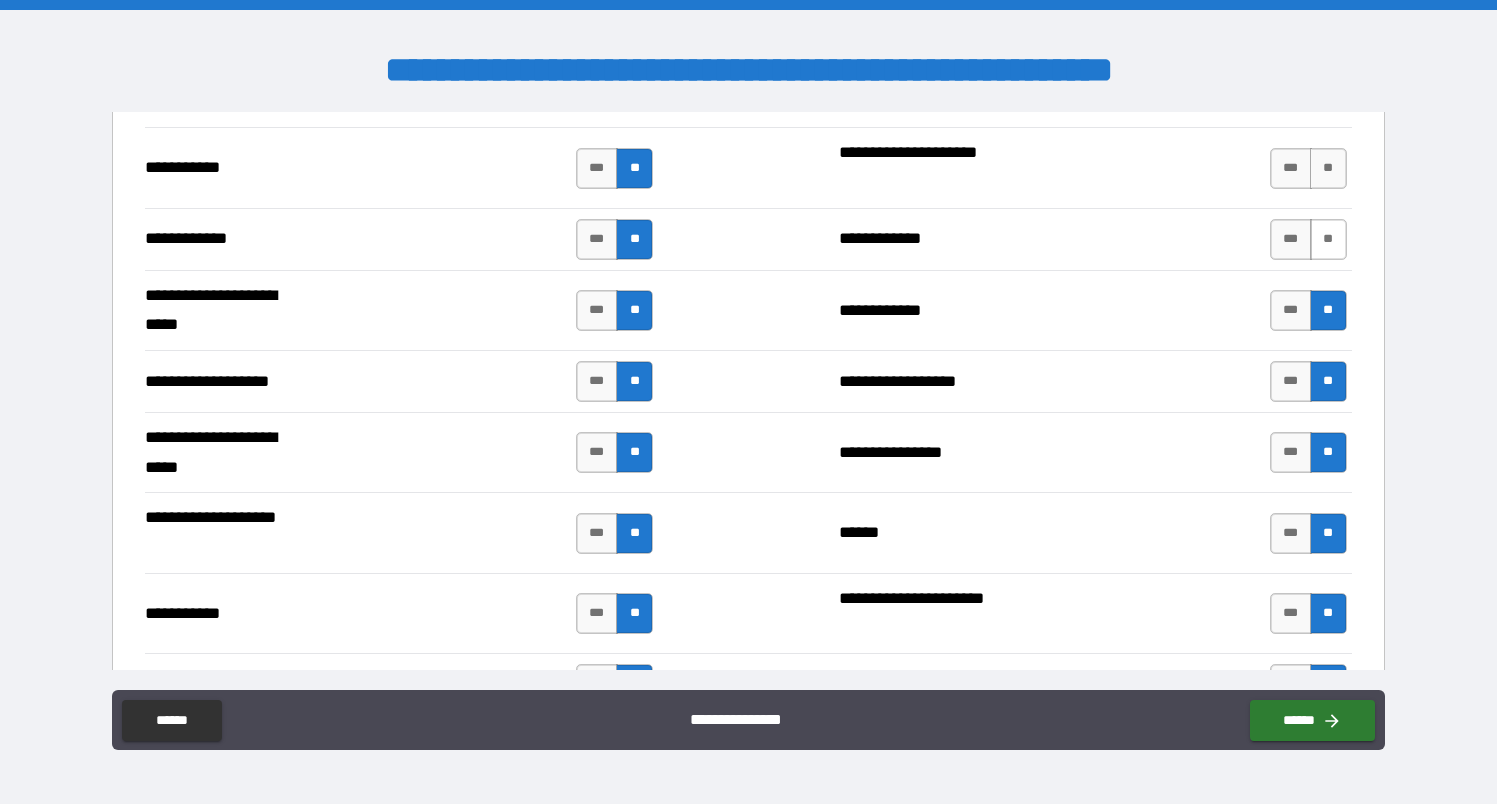 click on "**" at bounding box center [1328, 239] 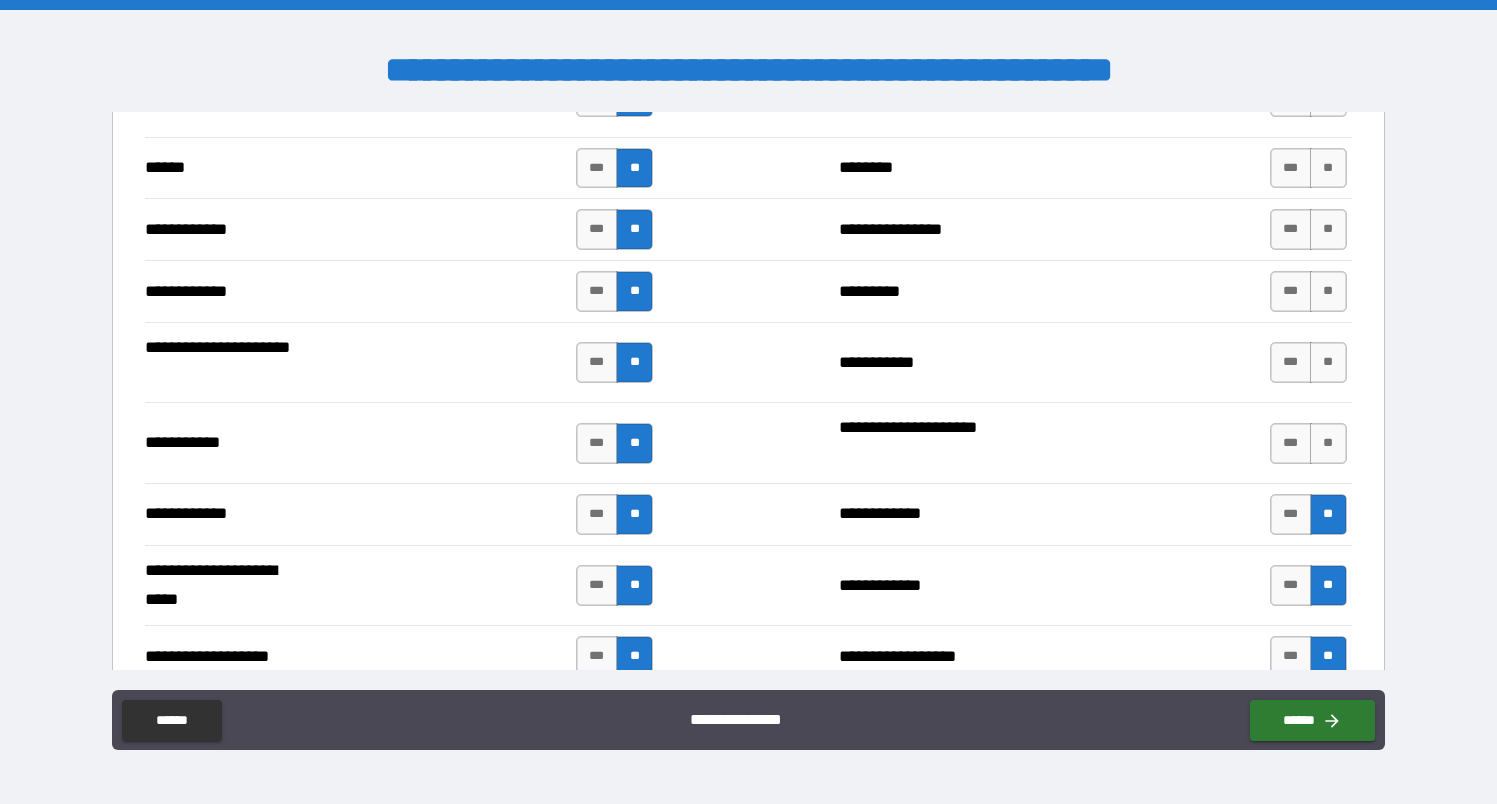 scroll, scrollTop: 3950, scrollLeft: 0, axis: vertical 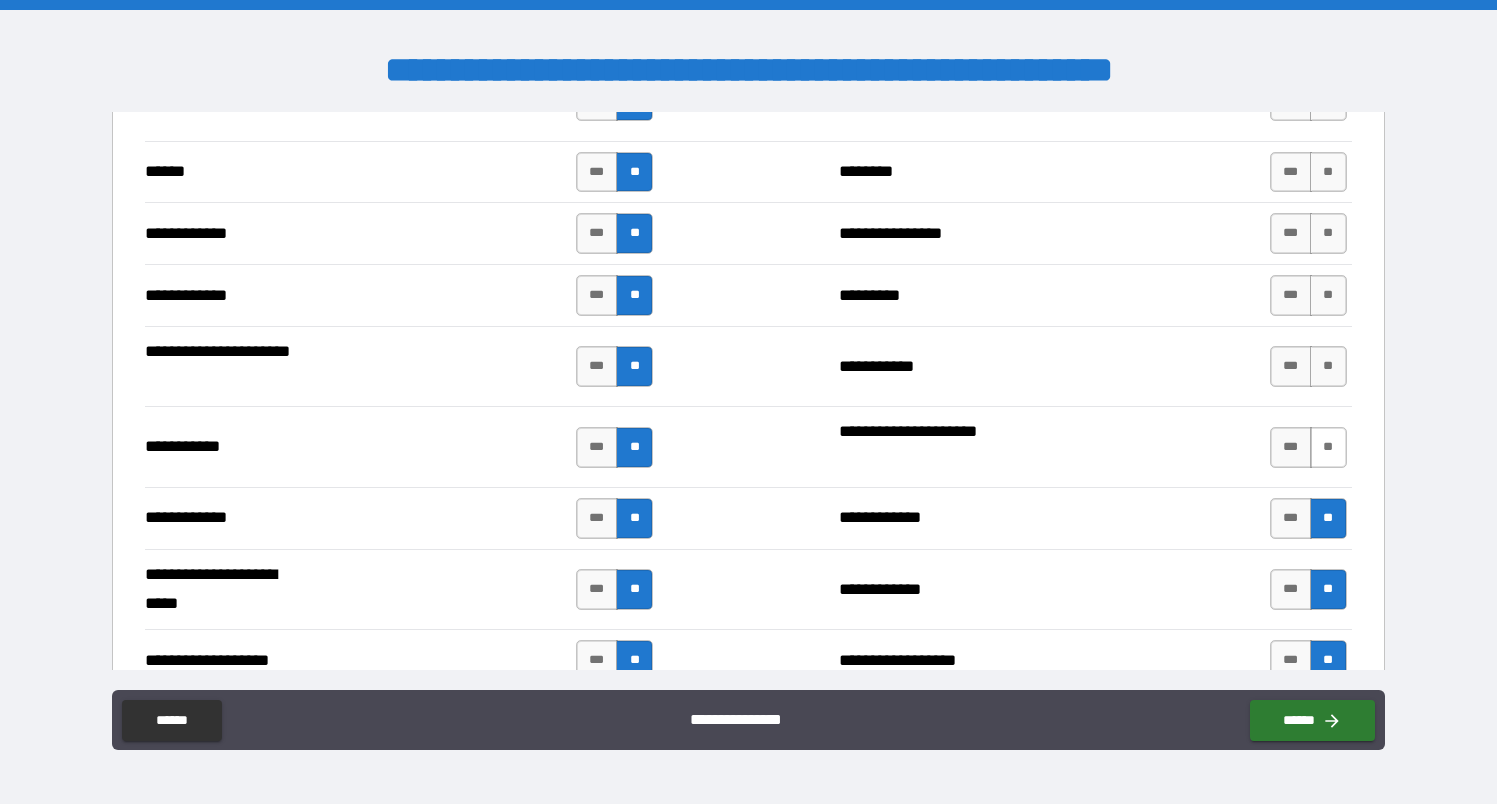 click on "**" at bounding box center (1328, 447) 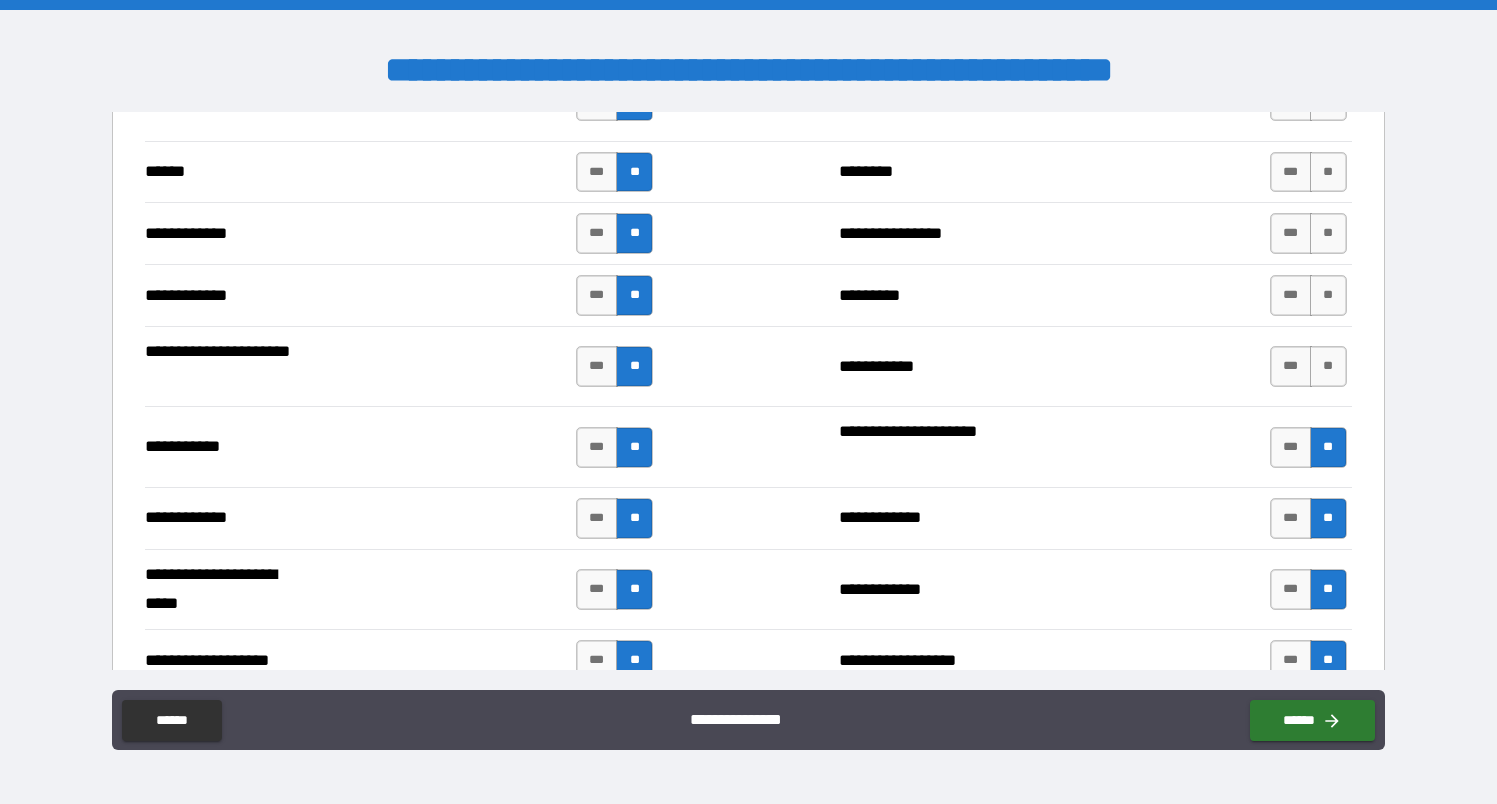 click on "*** **" at bounding box center [1308, 366] 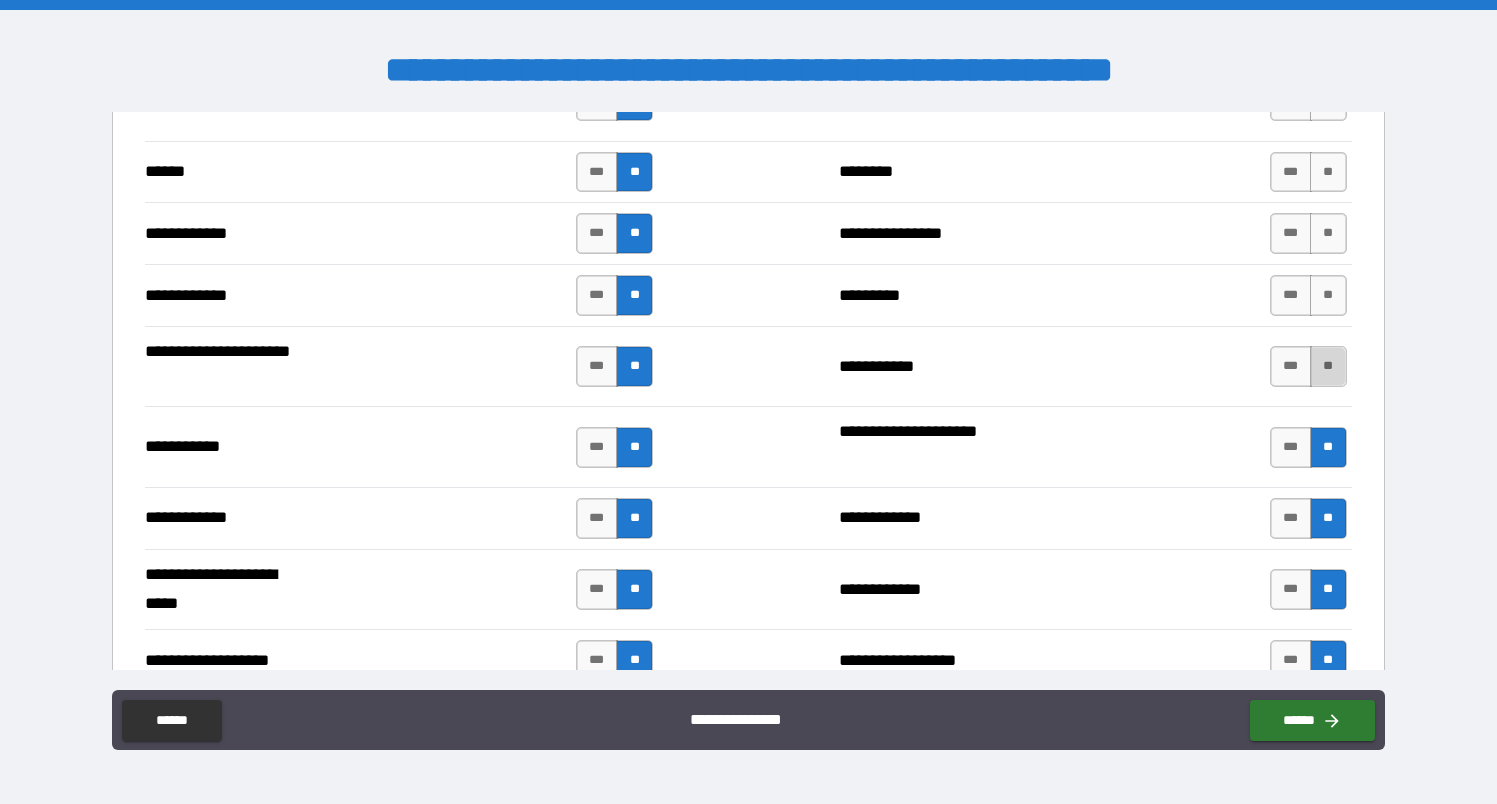 click on "**" at bounding box center (1328, 366) 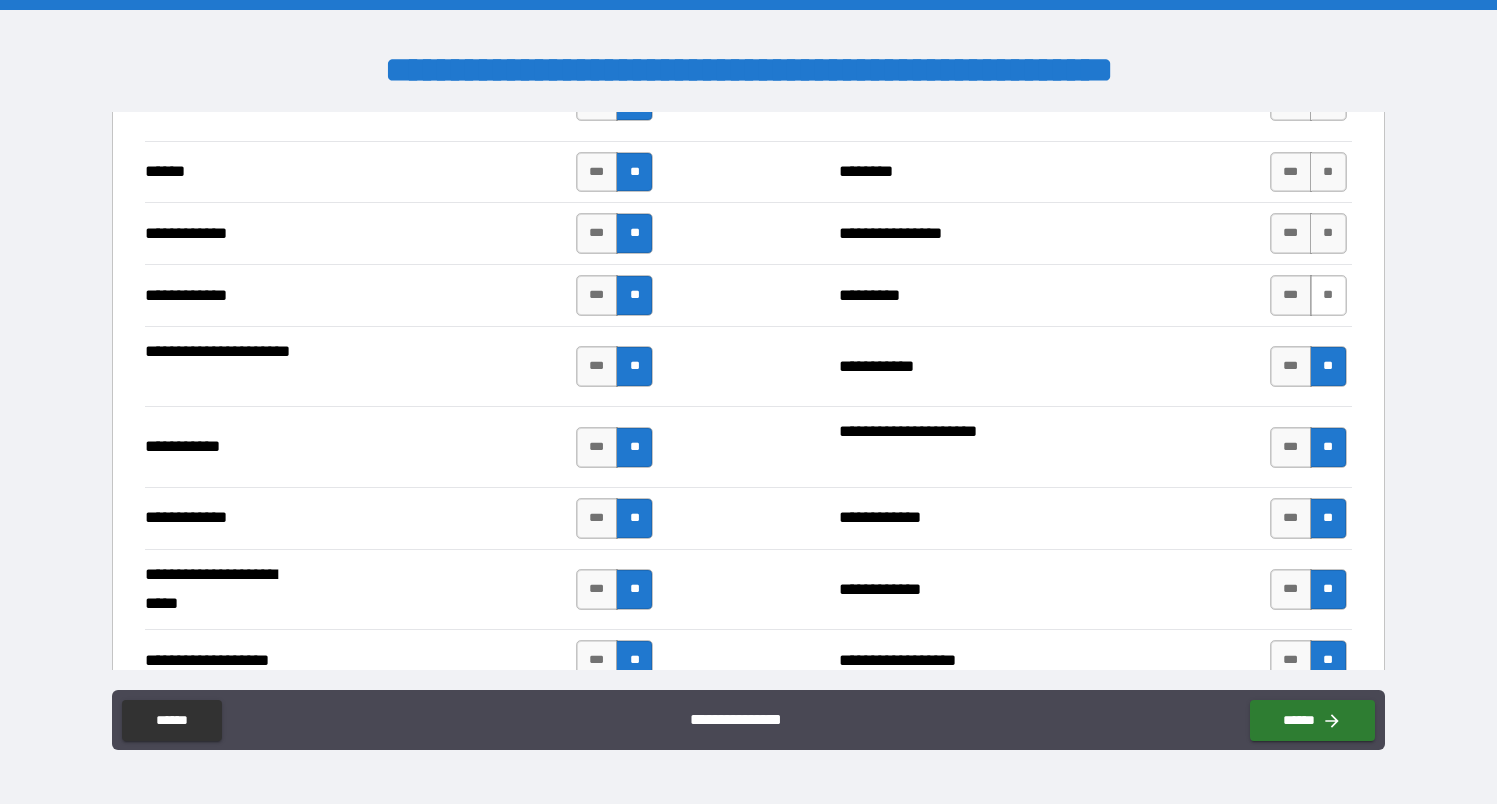 click on "**" at bounding box center [1328, 295] 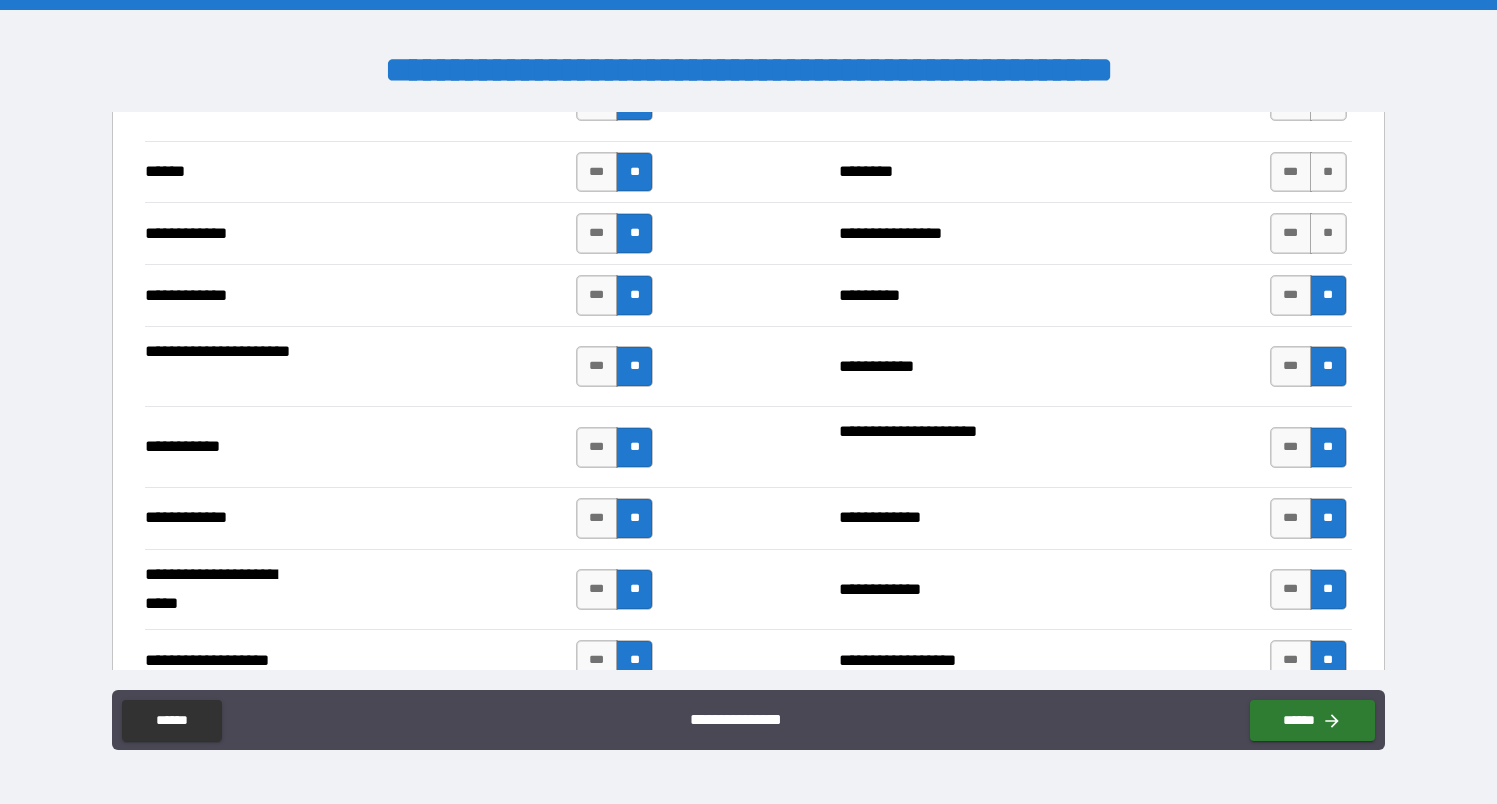 click on "**********" at bounding box center [748, 233] 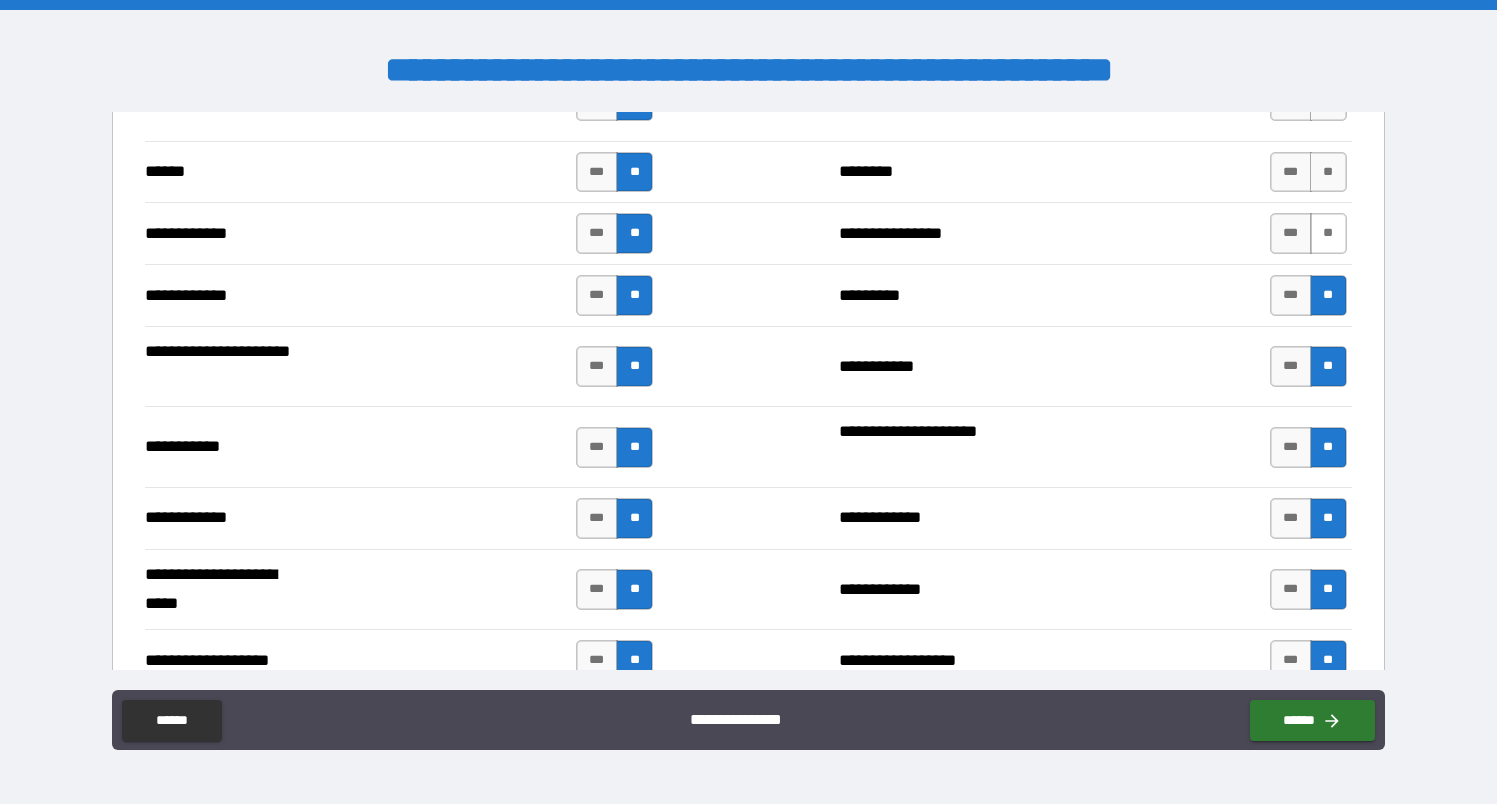 click on "**" at bounding box center (1328, 233) 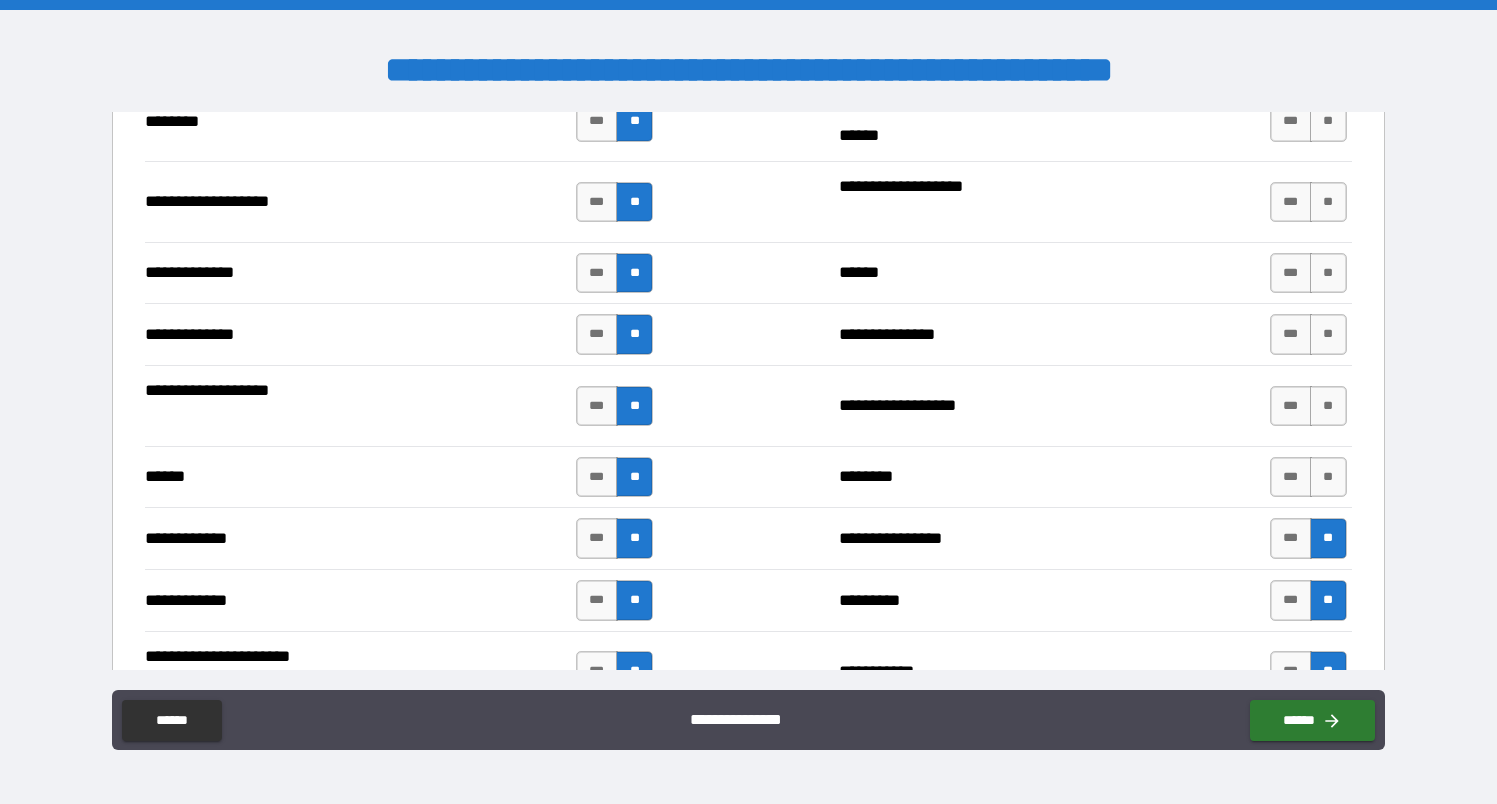 scroll, scrollTop: 3607, scrollLeft: 0, axis: vertical 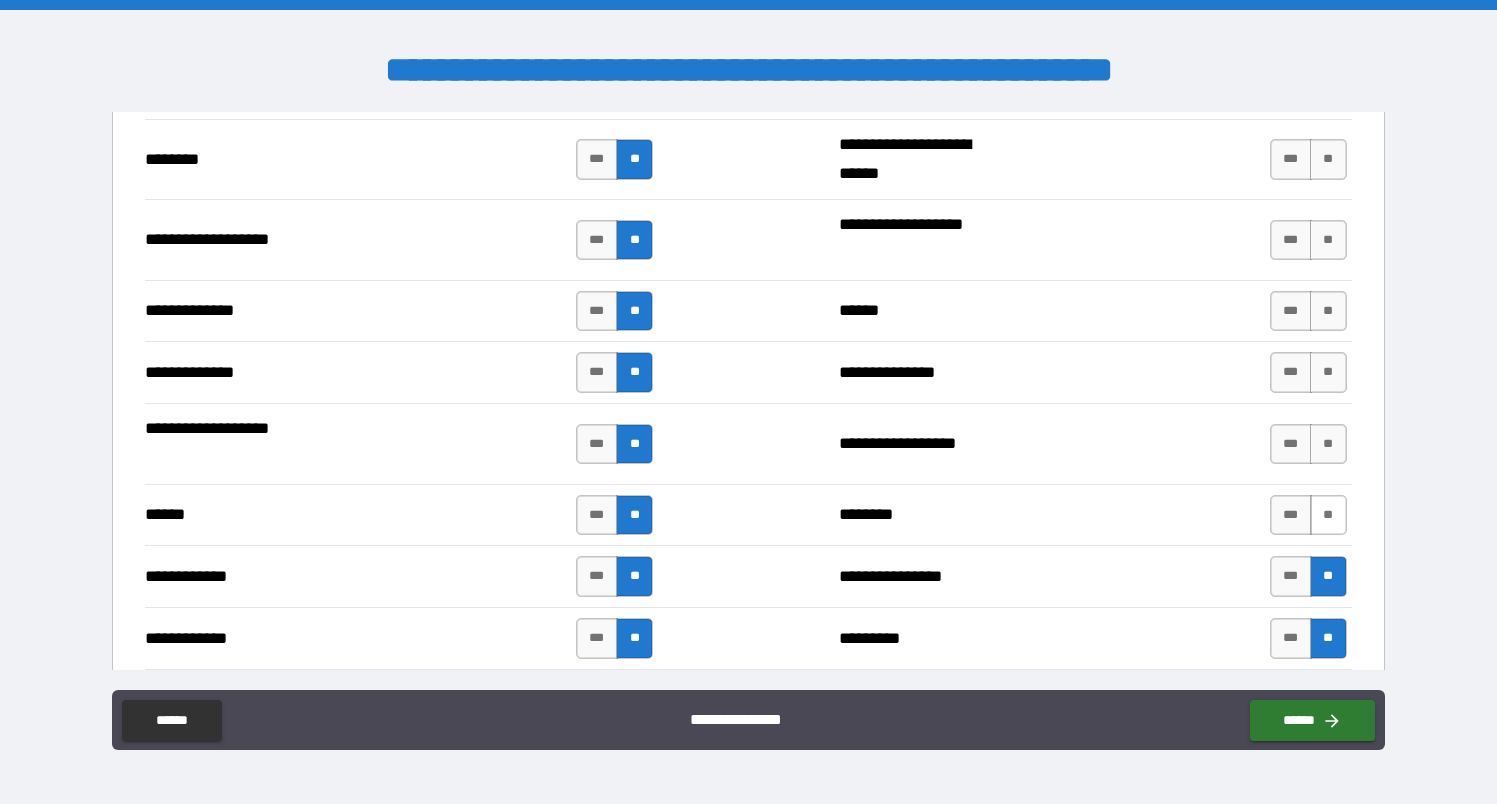 click on "**" at bounding box center [1328, 515] 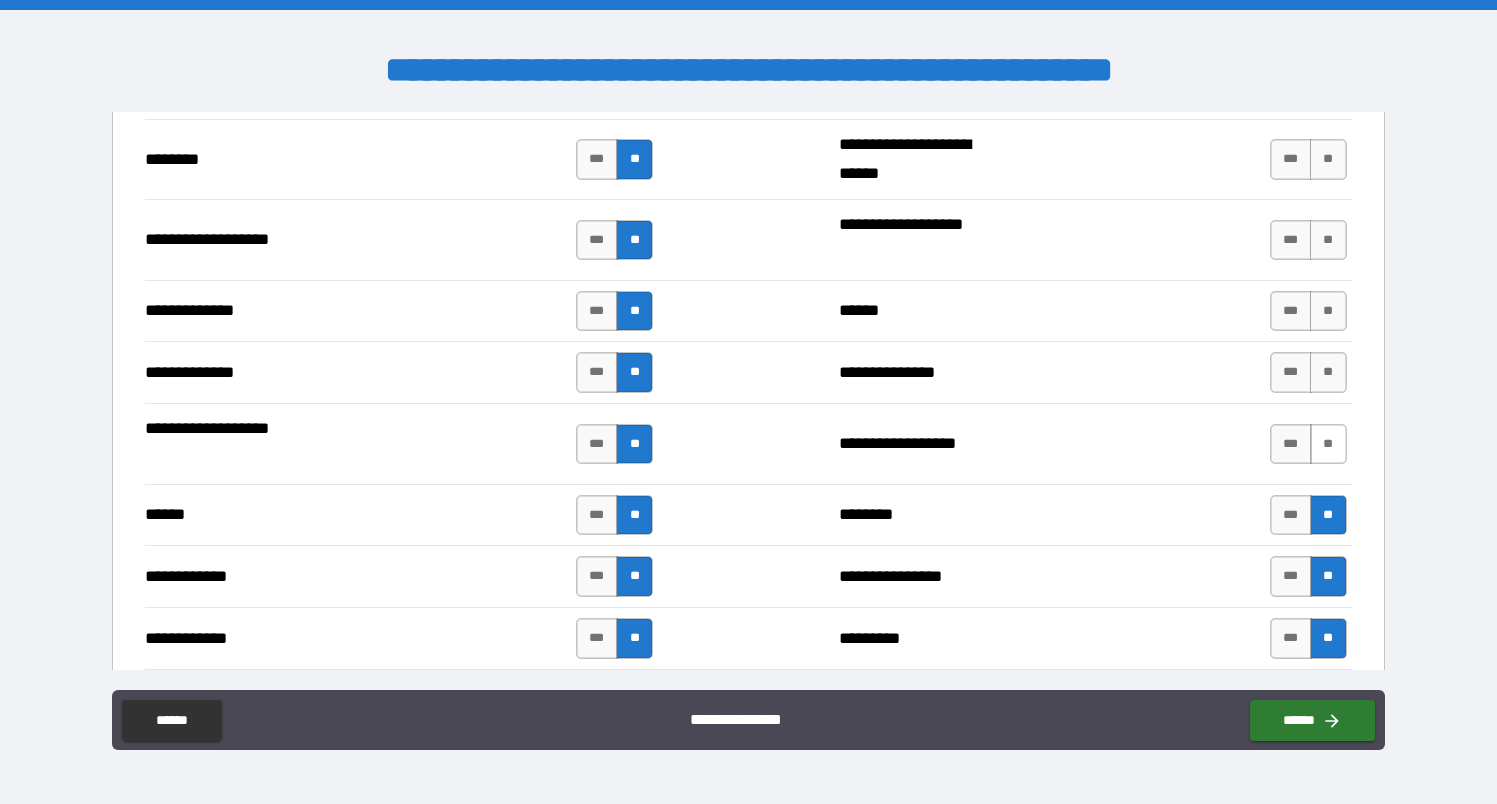 click on "**" at bounding box center (1328, 444) 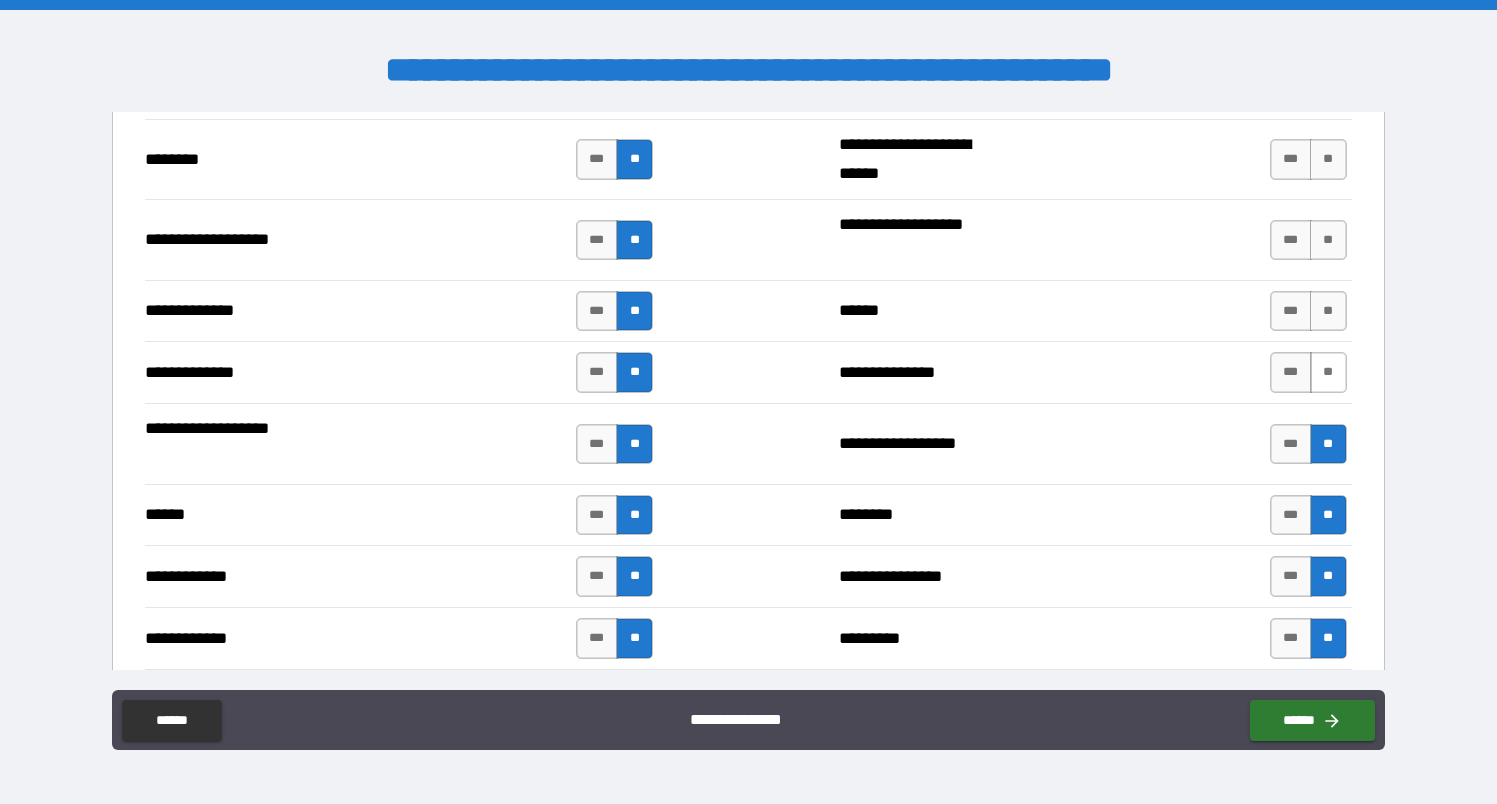 click on "**" at bounding box center (1328, 372) 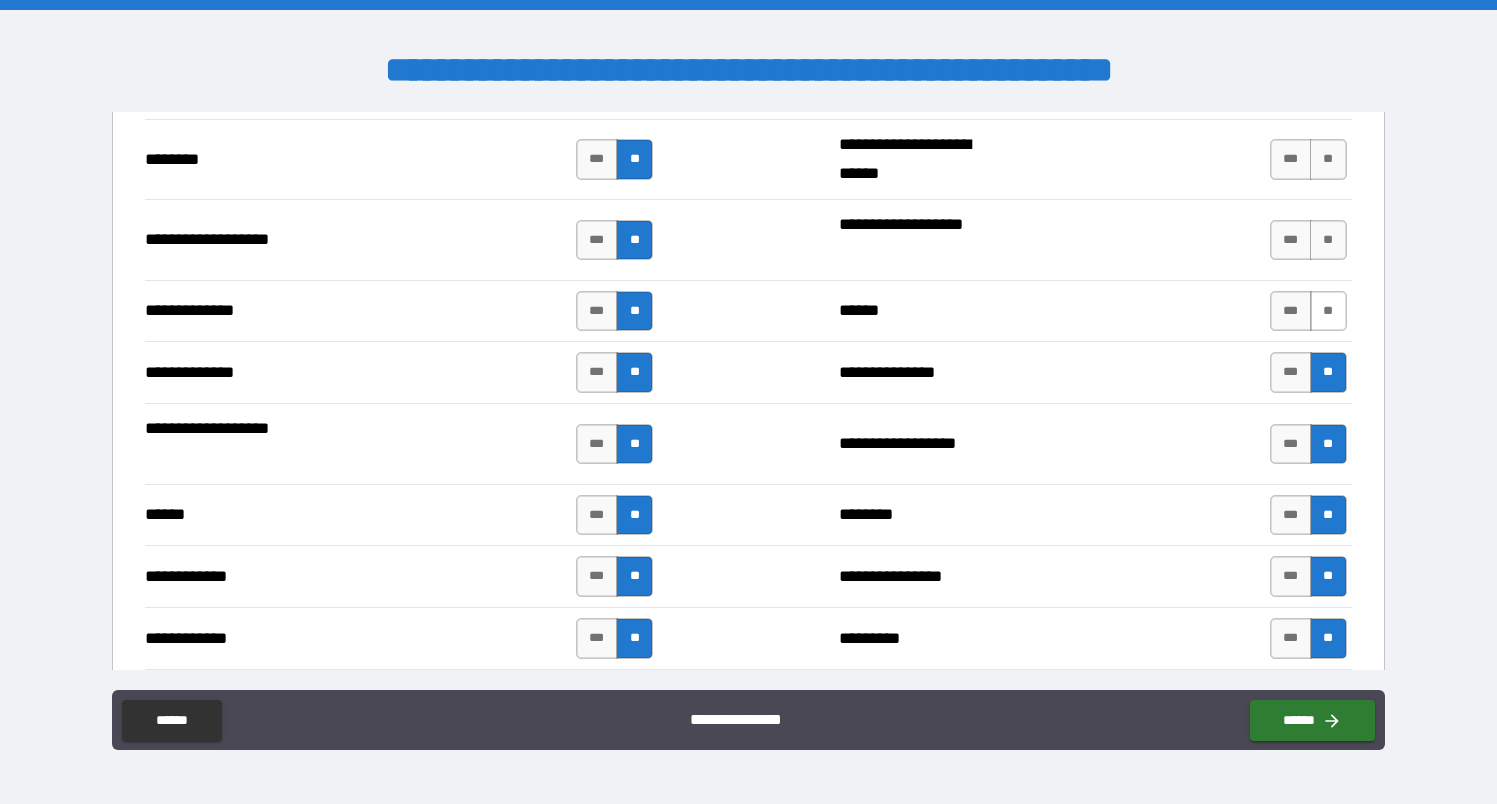 click on "**" at bounding box center (1328, 311) 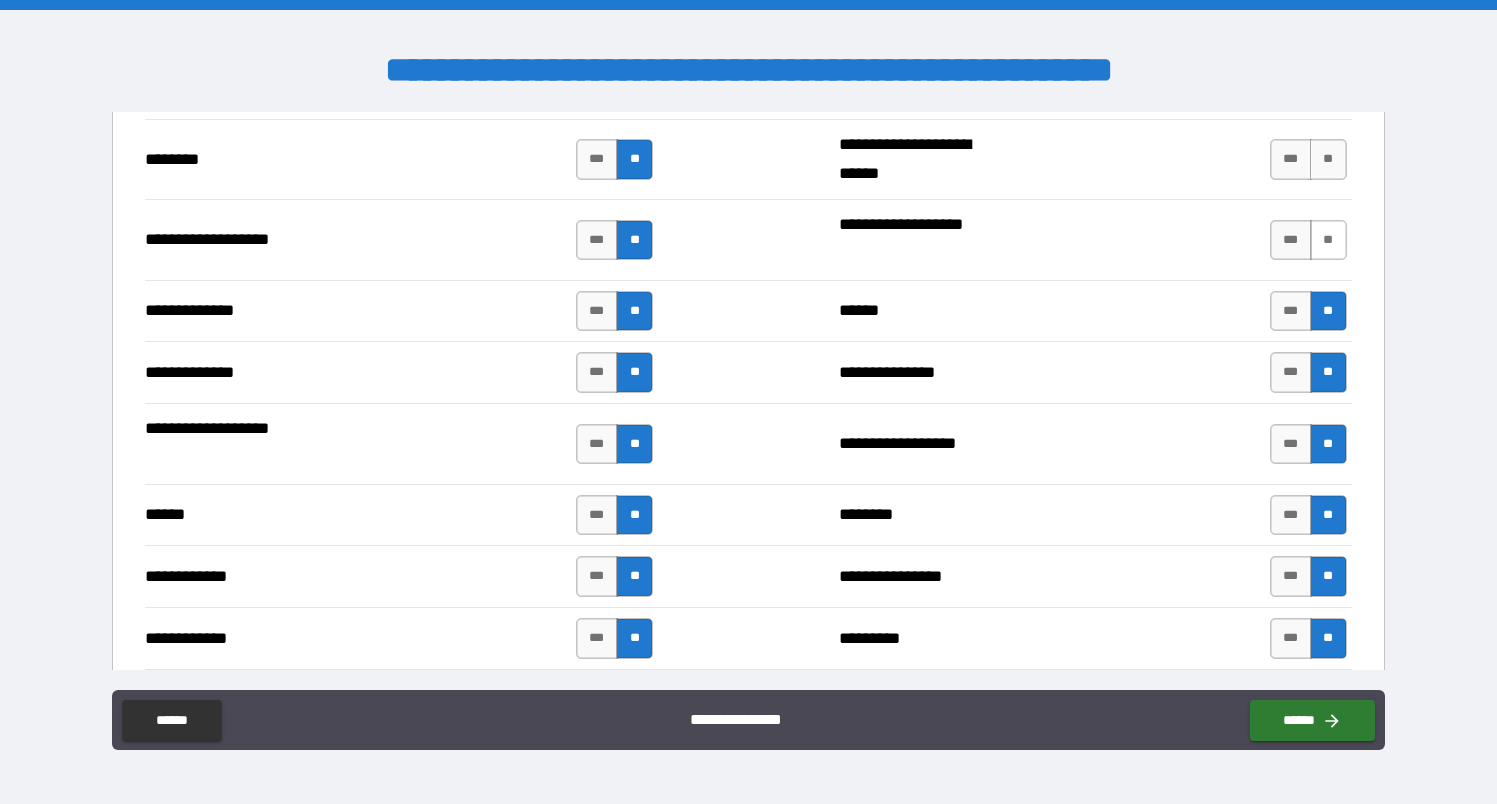 click on "**" at bounding box center (1328, 240) 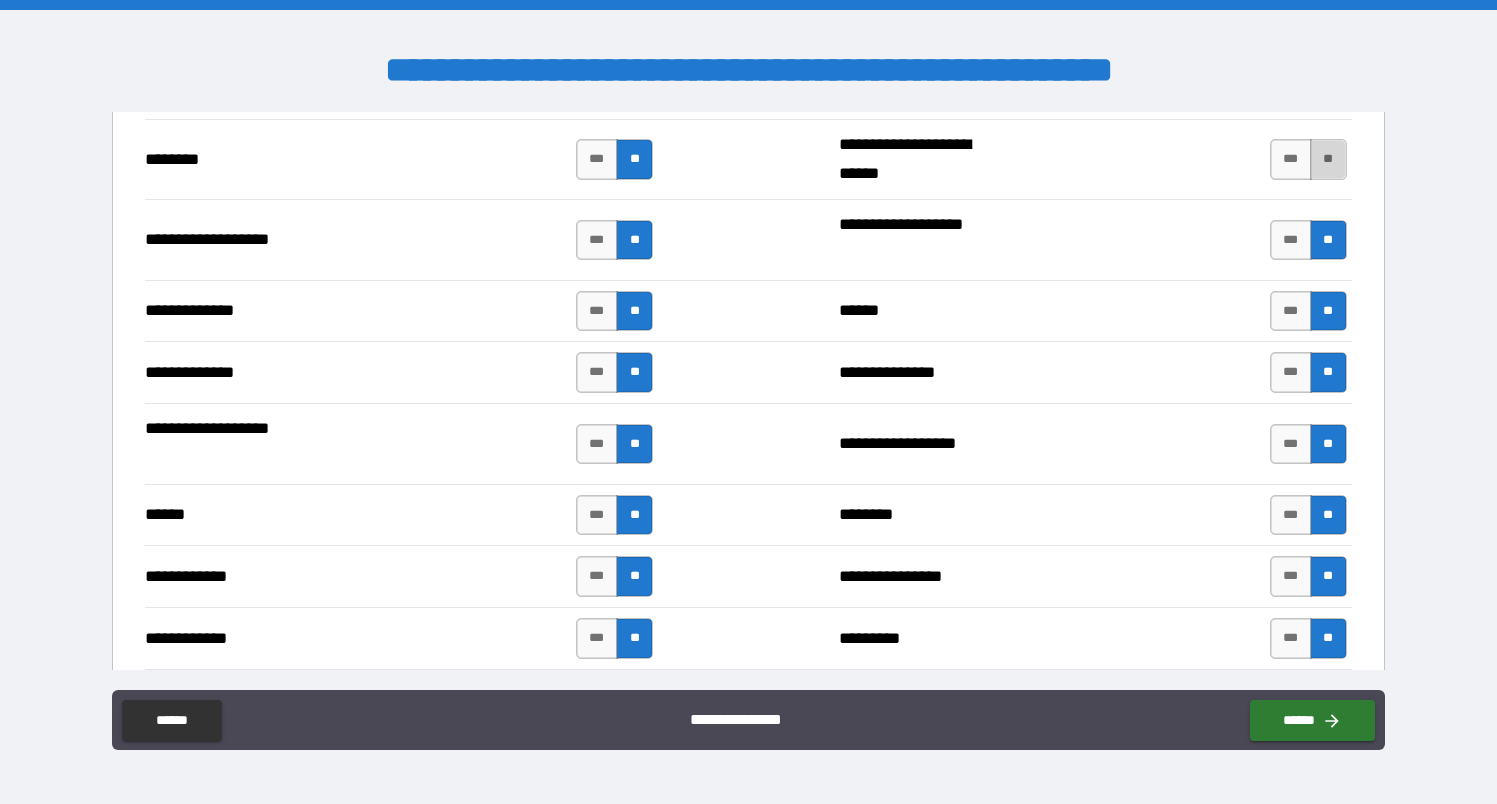 click on "**" at bounding box center [1328, 159] 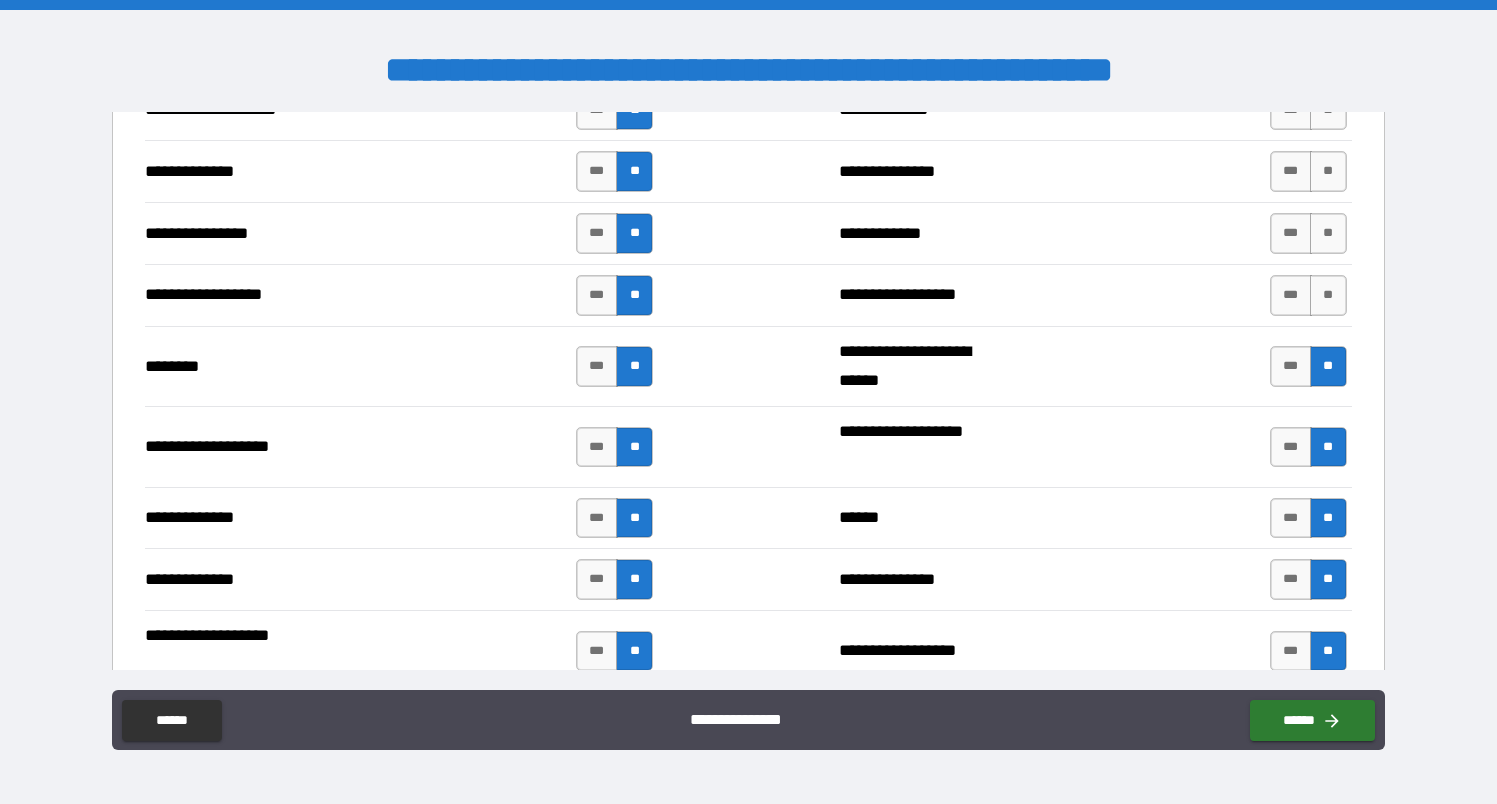 scroll, scrollTop: 3382, scrollLeft: 0, axis: vertical 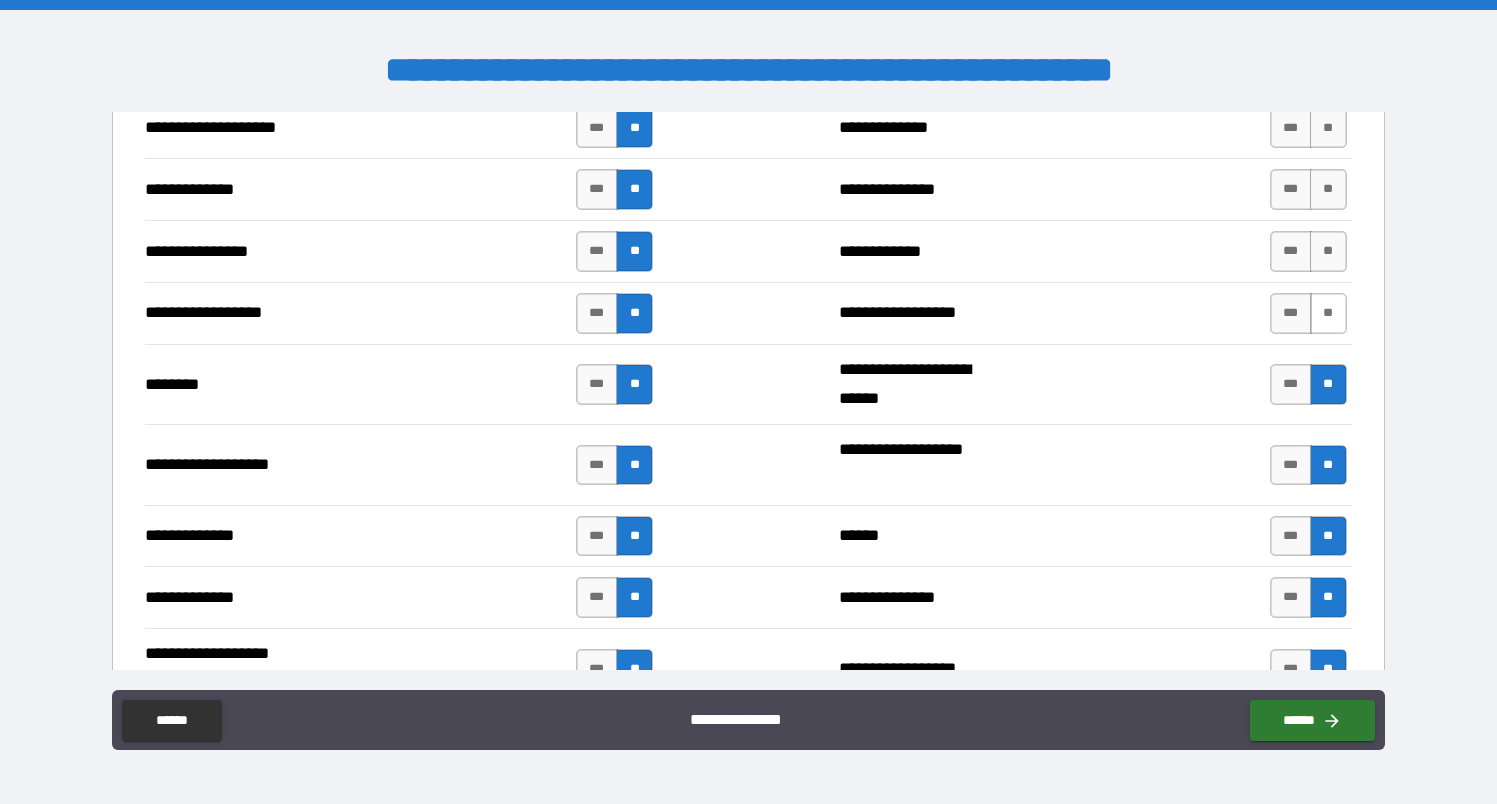 click on "**" at bounding box center [1328, 313] 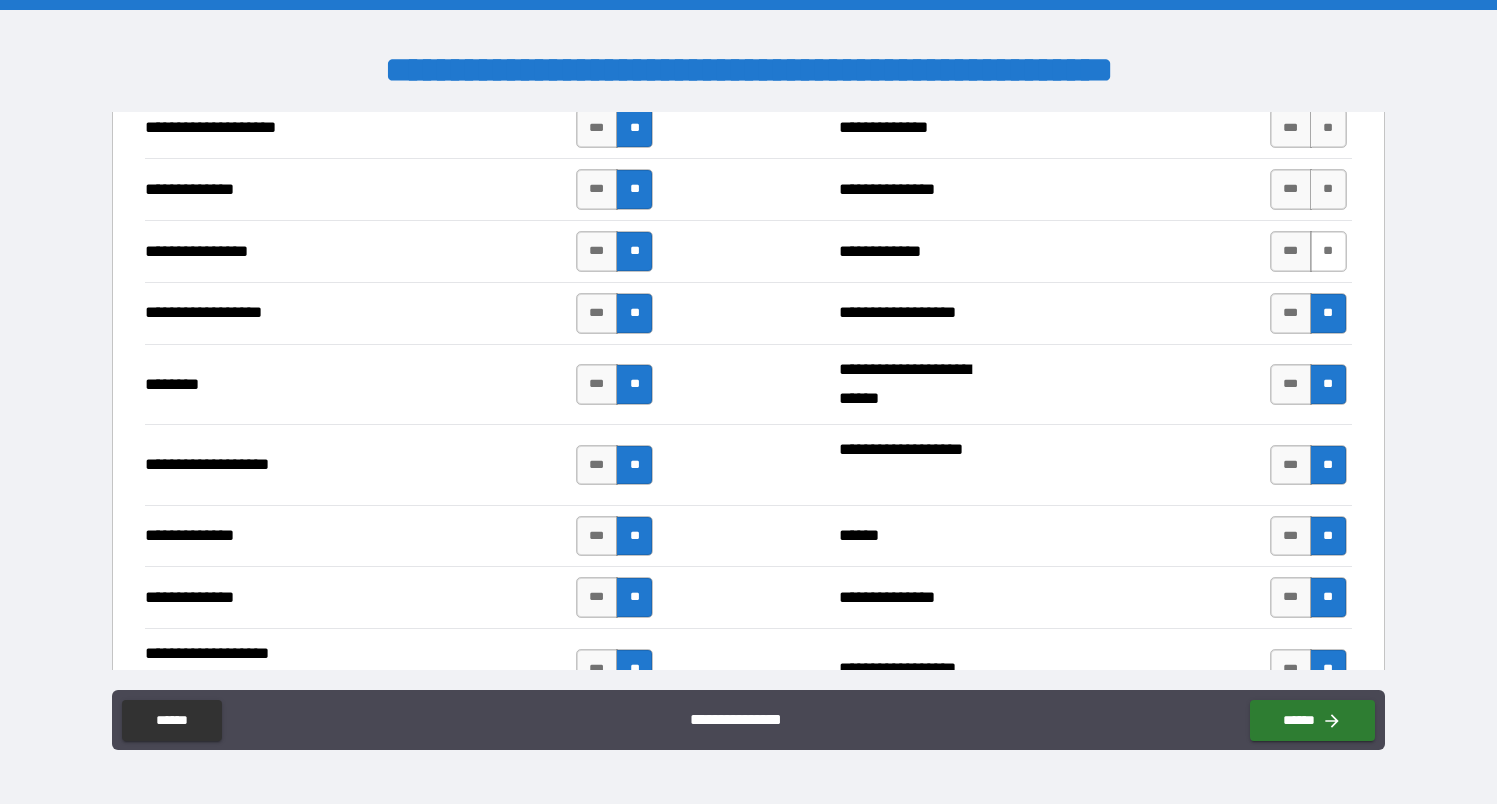 click on "**" at bounding box center [1328, 251] 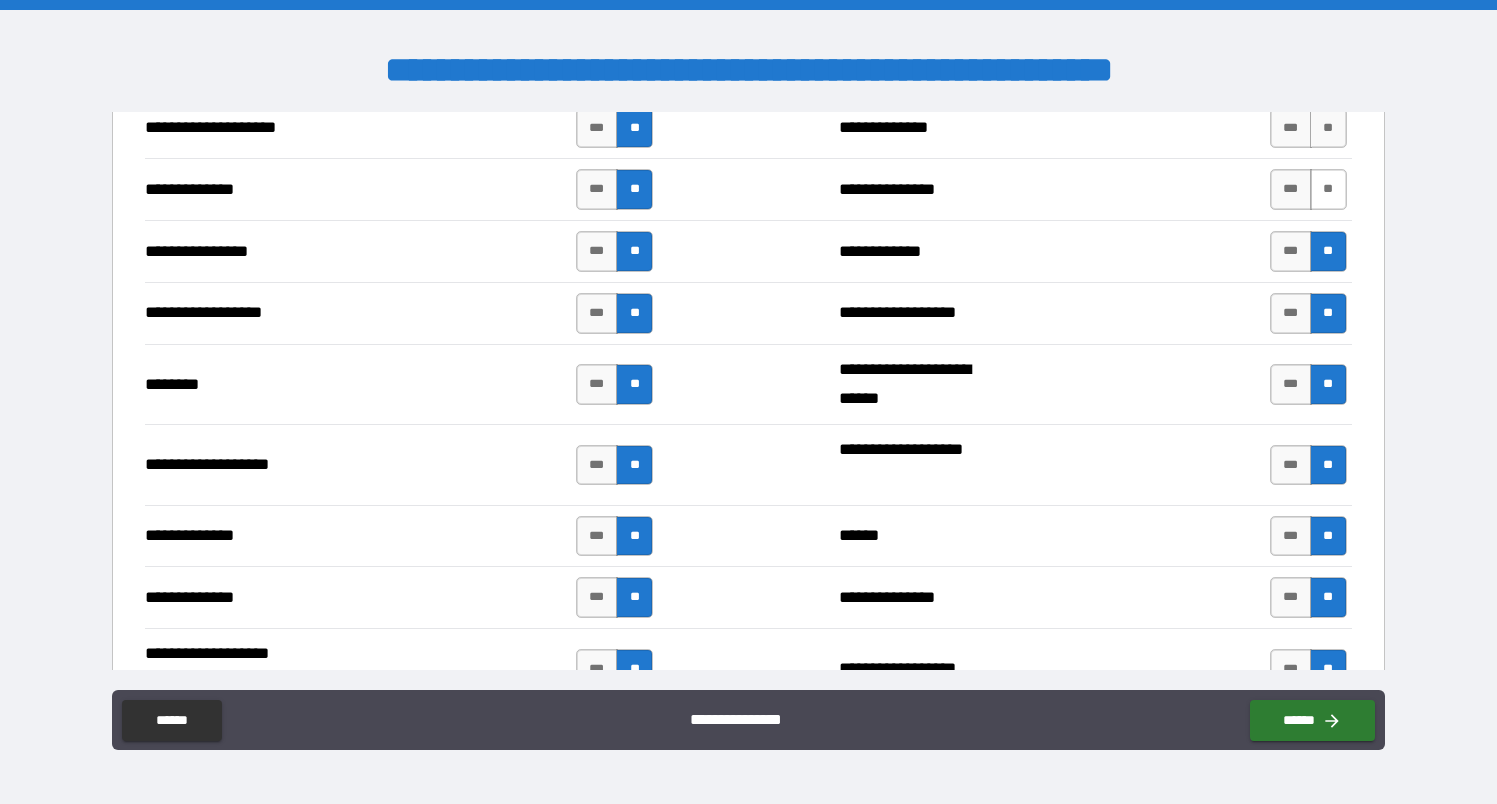 click on "**" at bounding box center [1328, 189] 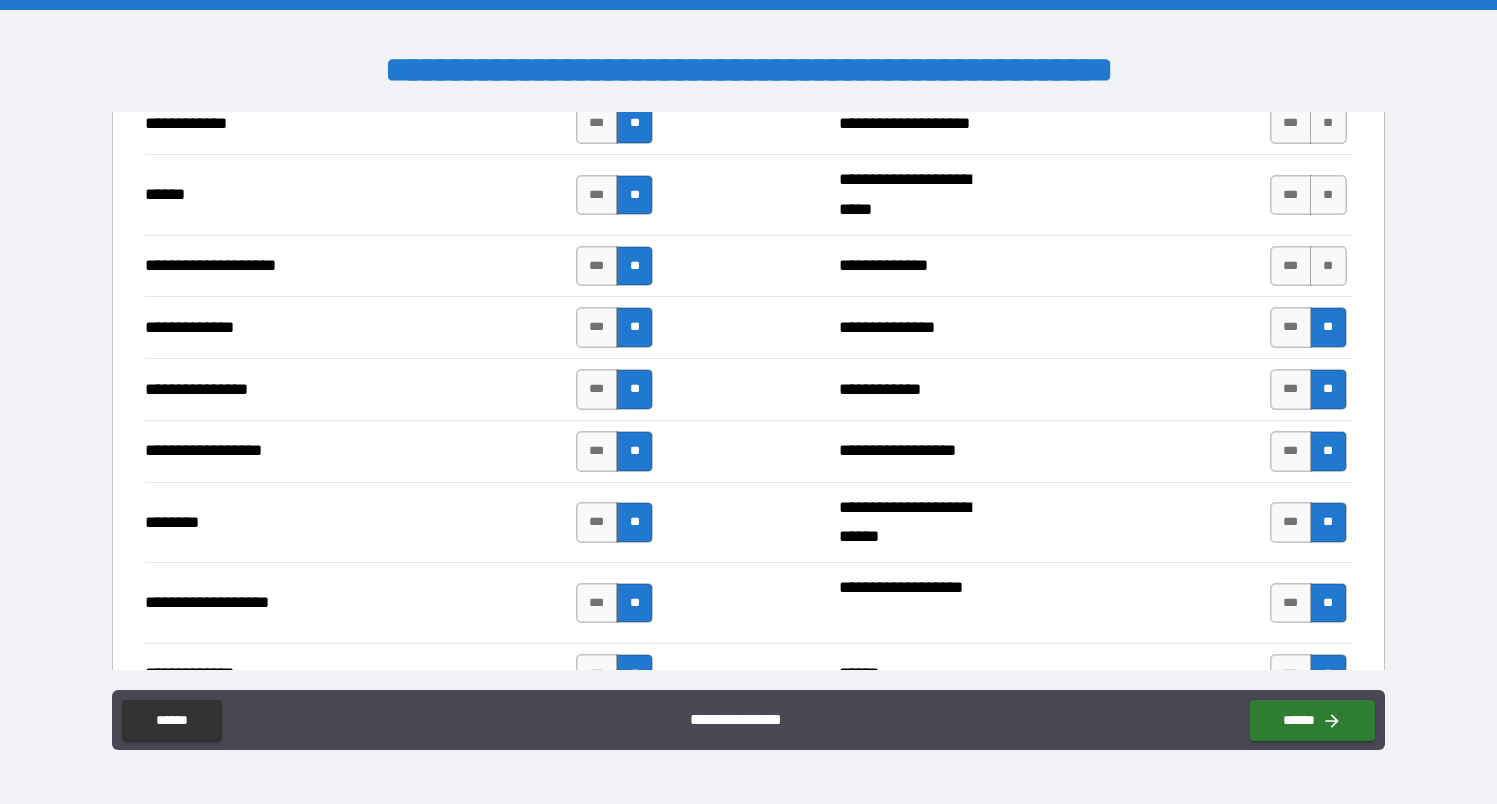scroll, scrollTop: 3234, scrollLeft: 0, axis: vertical 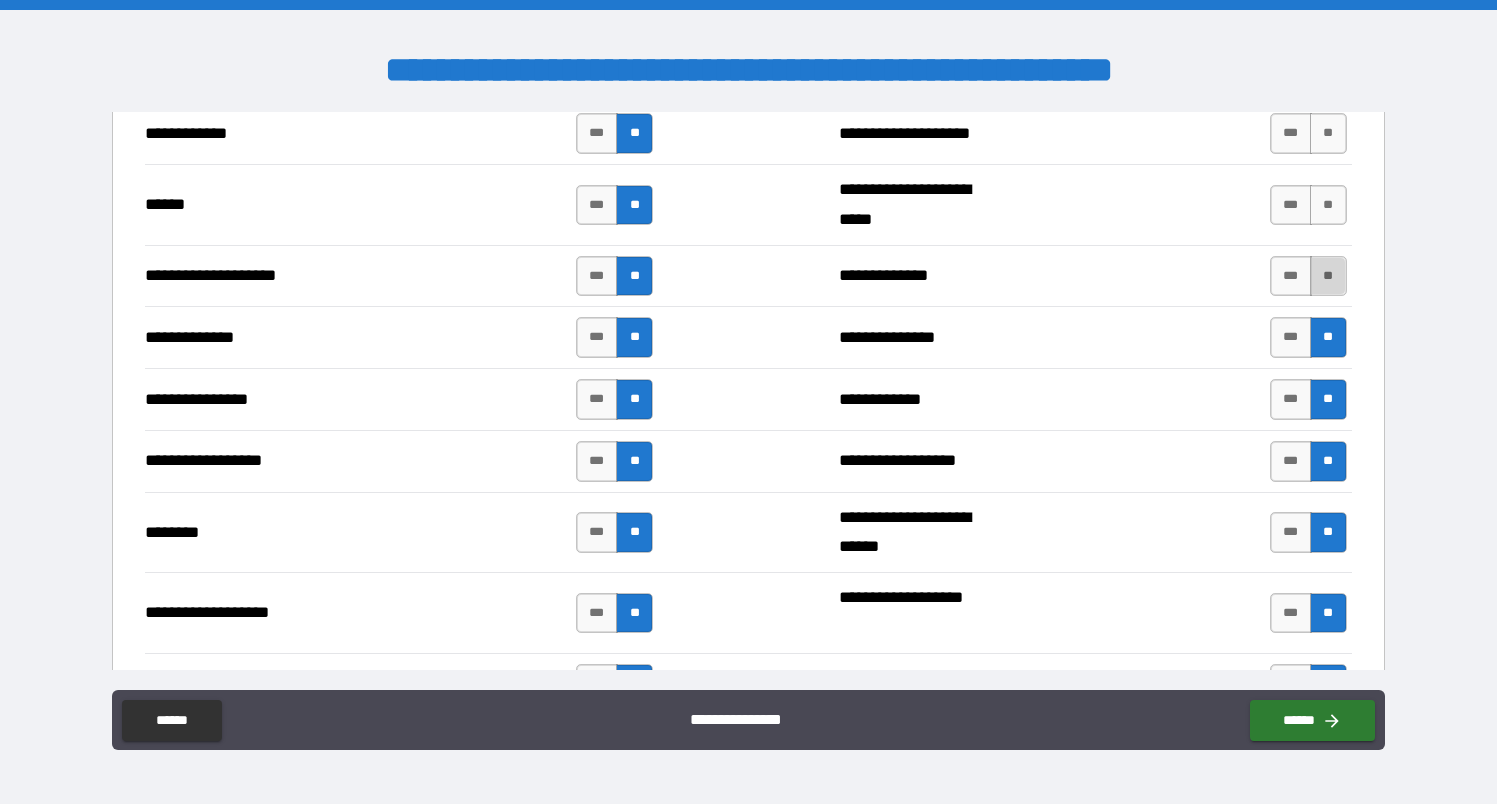 click on "**" at bounding box center [1328, 276] 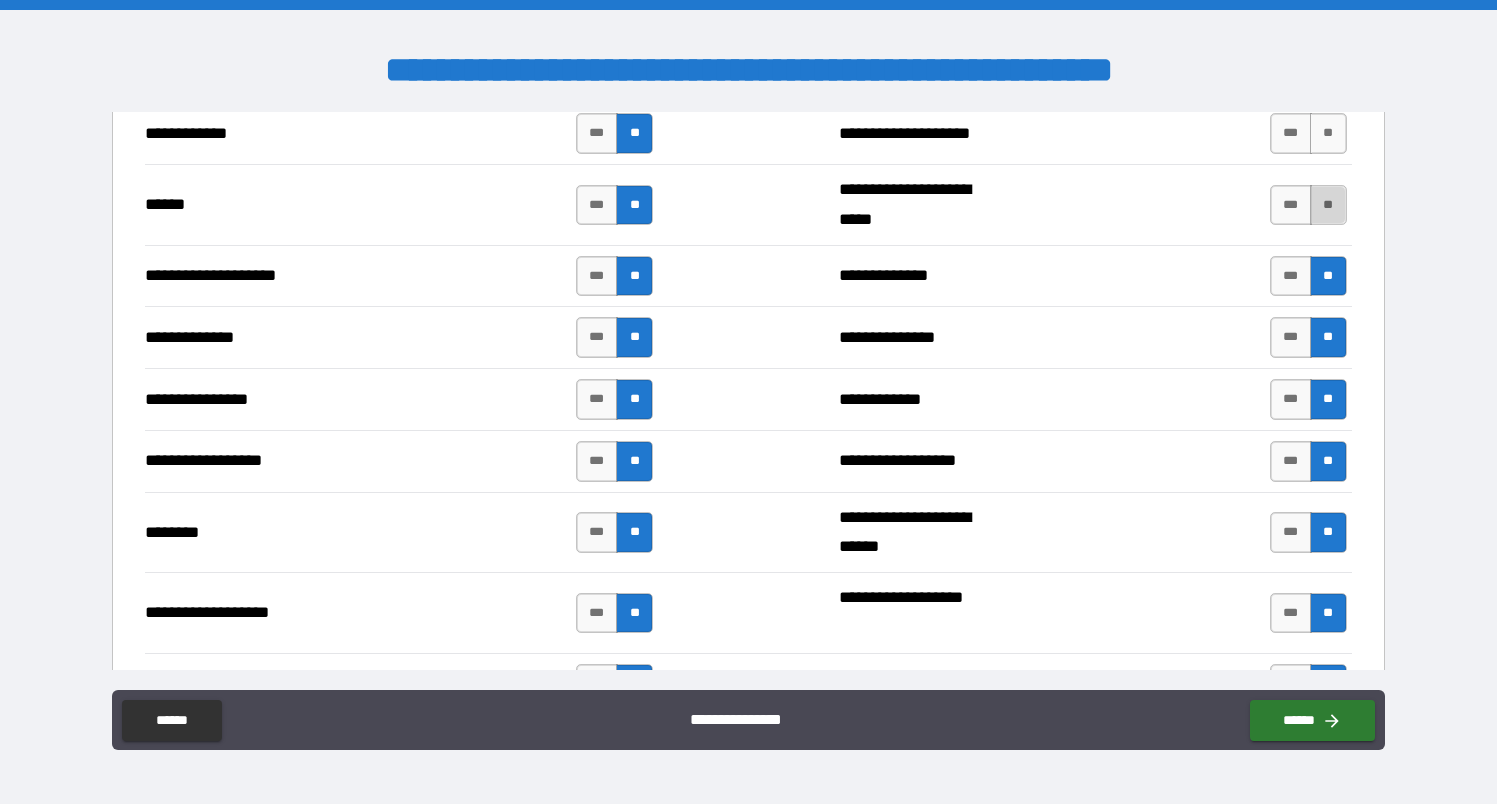click on "**" at bounding box center (1328, 205) 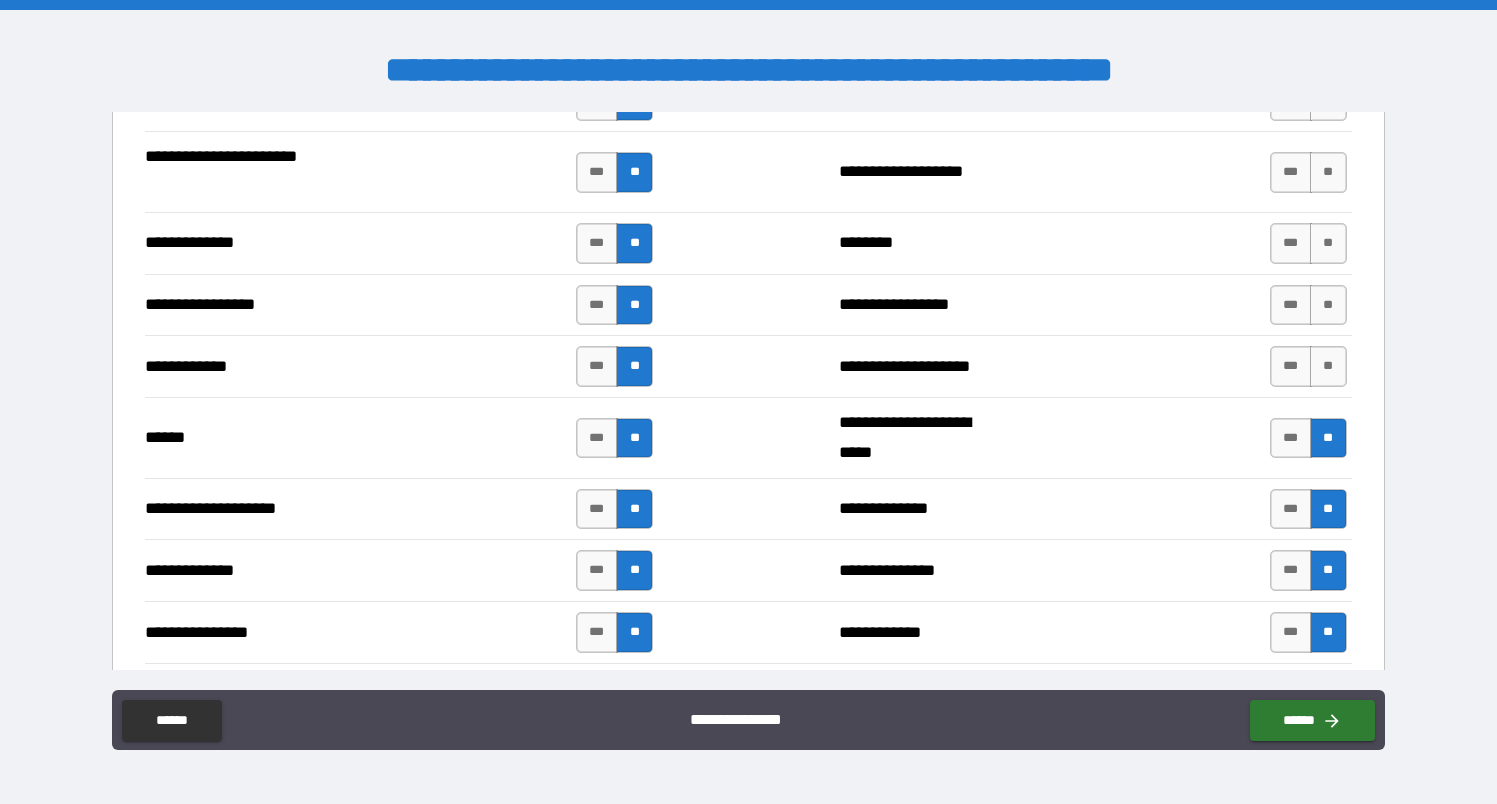 scroll, scrollTop: 2978, scrollLeft: 0, axis: vertical 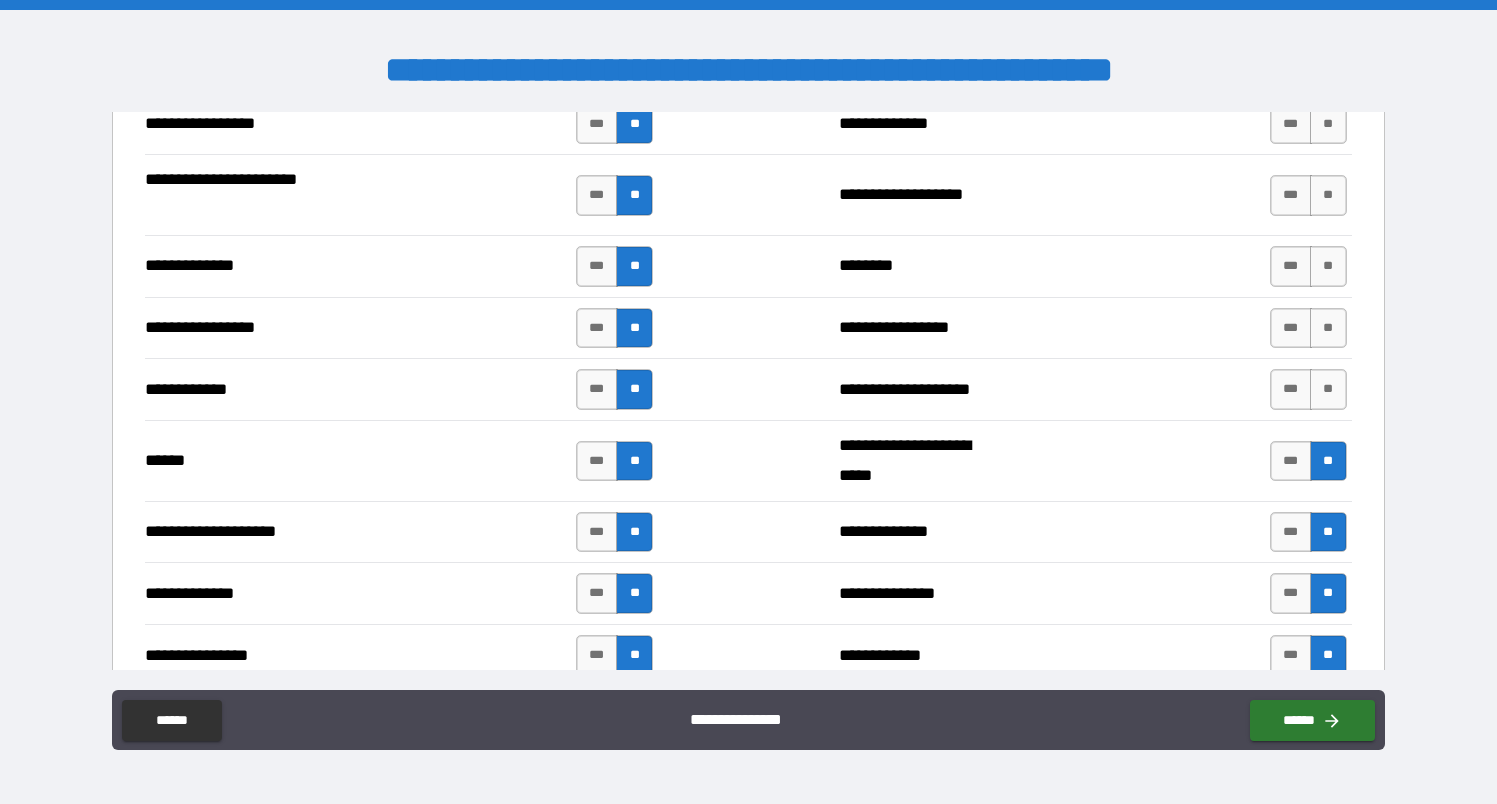 click on "**********" at bounding box center (748, 389) 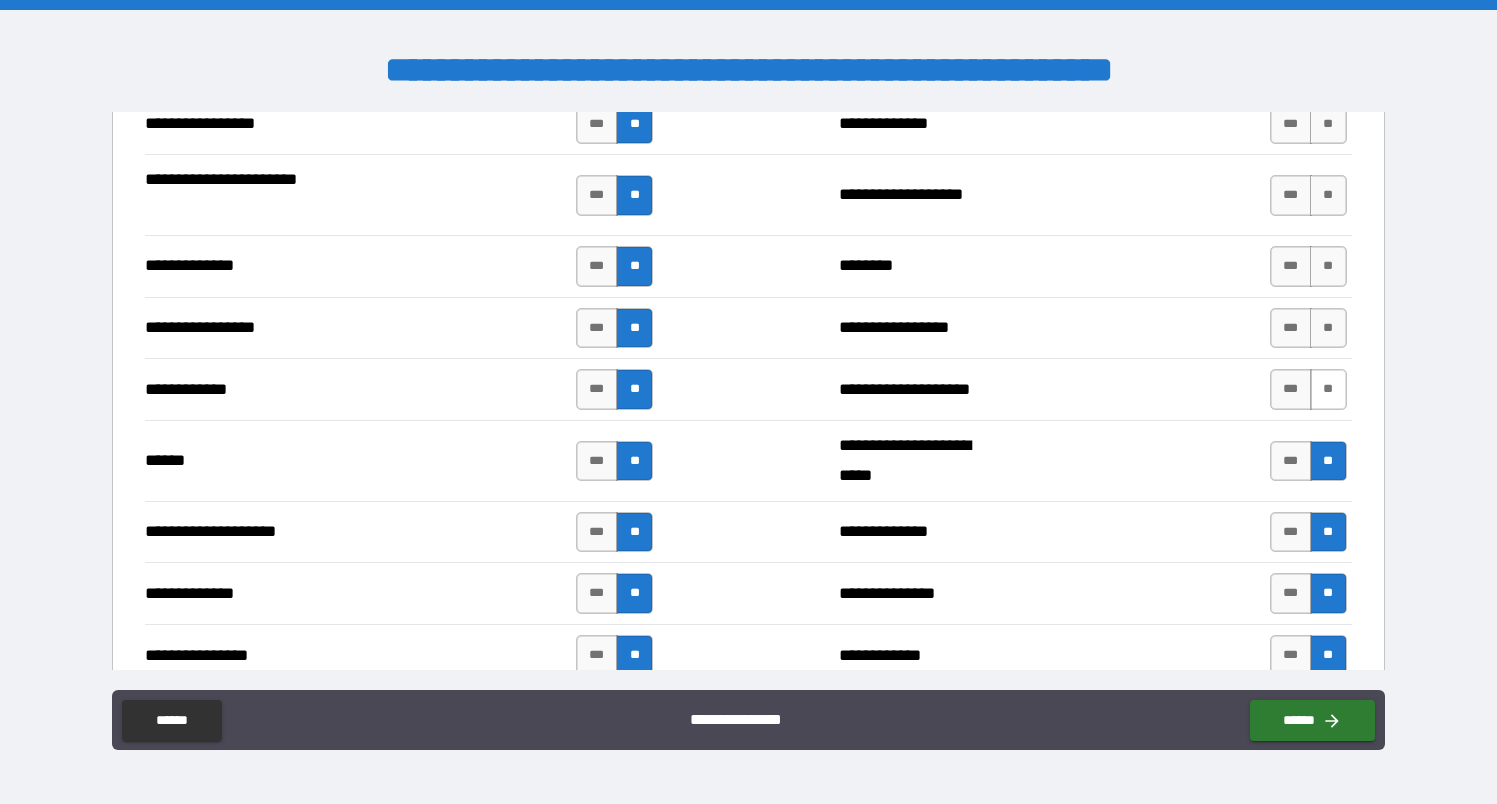 click on "**" at bounding box center [1328, 389] 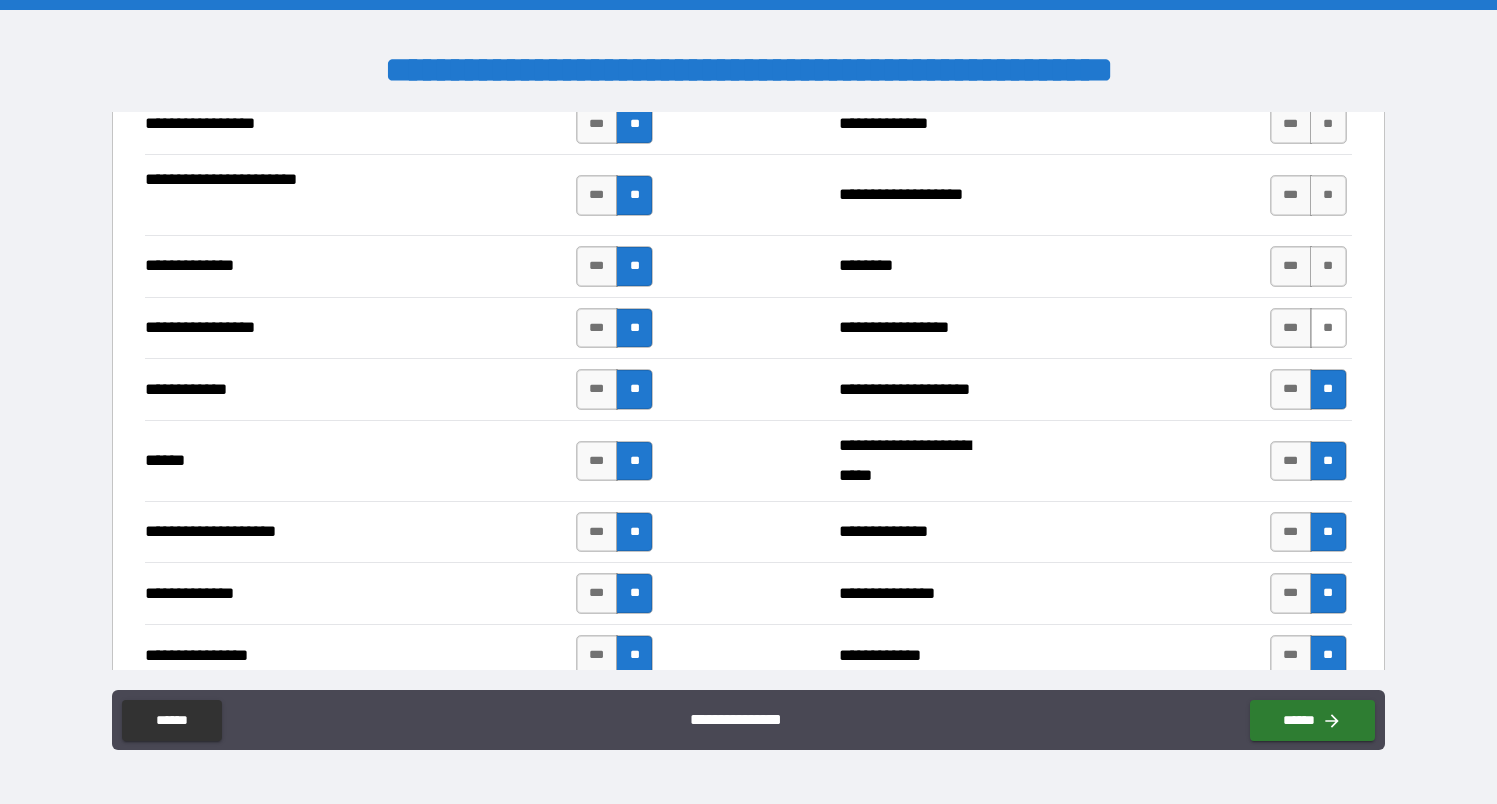 click on "**" at bounding box center (1328, 328) 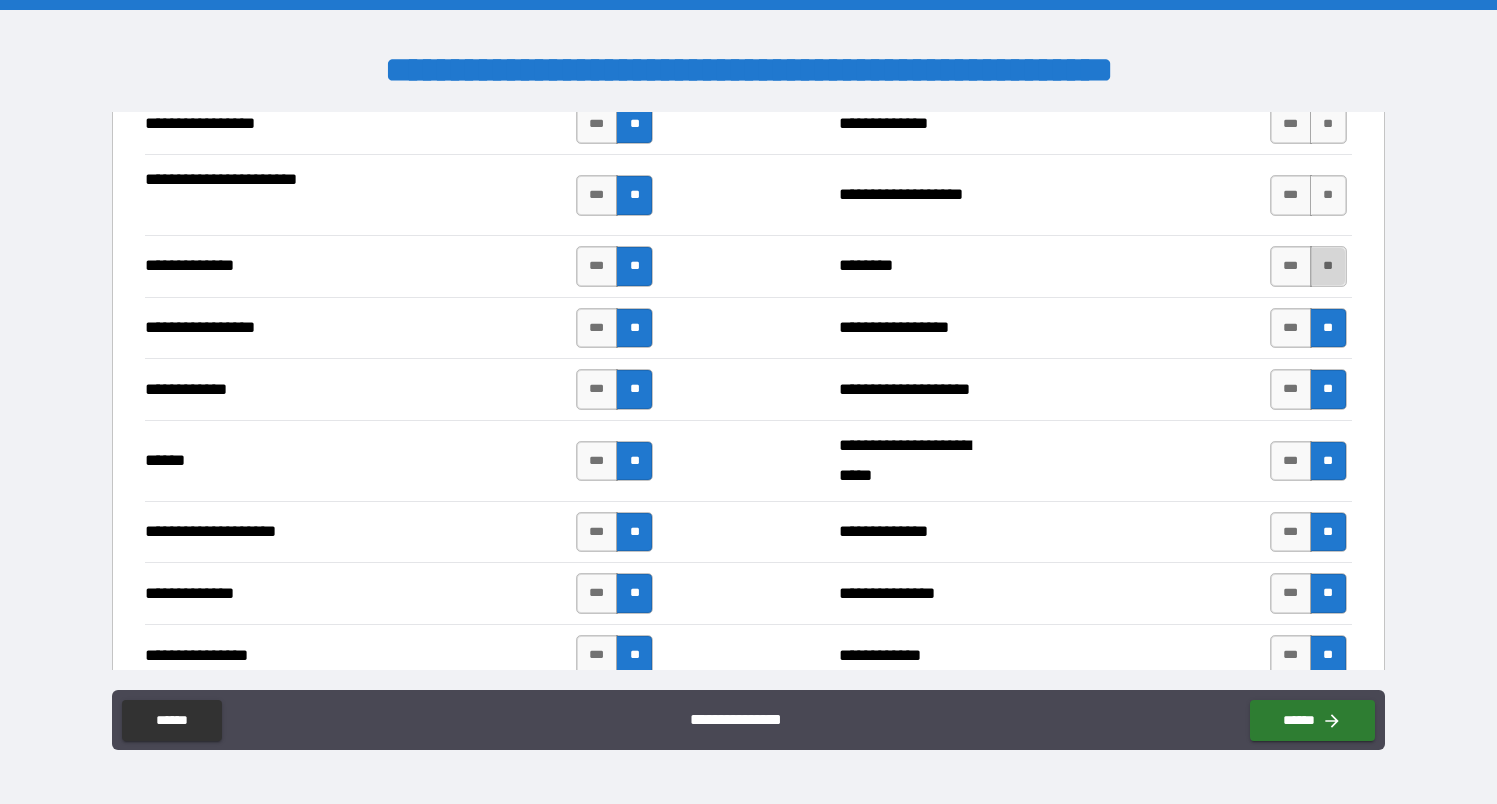 click on "**" at bounding box center (1328, 266) 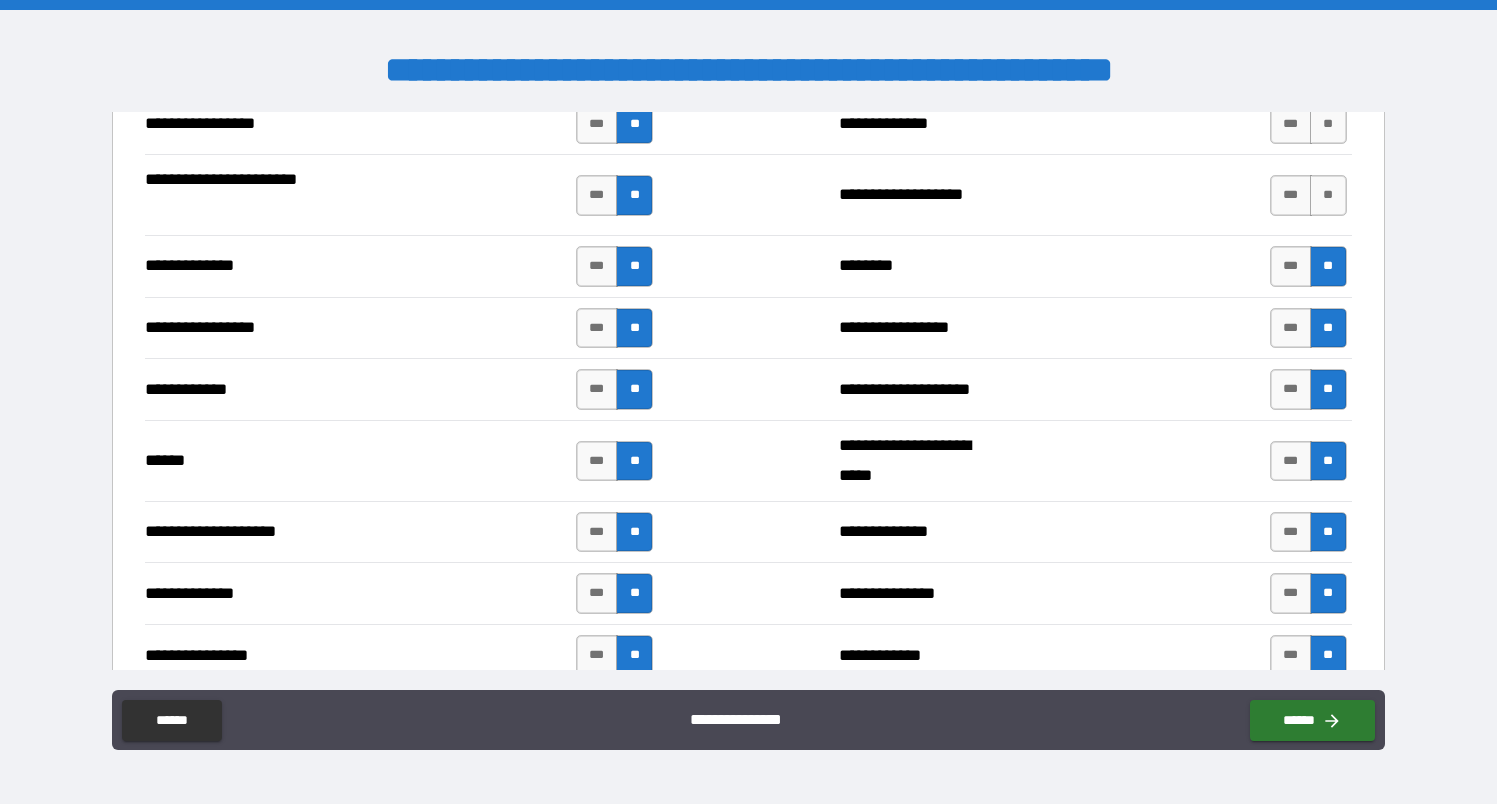 click on "**********" at bounding box center [748, 194] 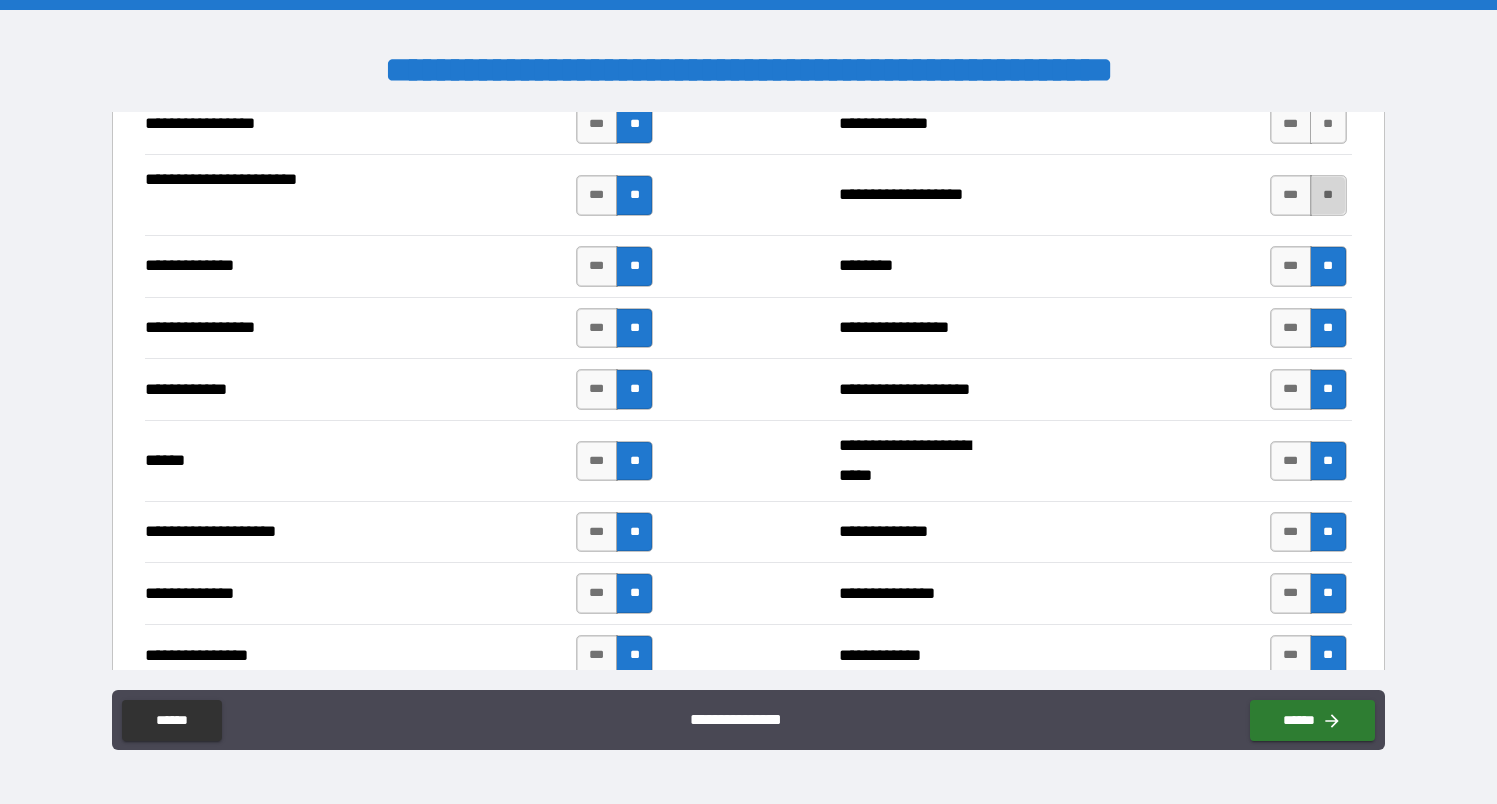 click on "**" at bounding box center (1328, 195) 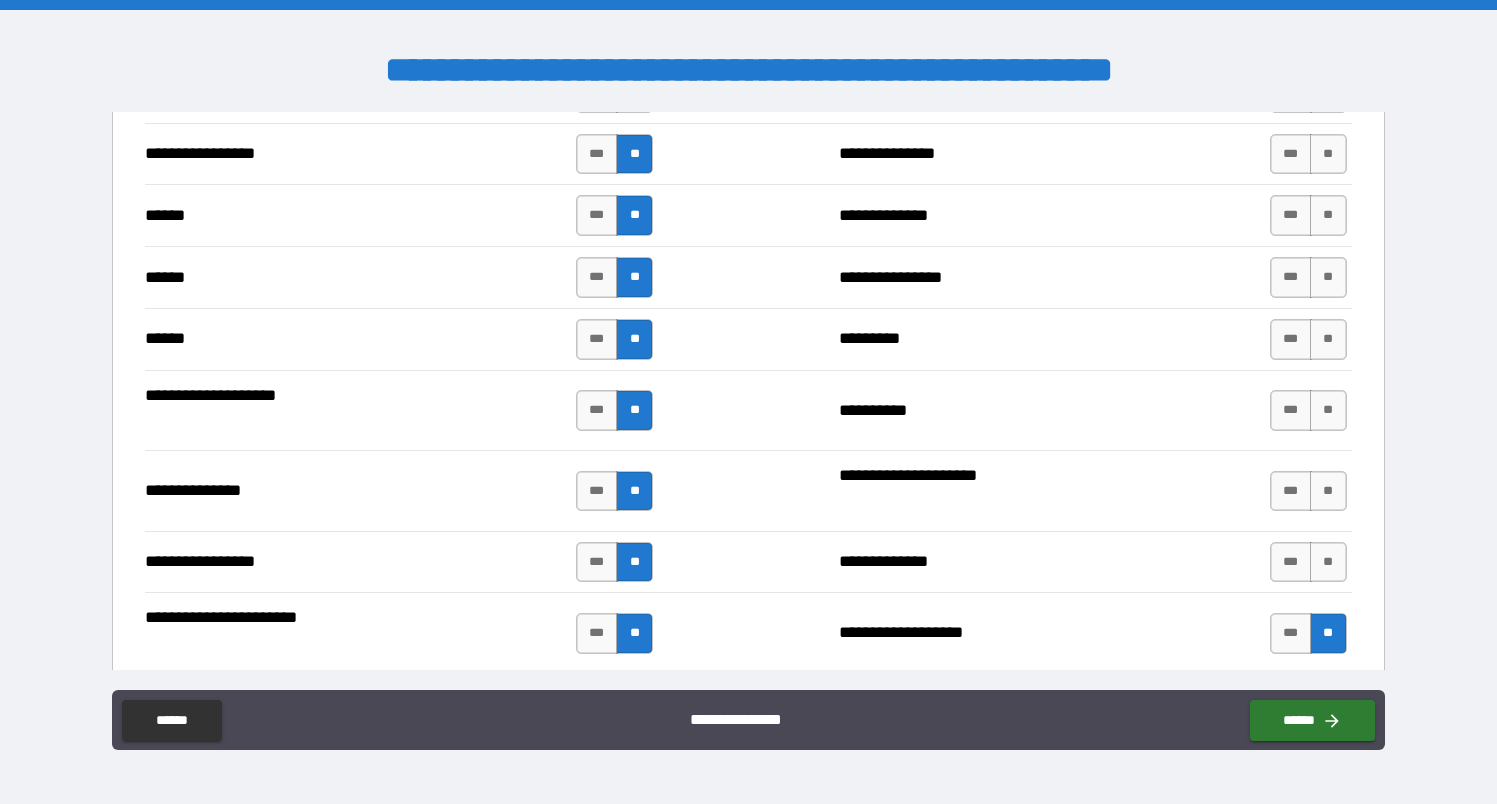 scroll, scrollTop: 2529, scrollLeft: 0, axis: vertical 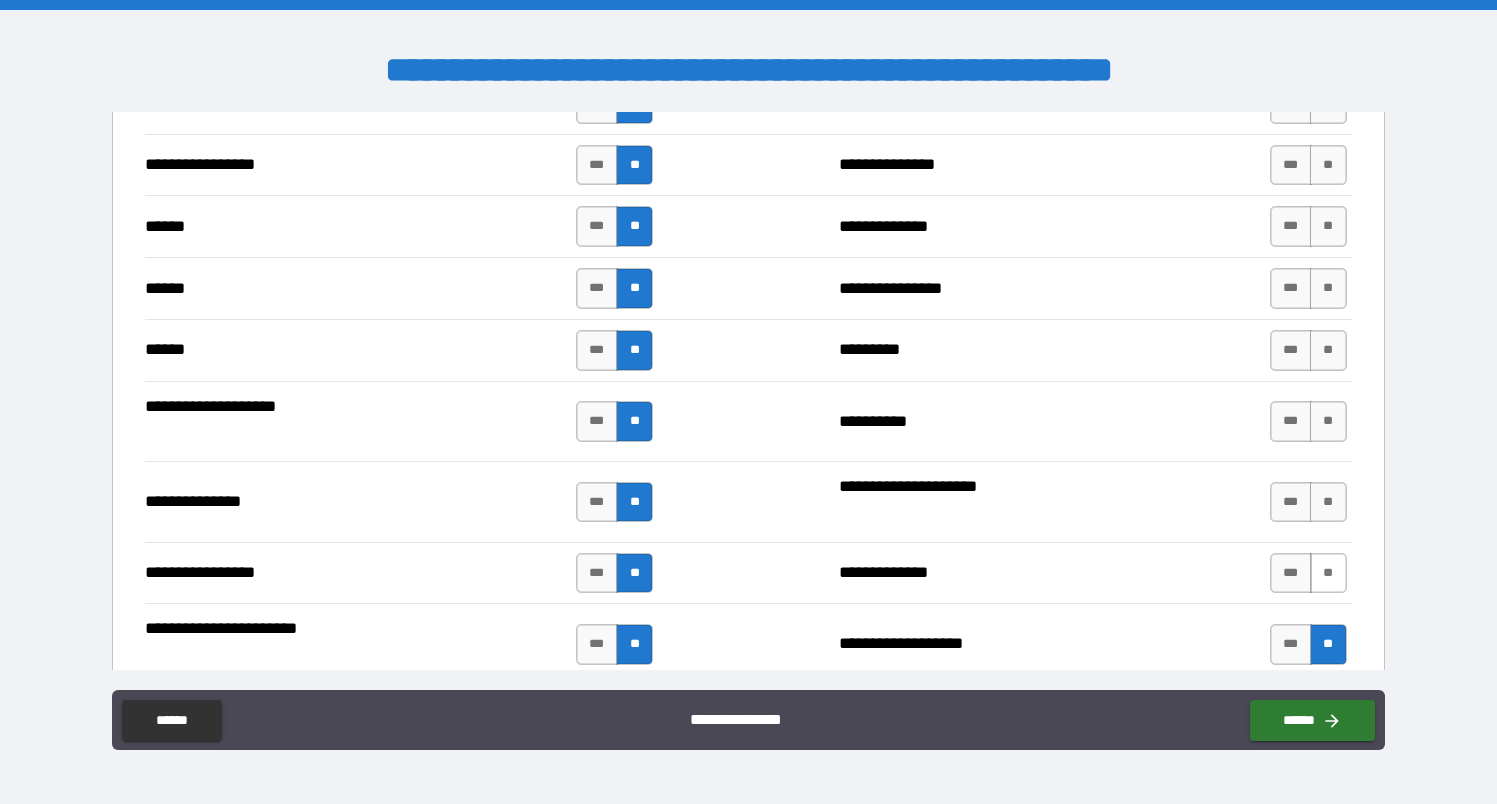 click on "**" at bounding box center [1328, 573] 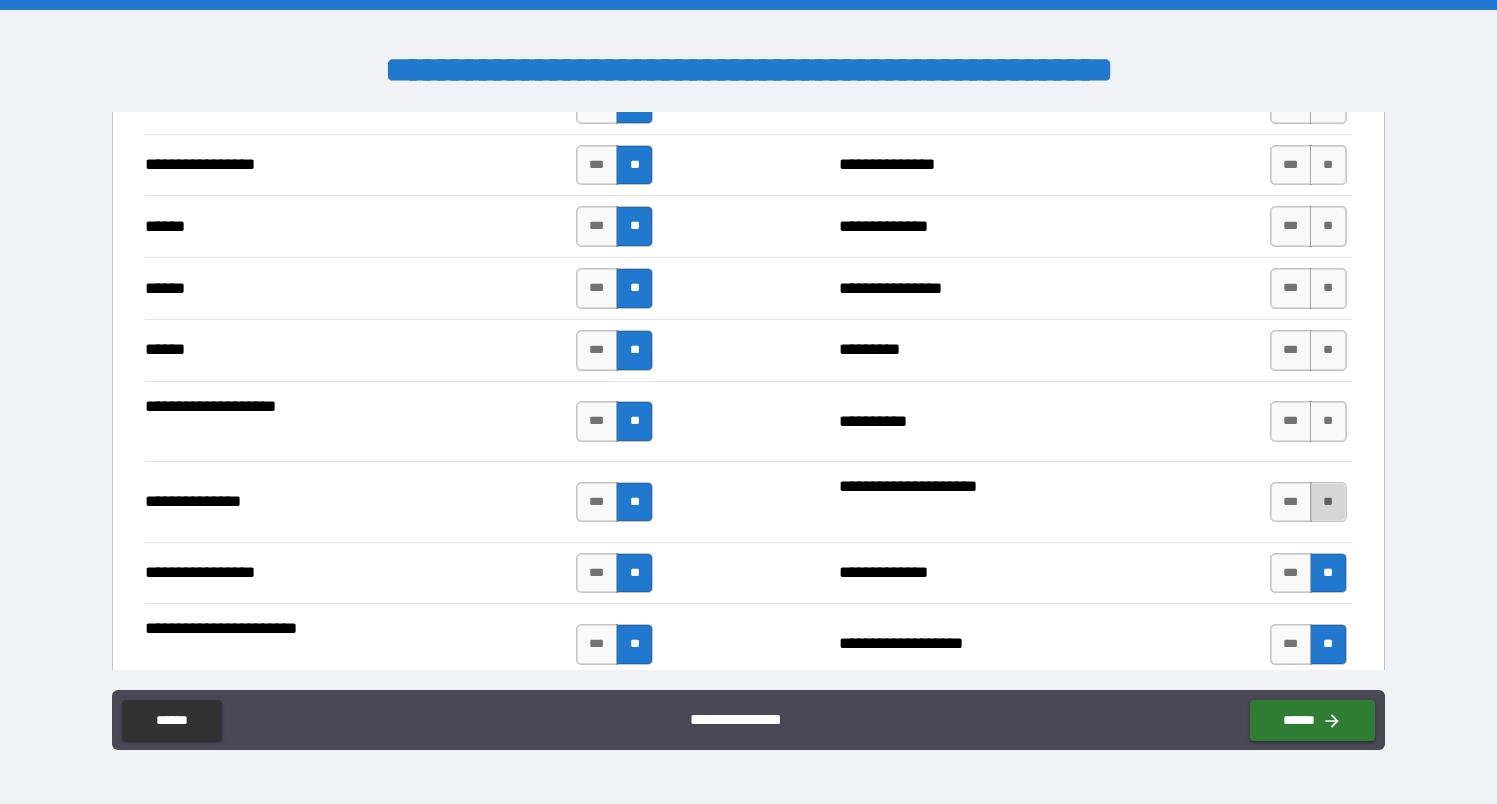 click on "**" at bounding box center (1328, 502) 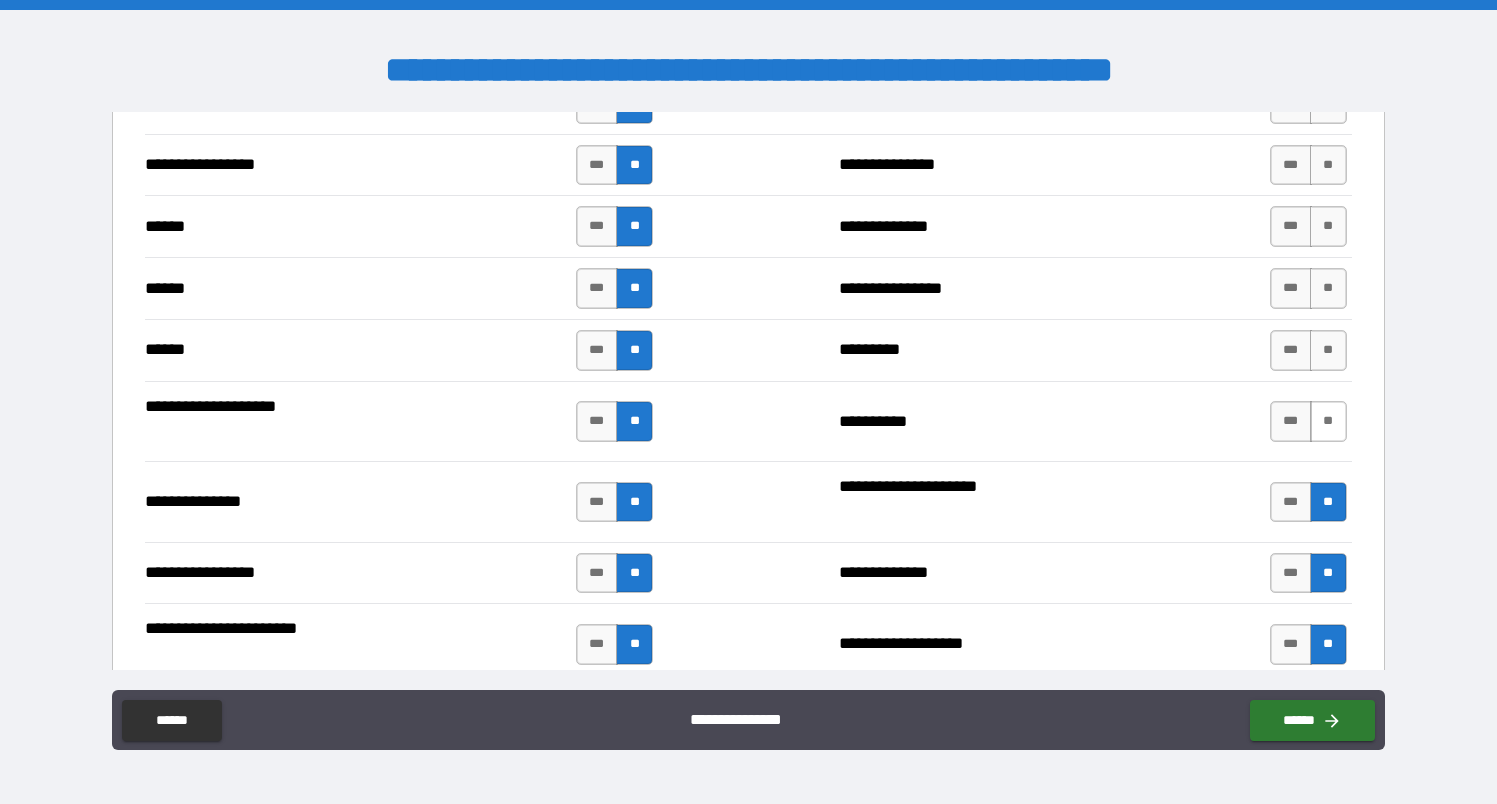 click on "**" at bounding box center [1328, 421] 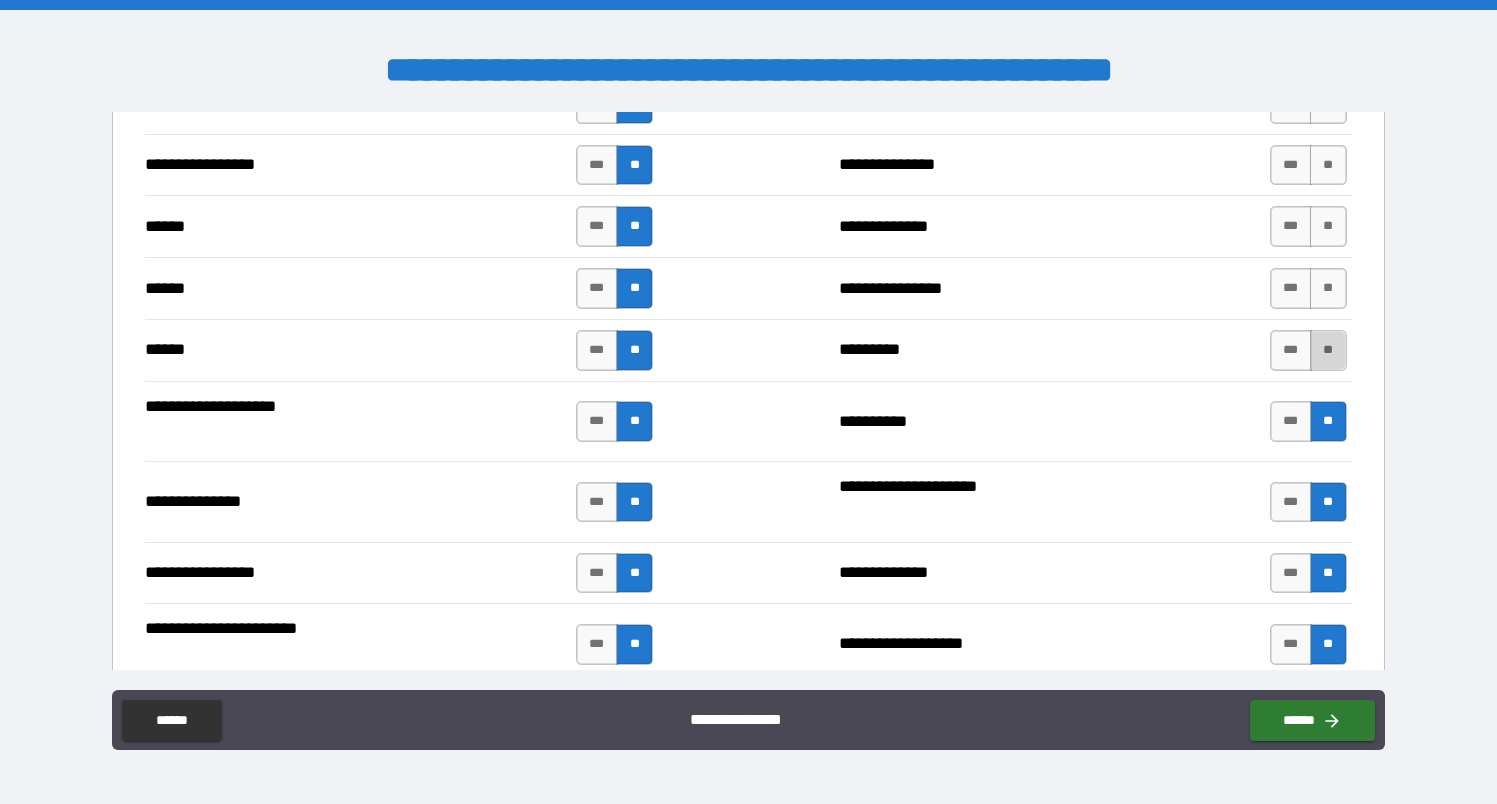 click on "**" at bounding box center [1328, 350] 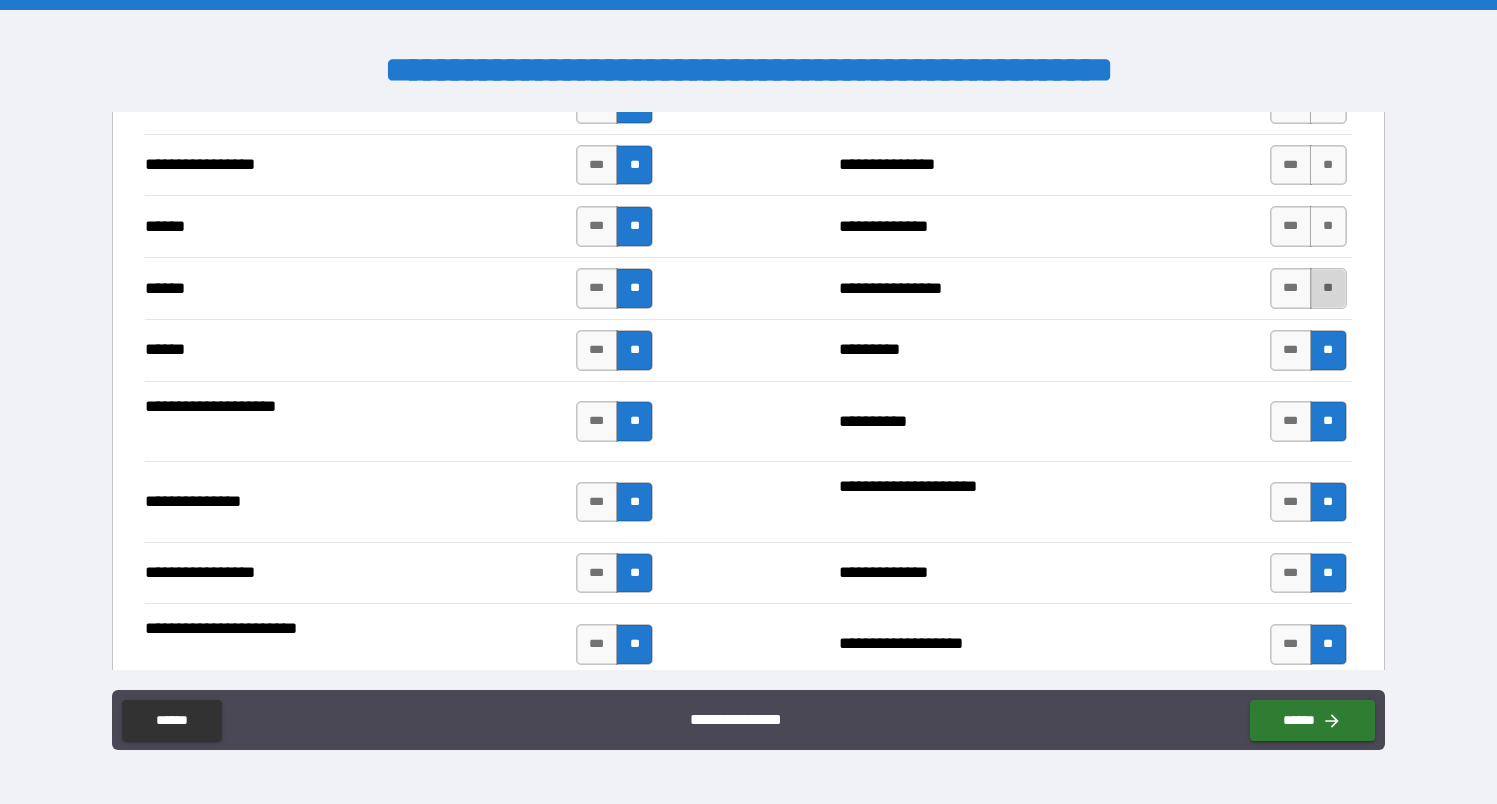 click on "**" at bounding box center (1328, 288) 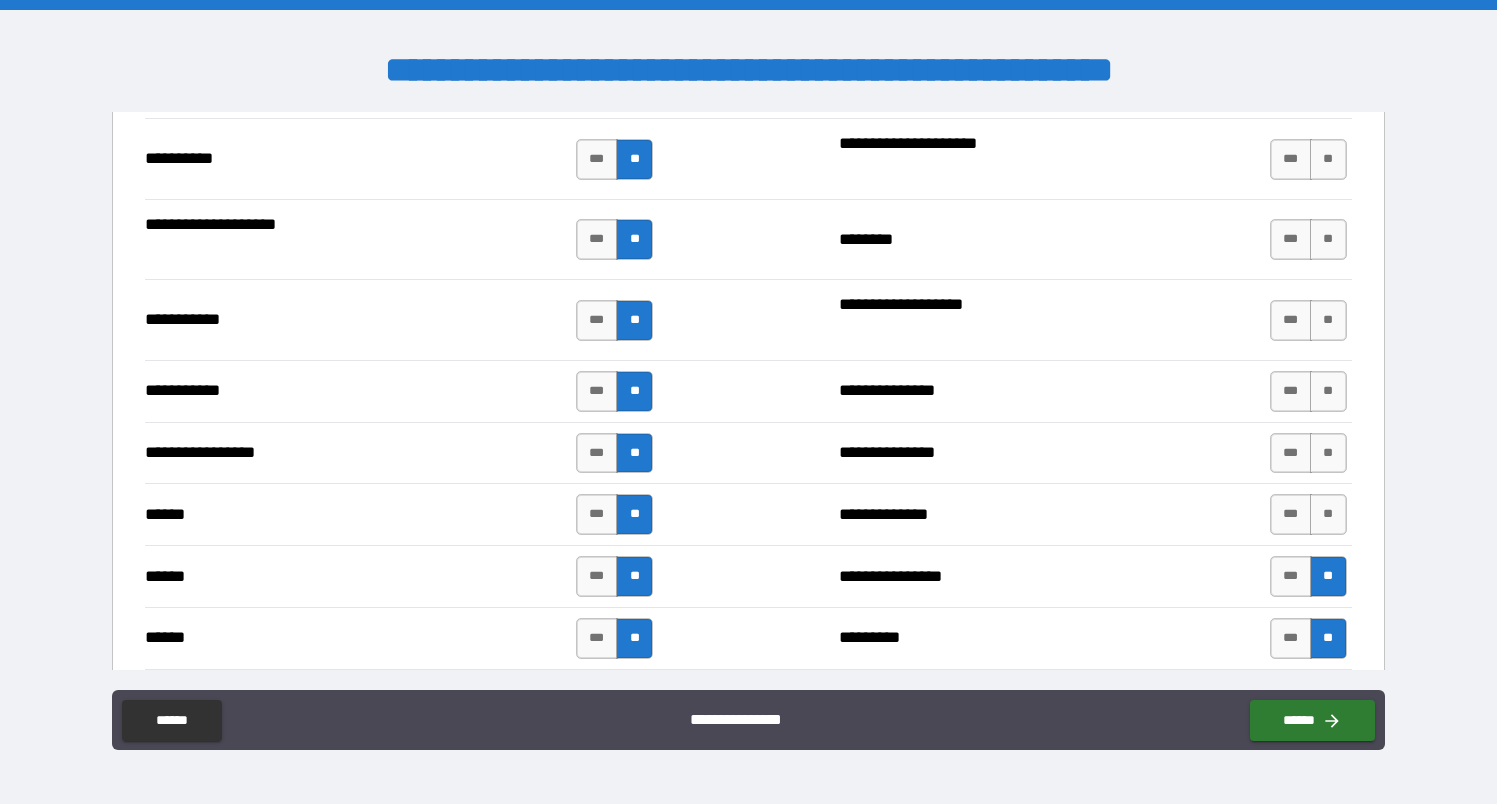 scroll, scrollTop: 2216, scrollLeft: 0, axis: vertical 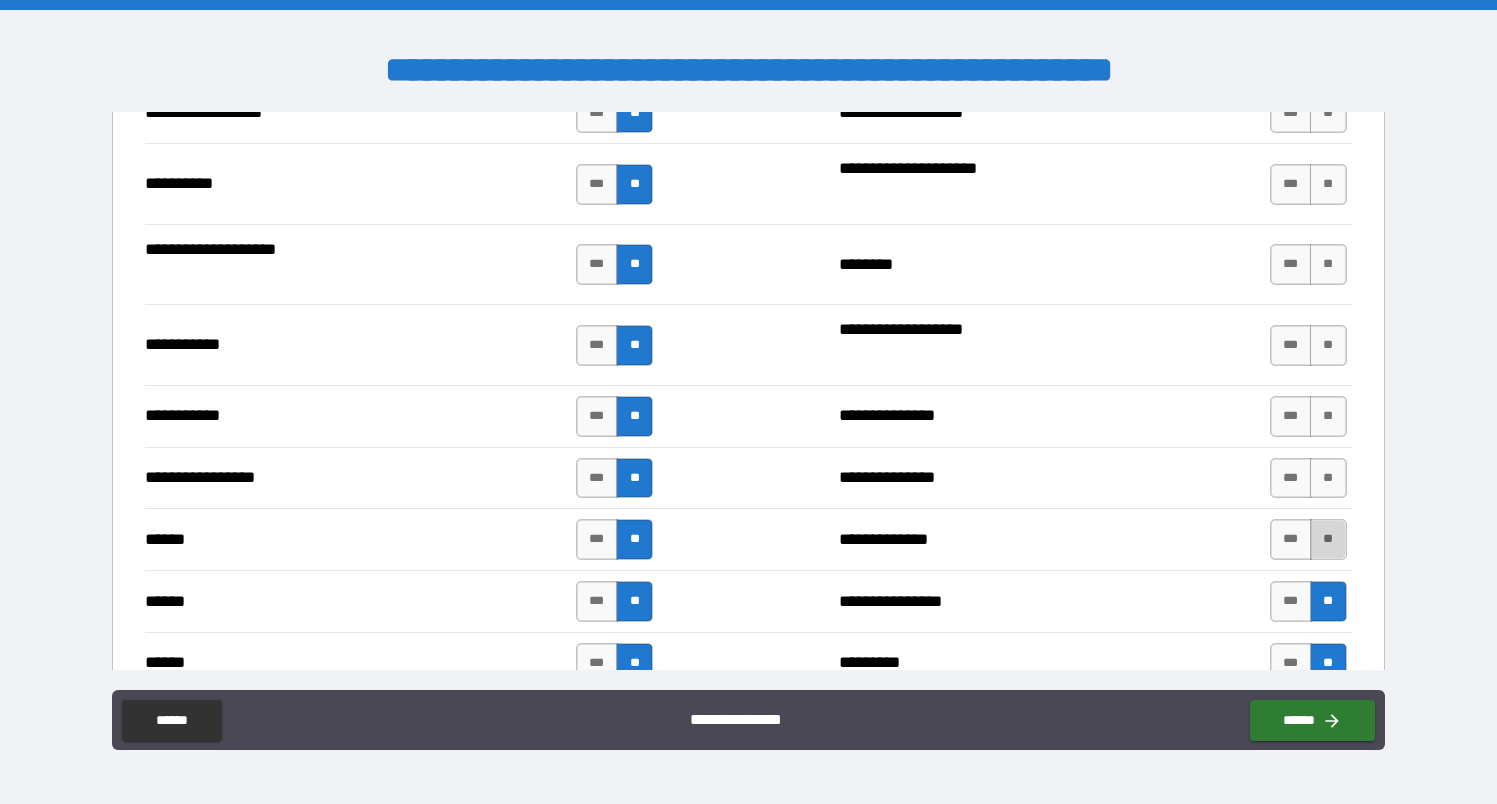 click on "**" at bounding box center (1328, 539) 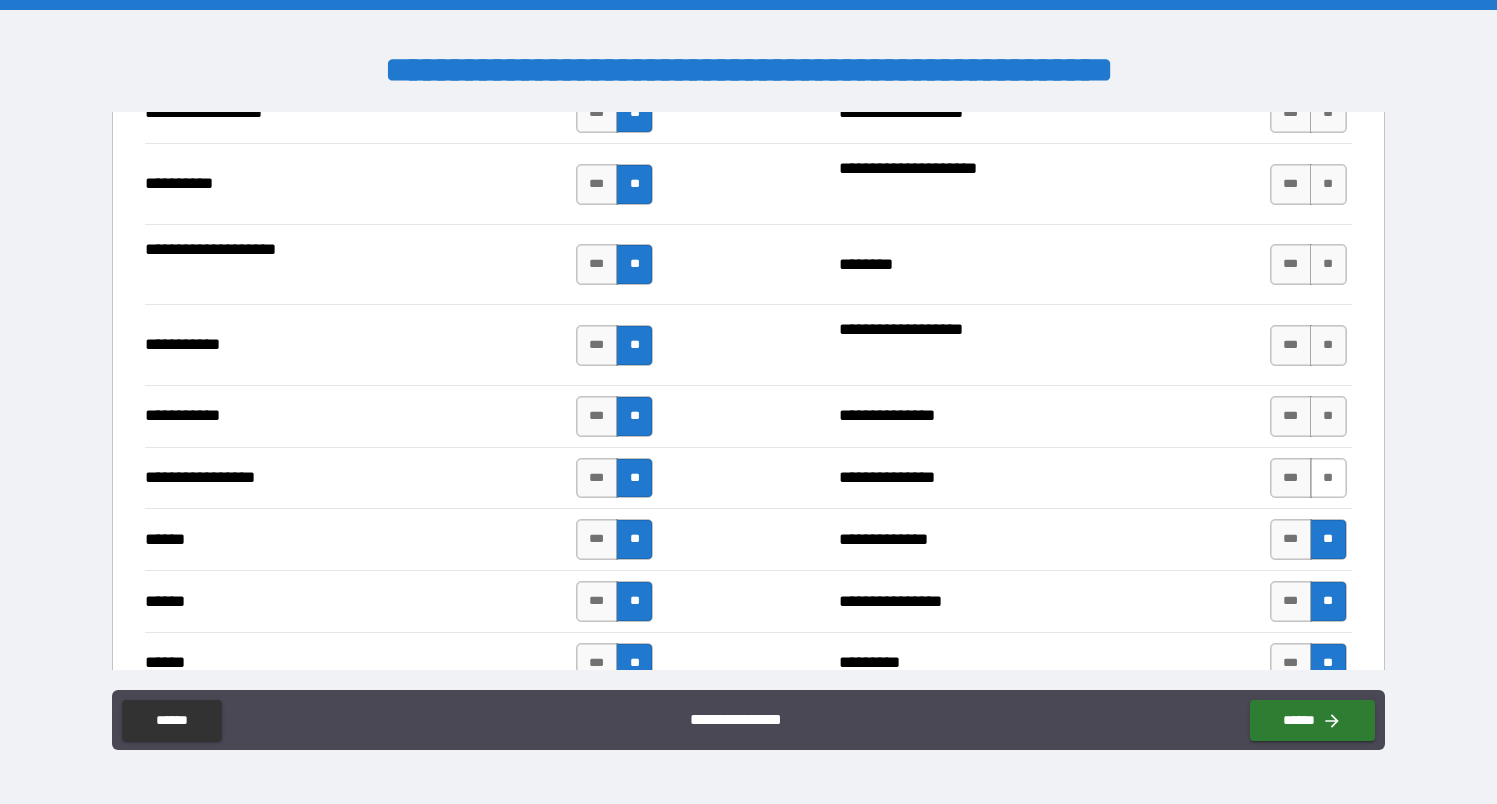 click on "**" at bounding box center (1328, 478) 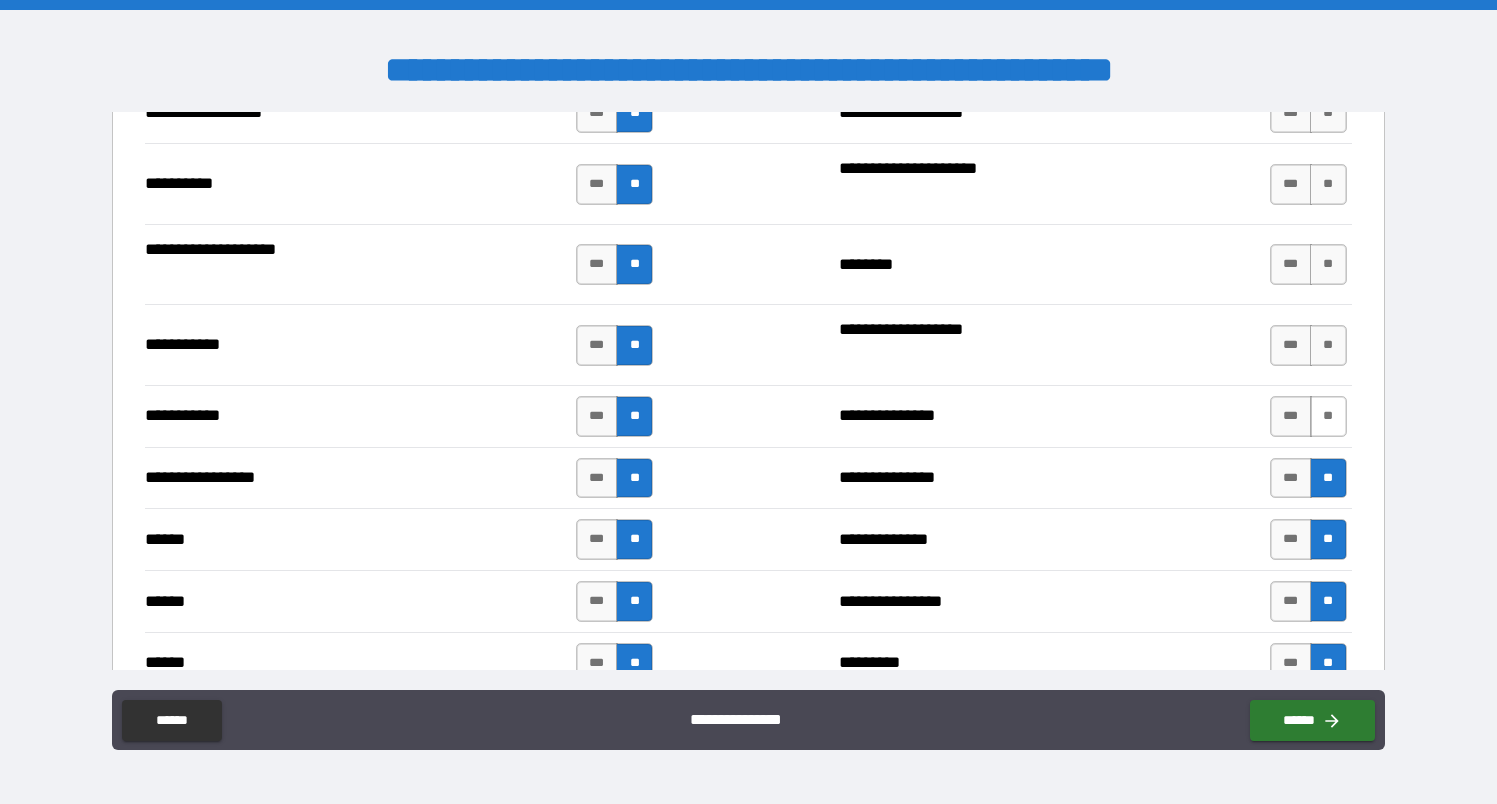 click on "**" at bounding box center [1328, 416] 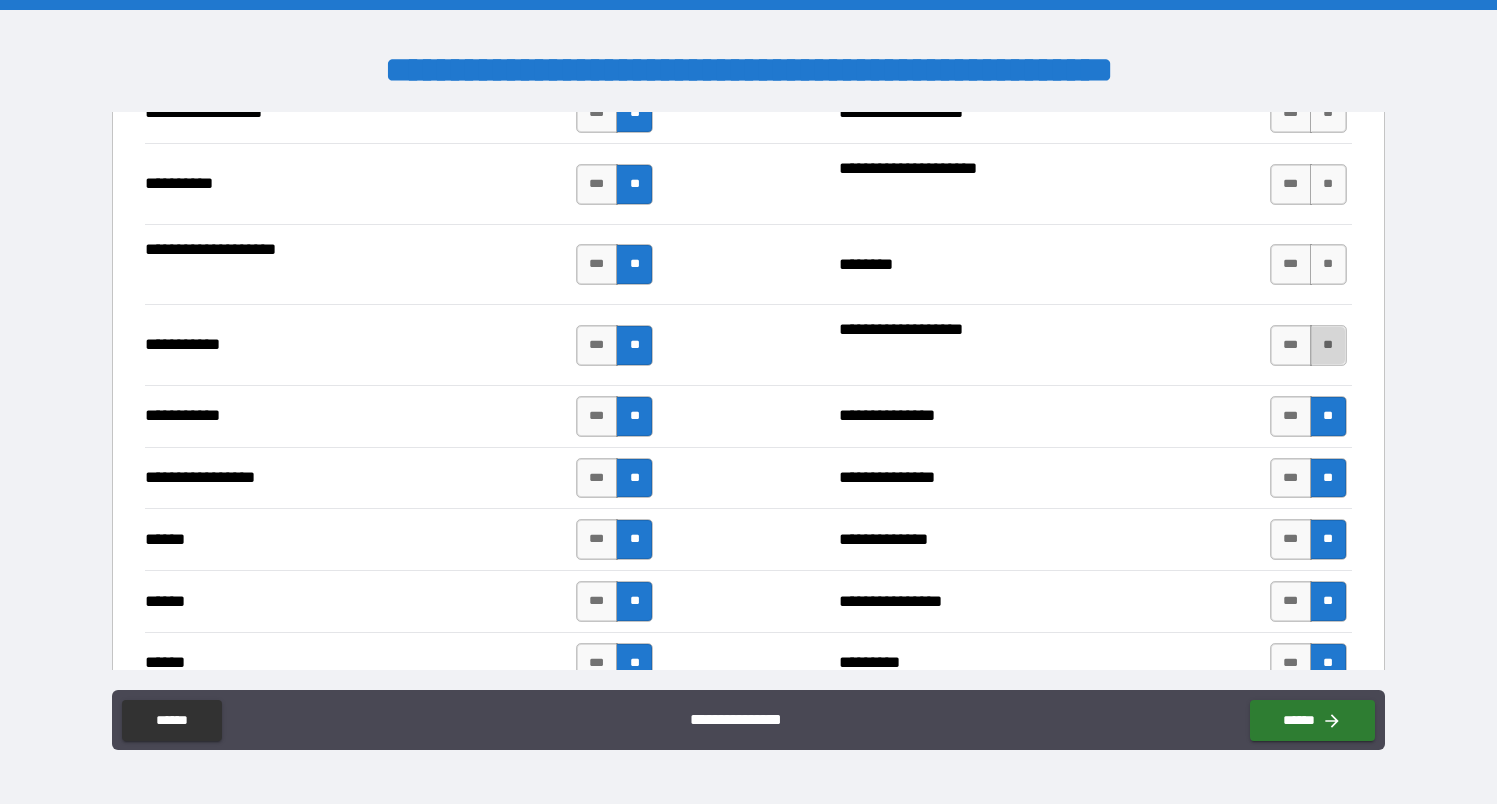 click on "**" at bounding box center (1328, 345) 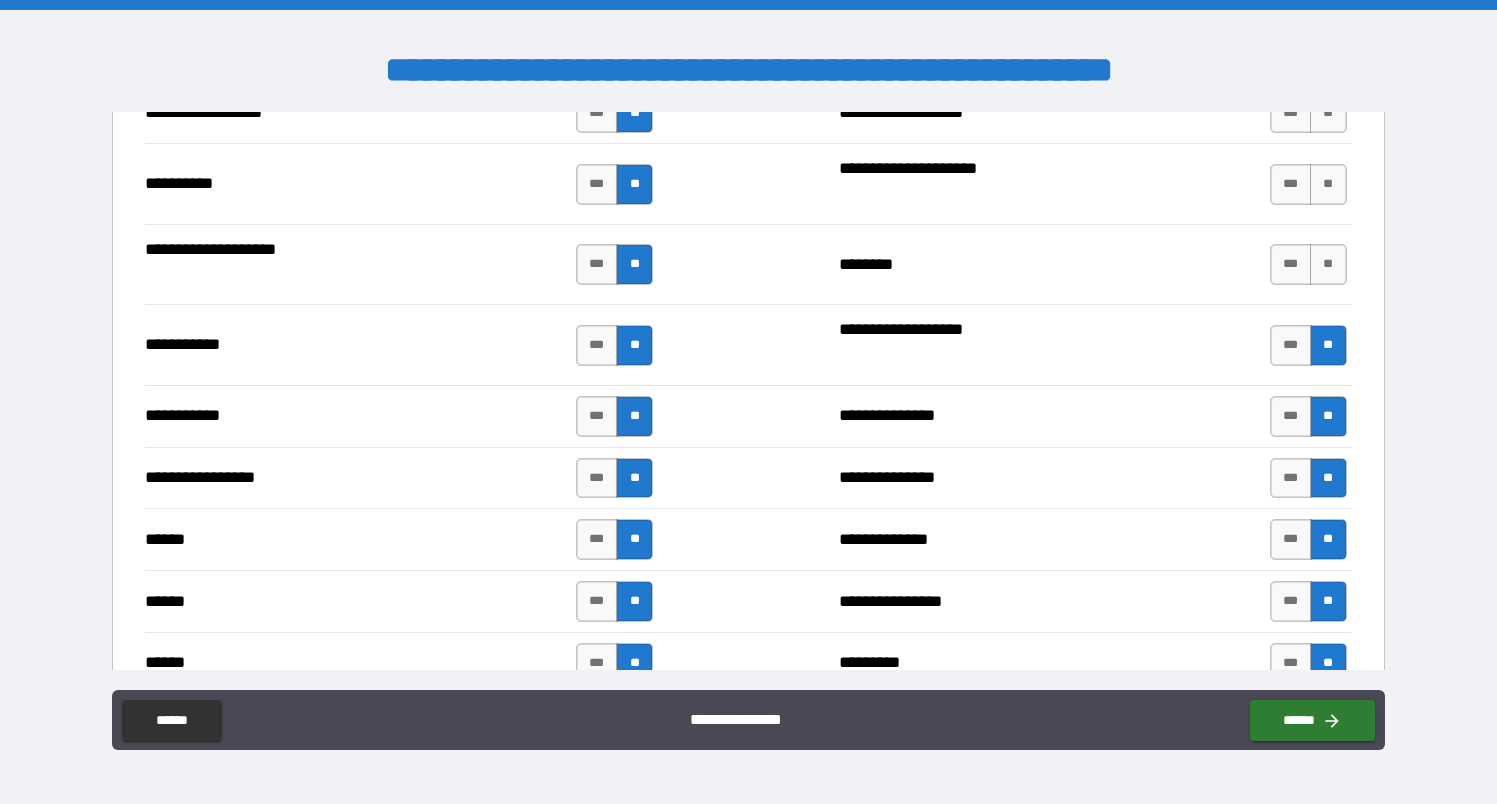 click on "*** **" at bounding box center (1311, 264) 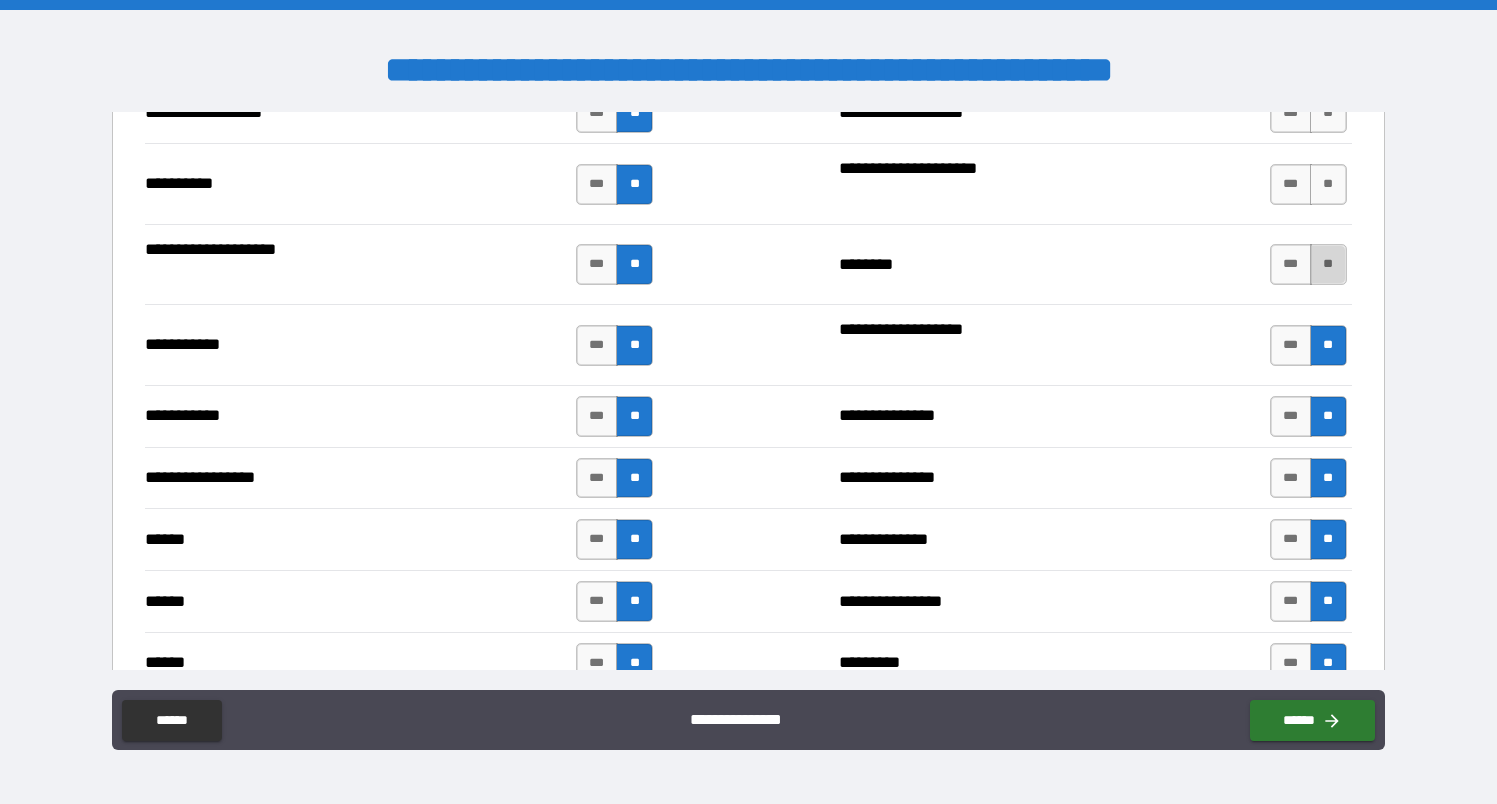 click on "**" at bounding box center [1328, 264] 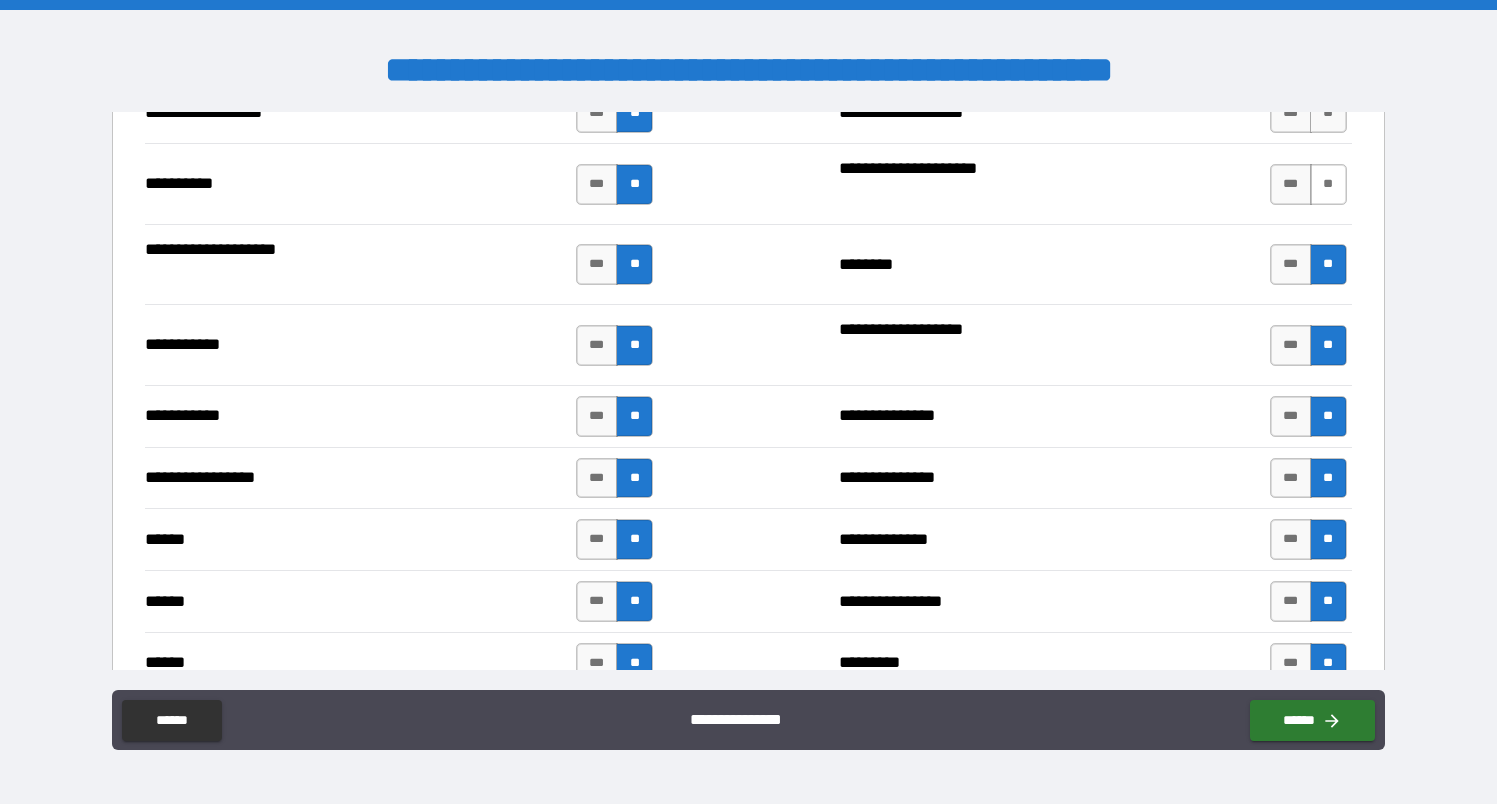click on "**" at bounding box center (1328, 184) 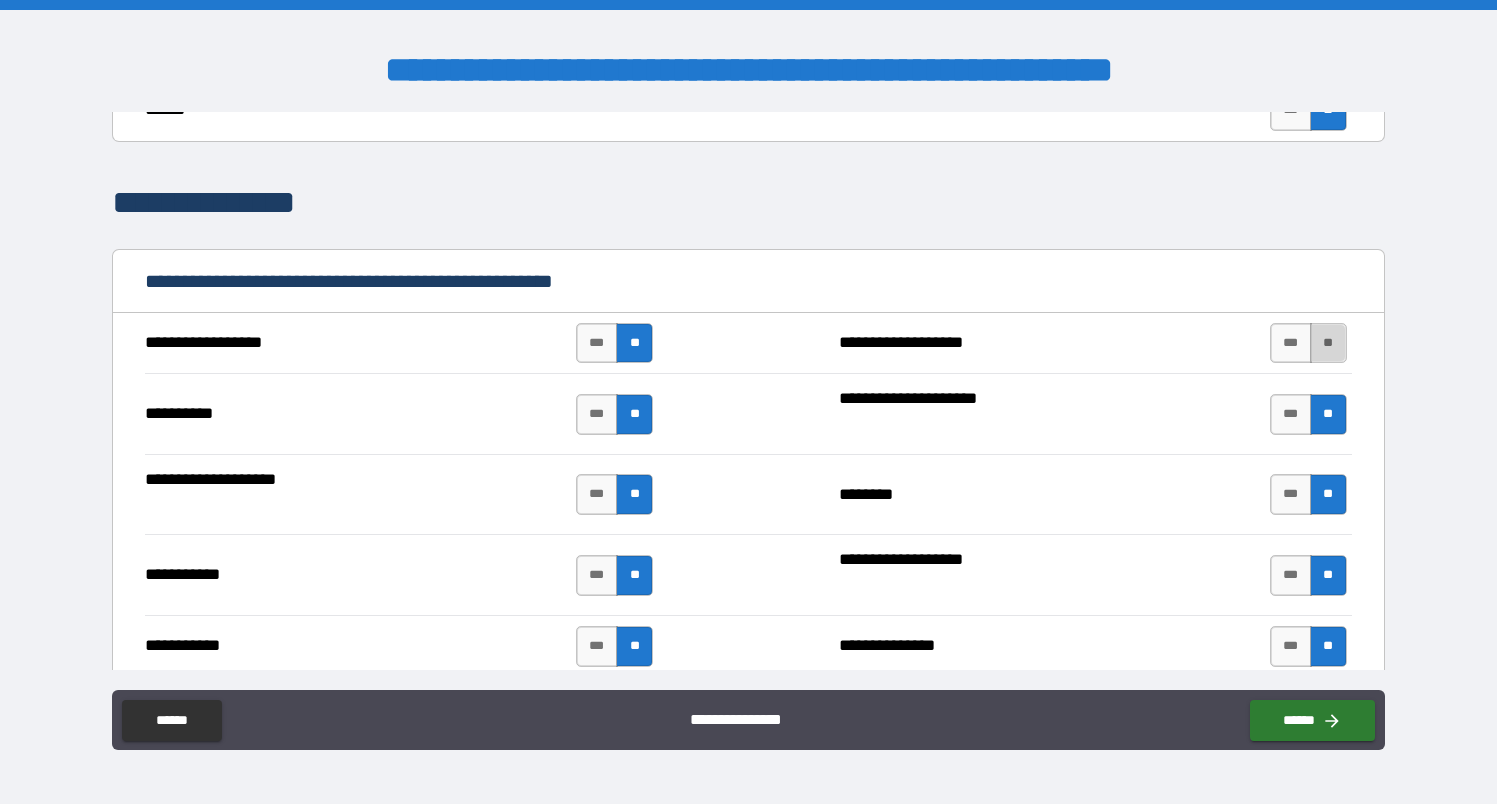 click on "**" at bounding box center (1328, 343) 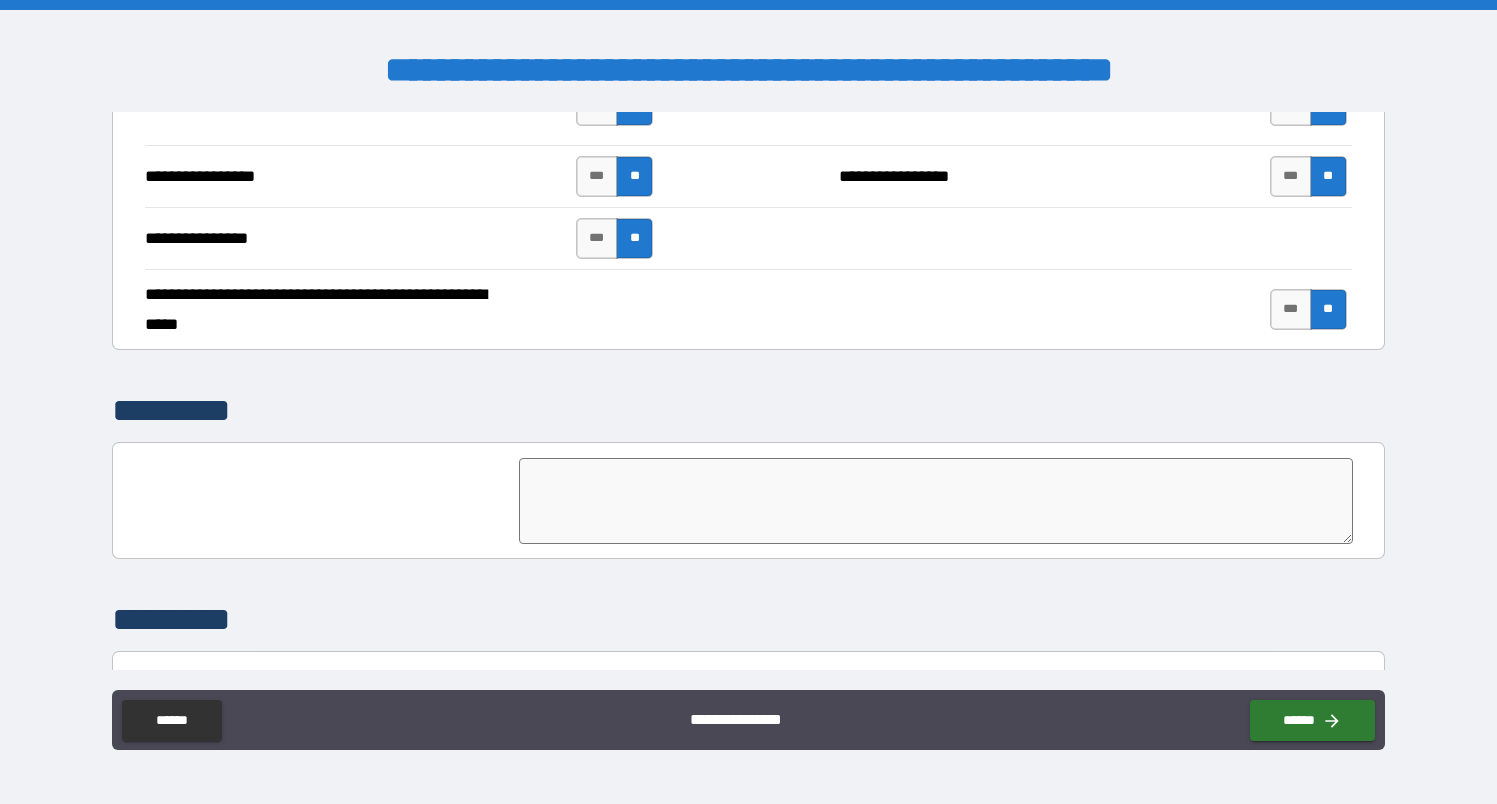 scroll, scrollTop: 4877, scrollLeft: 0, axis: vertical 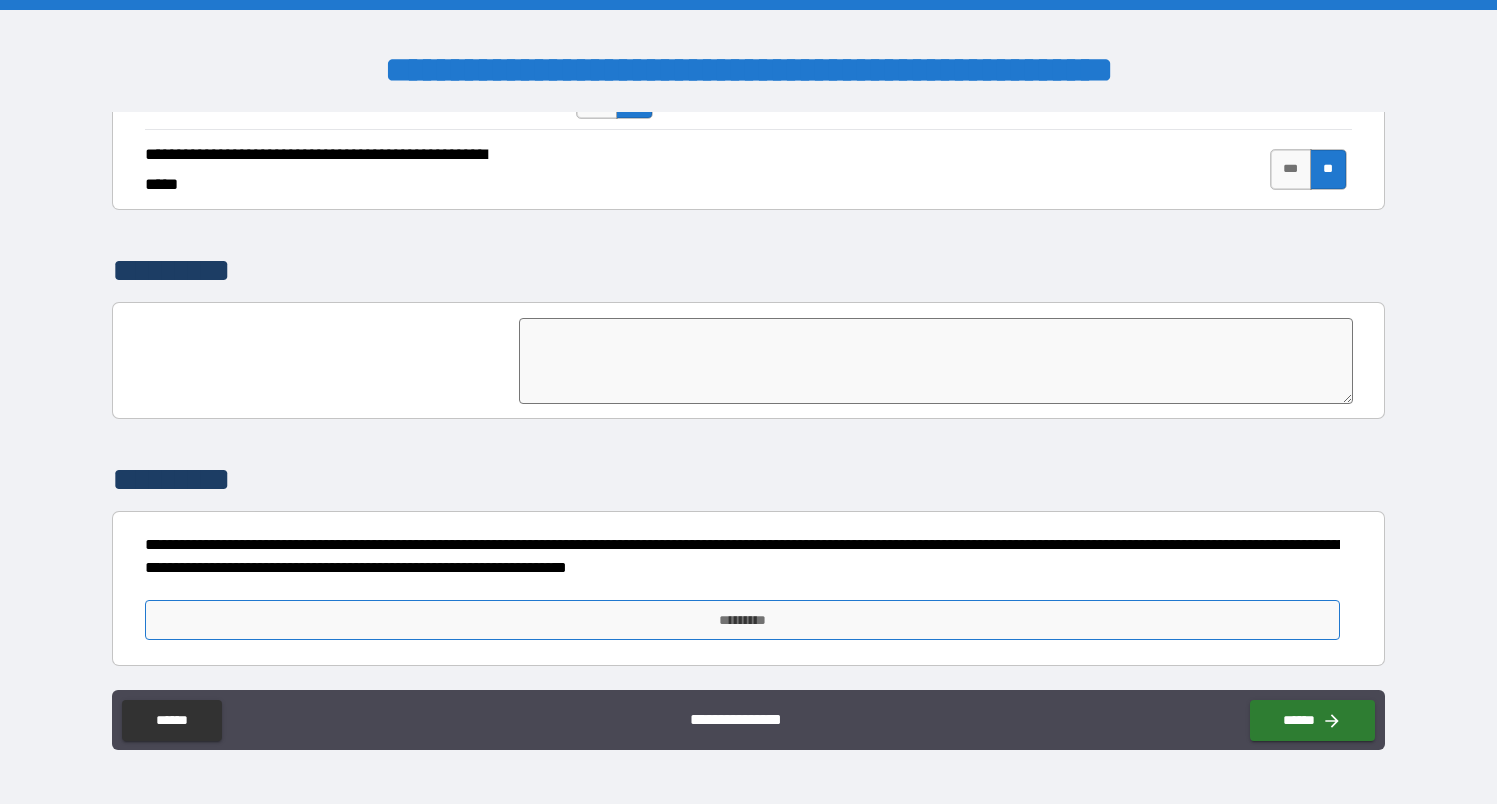 click on "*********" at bounding box center (742, 620) 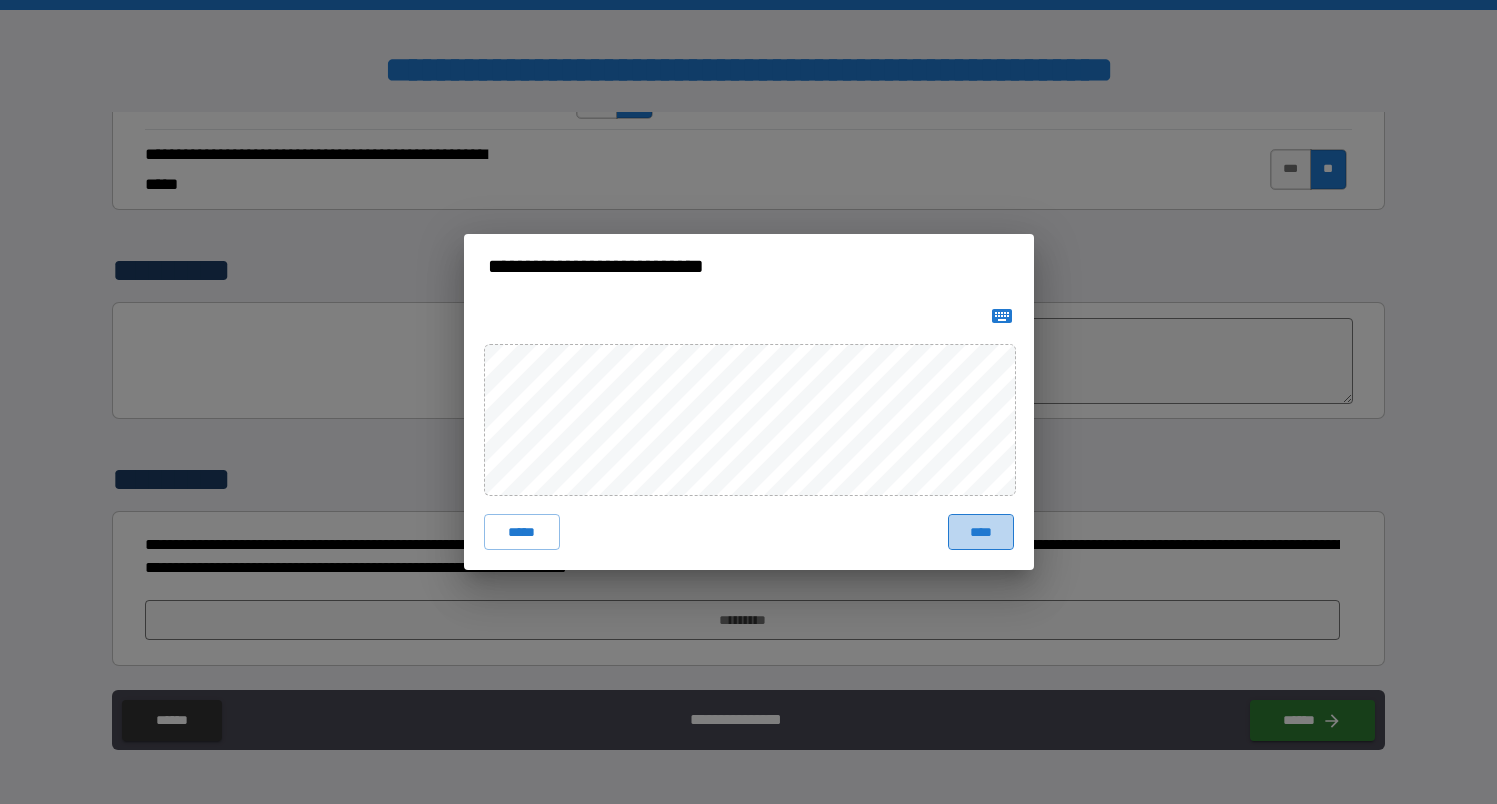 click on "****" at bounding box center (981, 532) 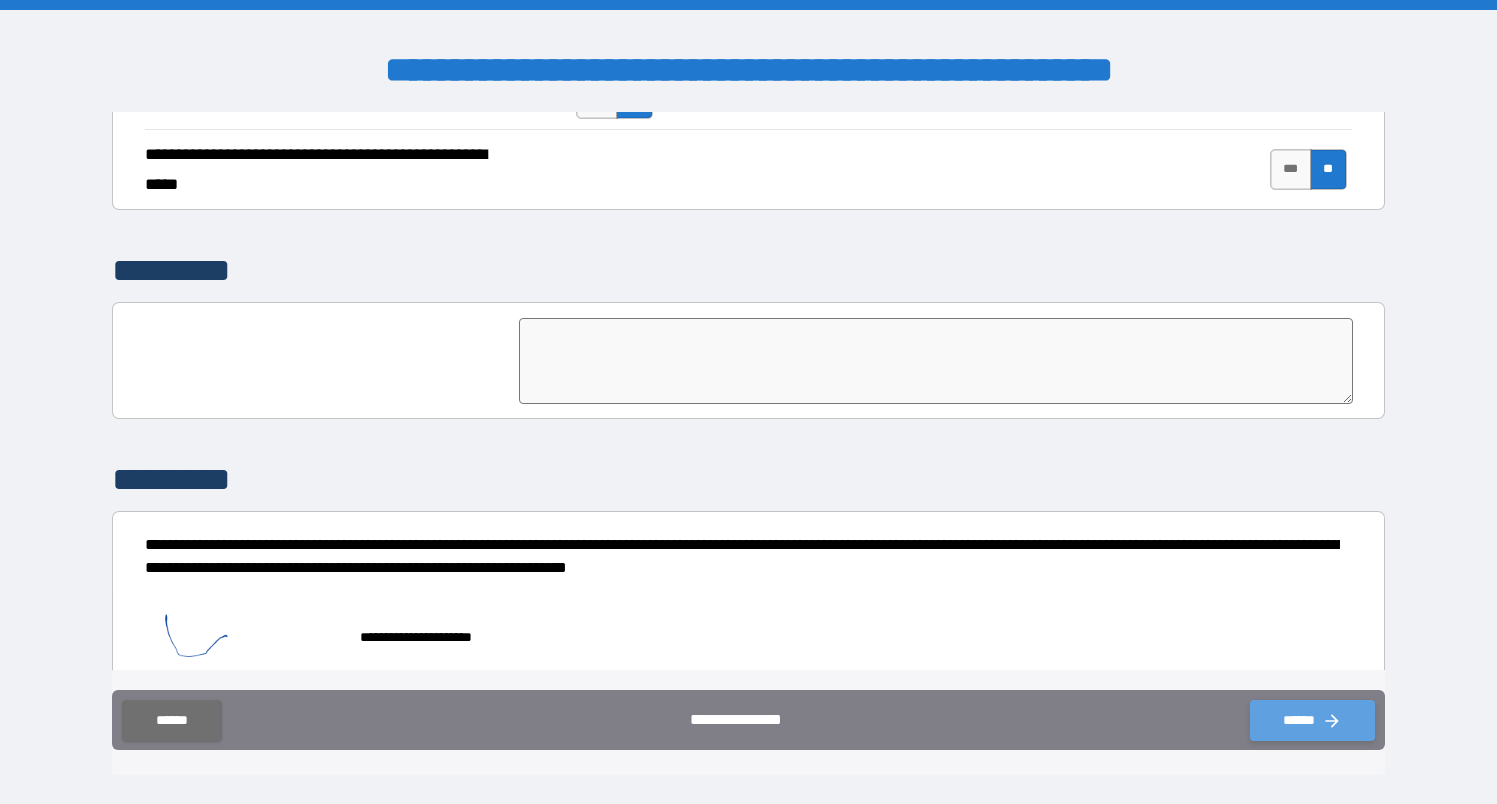 click on "******" at bounding box center (1312, 720) 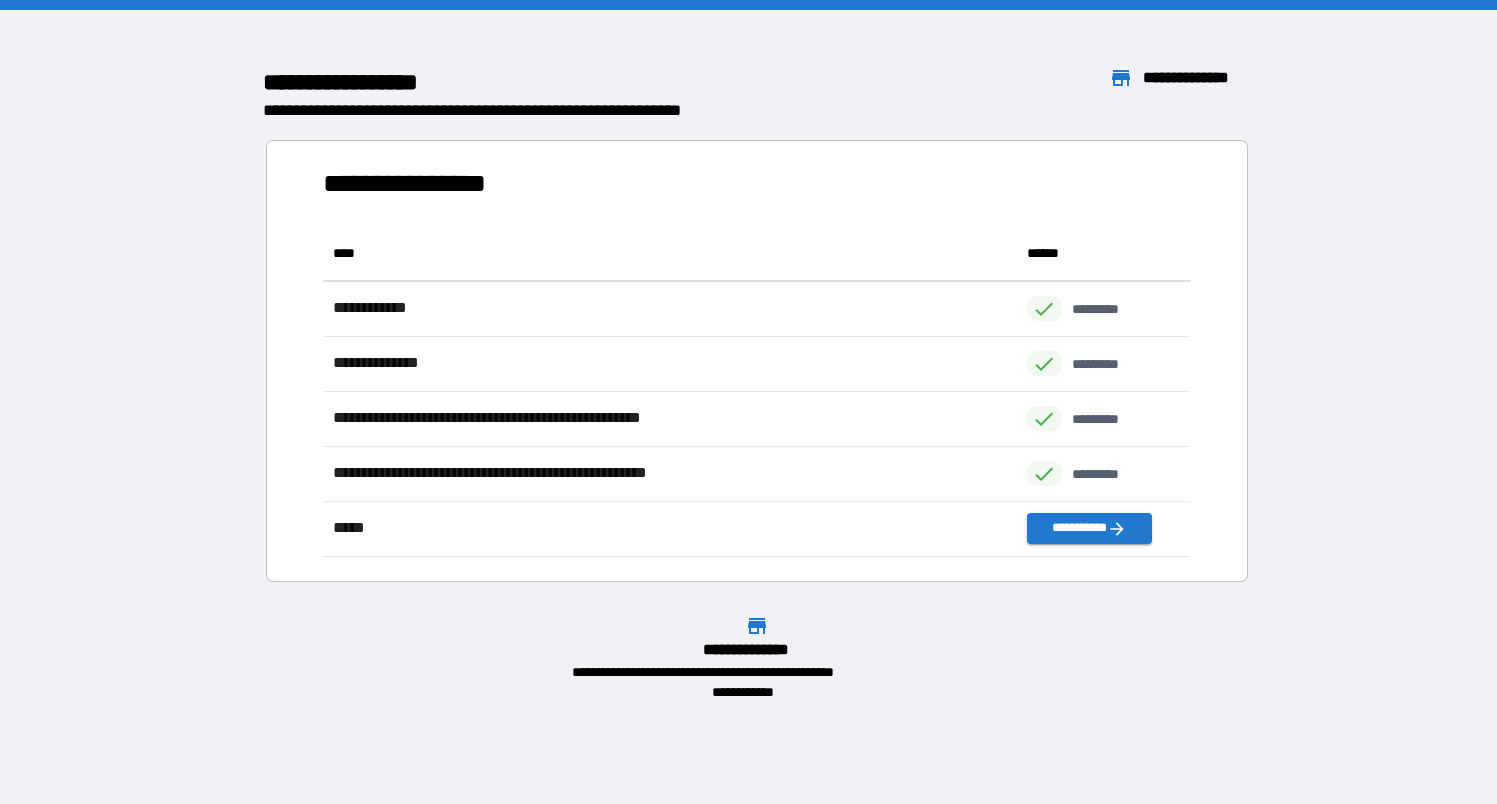 scroll, scrollTop: 1, scrollLeft: 1, axis: both 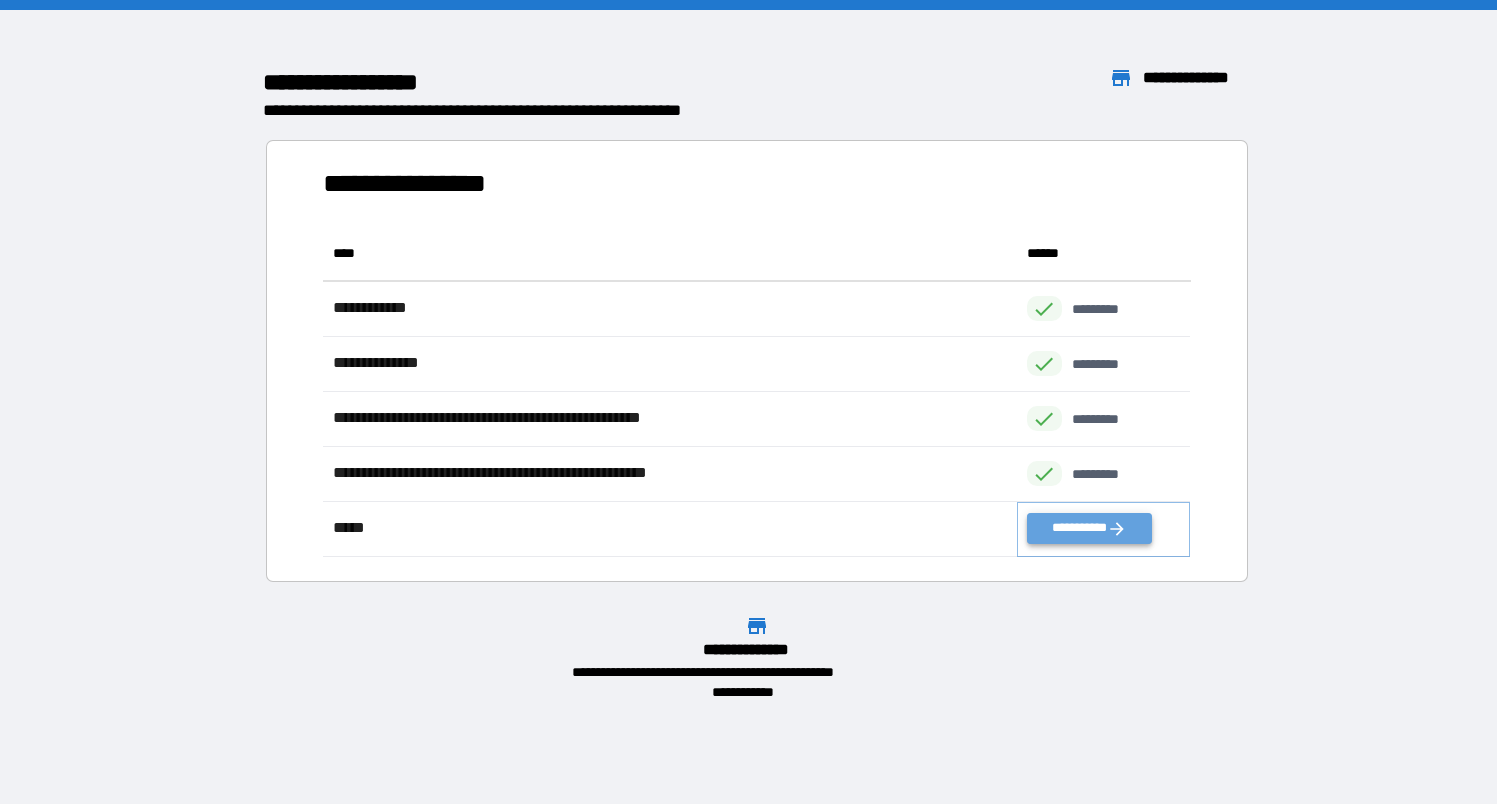 click on "**********" at bounding box center [1089, 528] 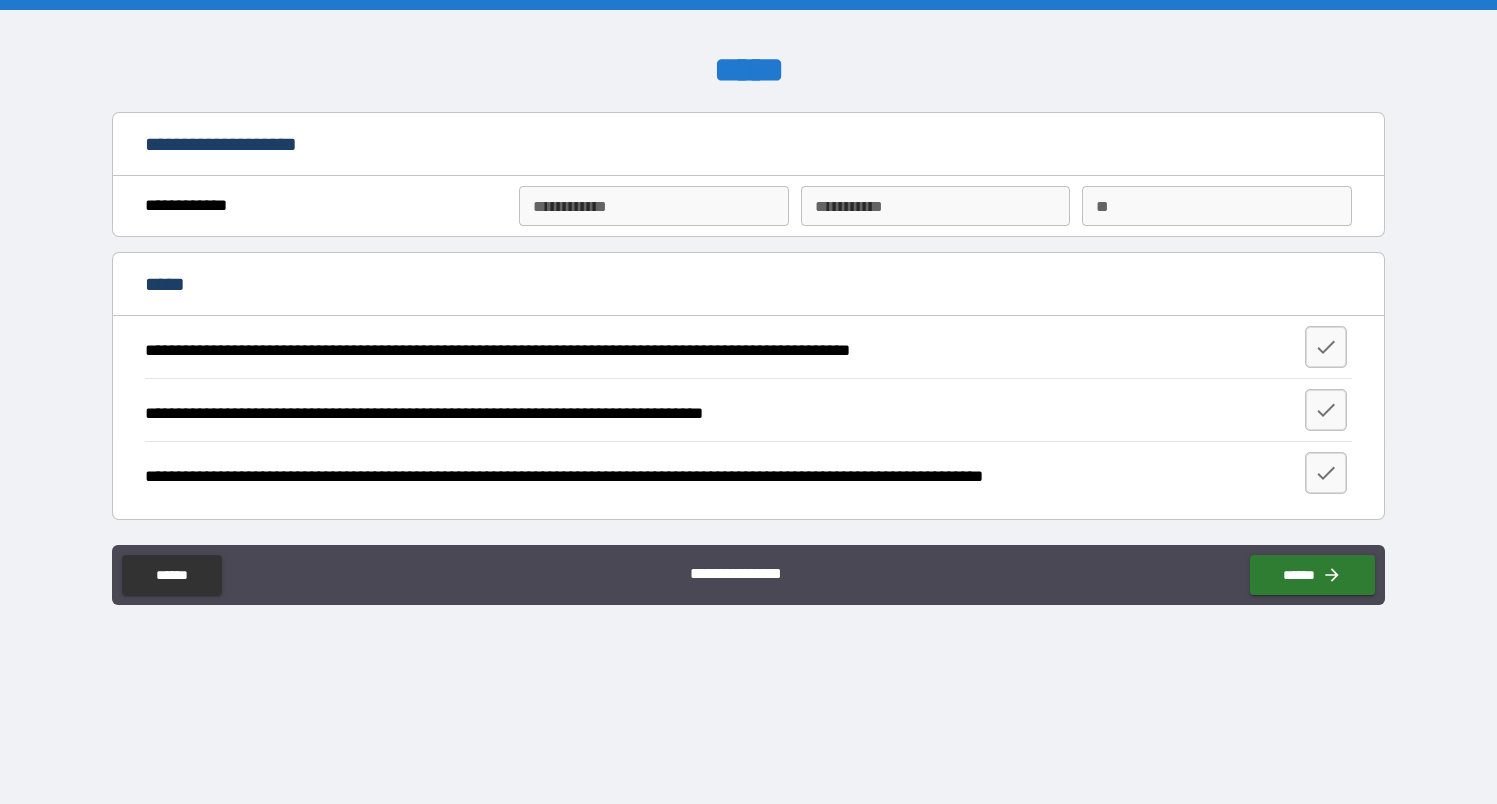 click on "**********" at bounding box center (748, 347) 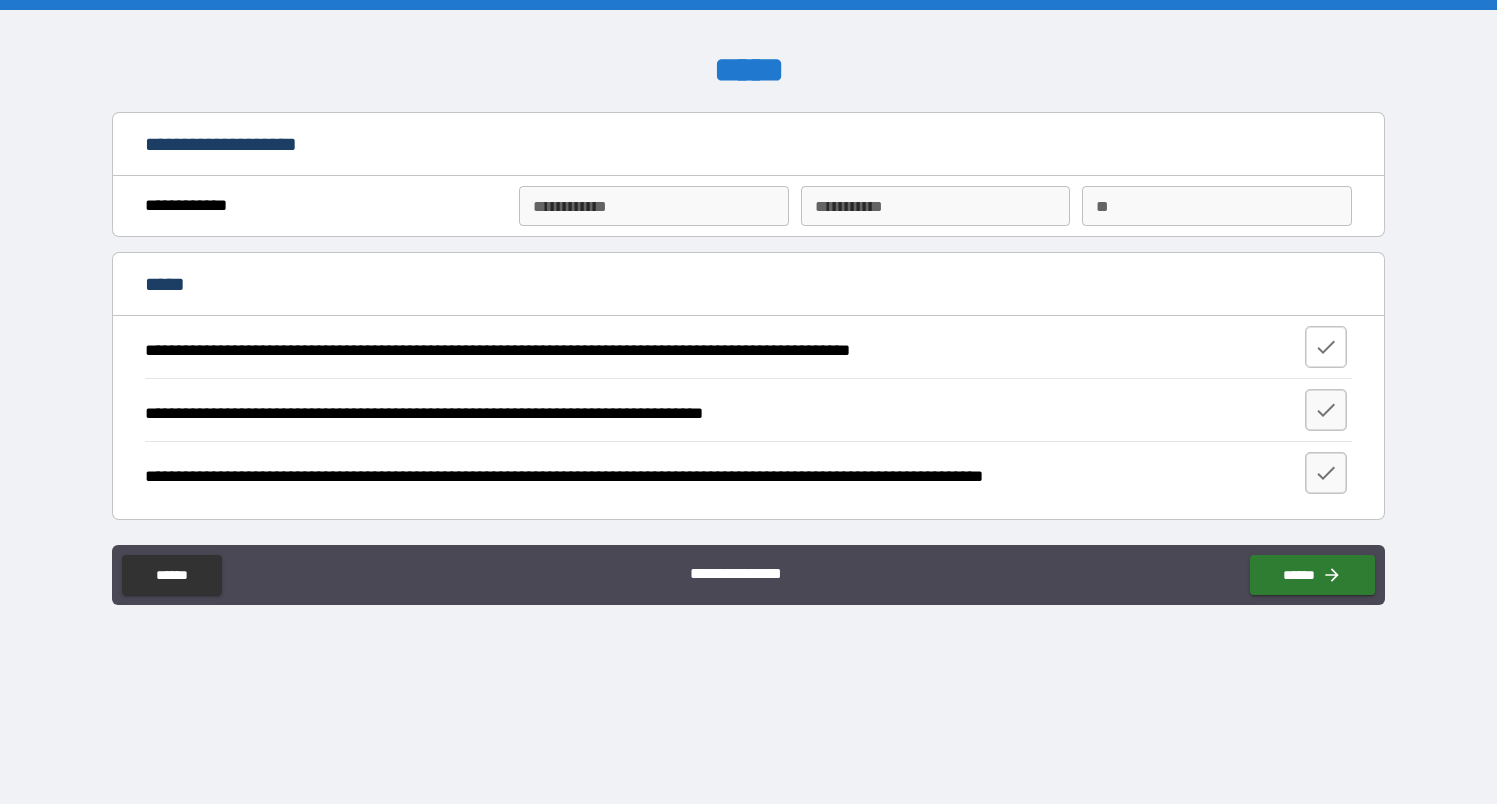 click 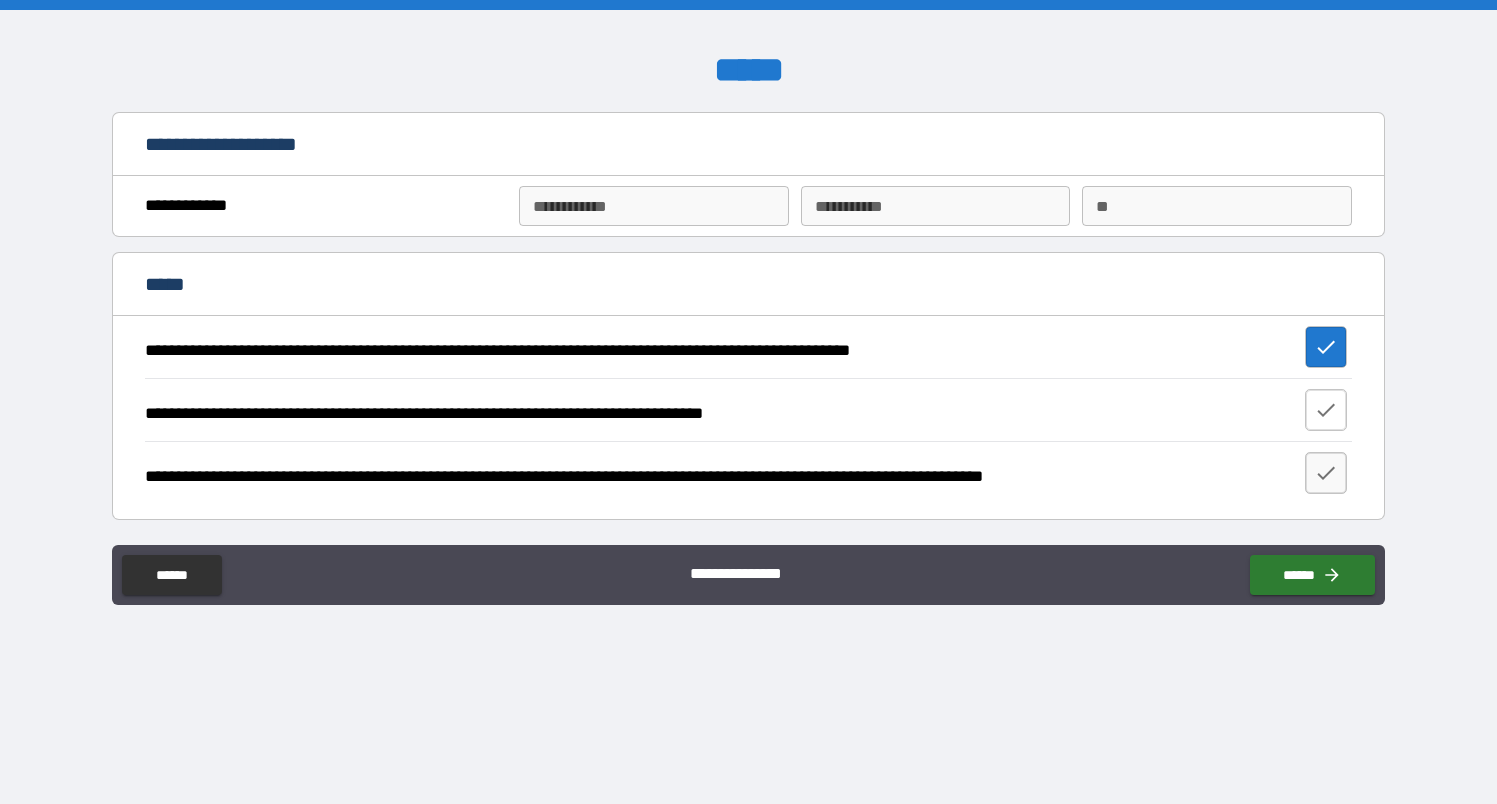 click 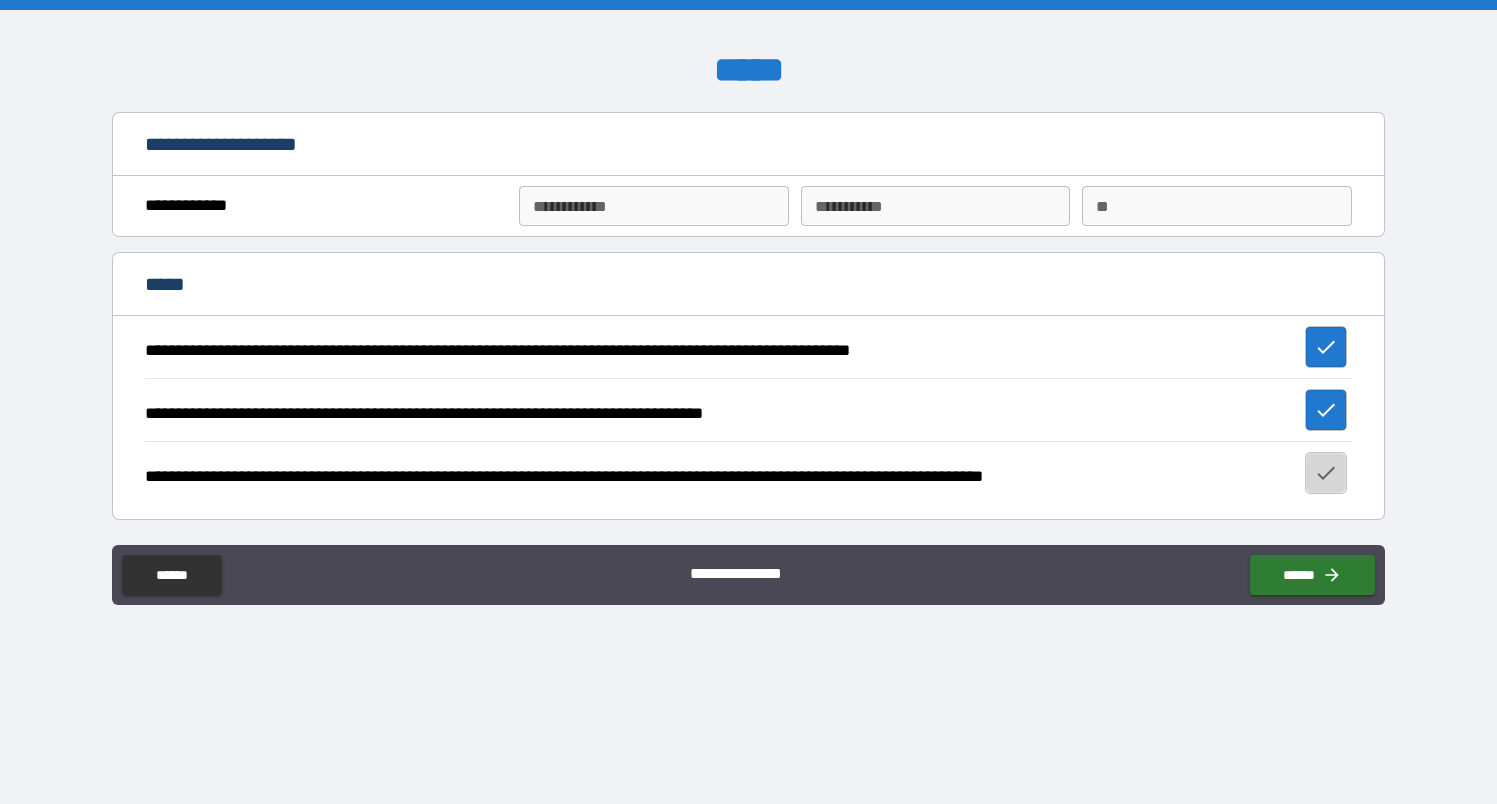 click at bounding box center [1326, 473] 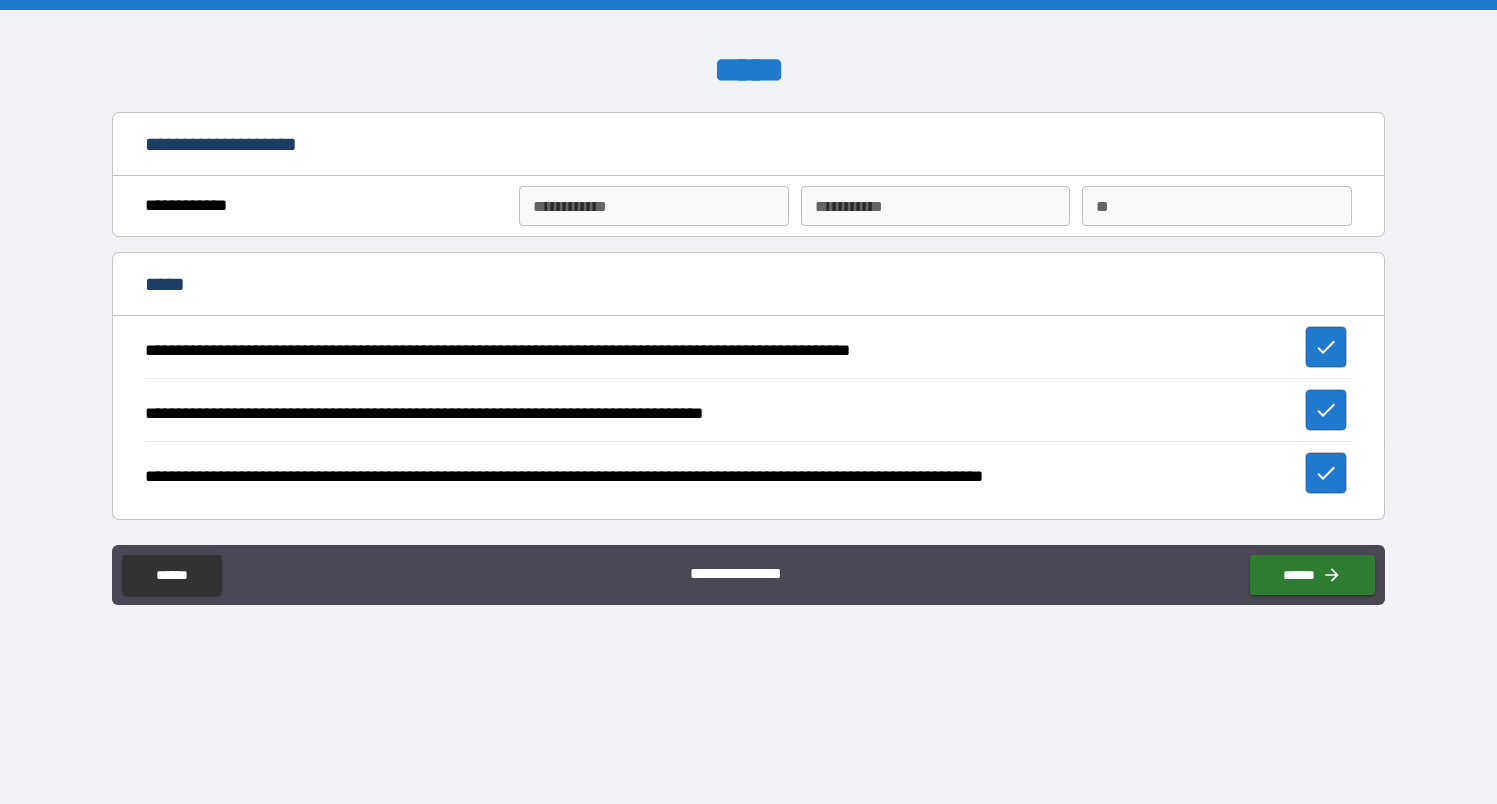click on "**********" at bounding box center [654, 206] 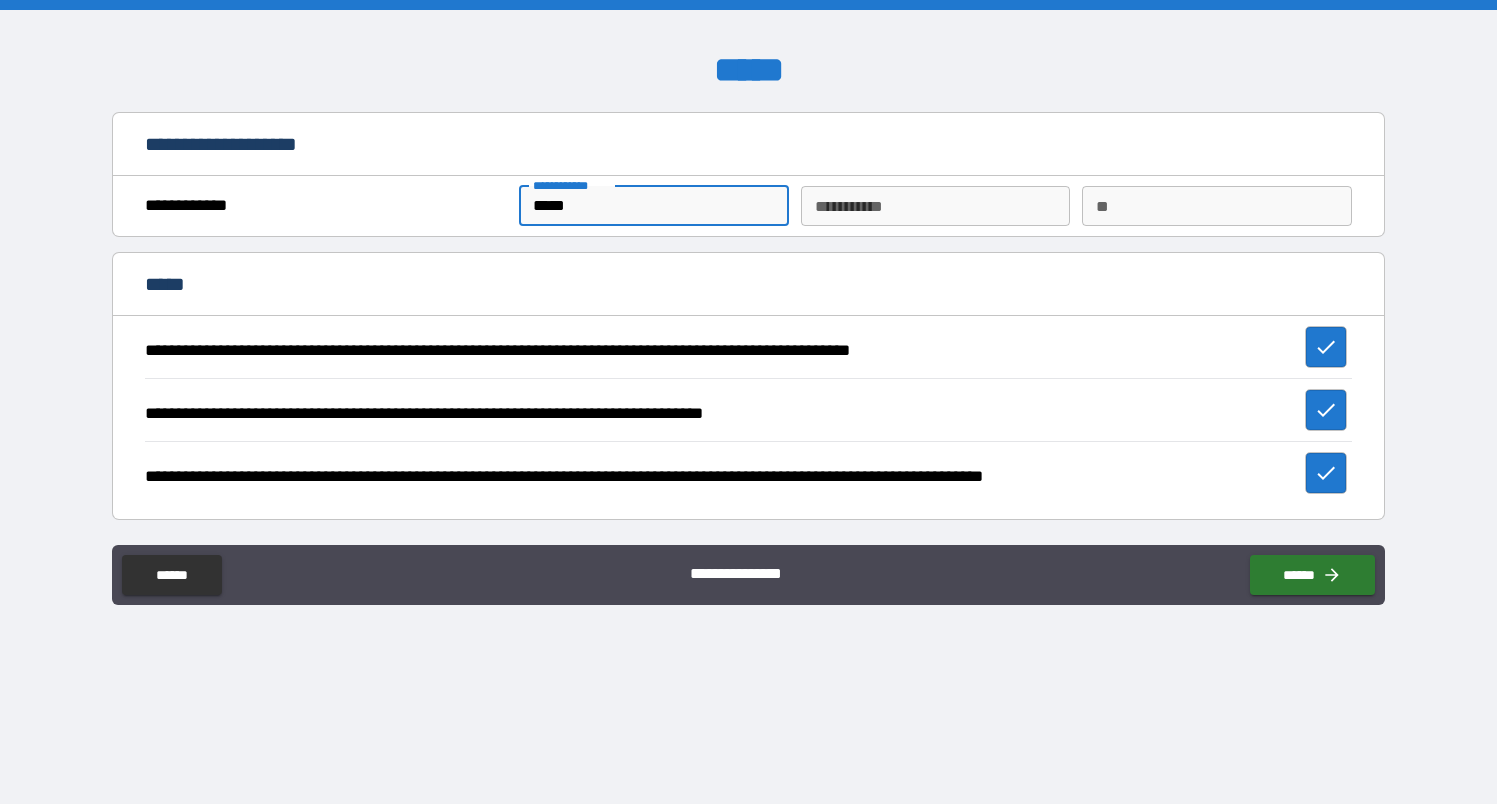 type on "*****" 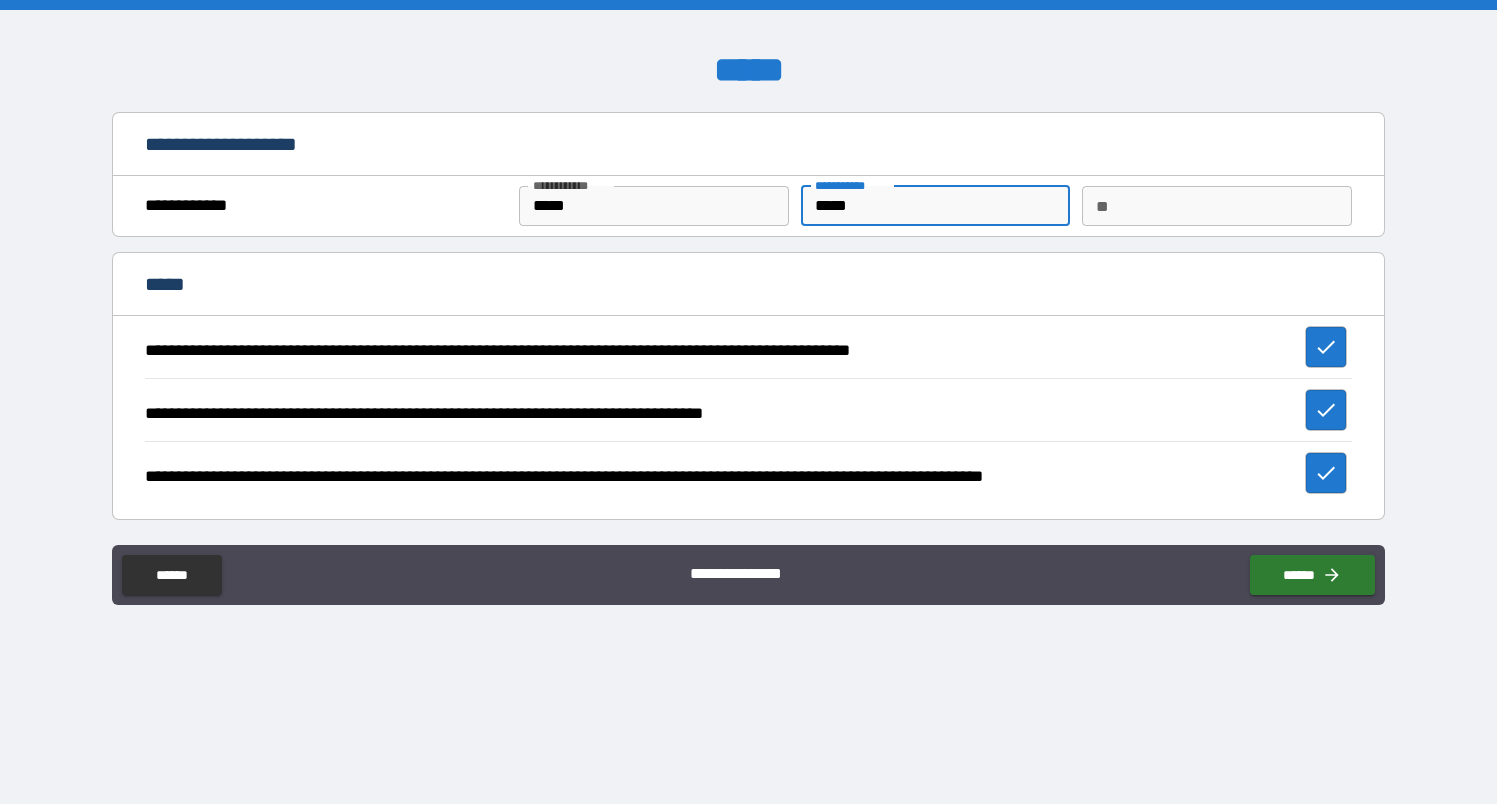 type on "*****" 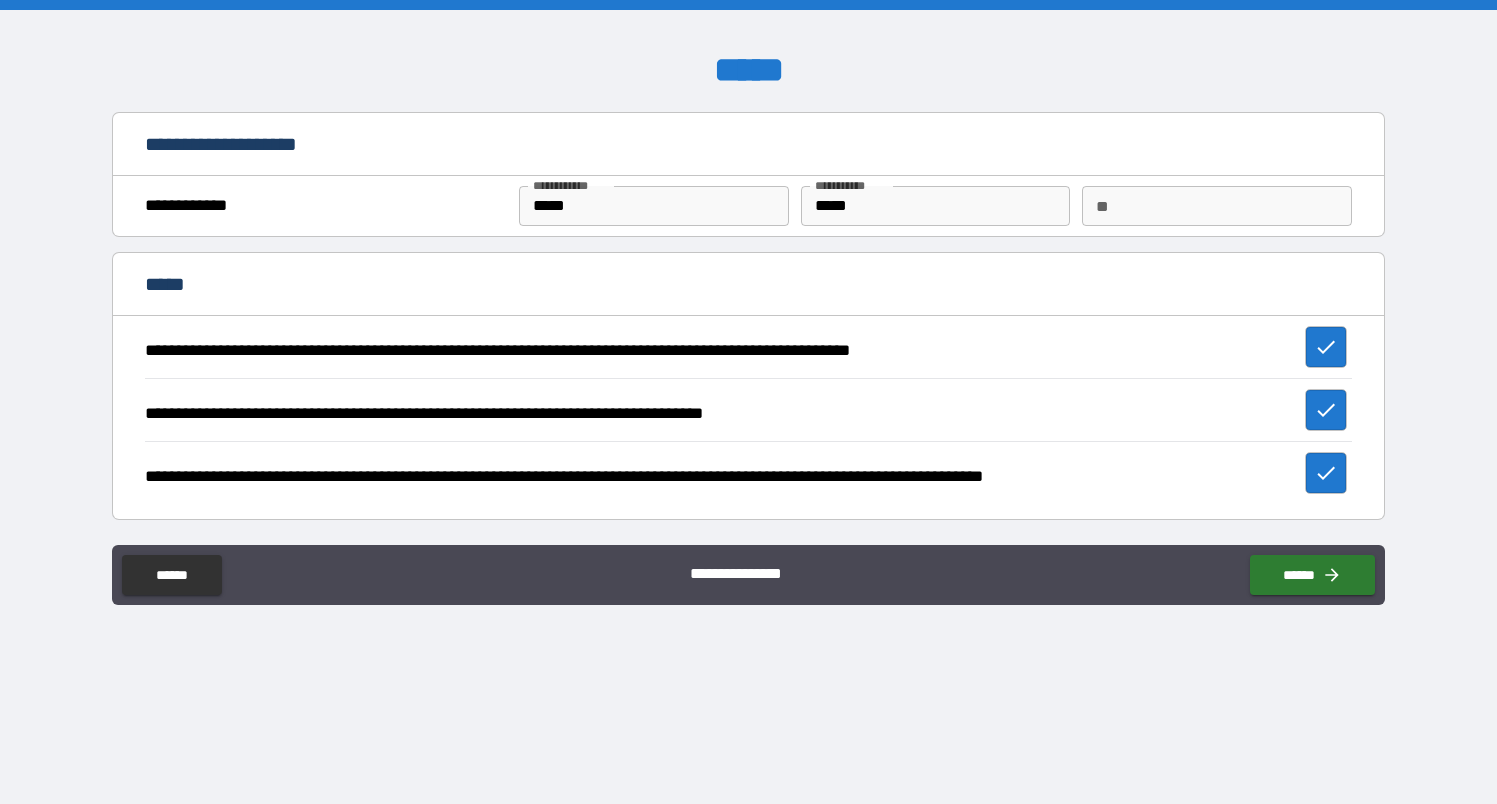 click on "**********" at bounding box center (748, 575) 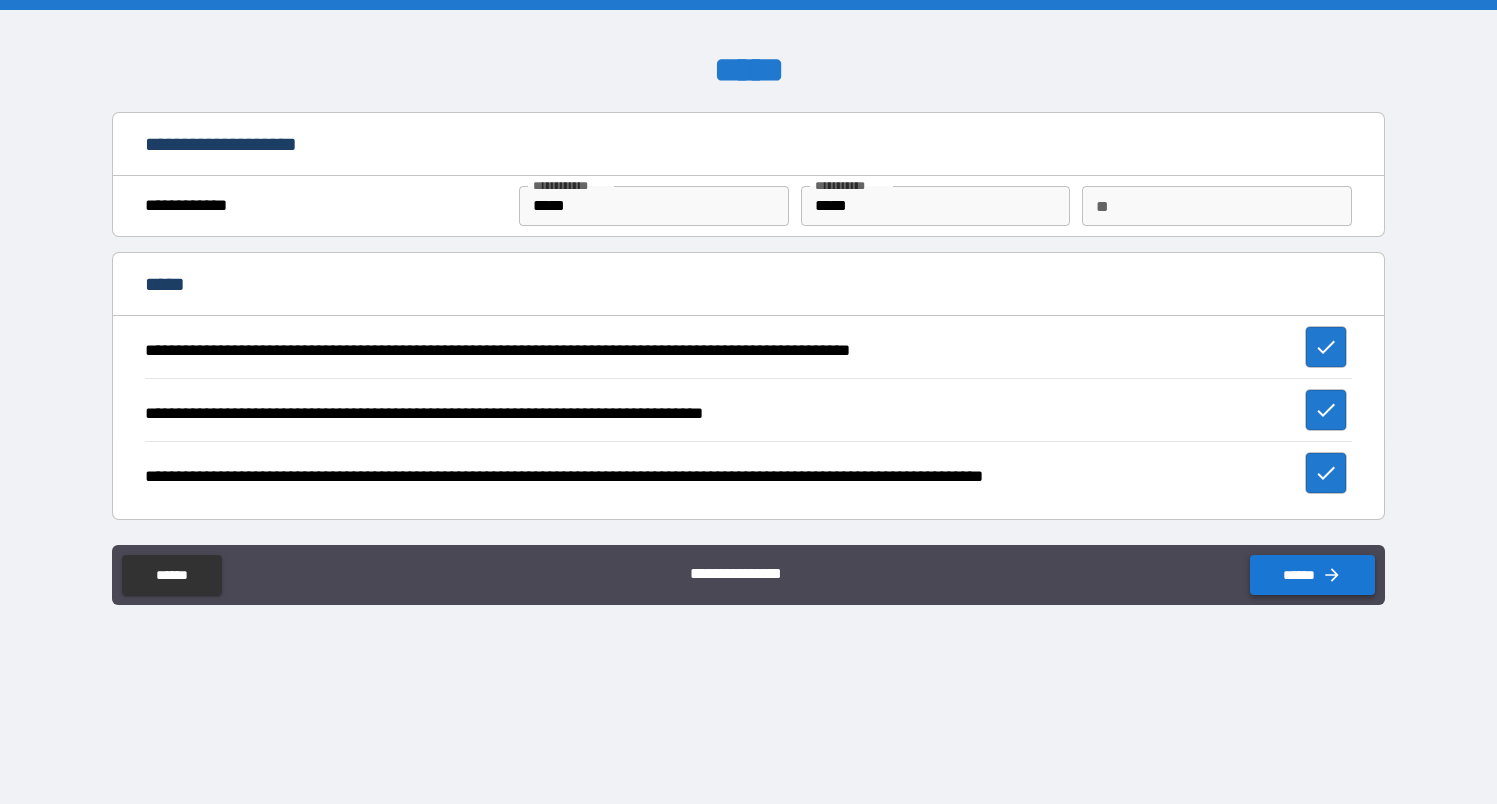 click on "******" at bounding box center (1312, 575) 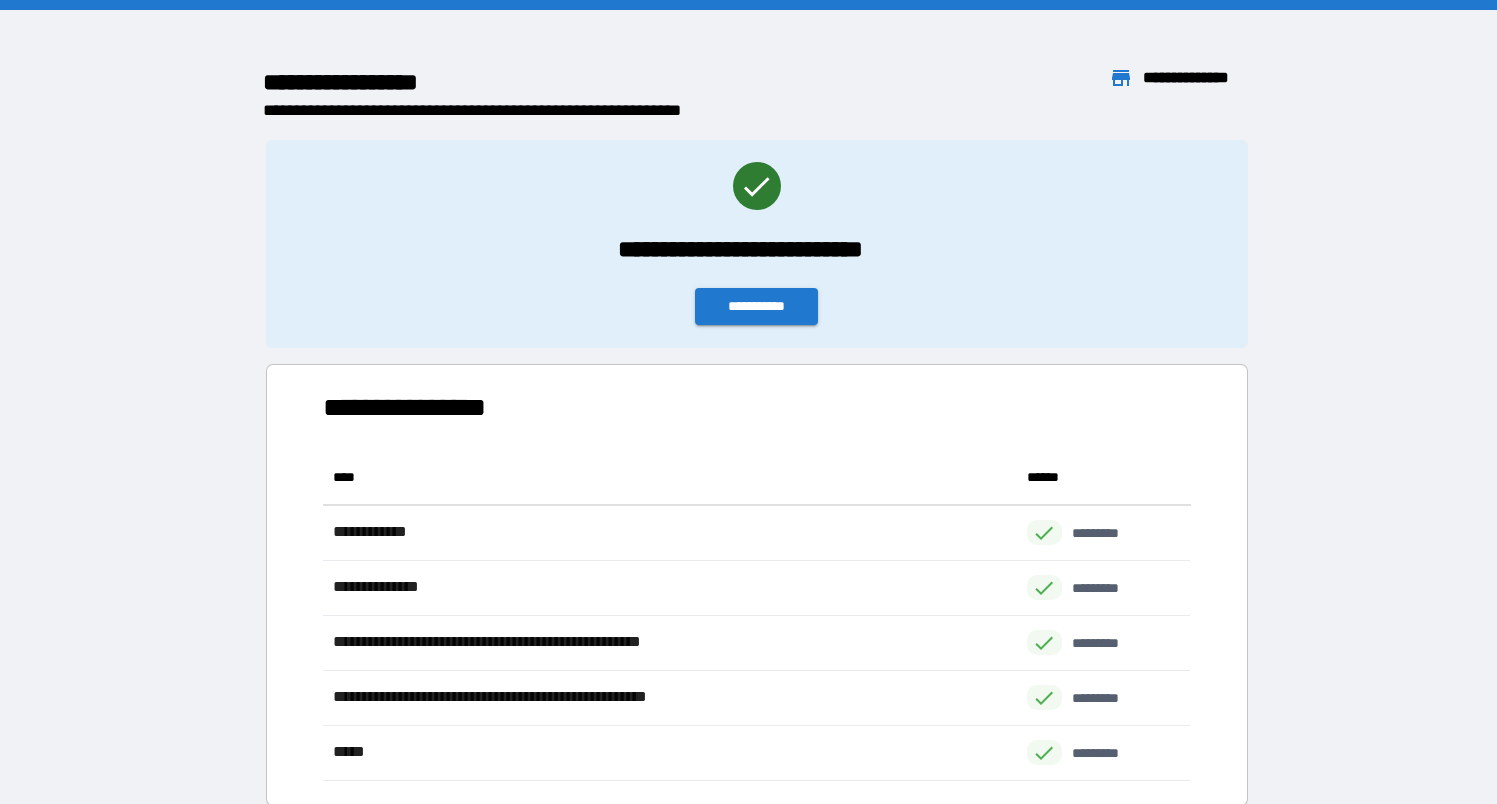 scroll, scrollTop: 1, scrollLeft: 1, axis: both 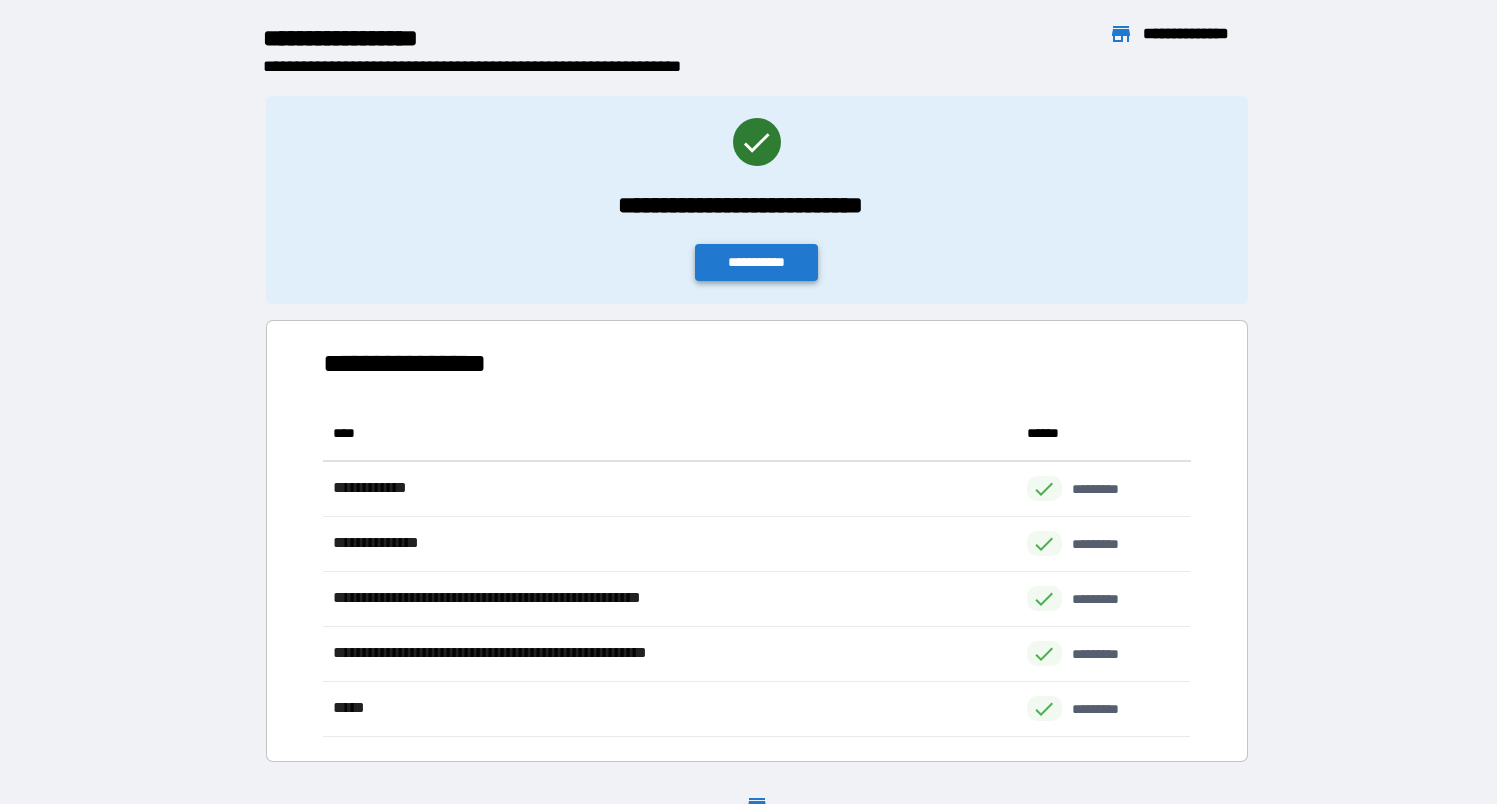 click on "**********" at bounding box center [757, 262] 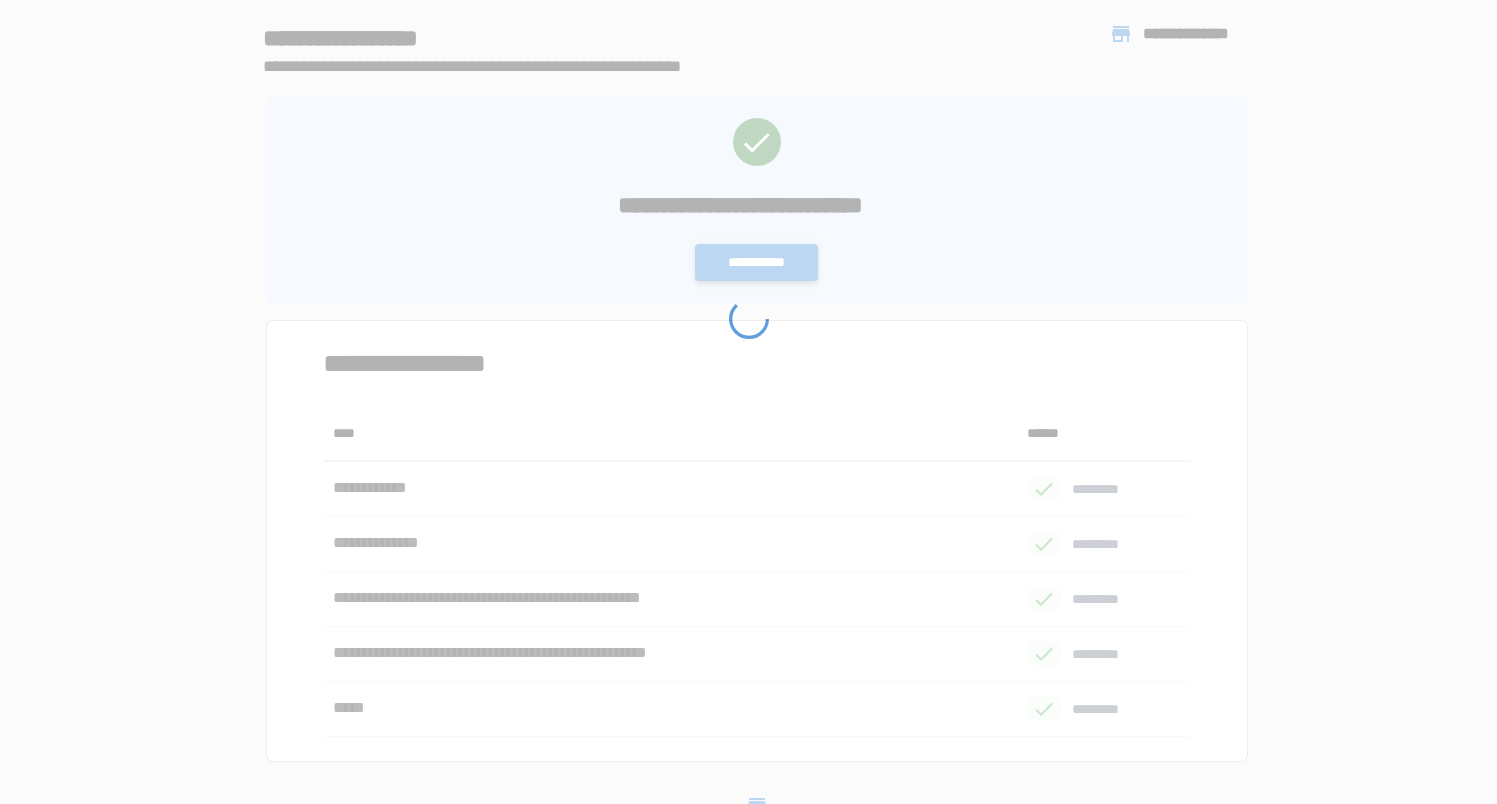 scroll, scrollTop: 0, scrollLeft: 0, axis: both 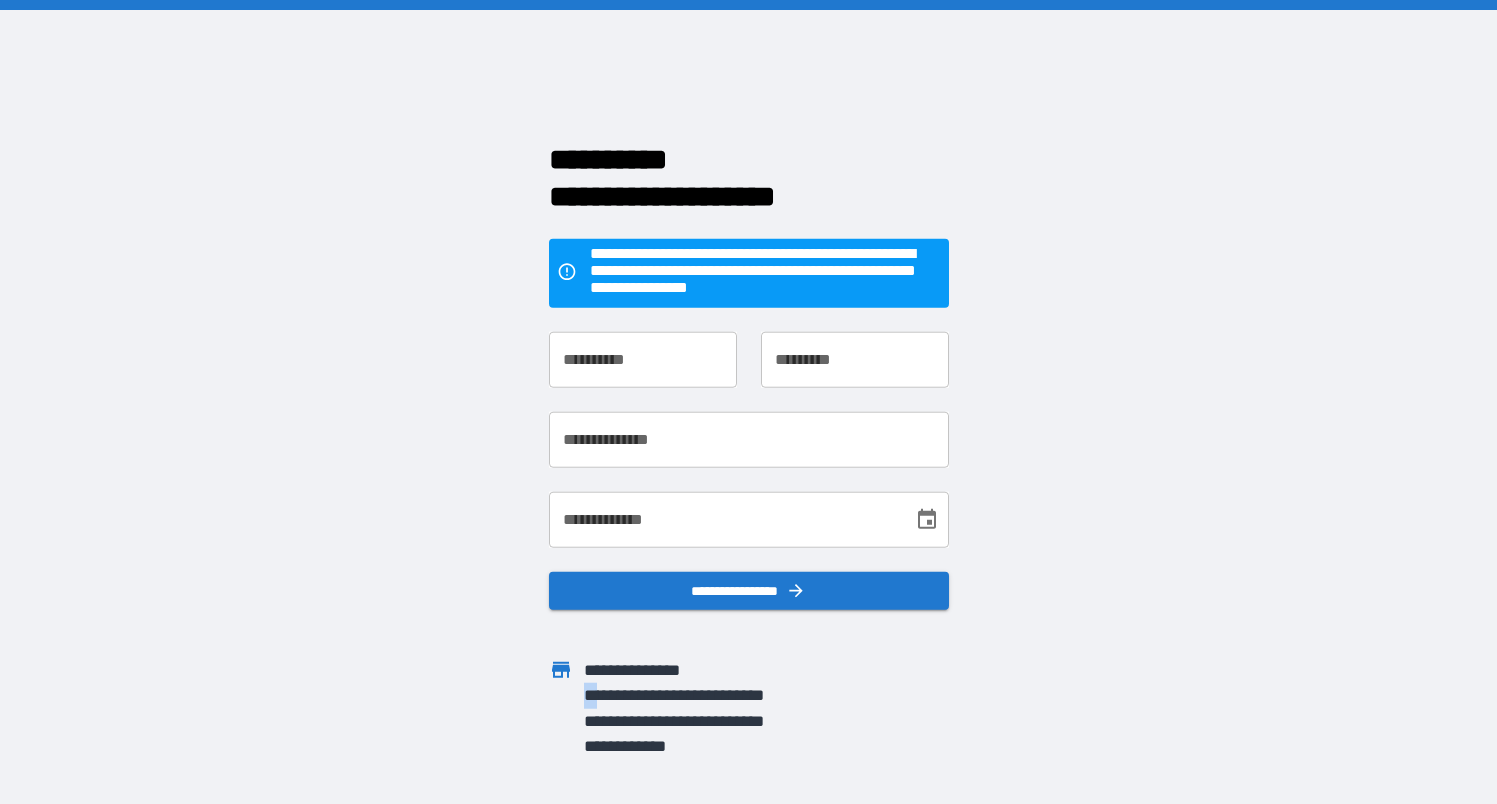 drag, startPoint x: 583, startPoint y: 692, endPoint x: 602, endPoint y: 696, distance: 19.416489 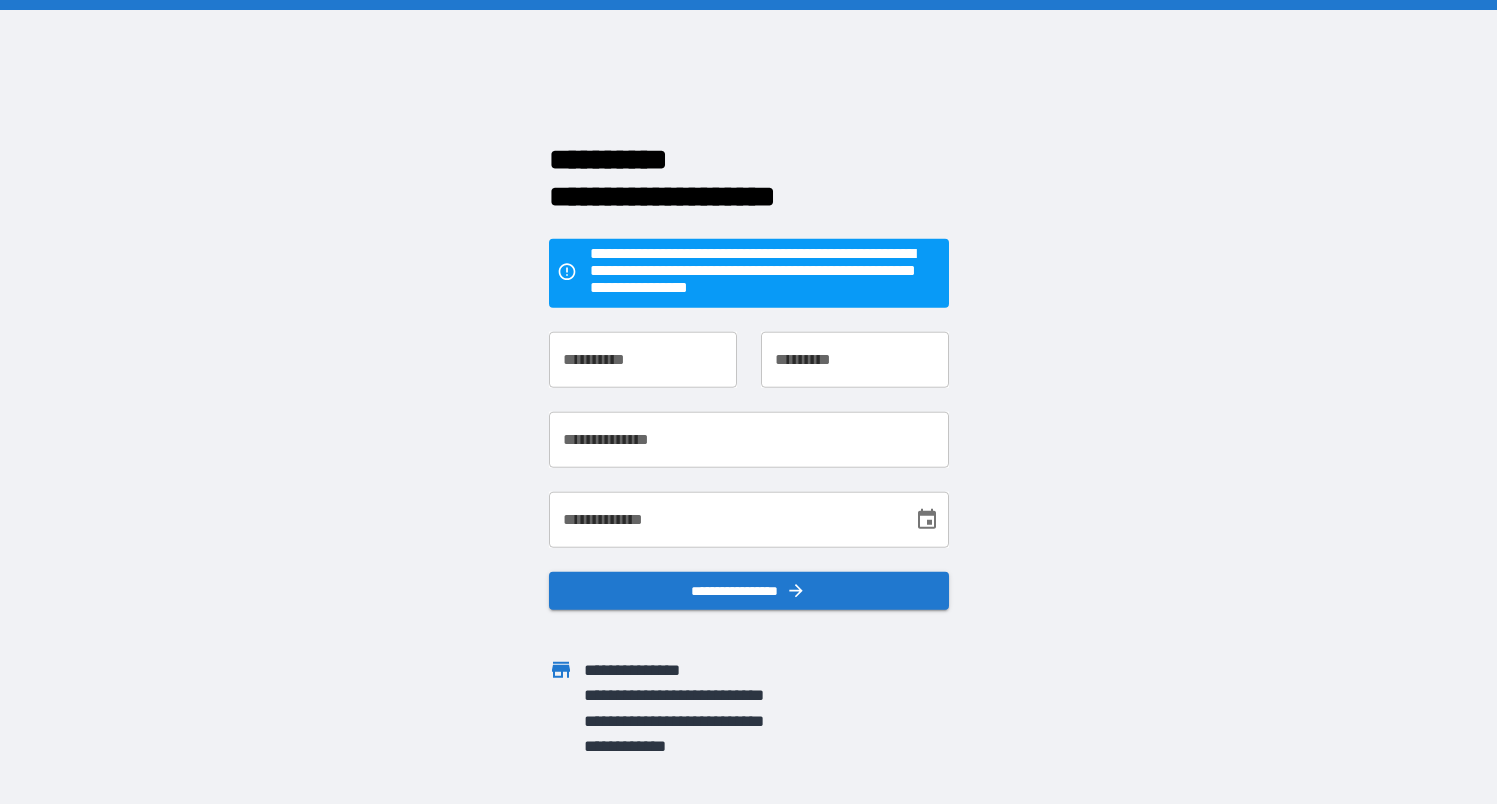 click on "**********" at bounding box center [731, 670] 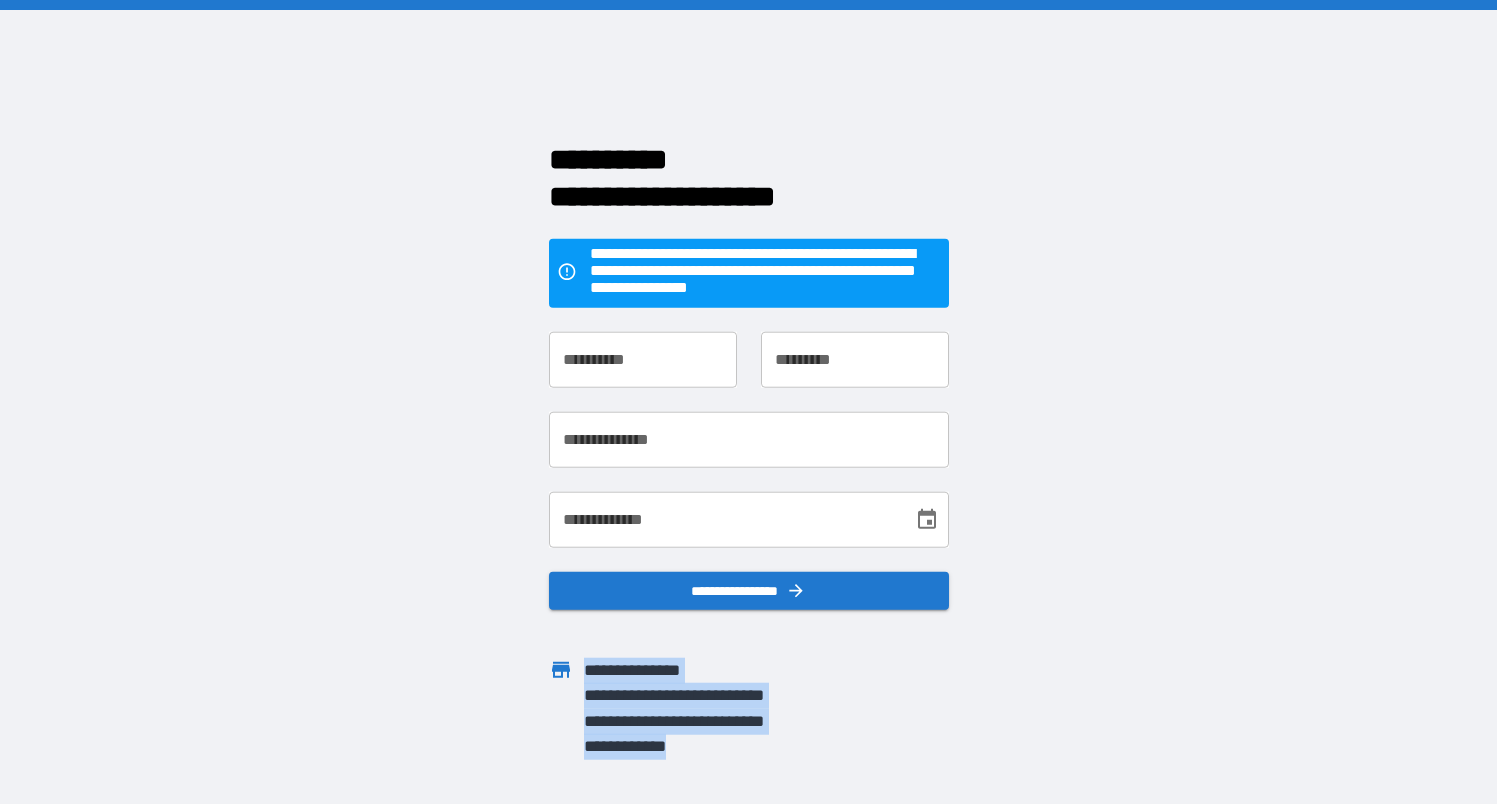drag, startPoint x: 582, startPoint y: 667, endPoint x: 692, endPoint y: 758, distance: 142.76204 